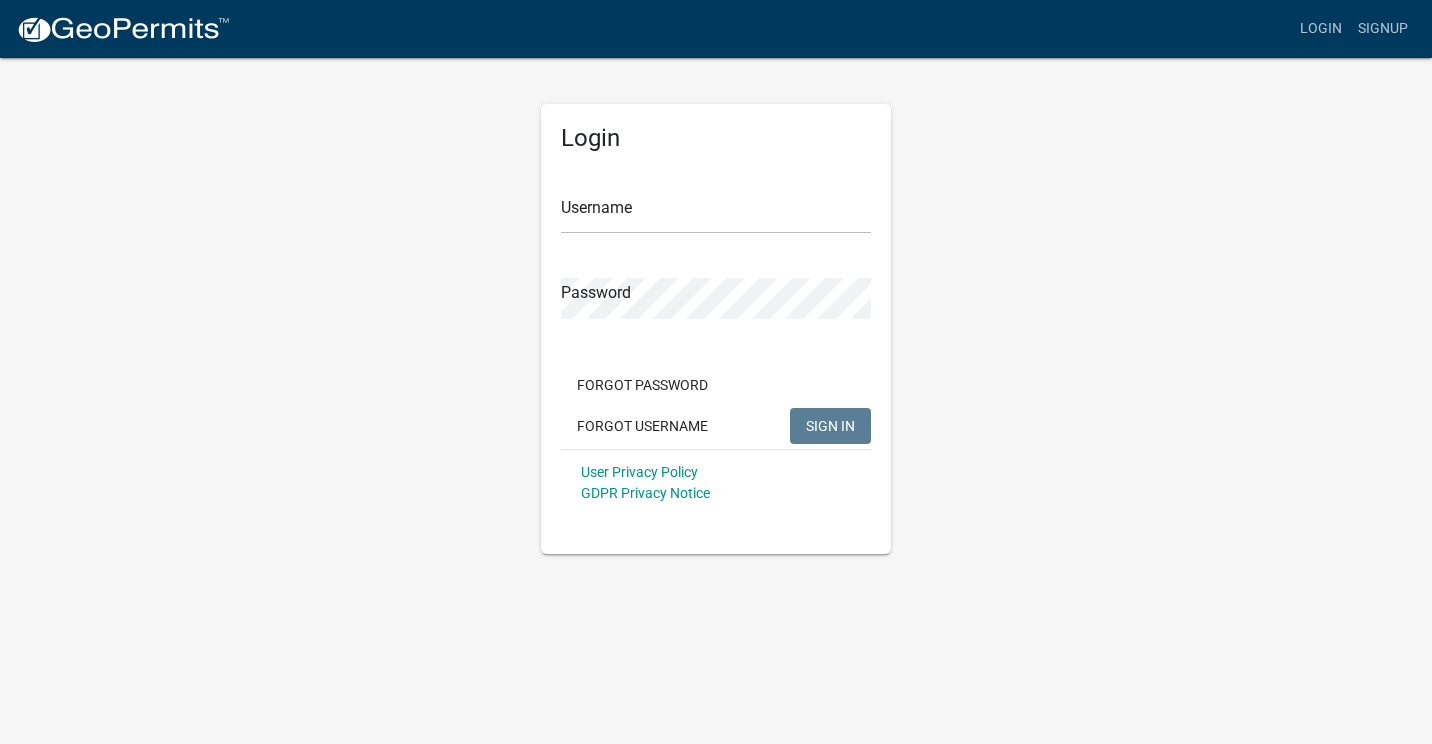 scroll, scrollTop: 0, scrollLeft: 0, axis: both 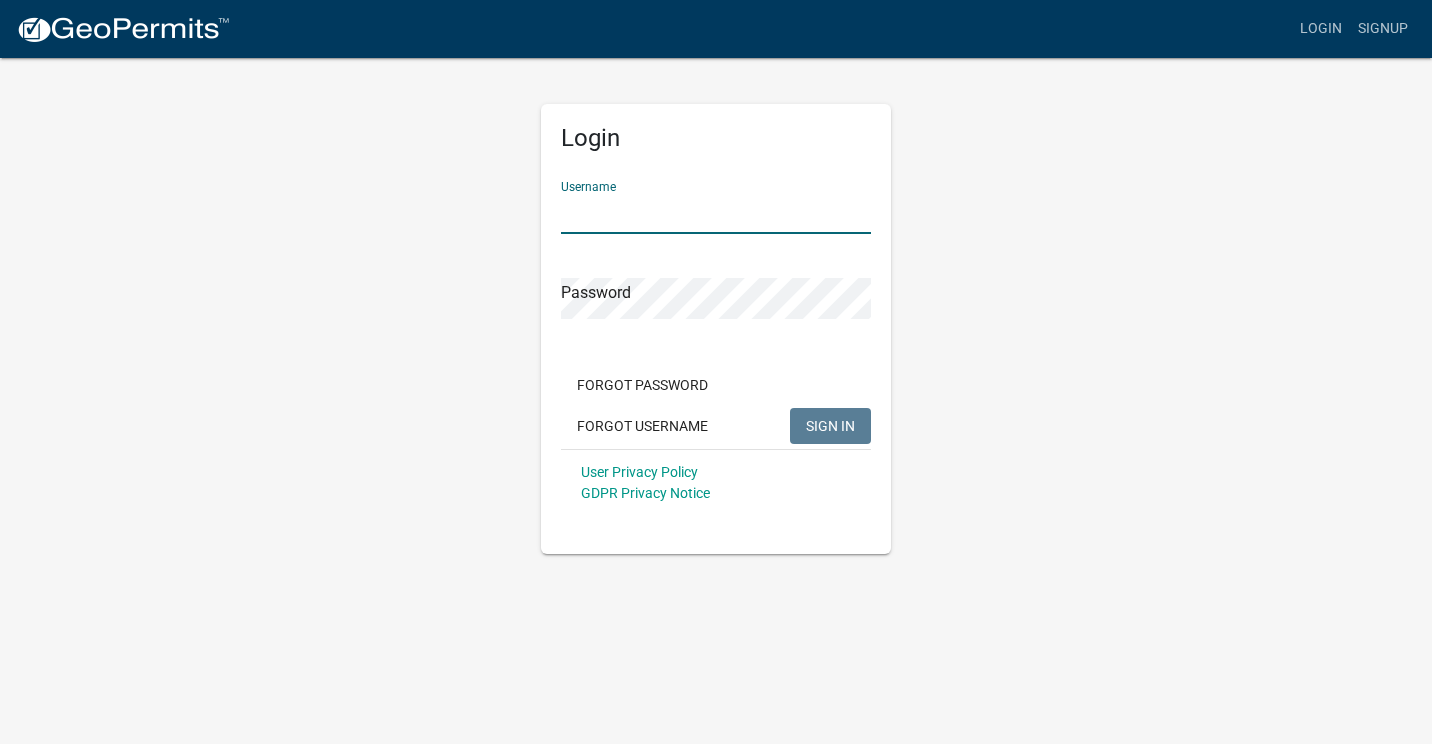click on "Username" at bounding box center [716, 213] 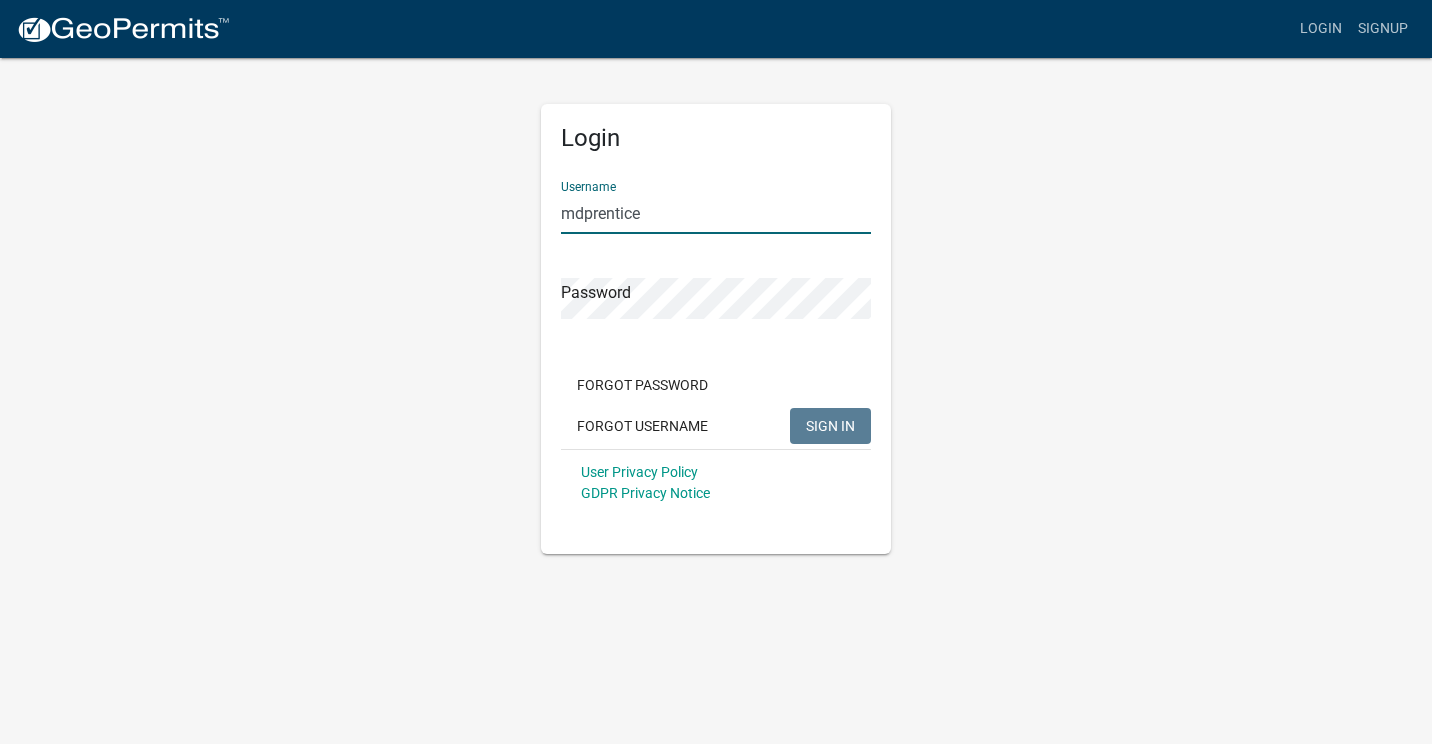 click 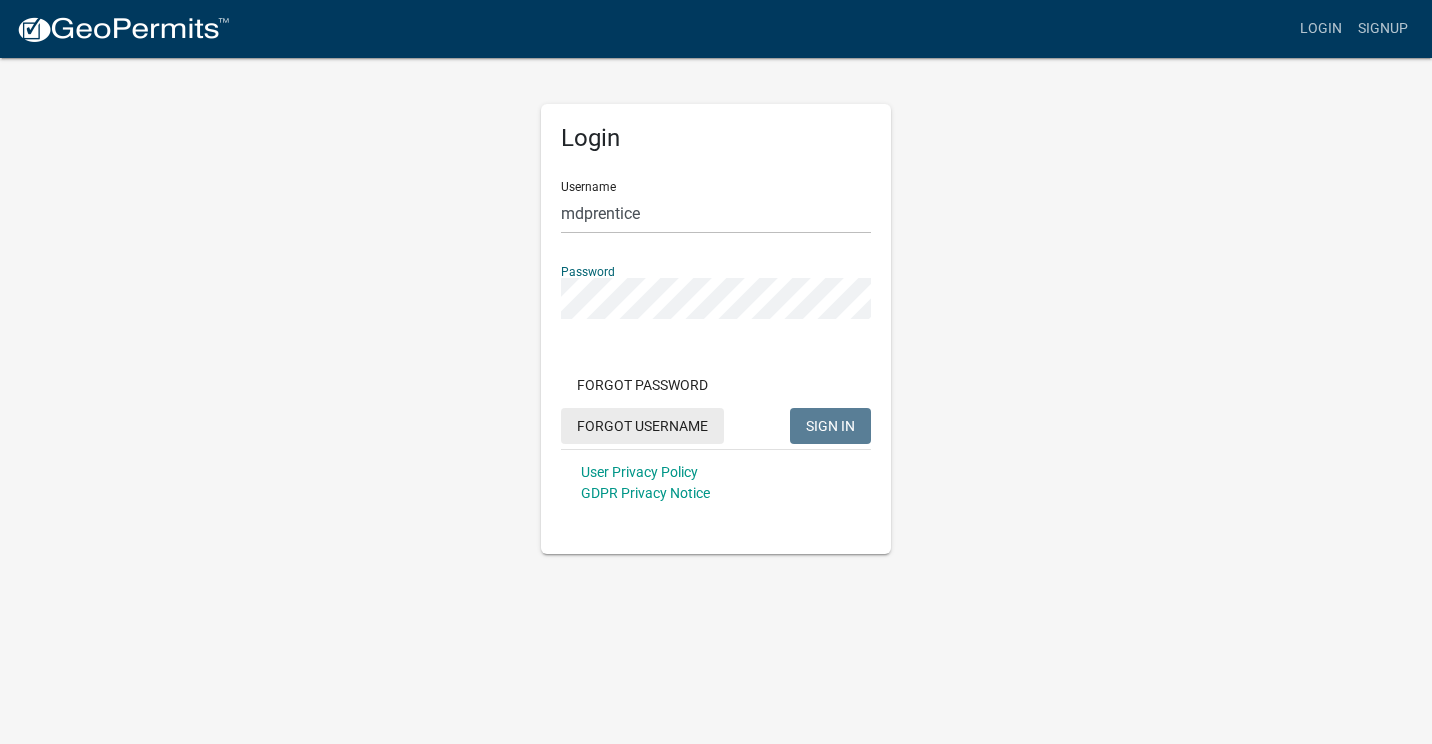 click on "Forgot Password   Forgot Username  SIGN IN" 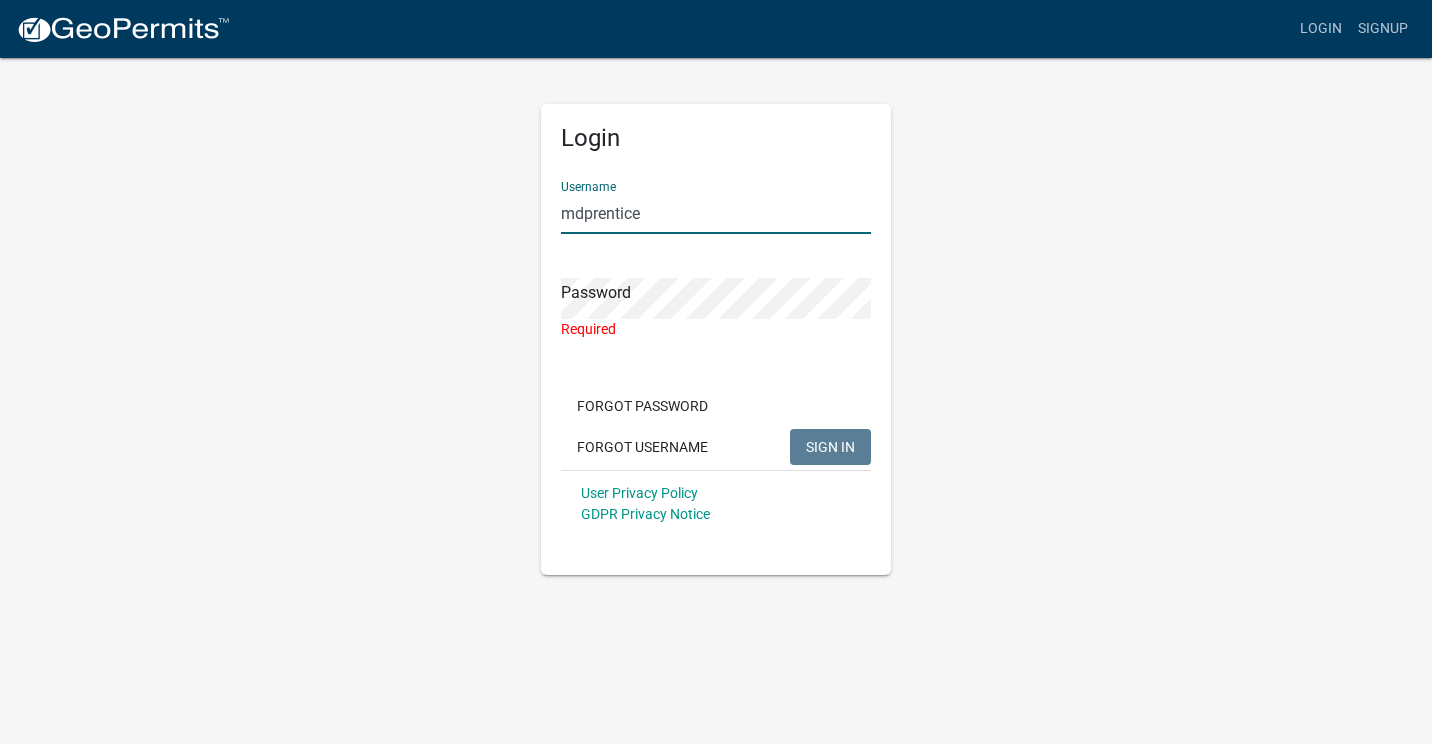 drag, startPoint x: 641, startPoint y: 210, endPoint x: 506, endPoint y: 211, distance: 135.00371 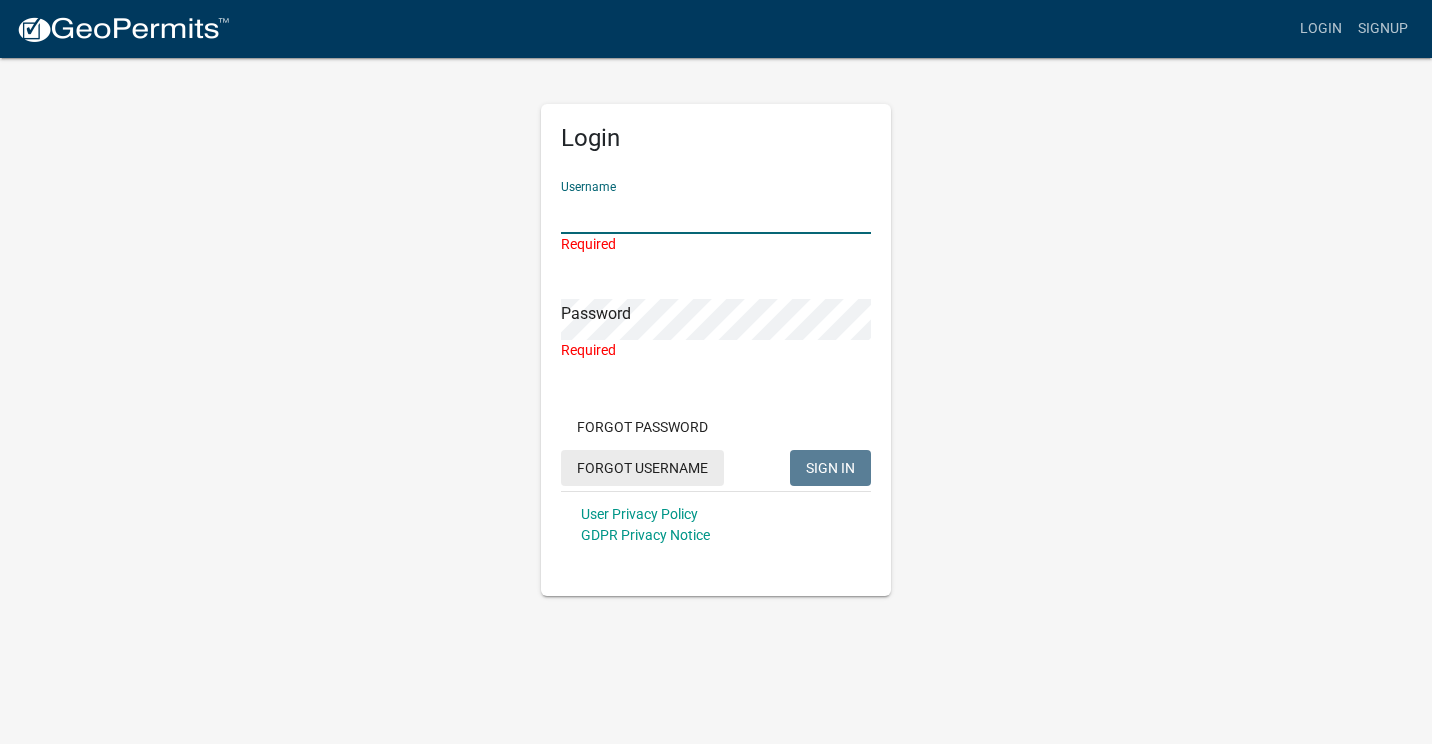 type 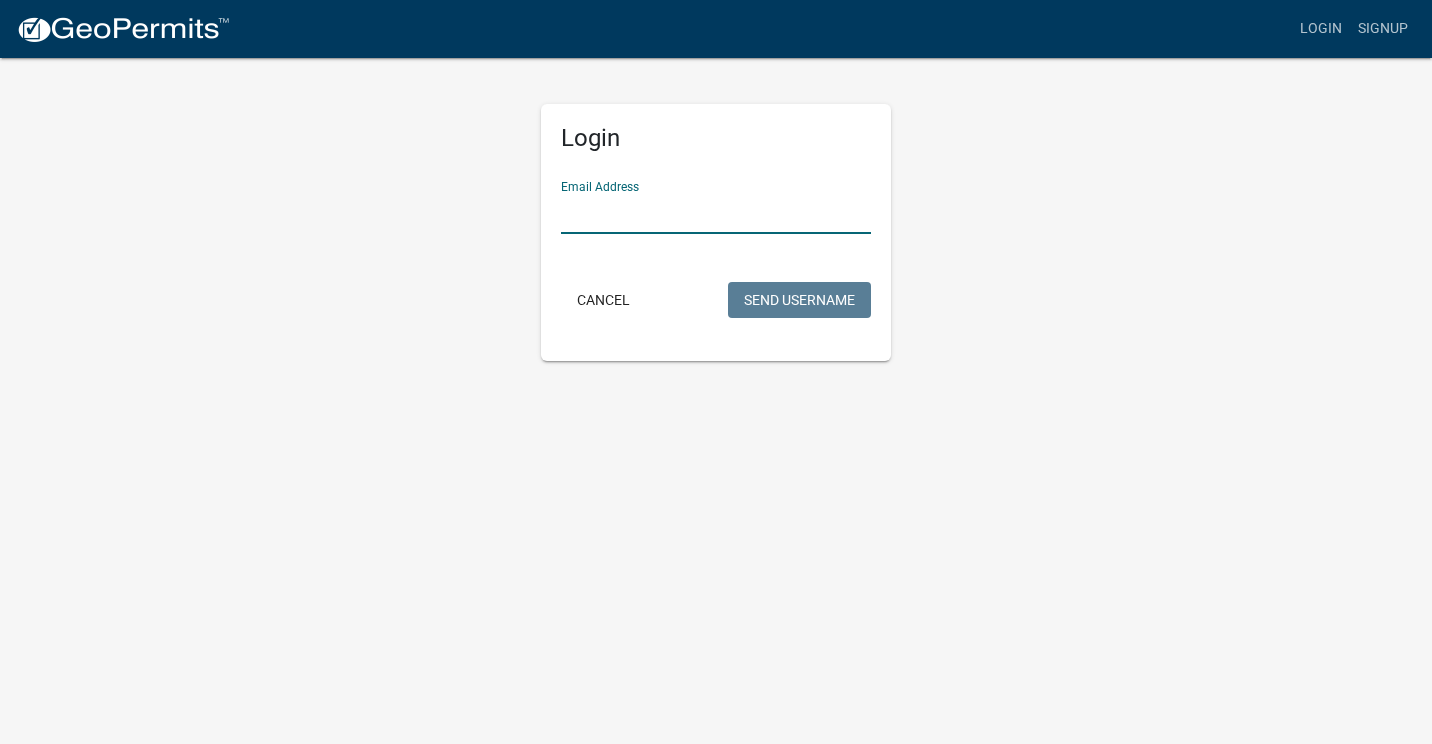 click on "Email Address" at bounding box center (716, 213) 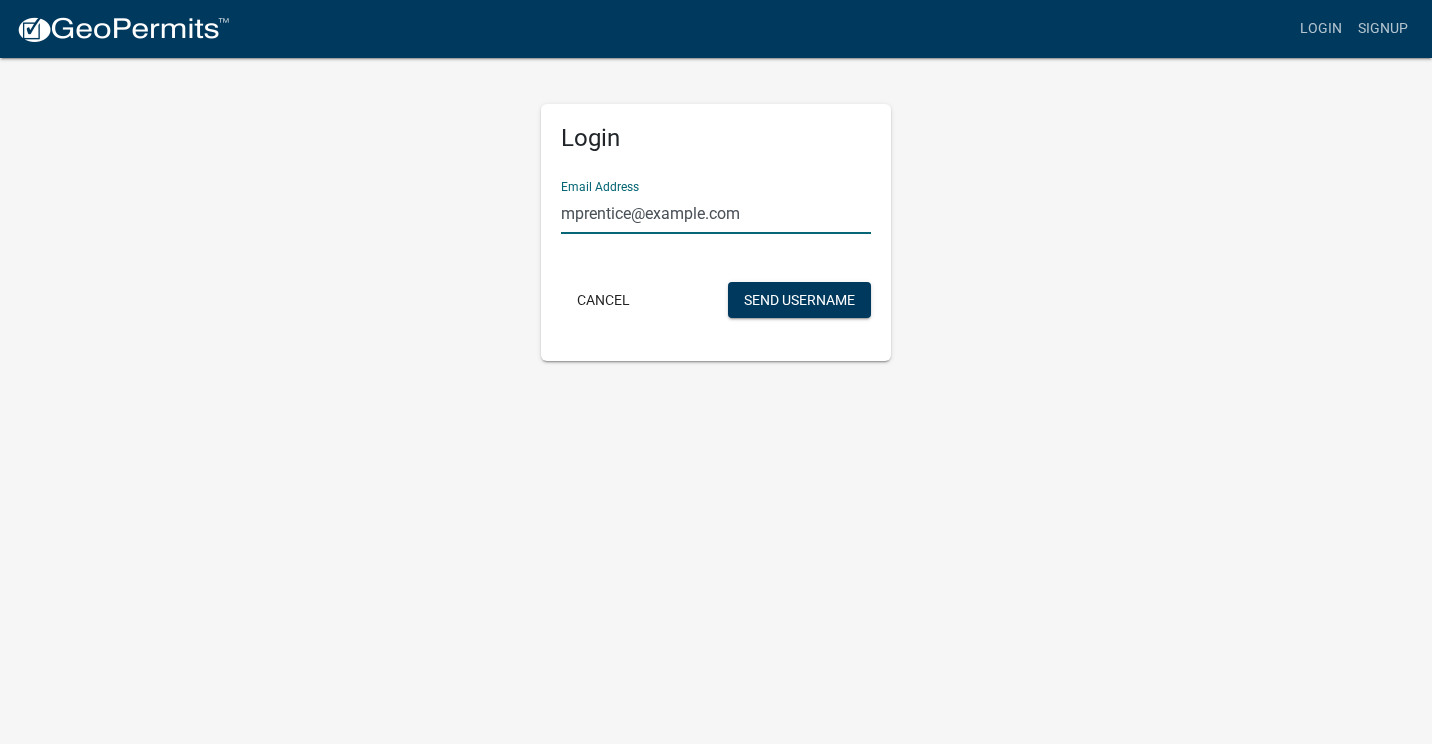 type on "jsmith@sheplerconstruction.com" 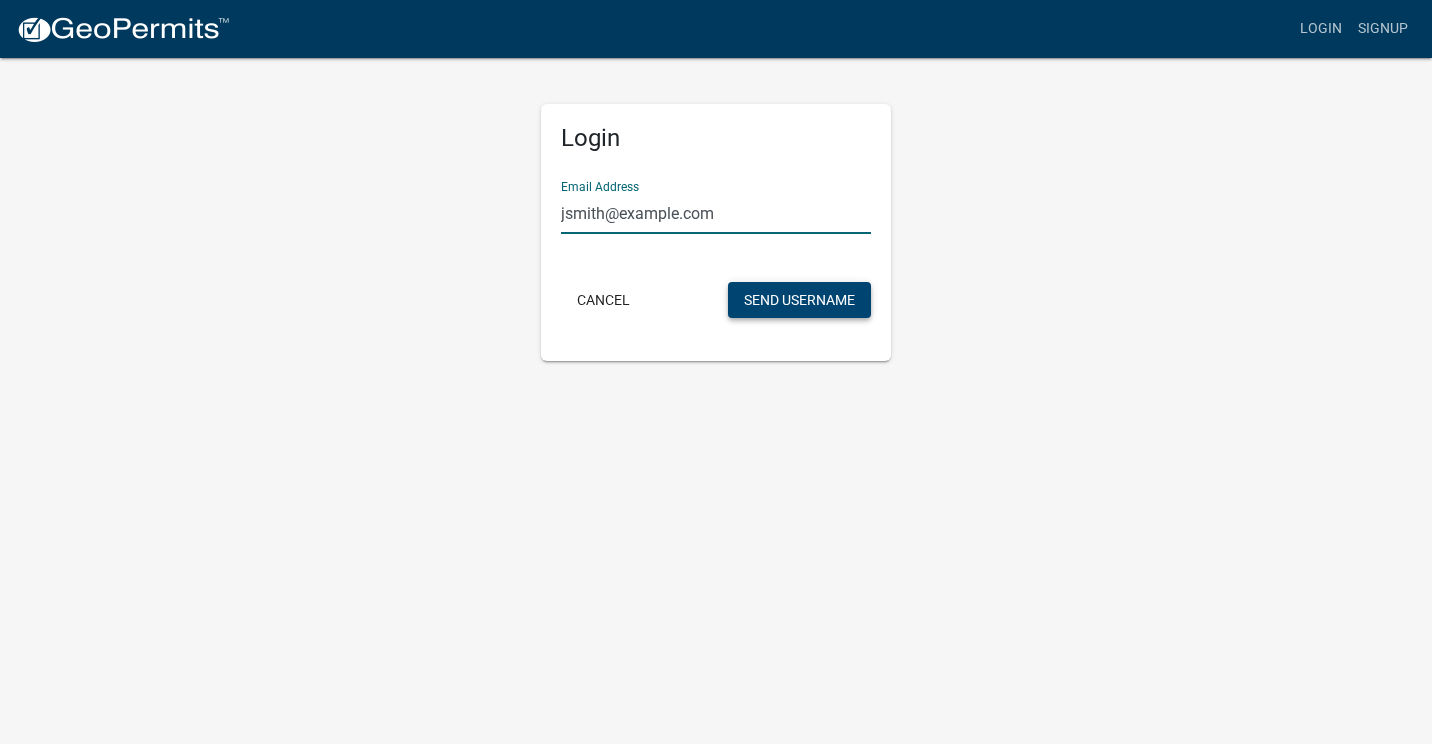 click on "Send Username" 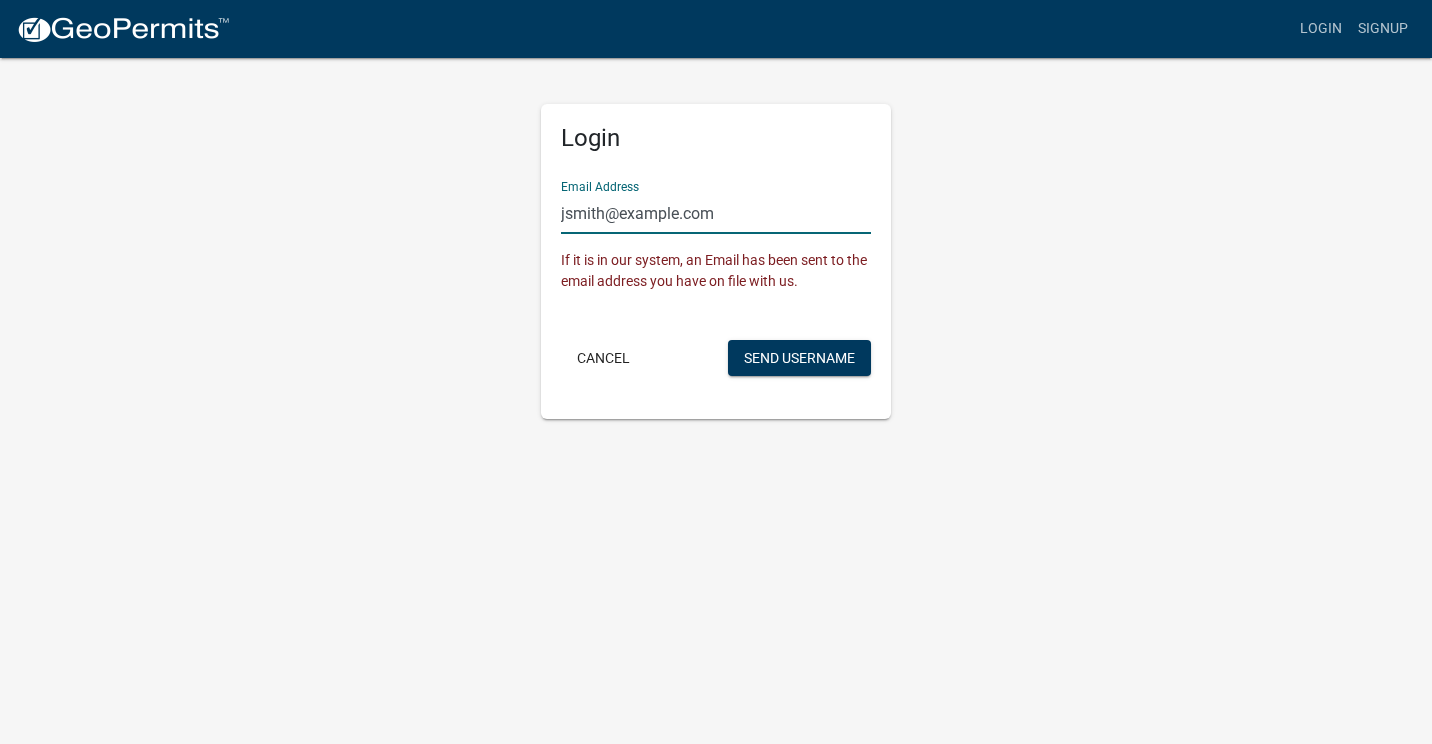 click on "jsmith@sheplerconstruction.com" at bounding box center (716, 213) 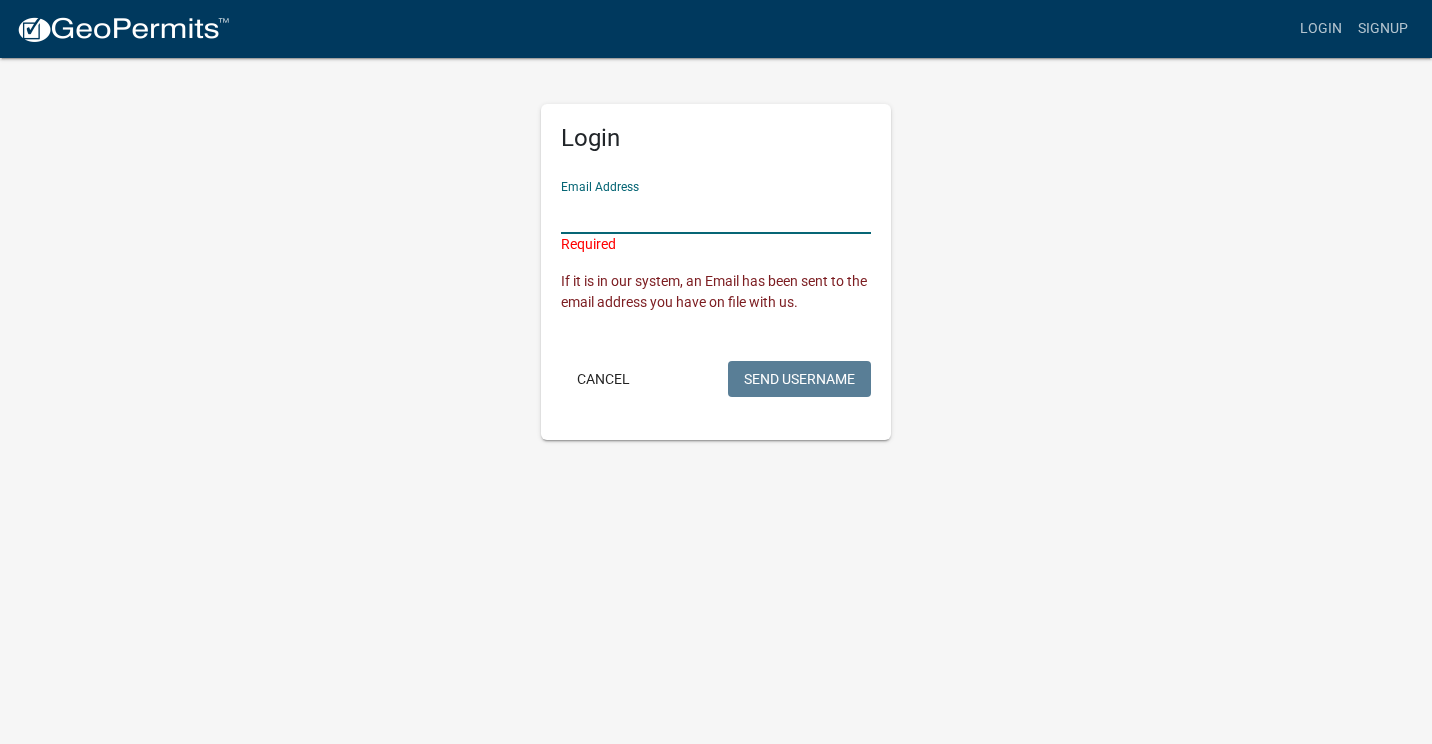 click on "Email Address" at bounding box center (716, 213) 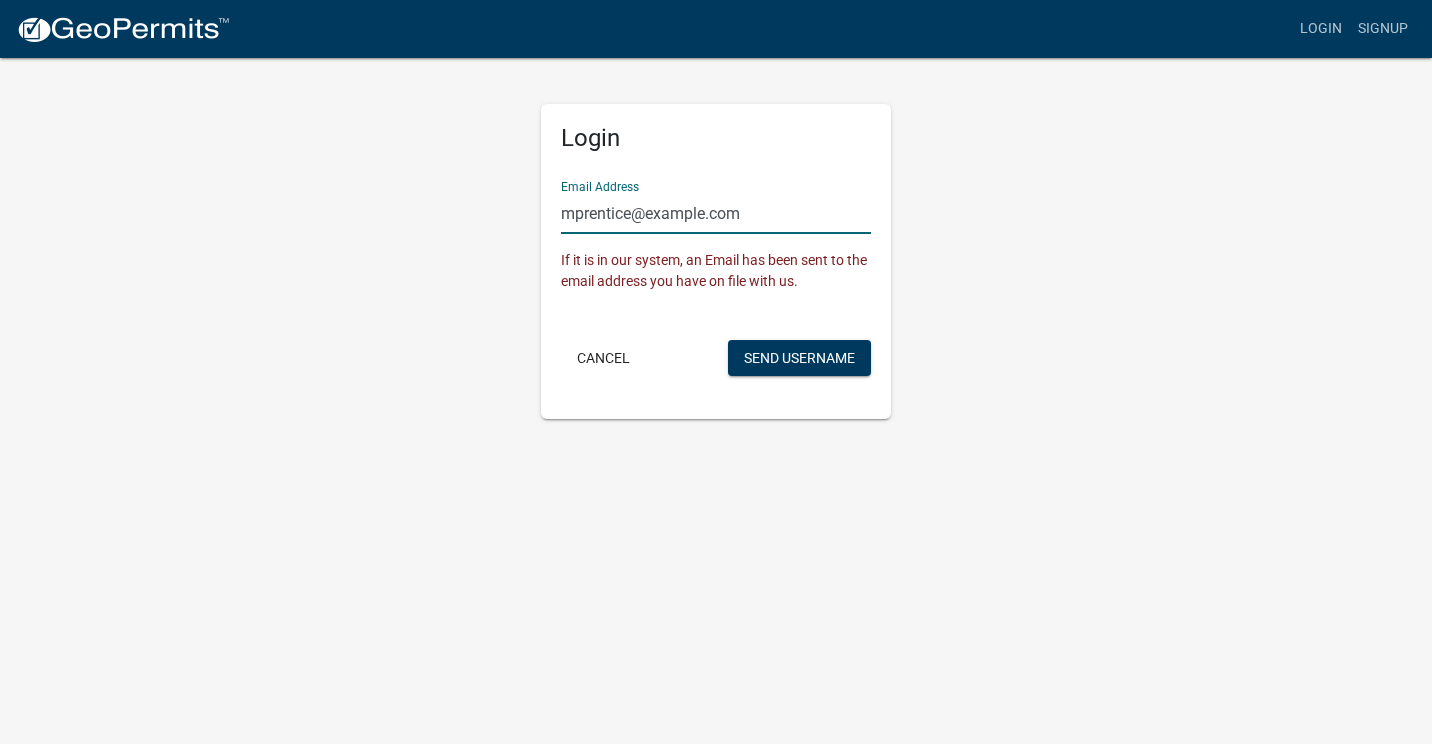 type on "jsmith@sheplerconstruction.com" 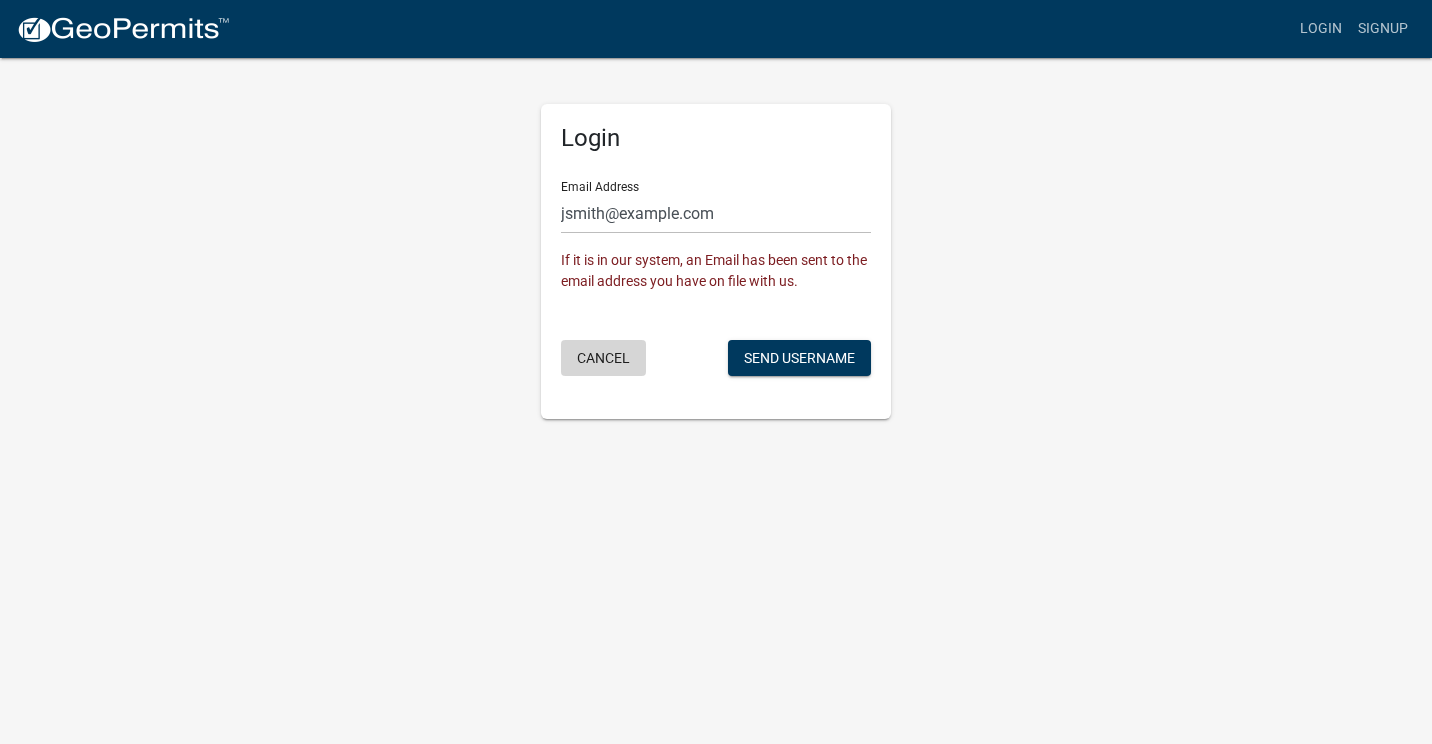 click on "Cancel" 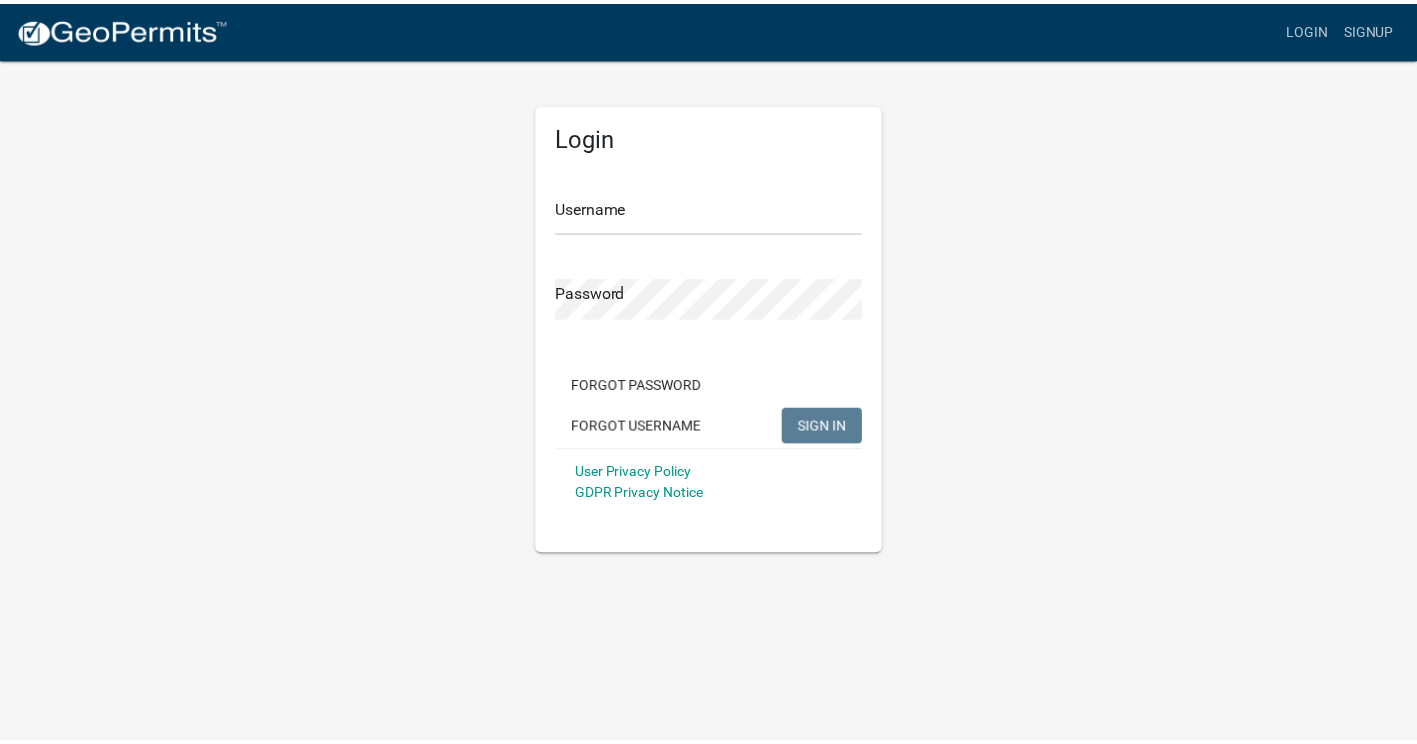scroll, scrollTop: 0, scrollLeft: 0, axis: both 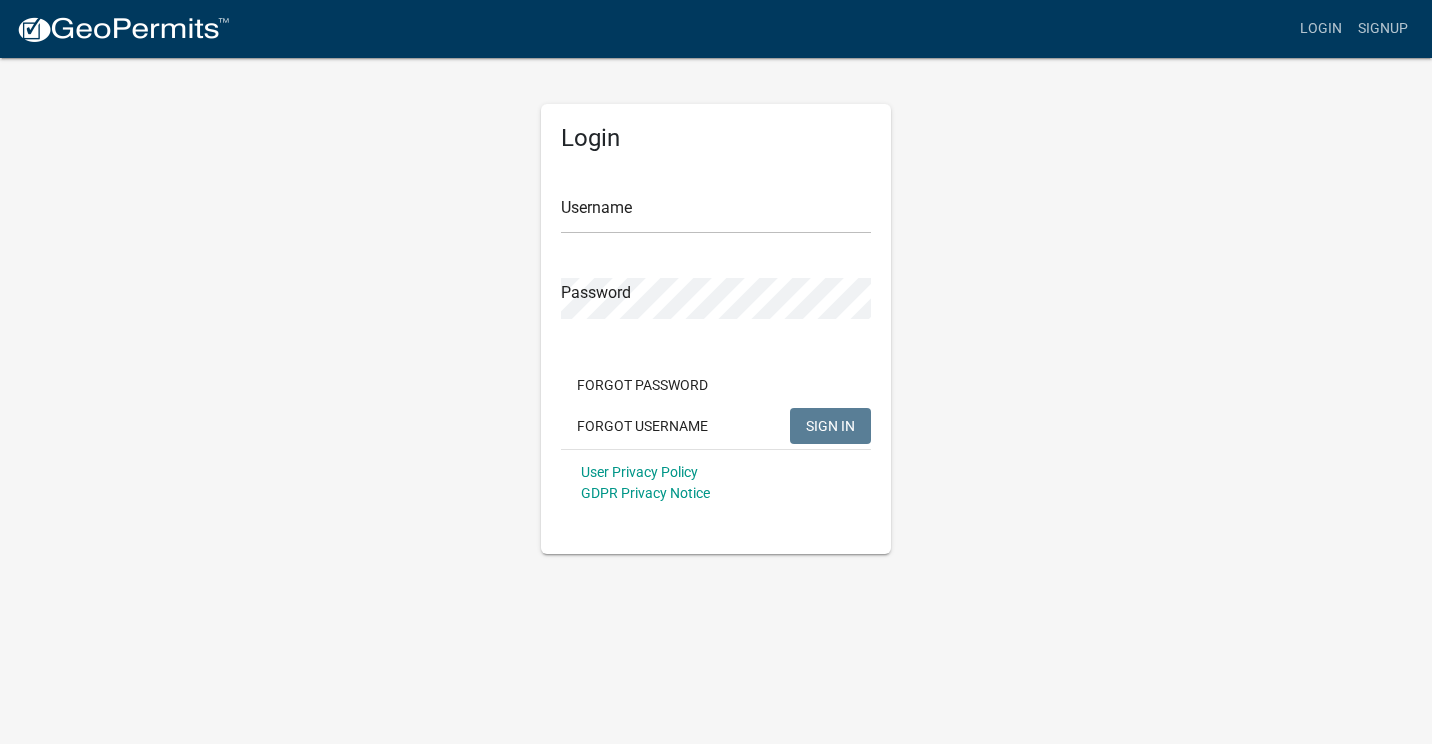 click 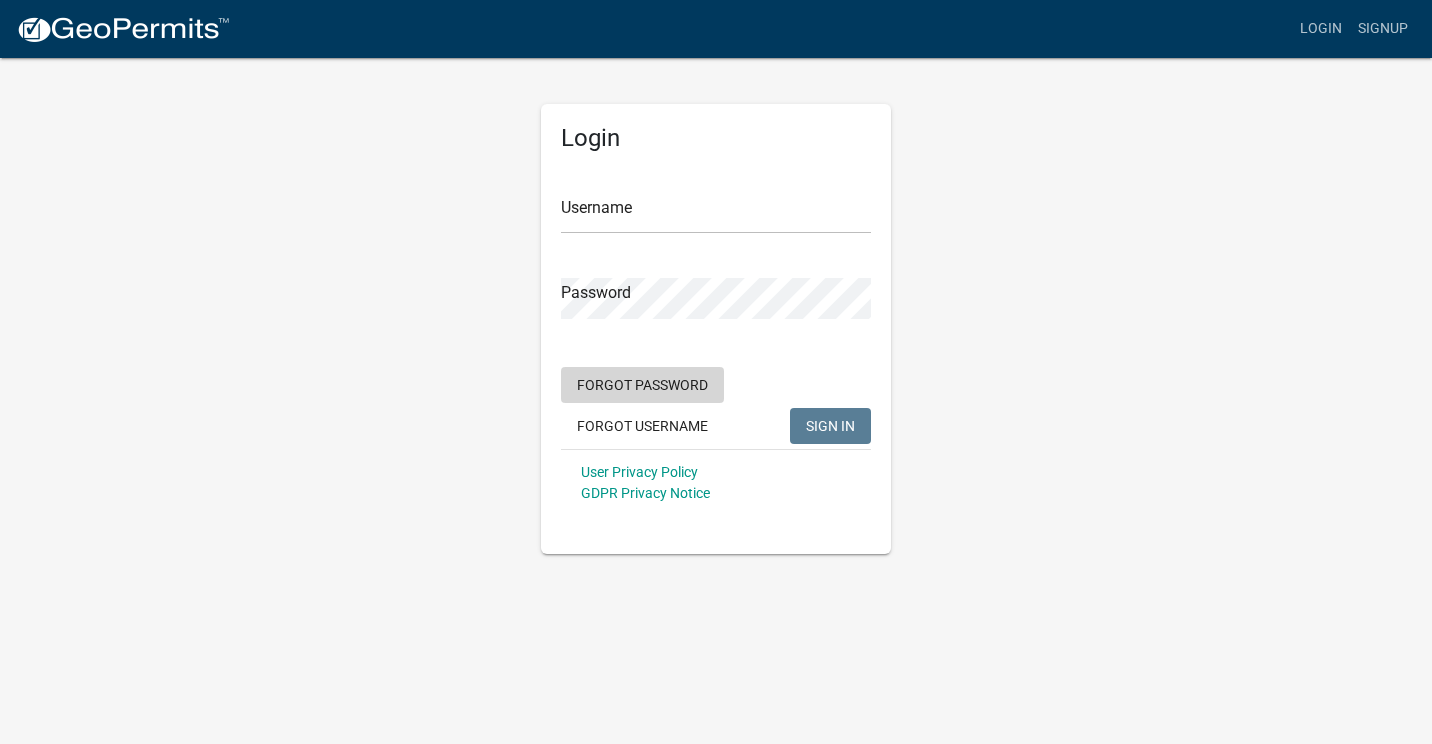 click on "Forgot Password" 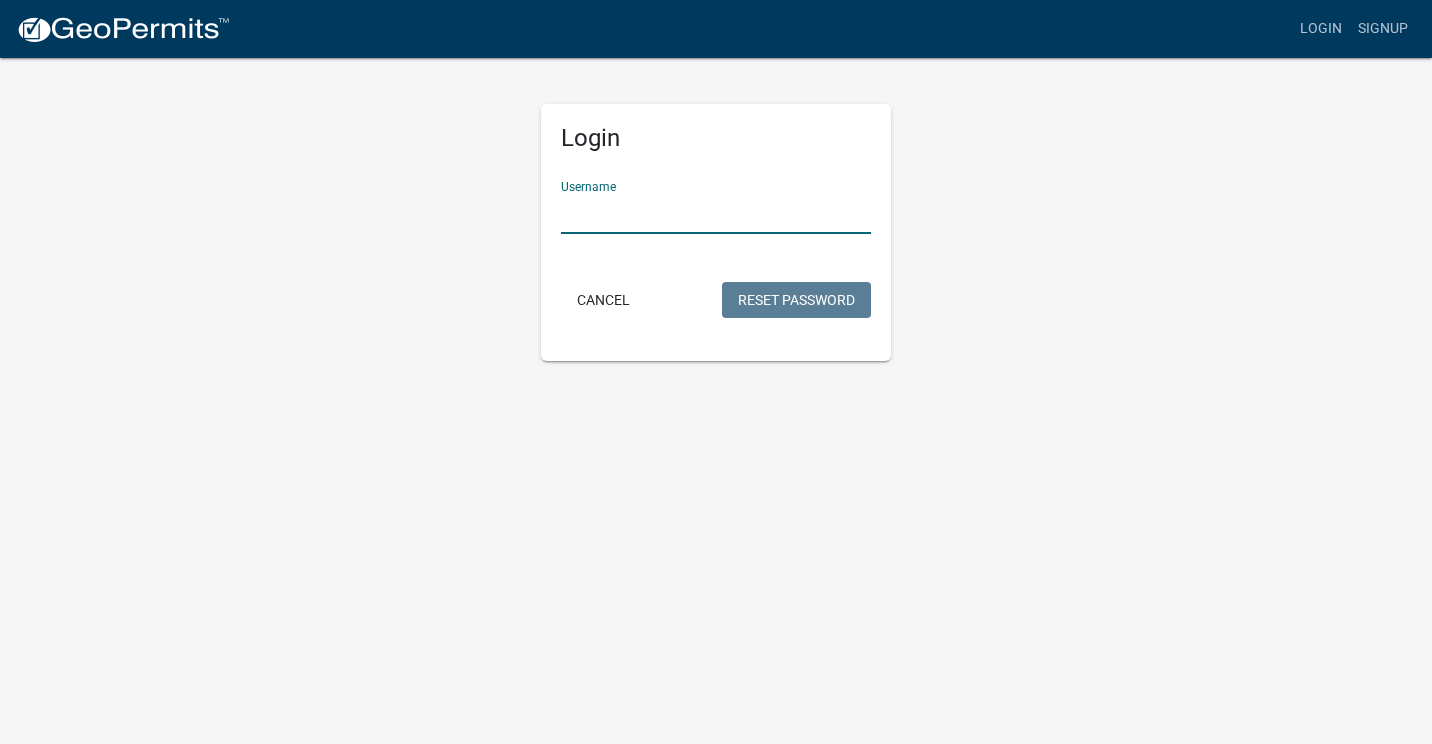click on "Username" at bounding box center [716, 213] 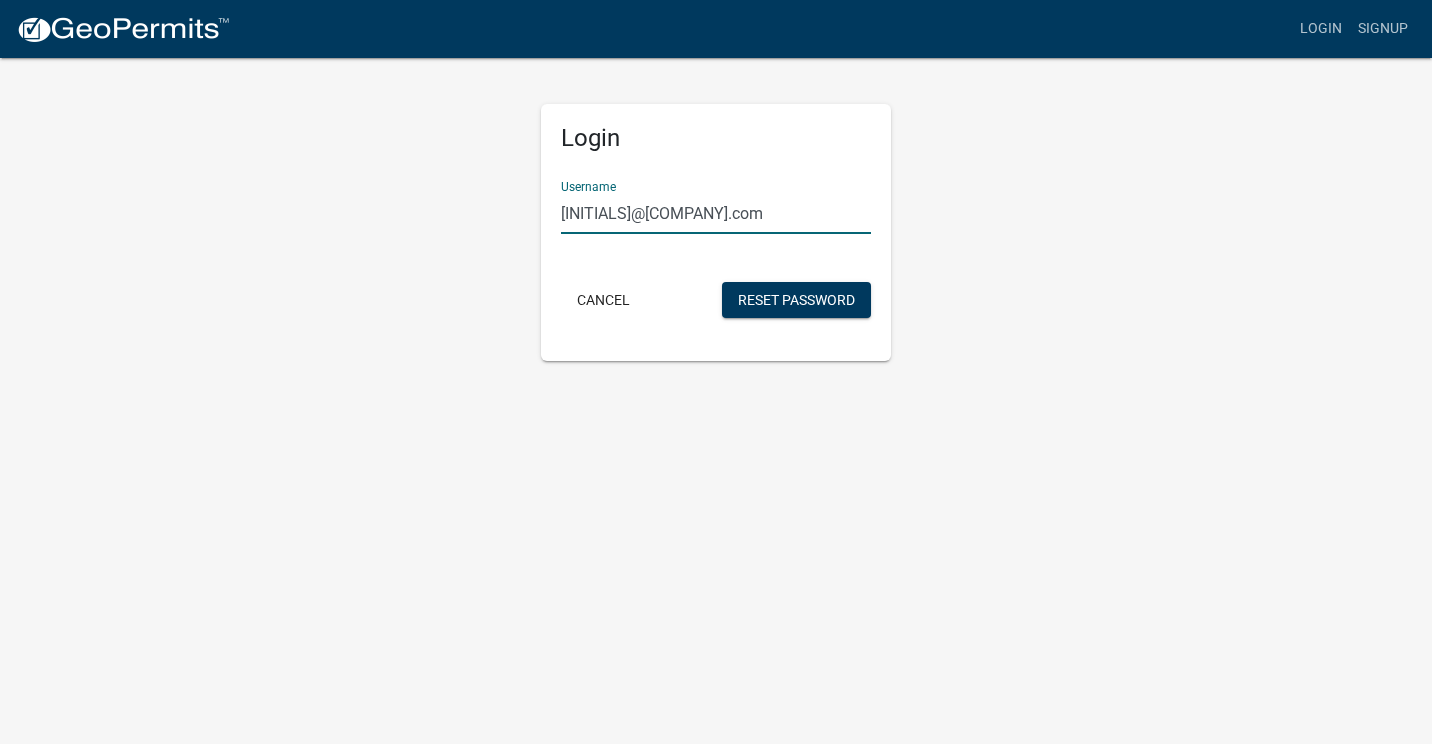 type on "[EMAIL]" 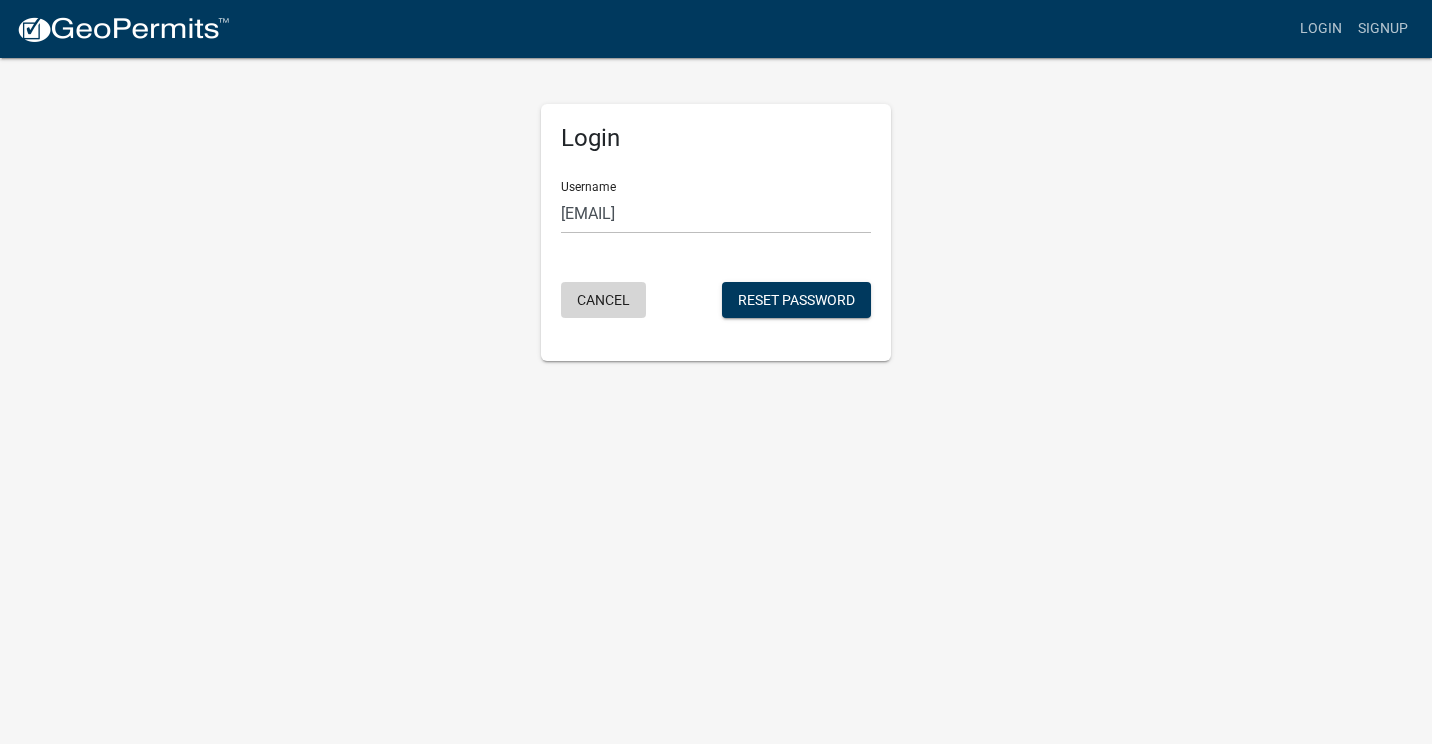 click on "Cancel" 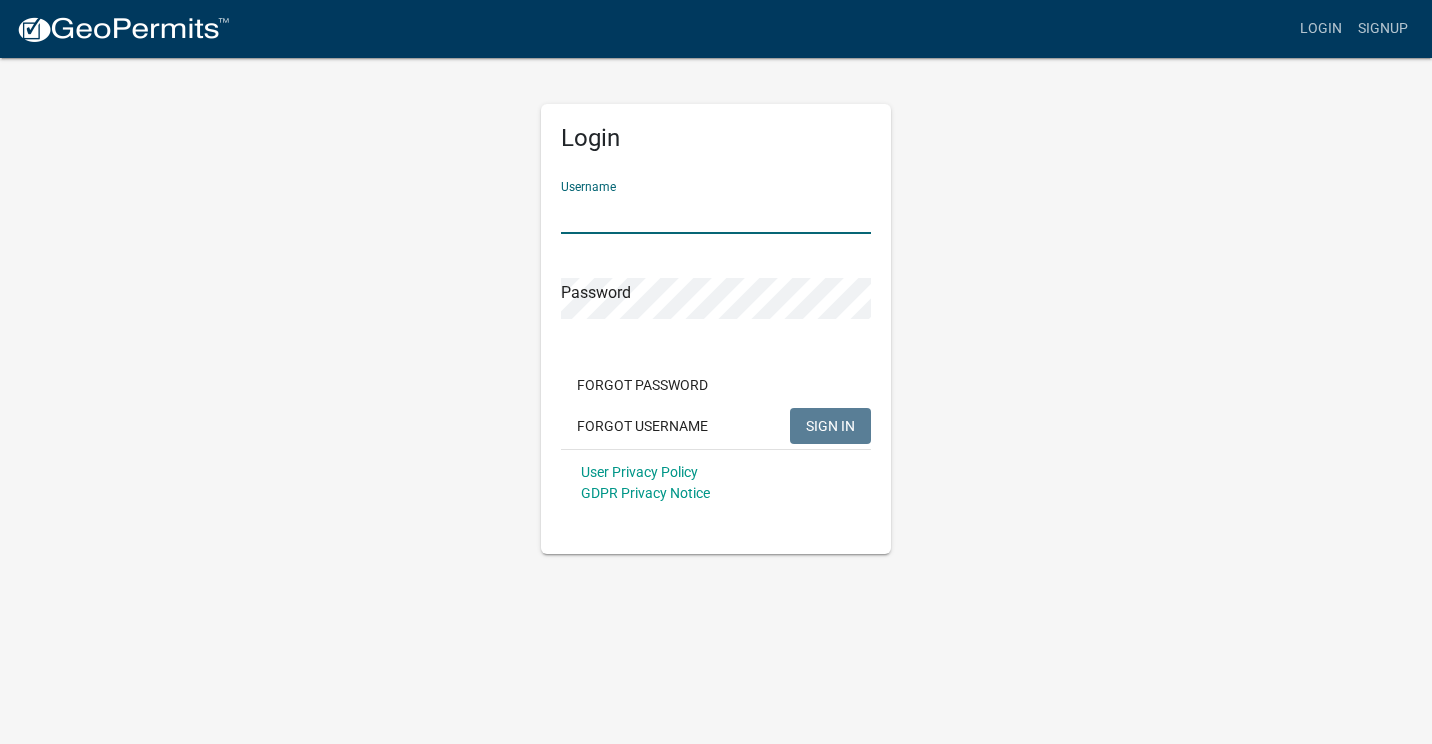 click on "Username" at bounding box center [716, 213] 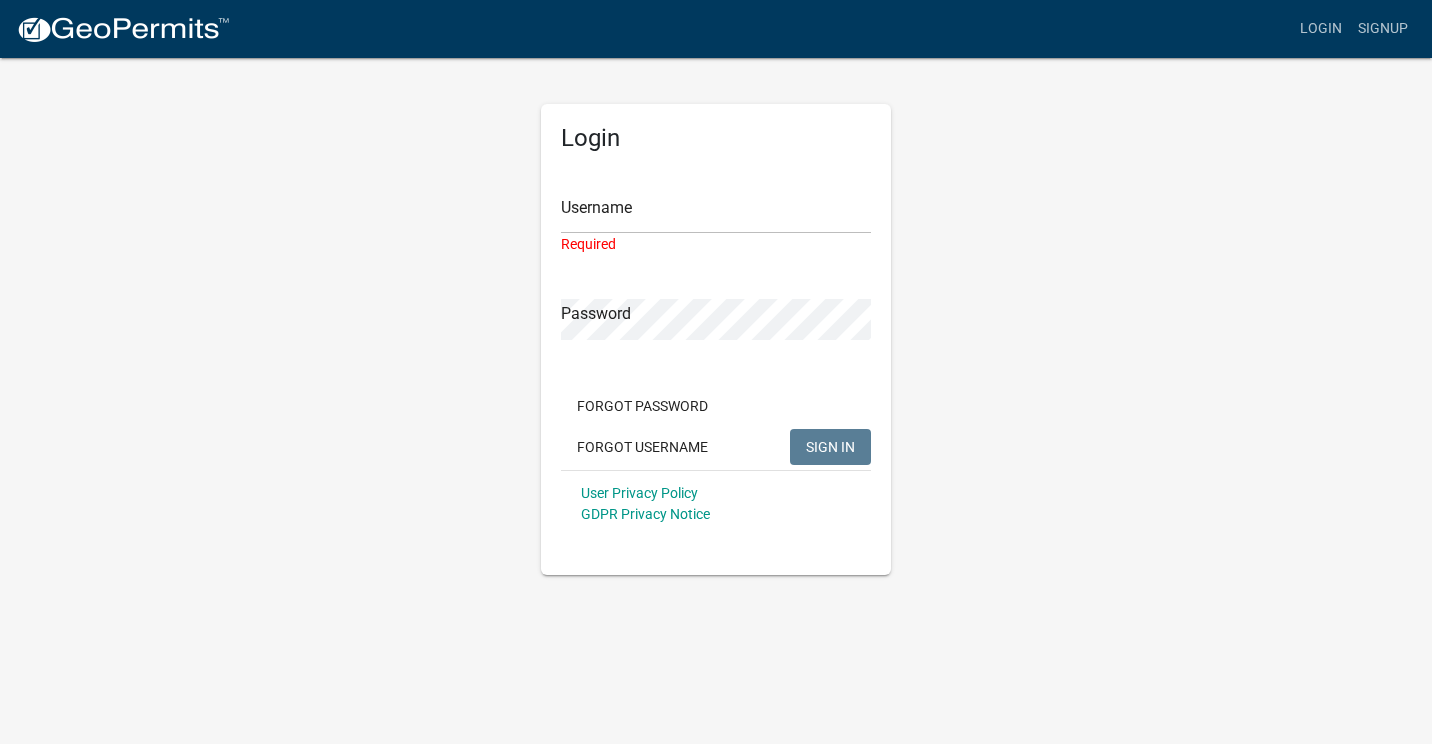 click on "Login Username Required Password  Forgot Password   Forgot Username  SIGN IN User Privacy Policy GDPR Privacy Notice" 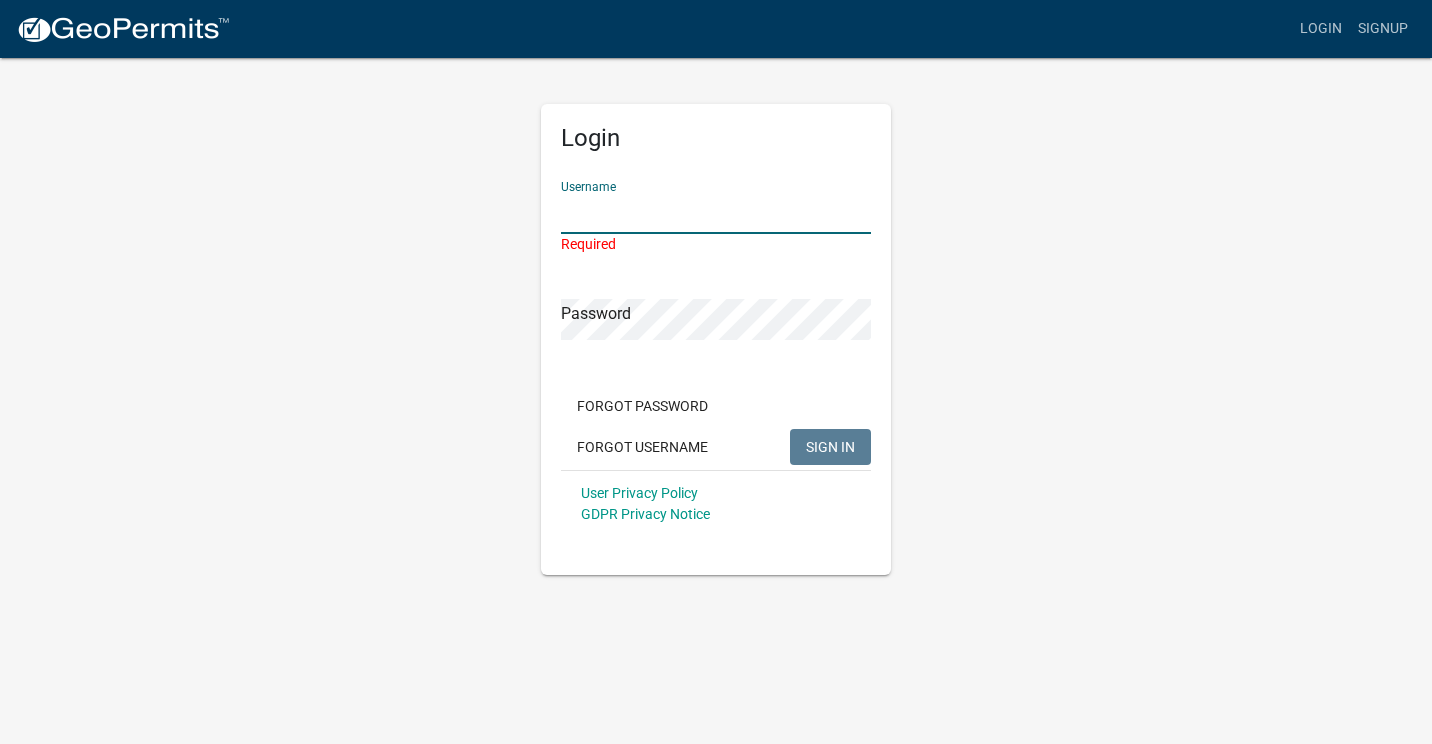 click on "Username" at bounding box center (716, 213) 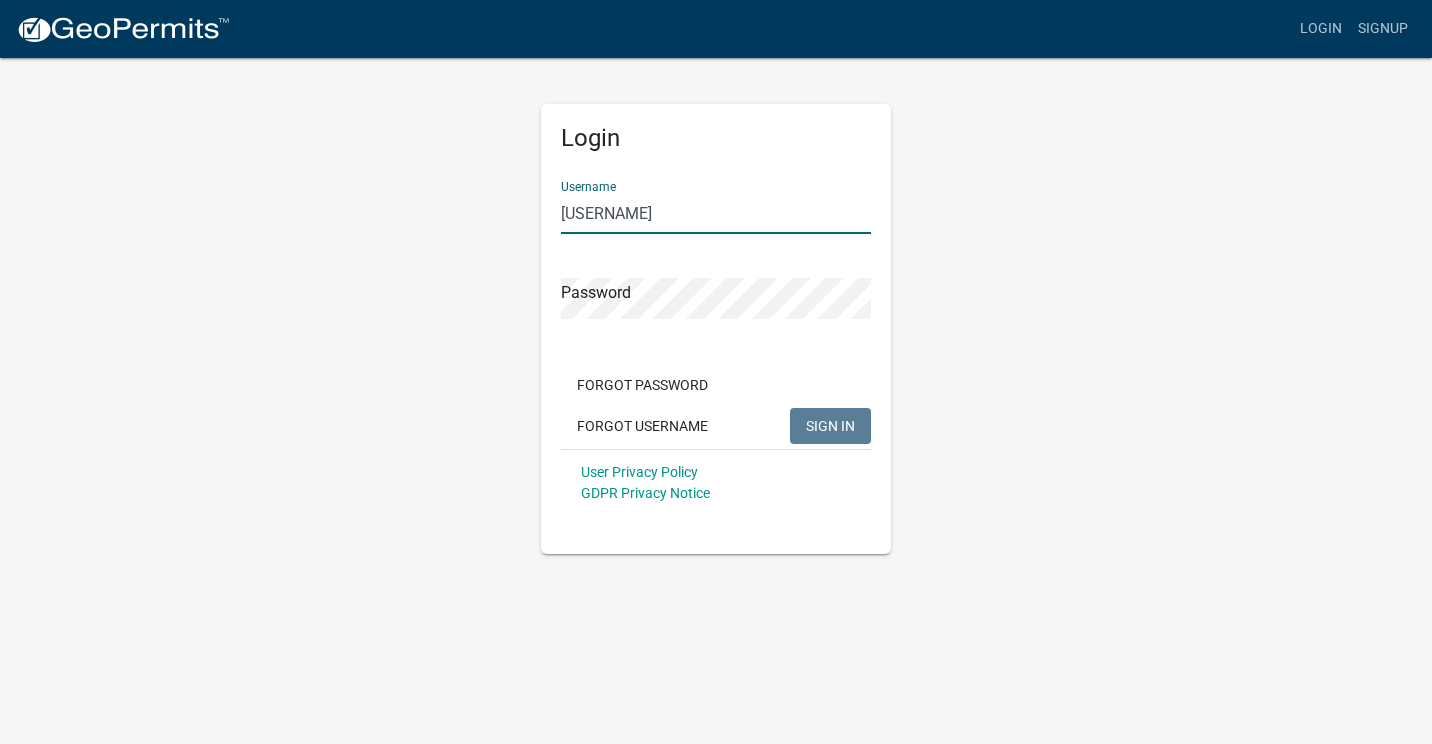 type on "[USERNAME]" 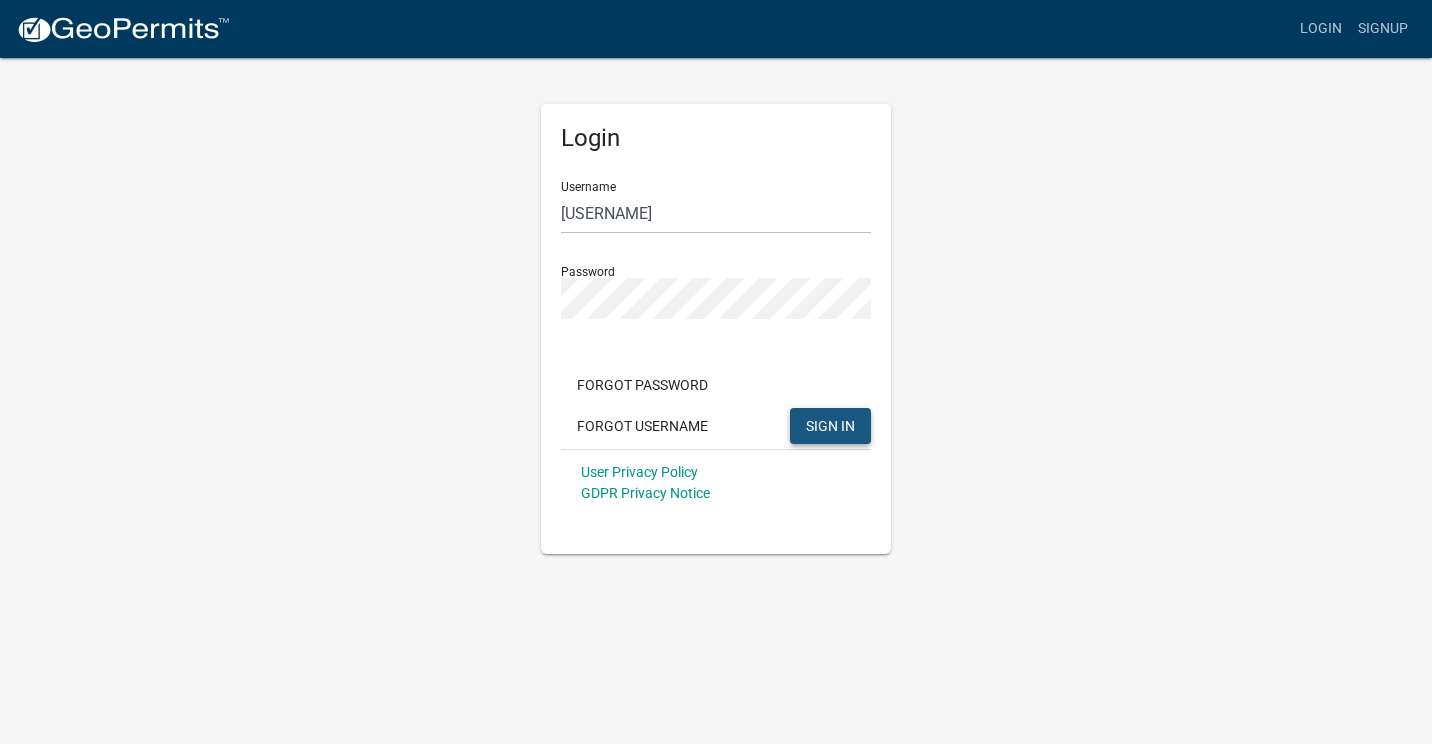 click on "SIGN IN" 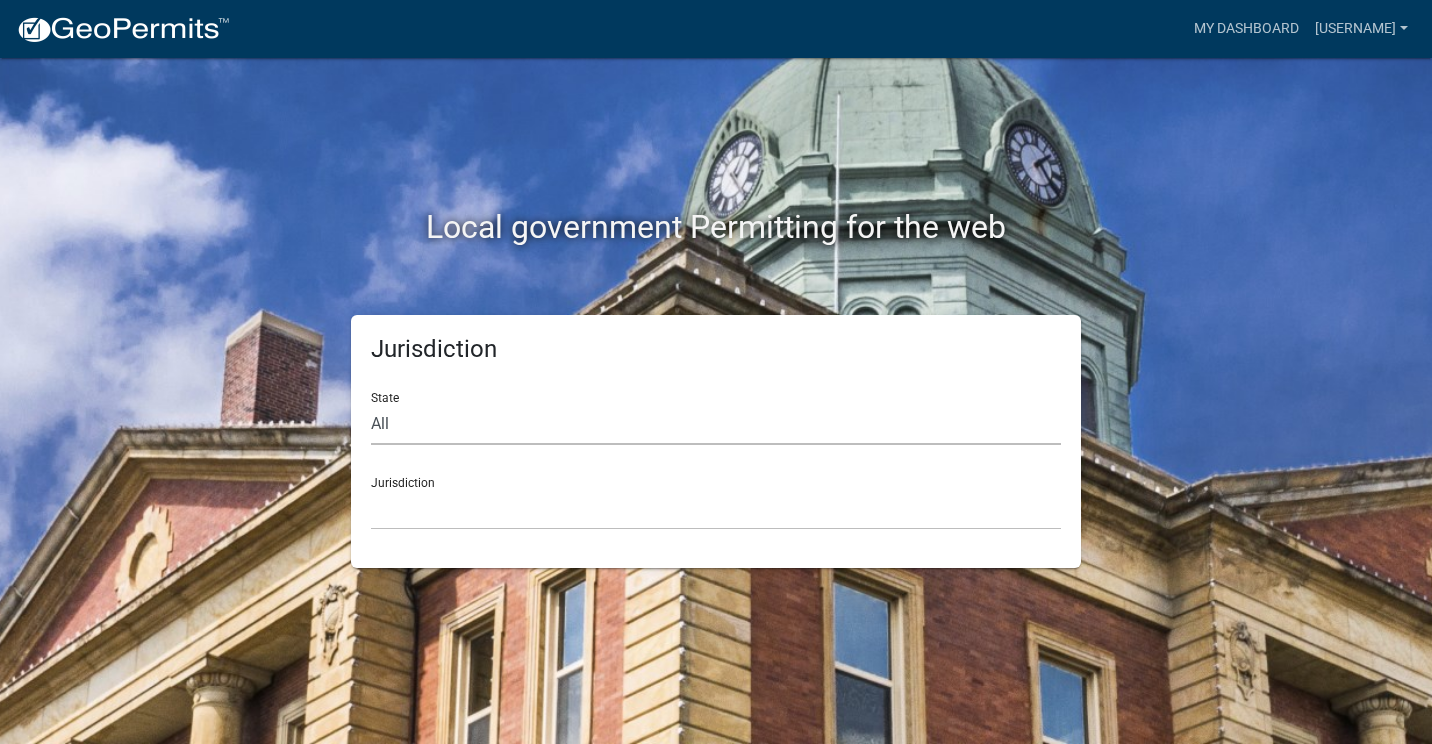 click on "All  Colorado   Georgia   Indiana   Iowa   Kansas   Minnesota   Ohio   South Carolina   Wisconsin" 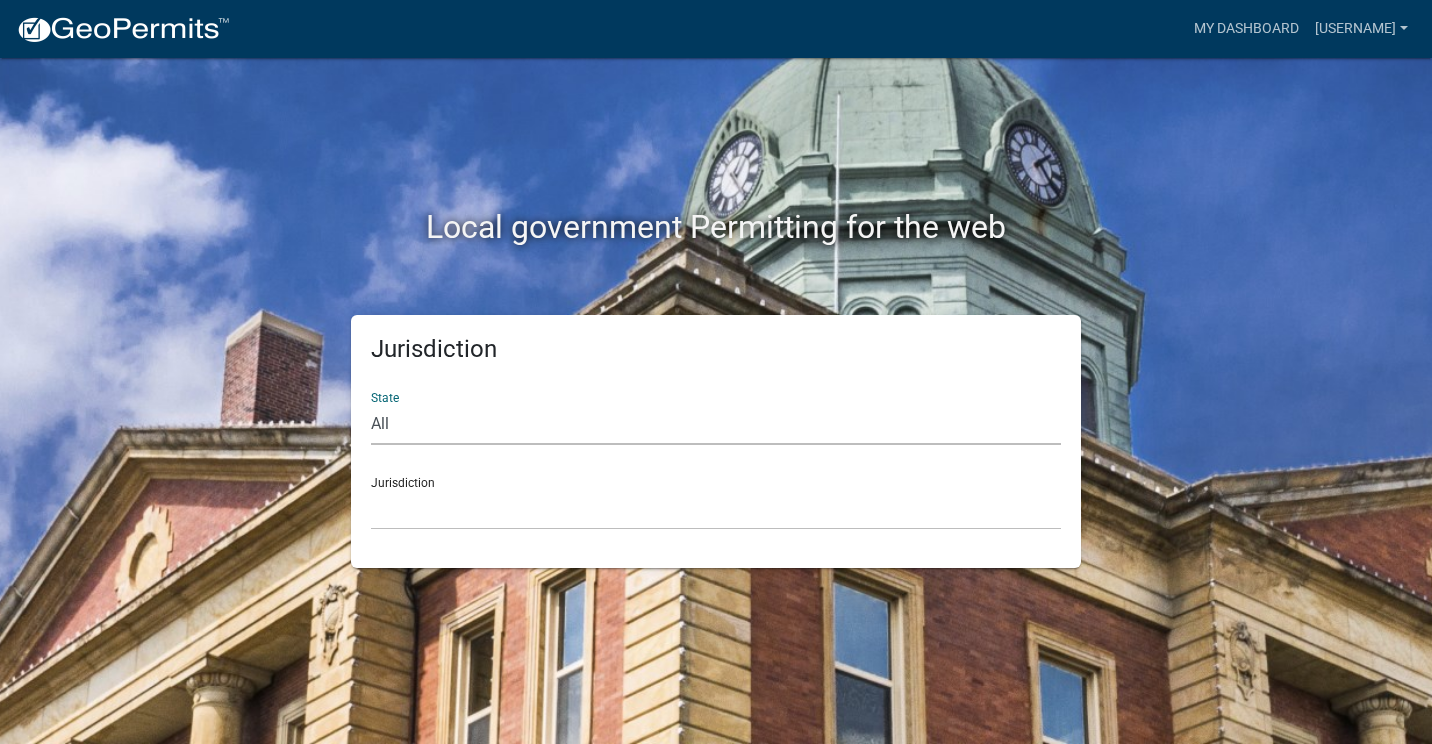 select on "Indiana" 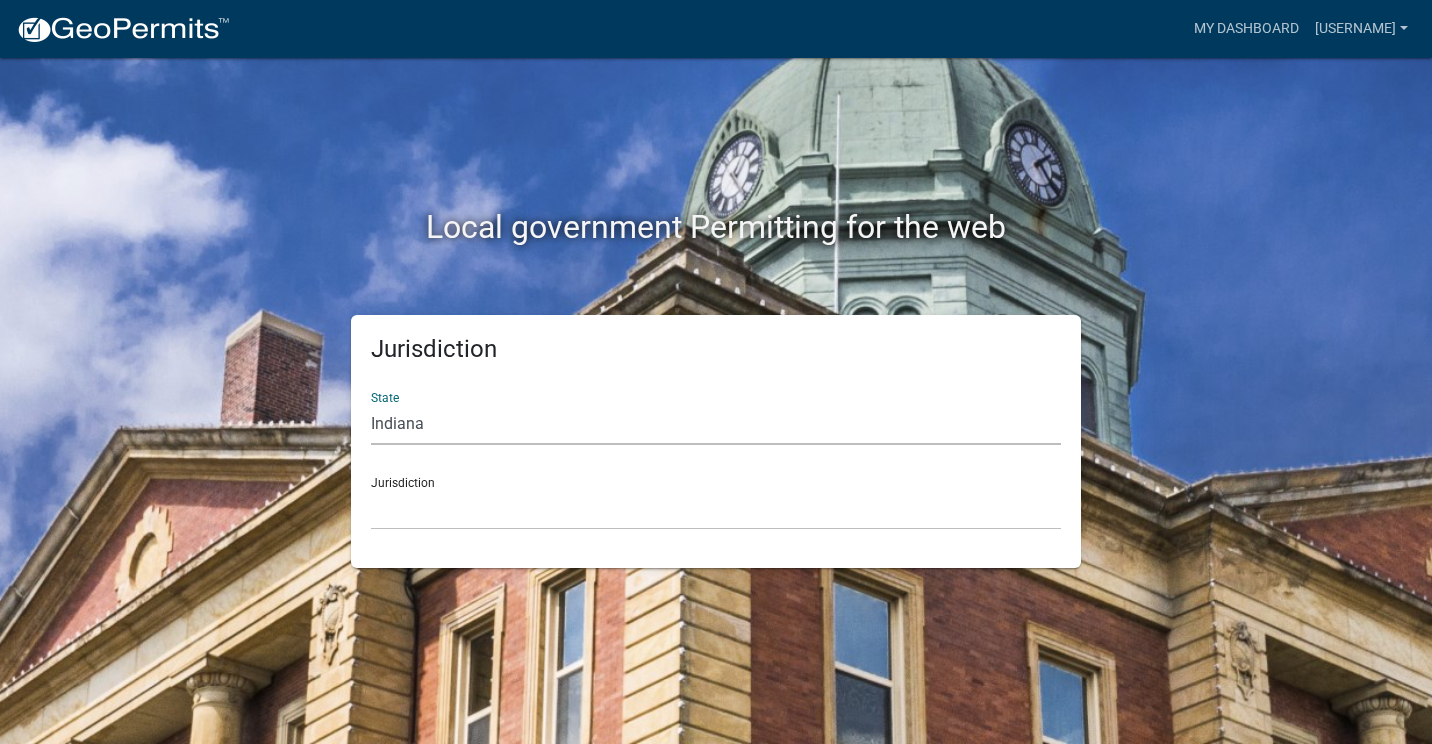 click on "All  Colorado   Georgia   Indiana   Iowa   Kansas   Minnesota   Ohio   South Carolina   Wisconsin" 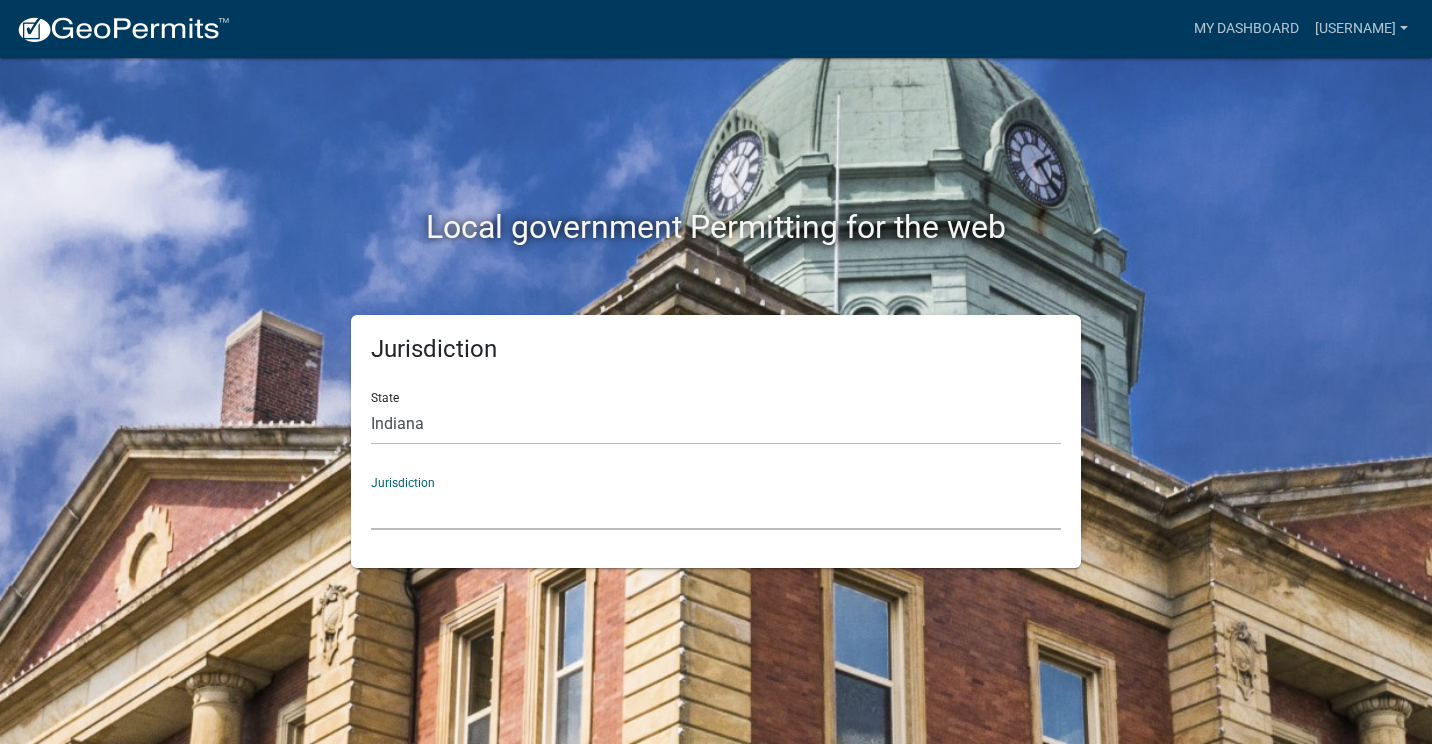 click on "City of Charlestown, Indiana City of Jeffersonville, Indiana City of Logansport, Indiana Decatur County, Indiana Grant County, Indiana Howard County, Indiana Huntington County, Indiana Jasper County, Indiana Kosciusko County, Indiana La Porte County, Indiana Miami County, Indiana Montgomery County, Indiana Morgan County, Indiana Newton County, Indiana Porter County, Indiana River Ridge Development Authority, Indiana Tippecanoe County, Indiana Vigo County, Indiana Wells County, Indiana Whitley County, Indiana" 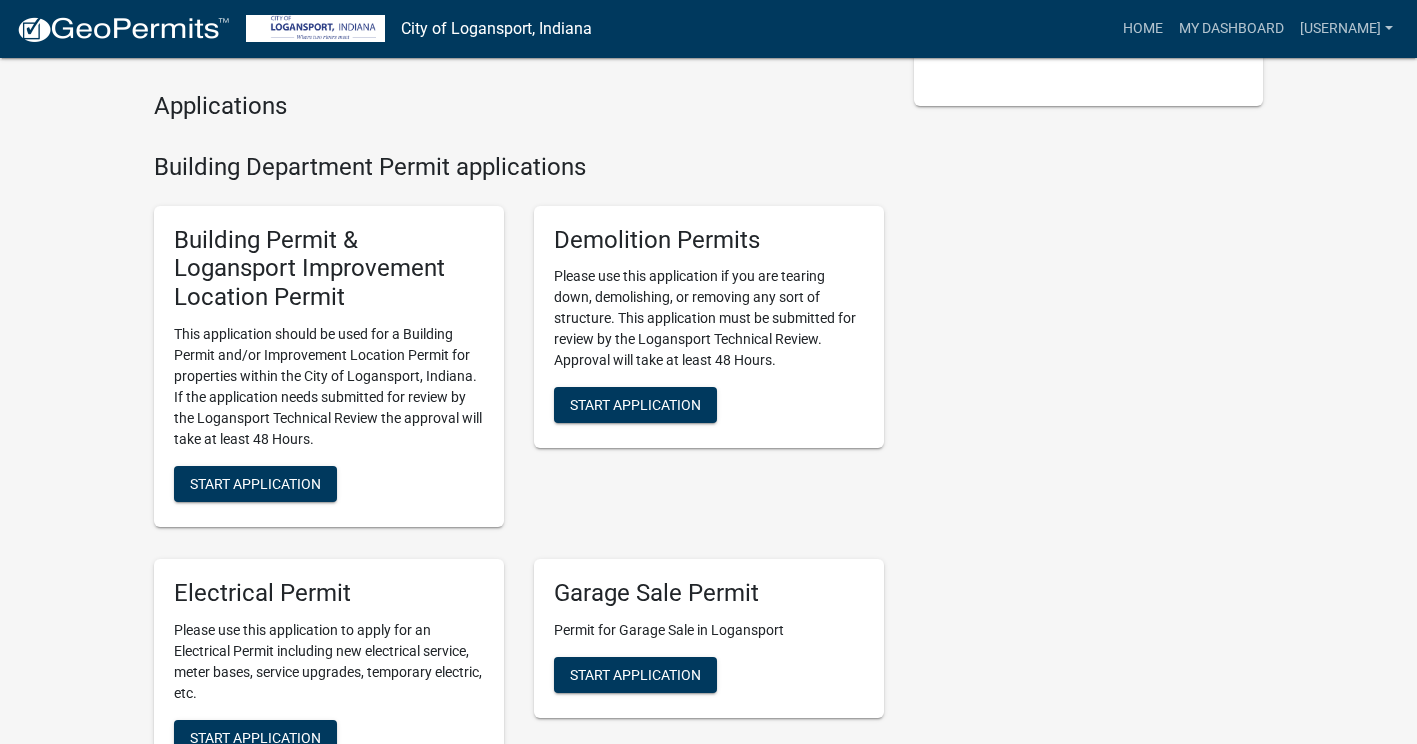 scroll, scrollTop: 500, scrollLeft: 0, axis: vertical 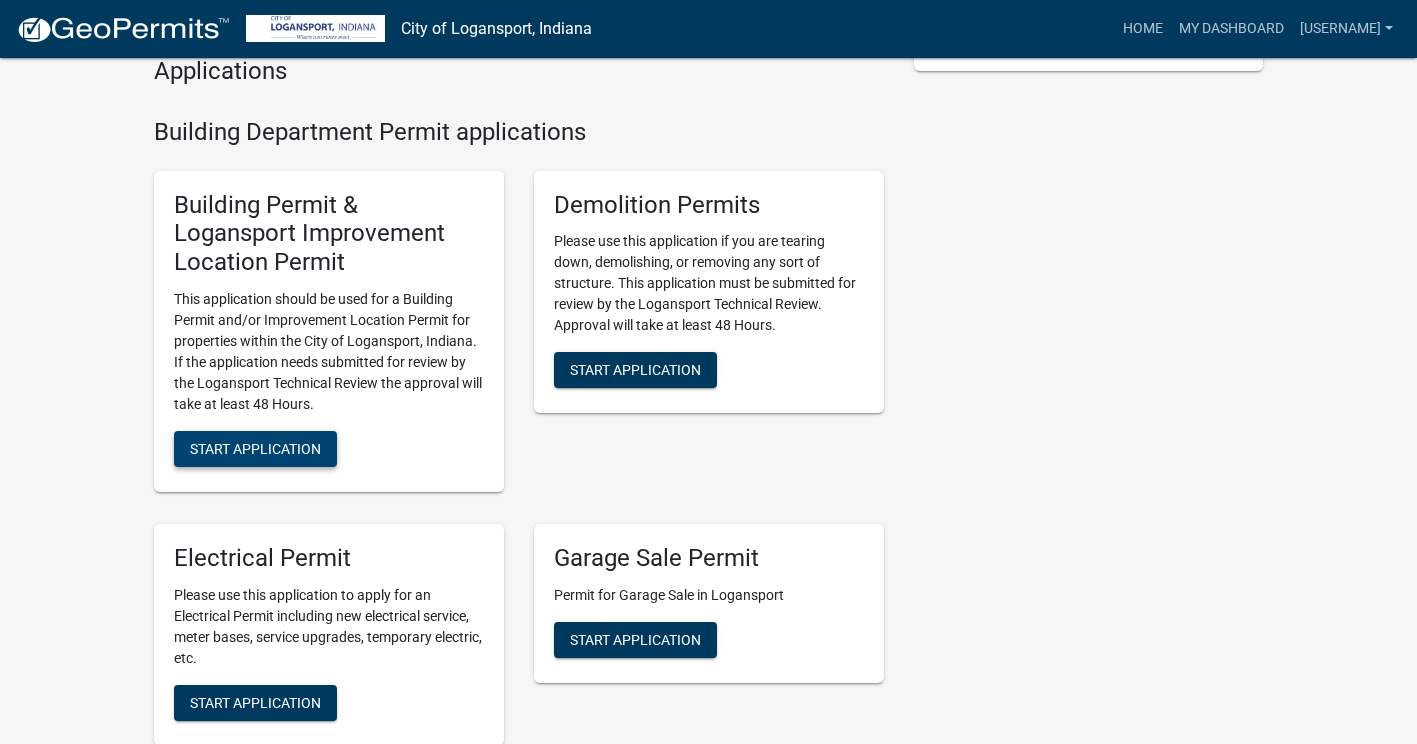 click on "Start Application" at bounding box center (255, 449) 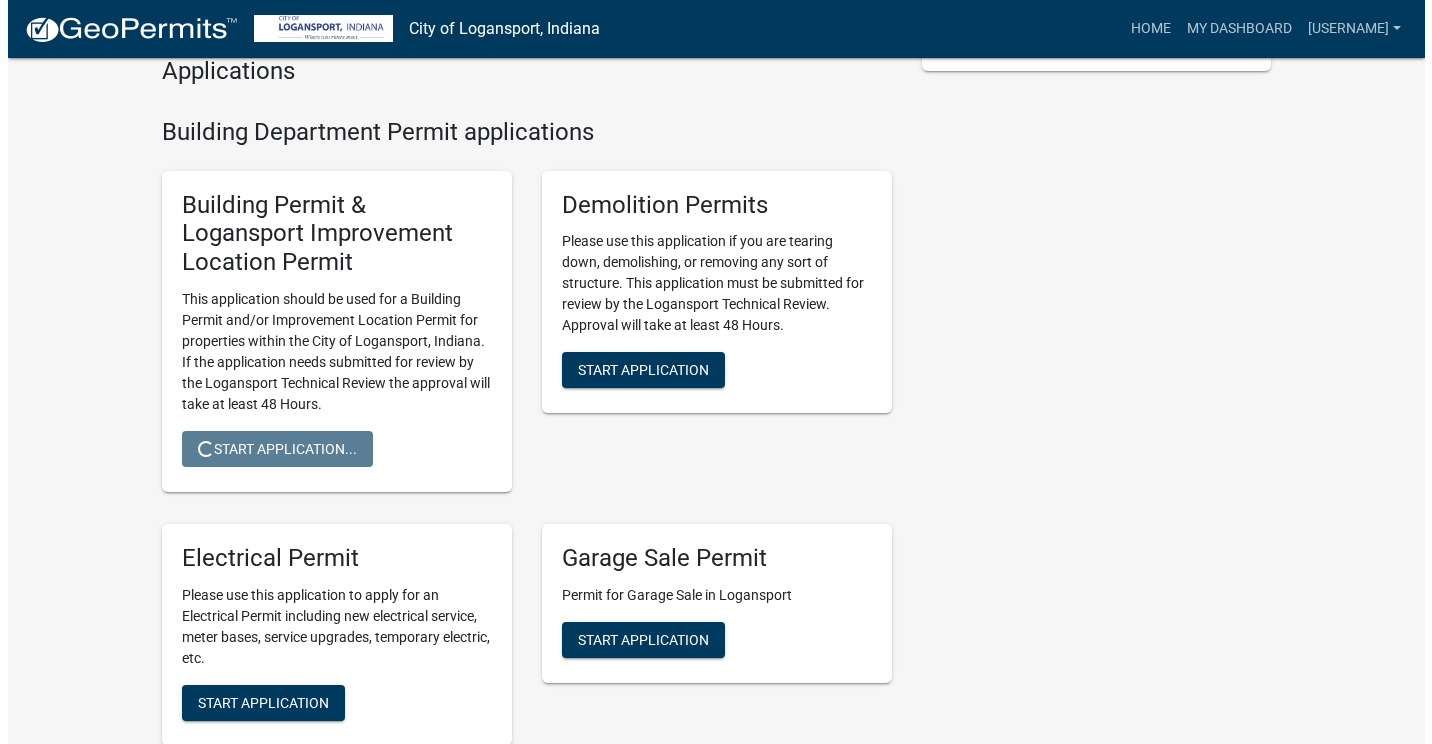 scroll, scrollTop: 0, scrollLeft: 0, axis: both 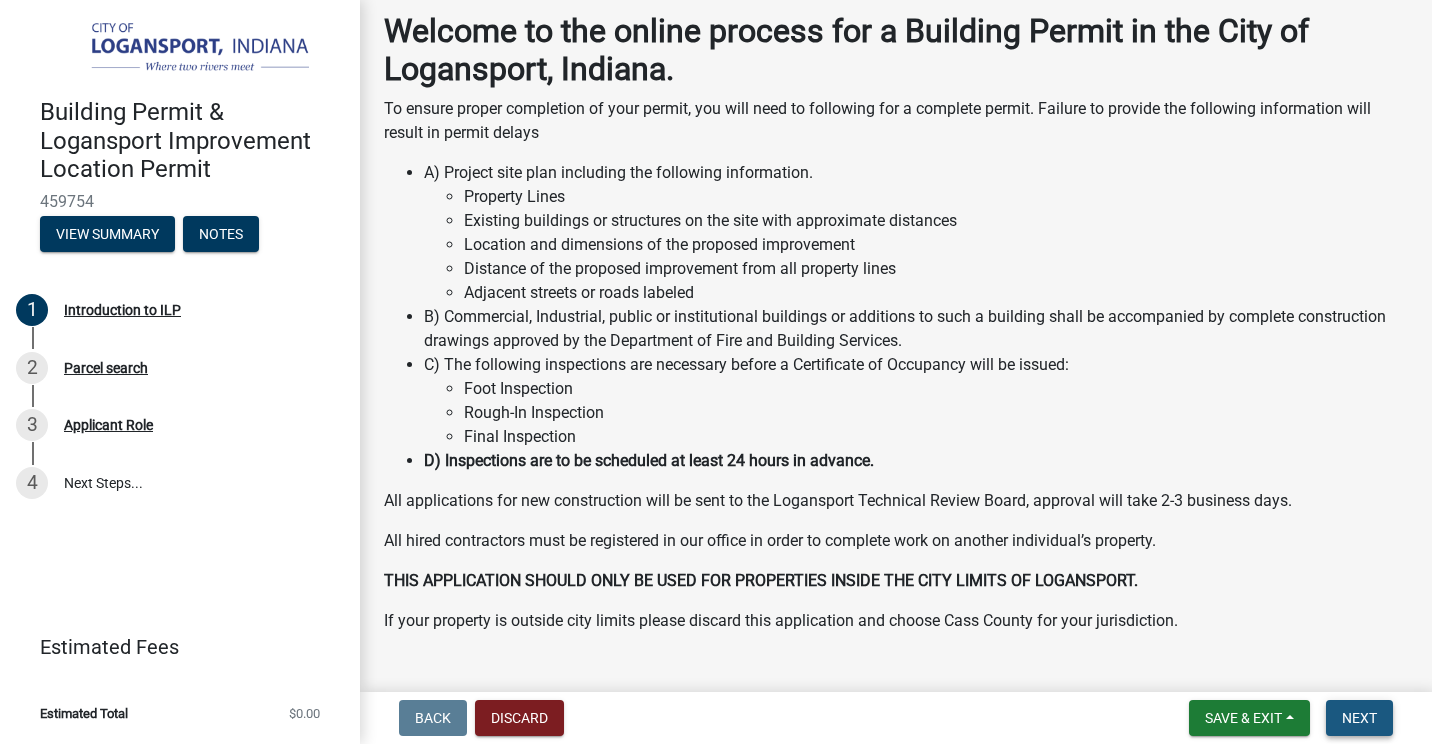 click on "Next" at bounding box center [1359, 718] 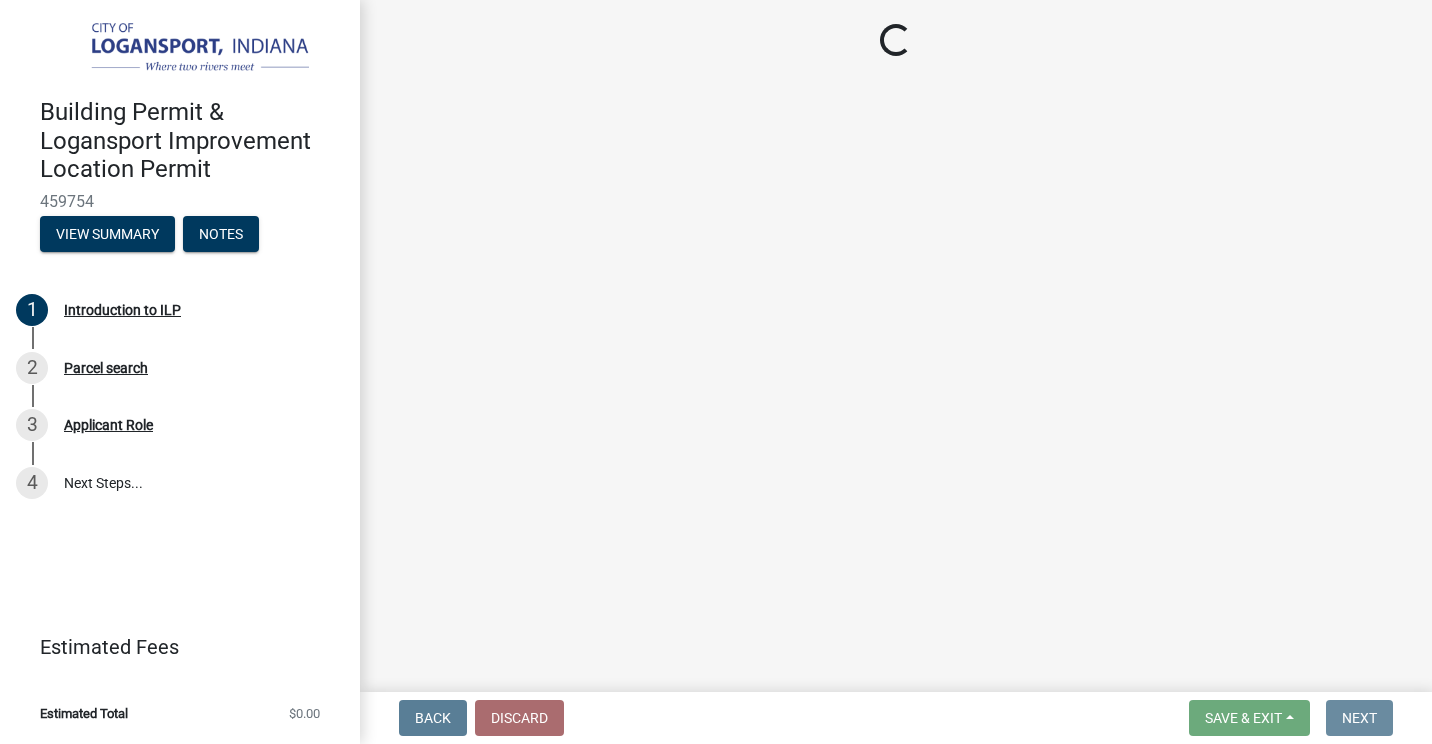 scroll, scrollTop: 0, scrollLeft: 0, axis: both 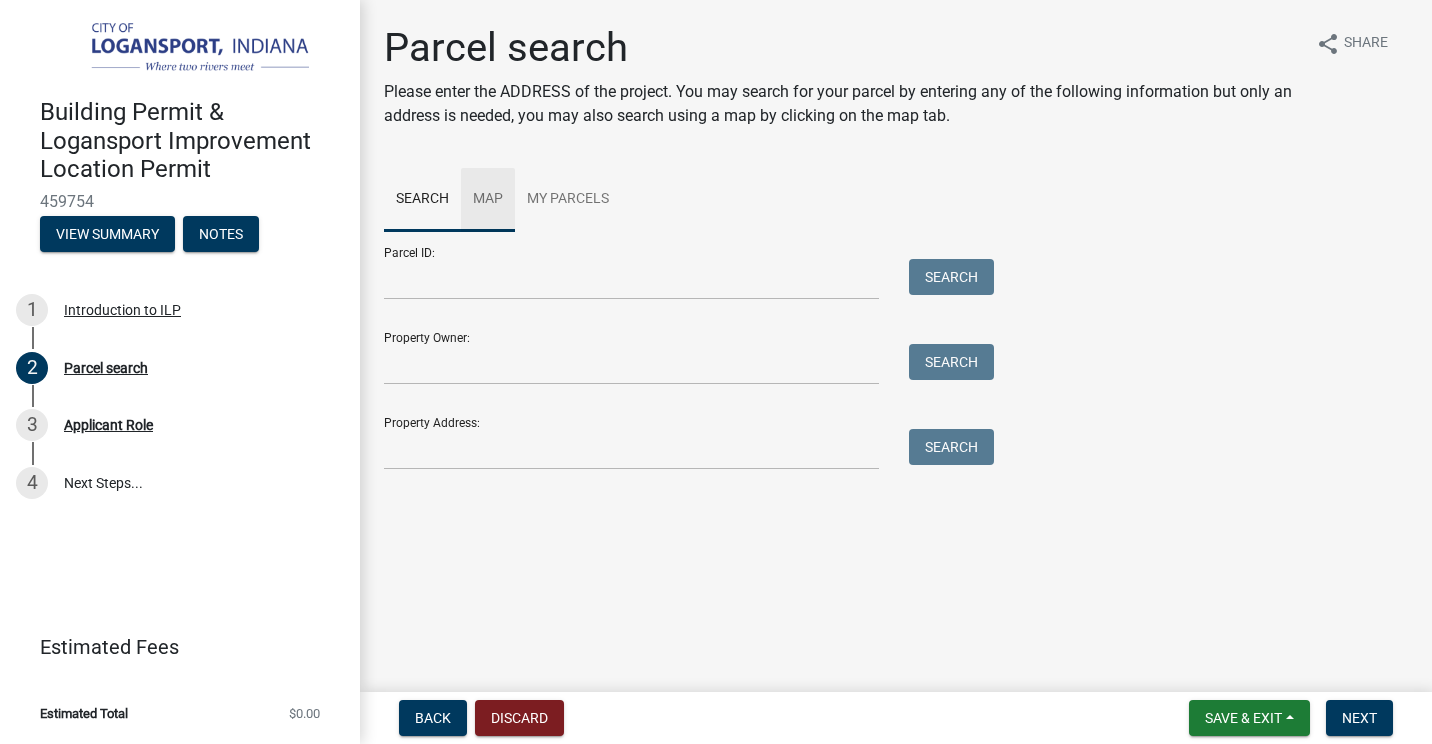 click on "Map" at bounding box center [488, 200] 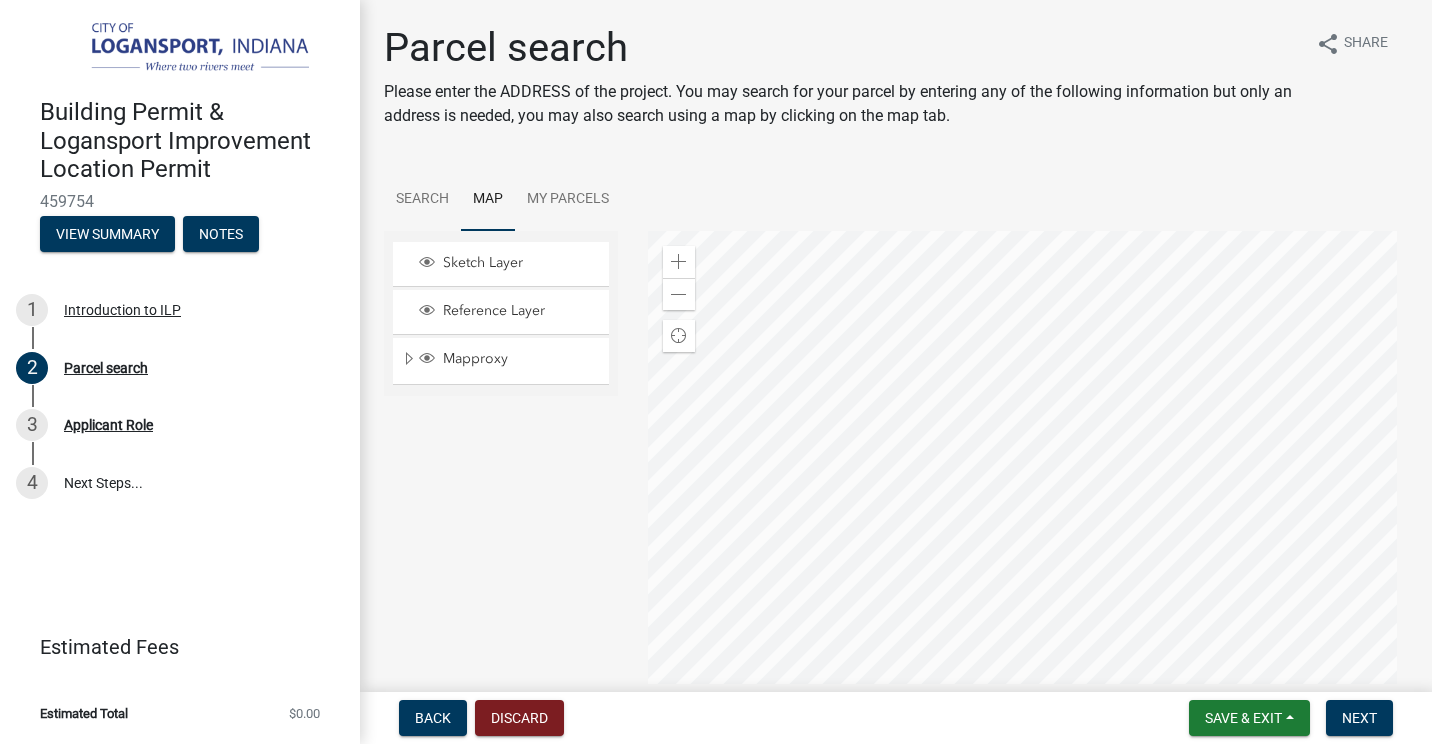 click at bounding box center [1028, 481] 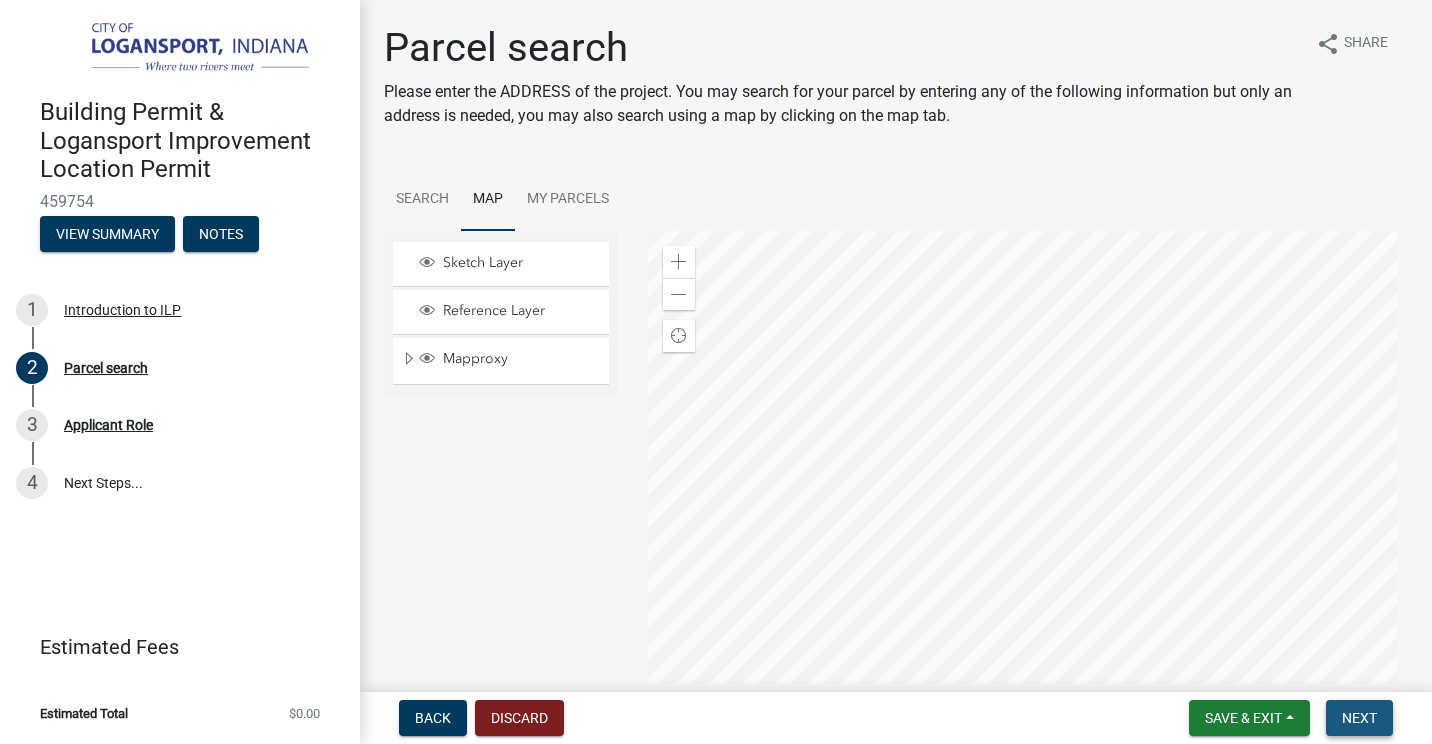click on "Next" at bounding box center (1359, 718) 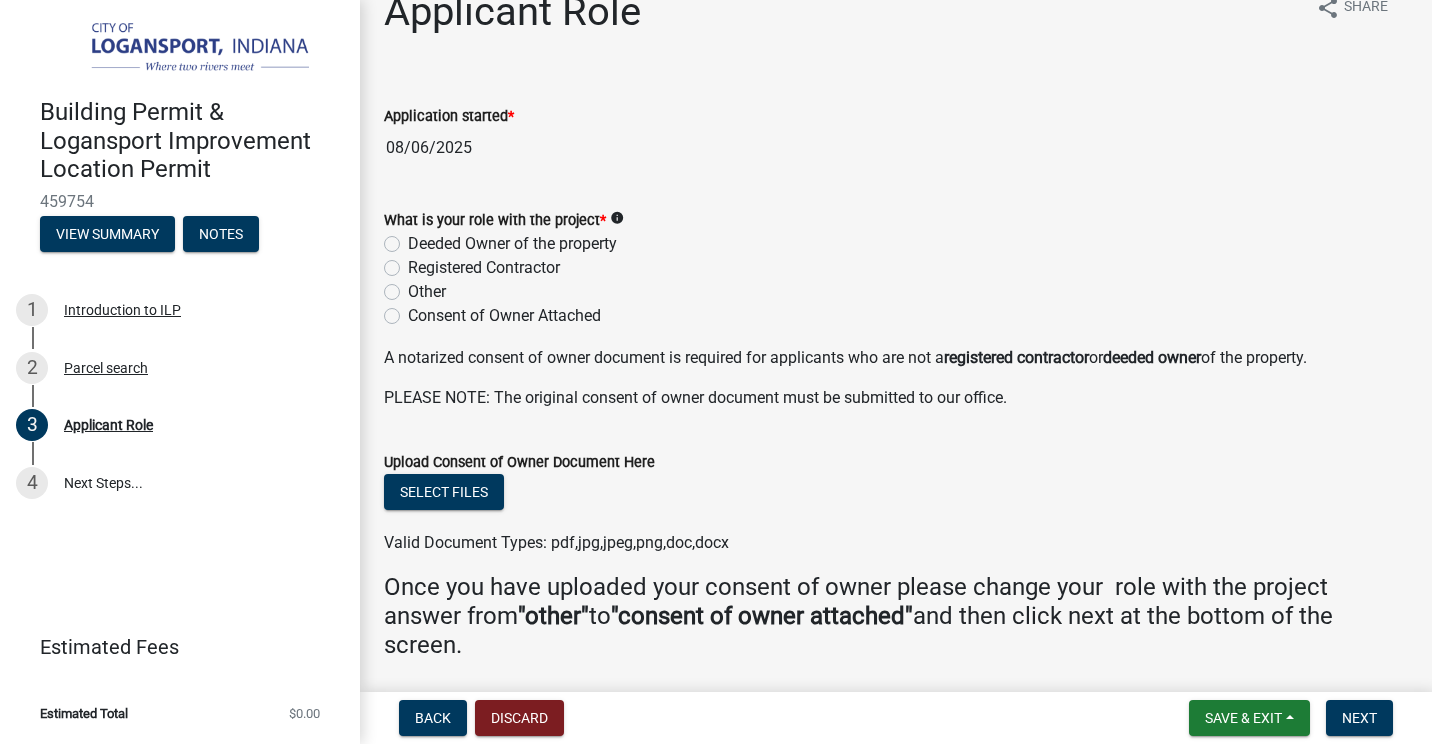 scroll, scrollTop: 0, scrollLeft: 0, axis: both 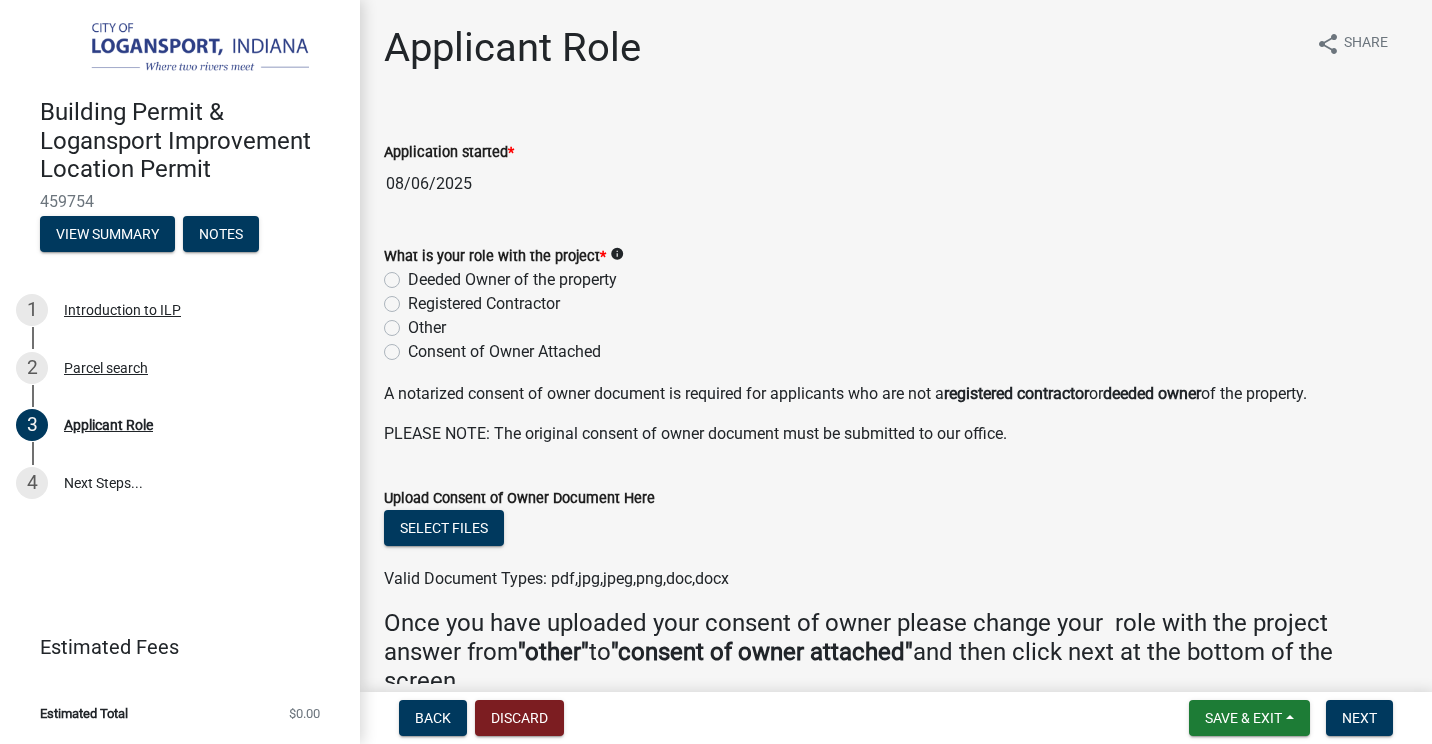 click on "Registered Contractor" 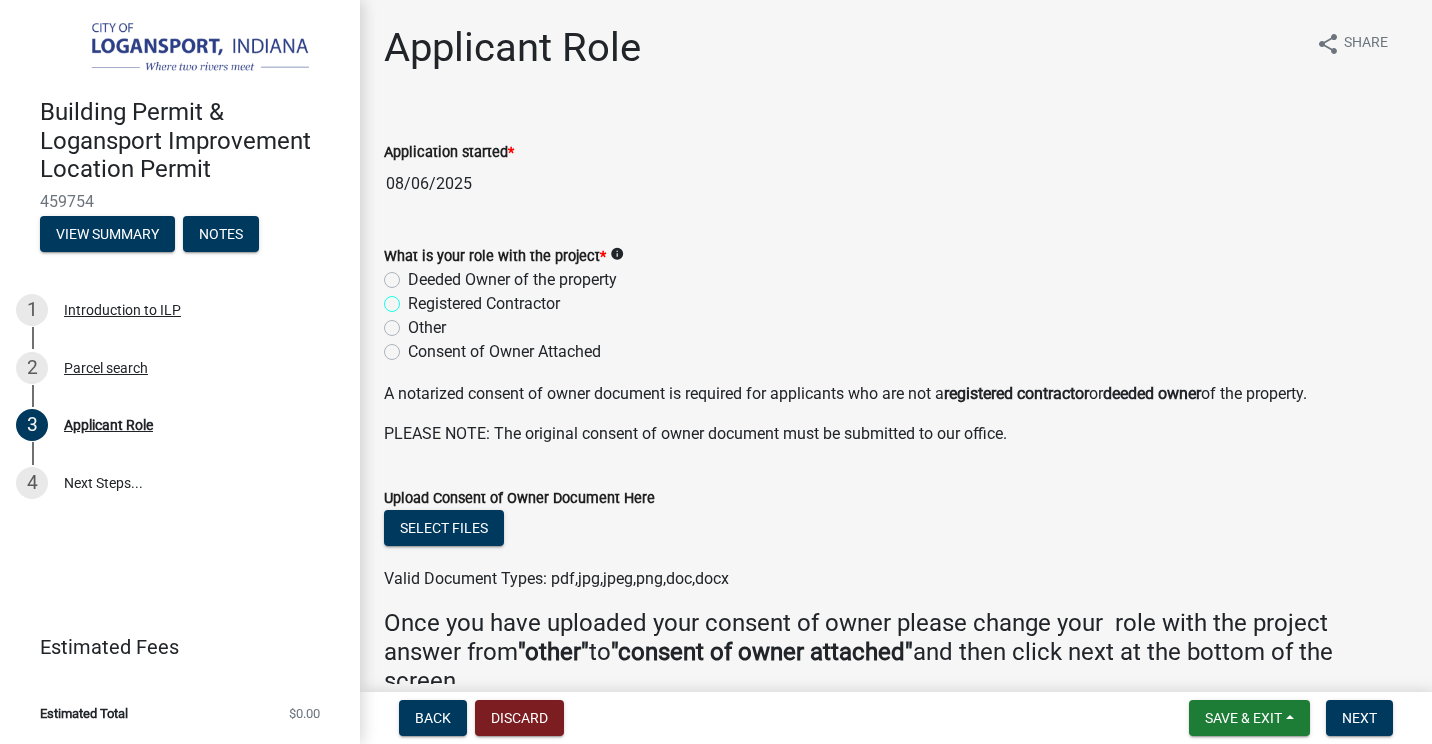 click on "Registered Contractor" at bounding box center (414, 298) 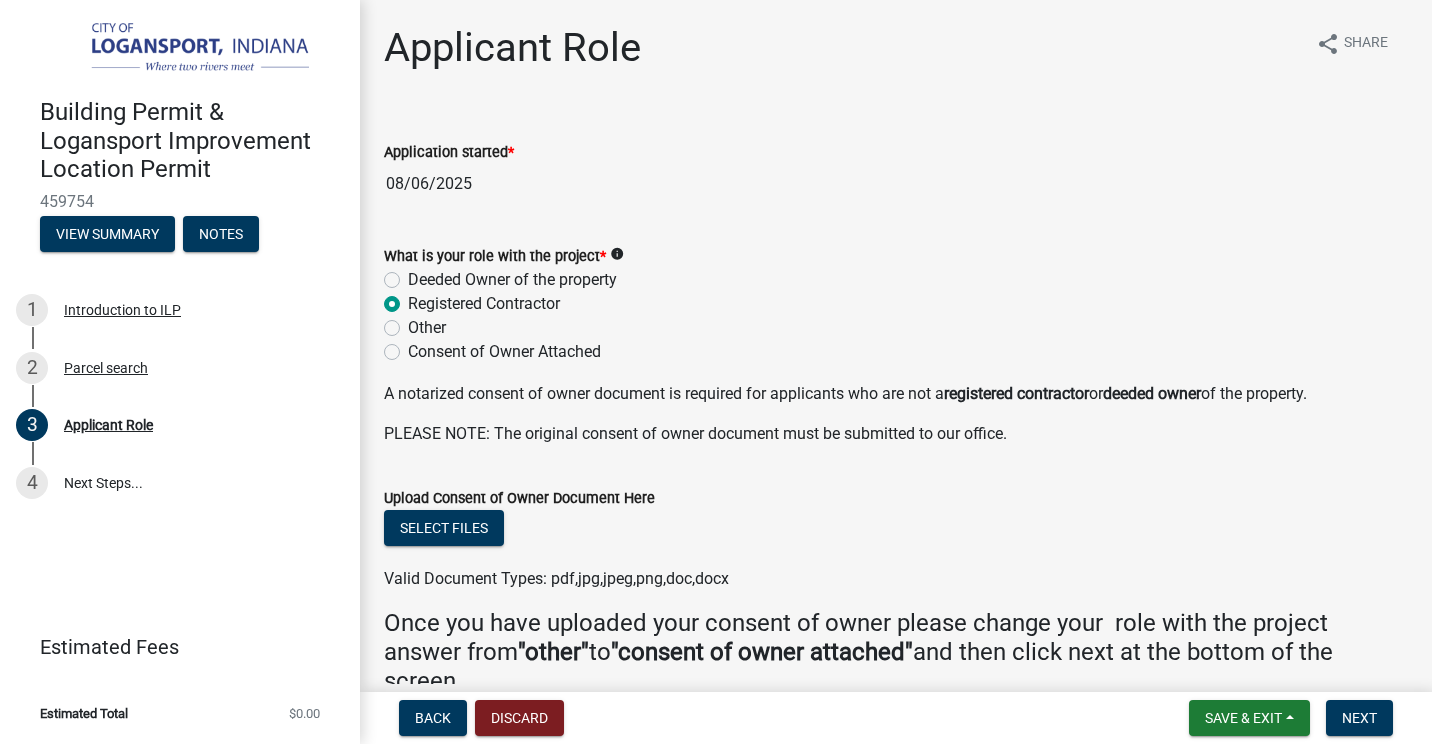radio on "true" 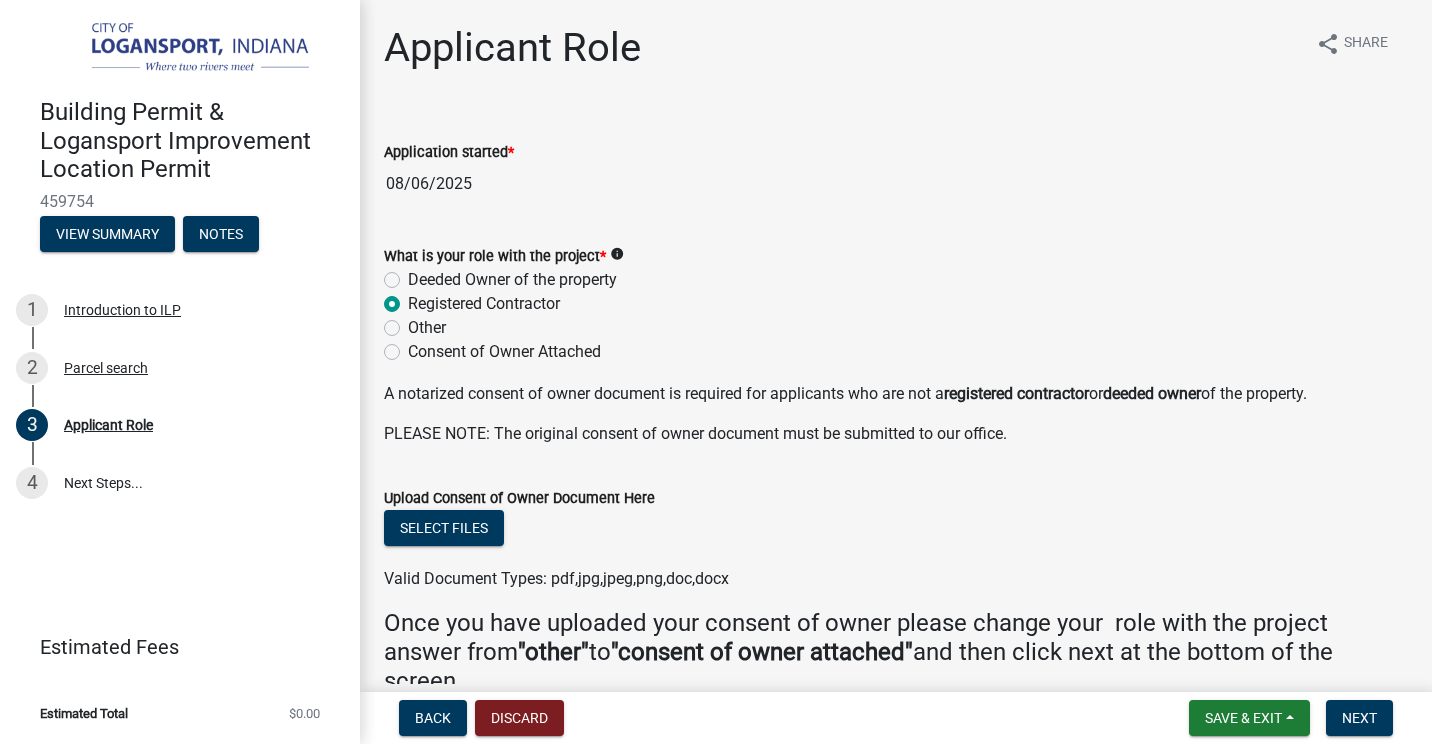 scroll, scrollTop: 105, scrollLeft: 0, axis: vertical 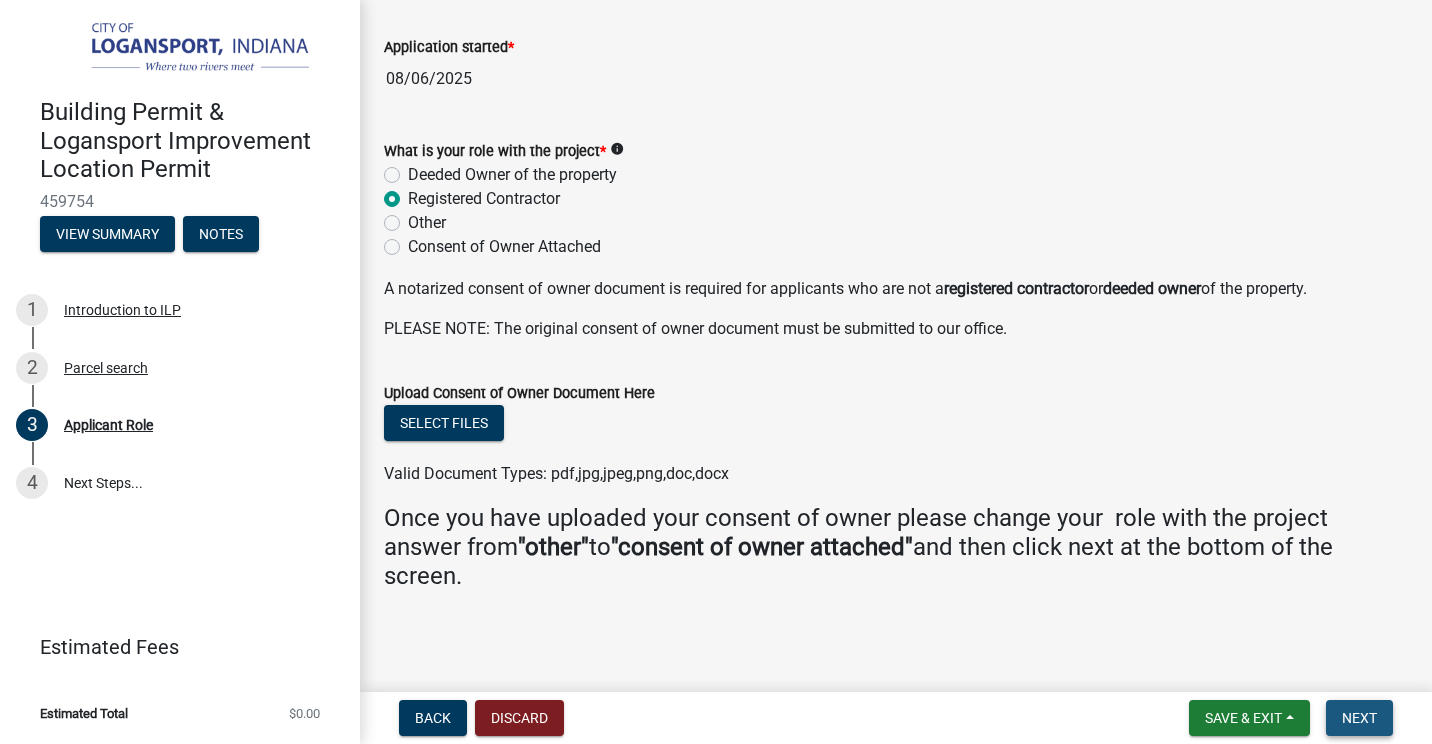 click on "Next" at bounding box center [1359, 718] 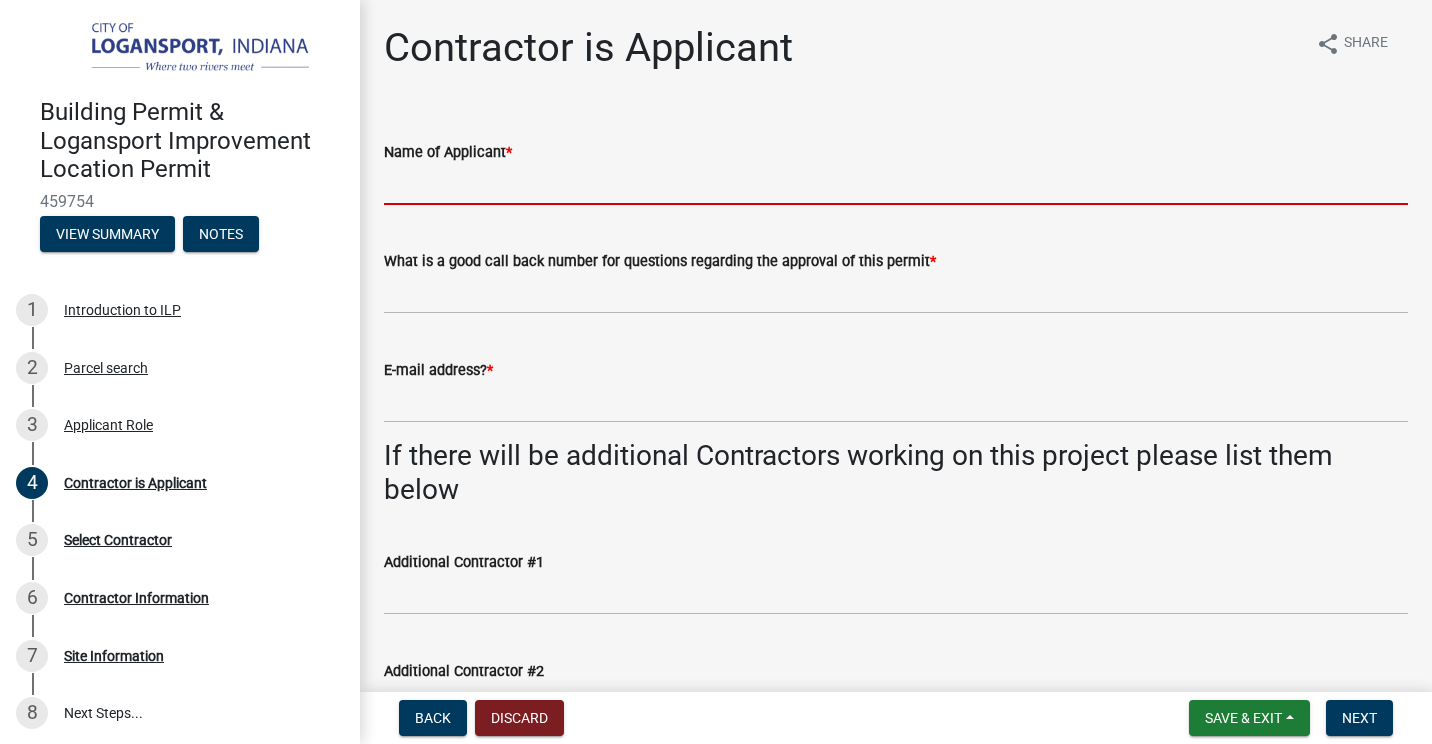 click on "Name of Applicant  *" at bounding box center [896, 184] 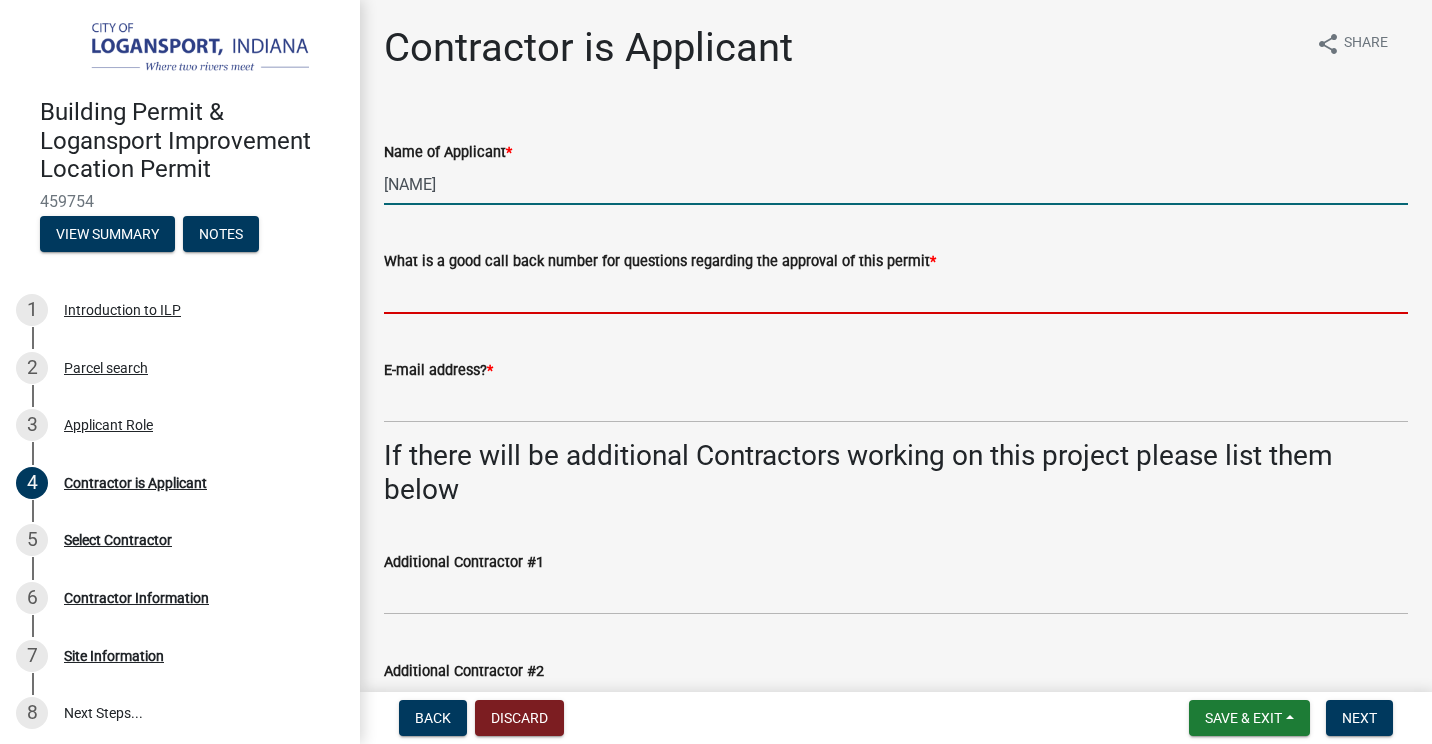 type on "[PHONE]" 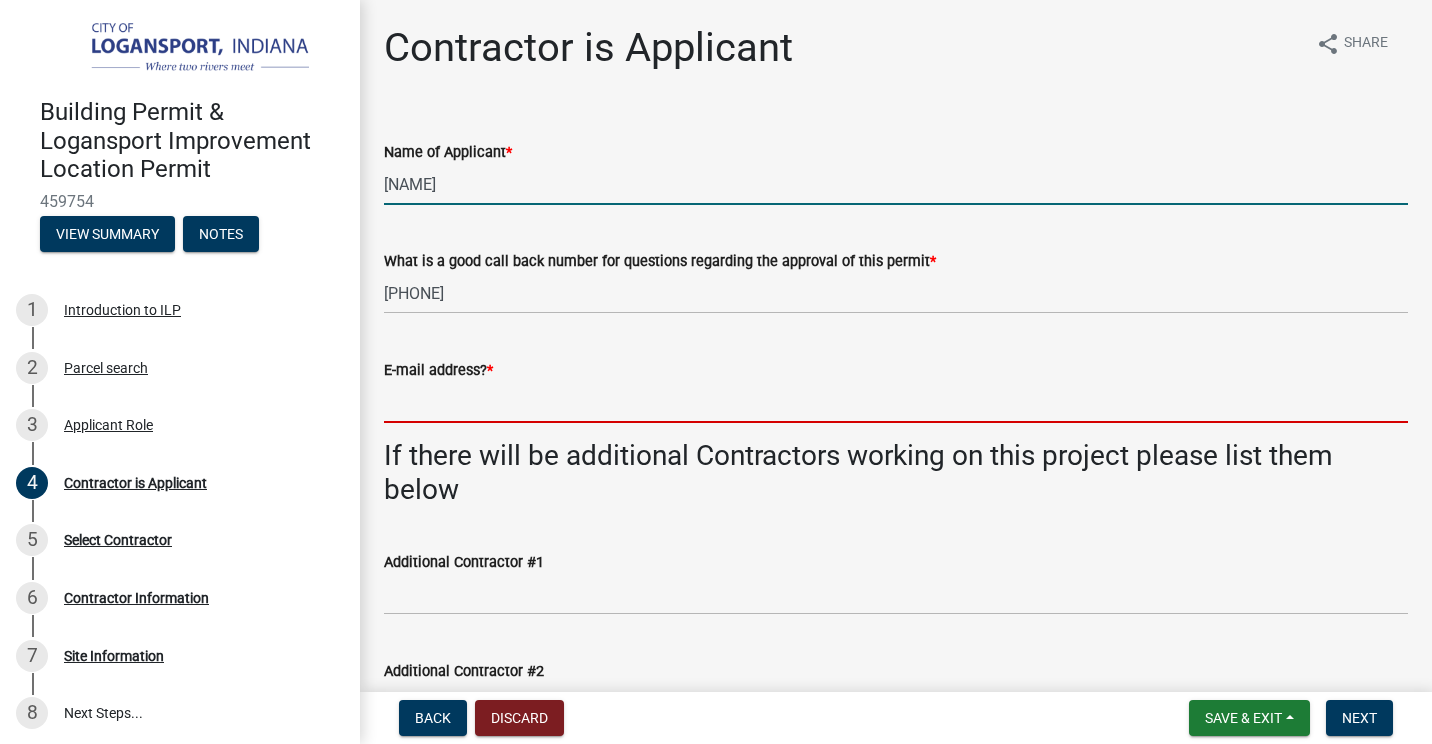 type on "[INITIALS]@[COMPANY].com" 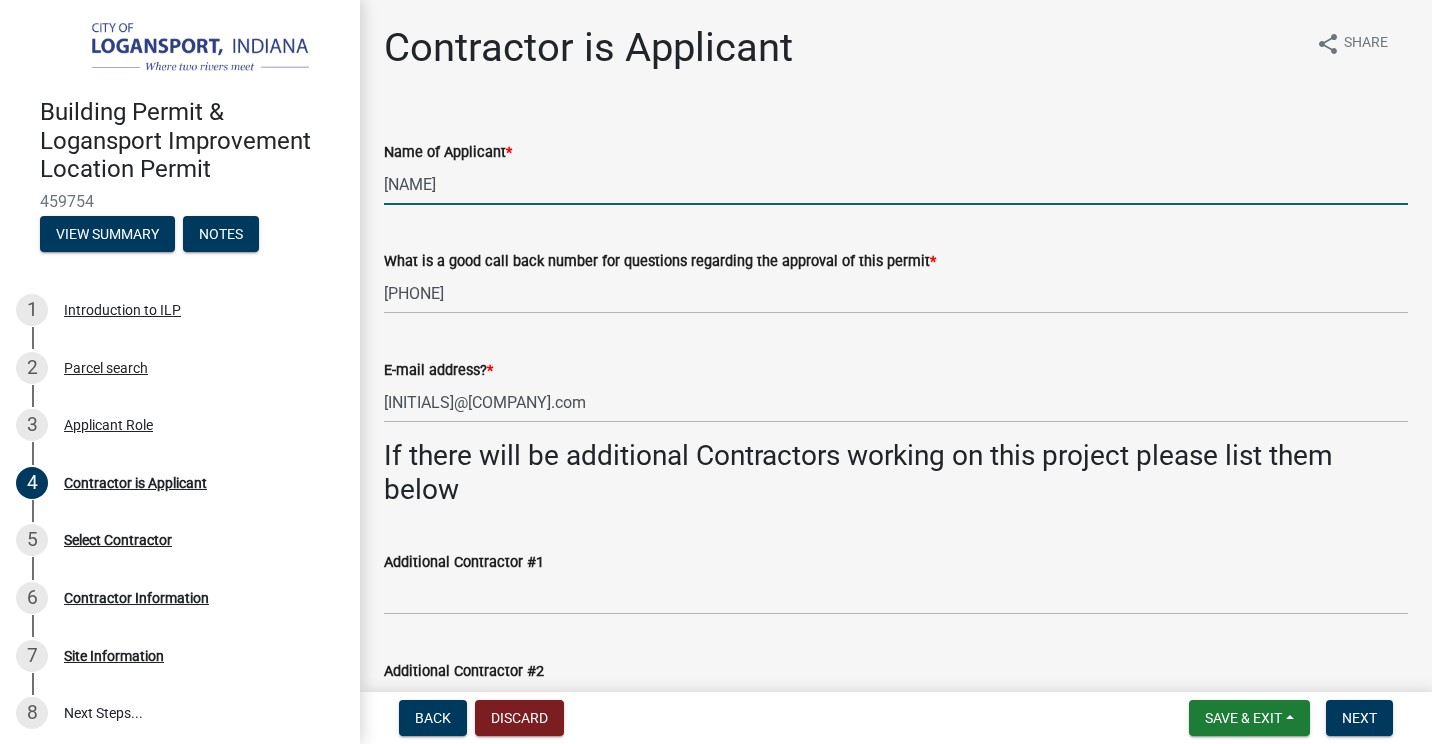 type on "[NAME] [NAME]" 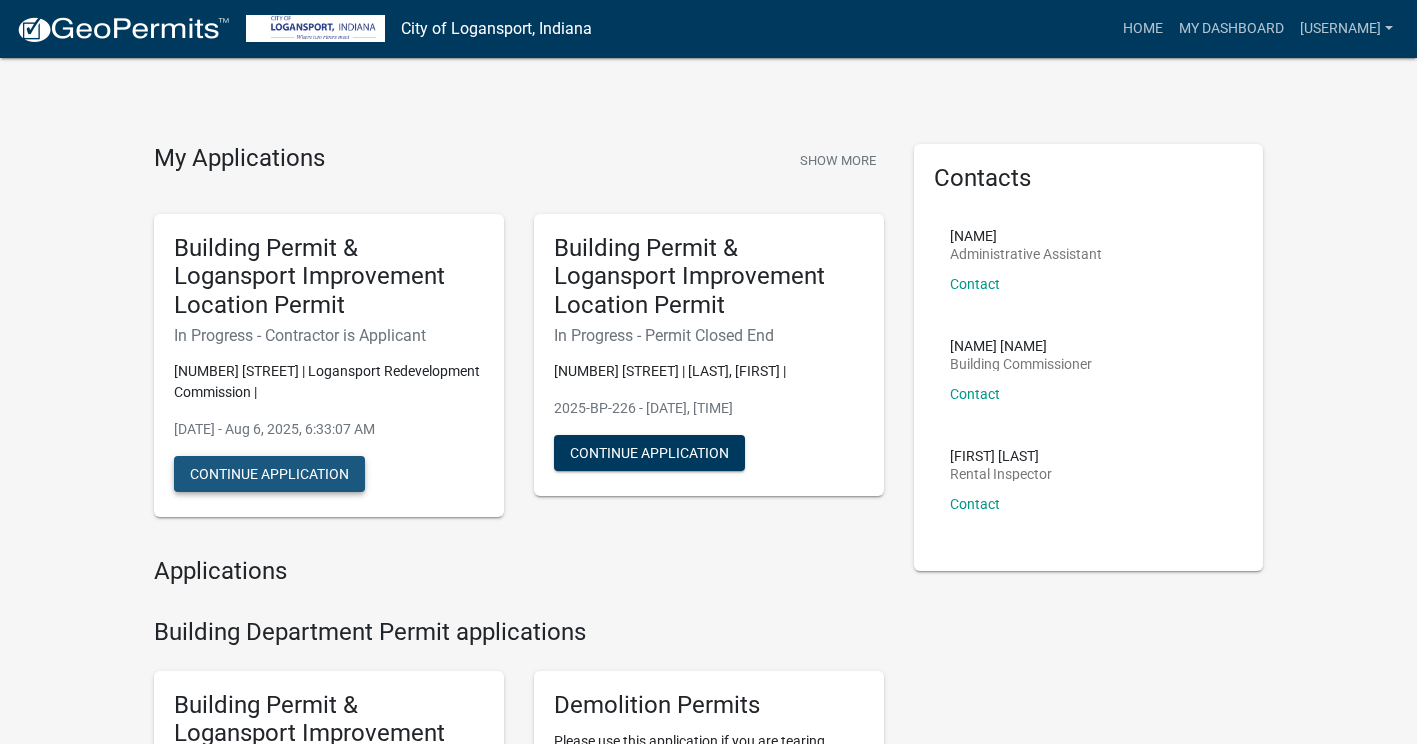 click on "Continue Application" 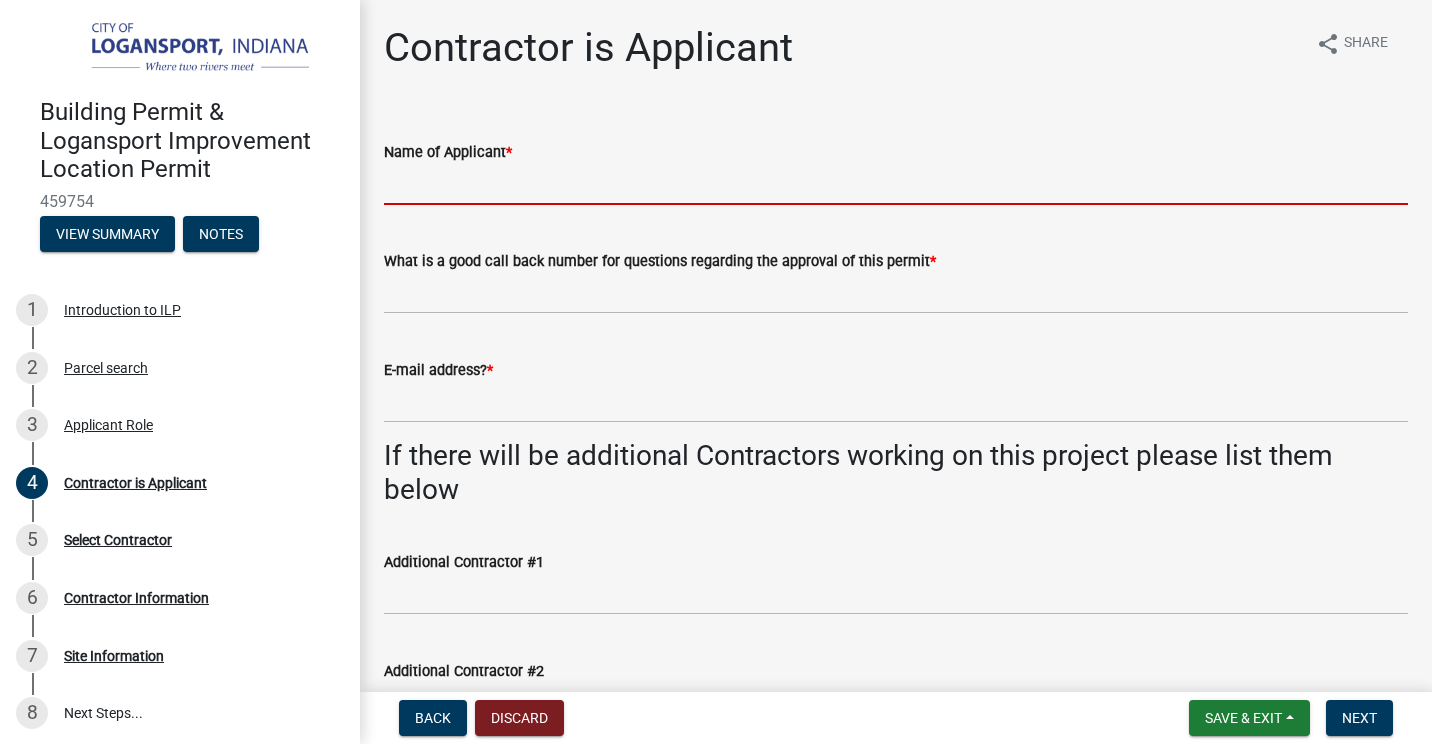 click on "Name of Applicant  *" at bounding box center [896, 184] 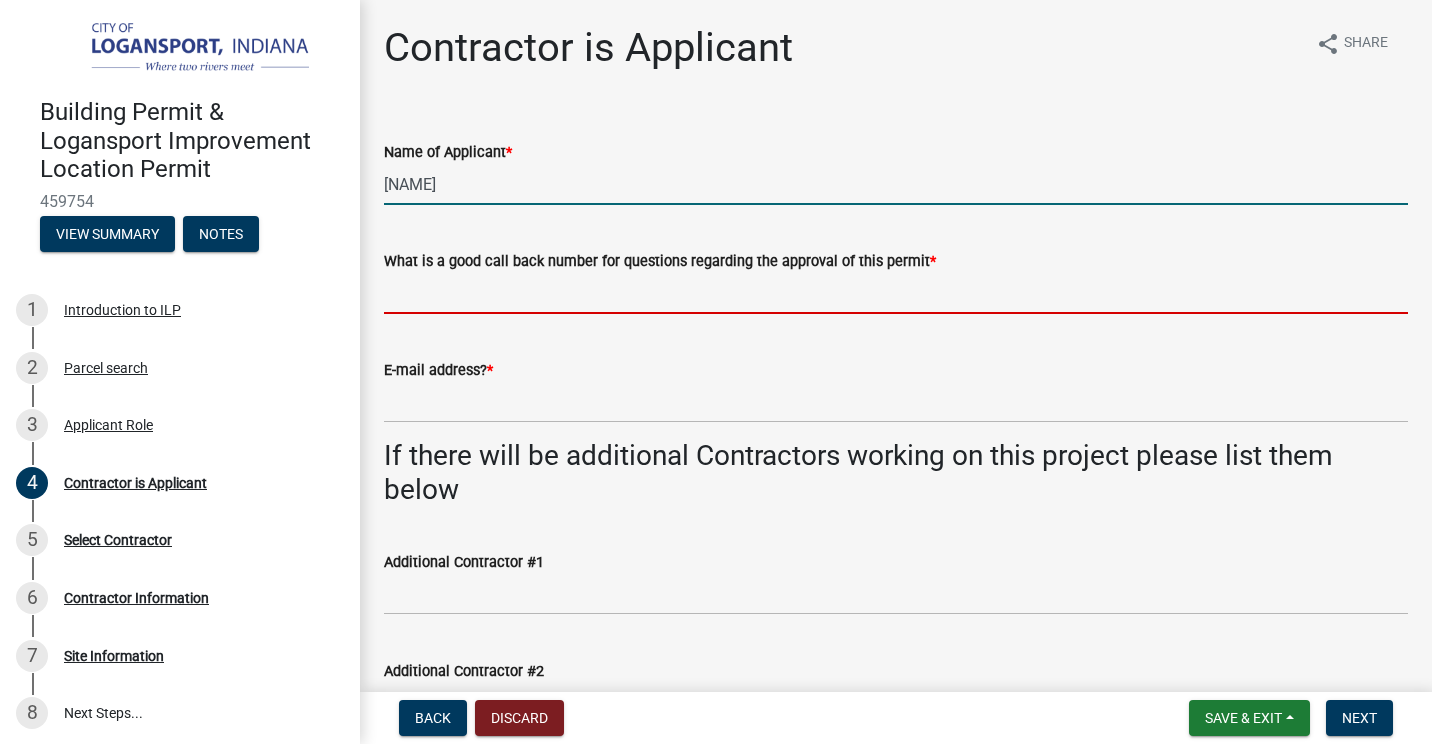 type on "[PHONE]" 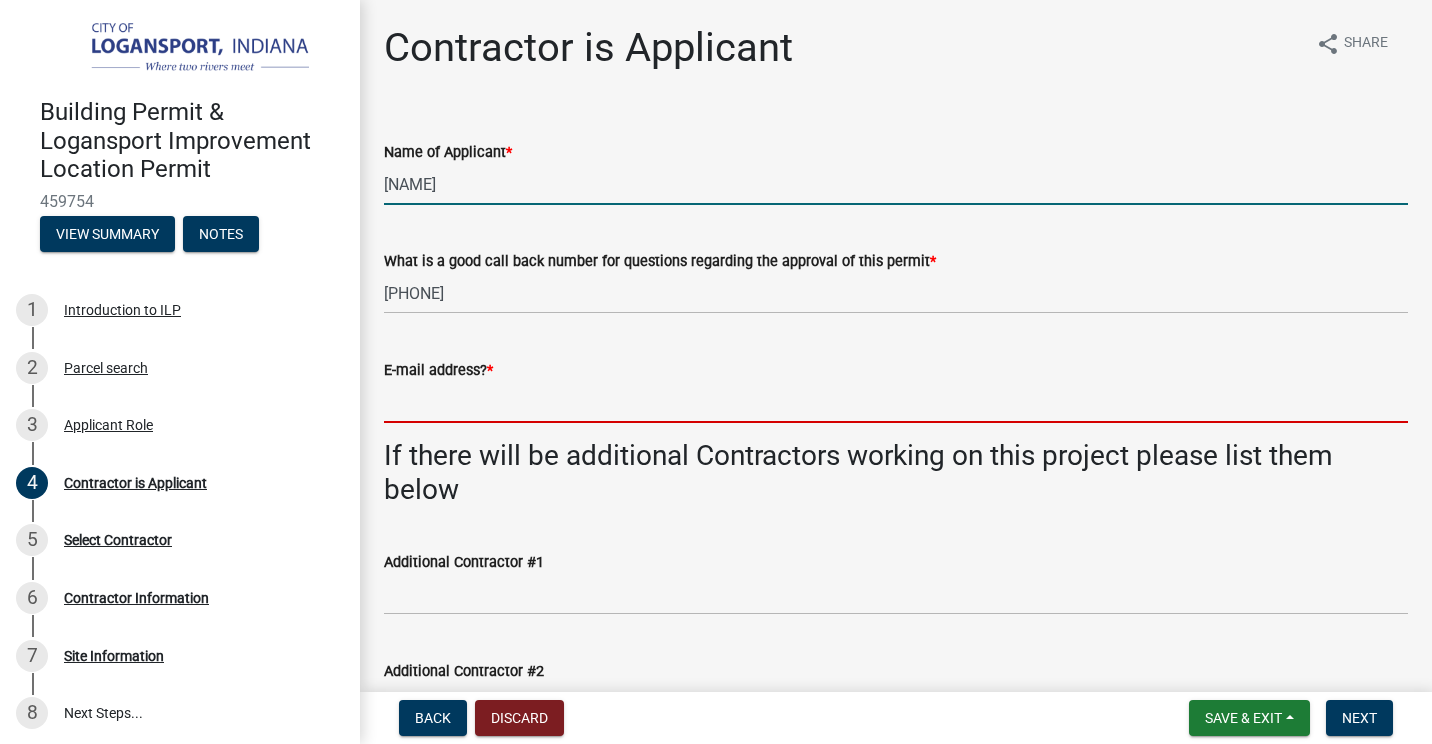 type on "[INITIALS]@[COMPANY].com" 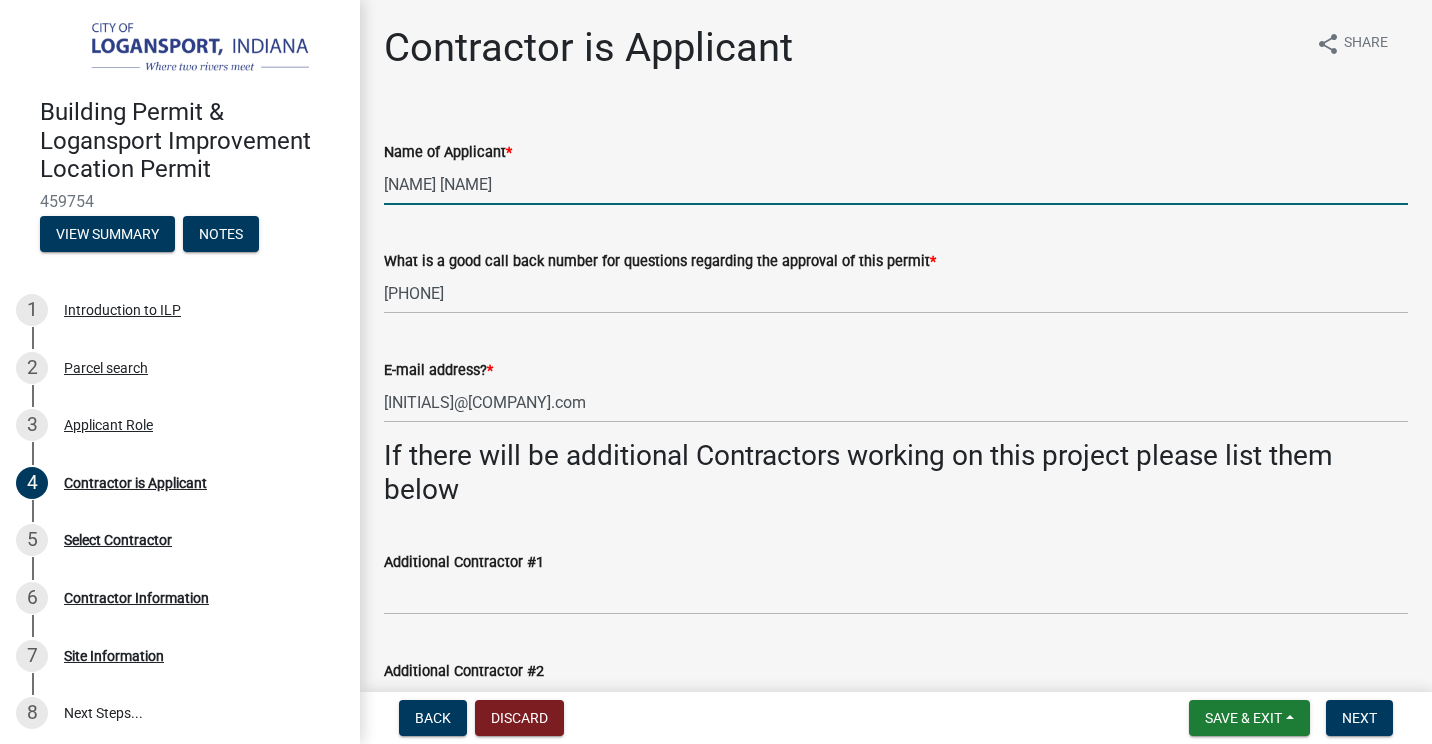 drag, startPoint x: 500, startPoint y: 174, endPoint x: 279, endPoint y: 172, distance: 221.00905 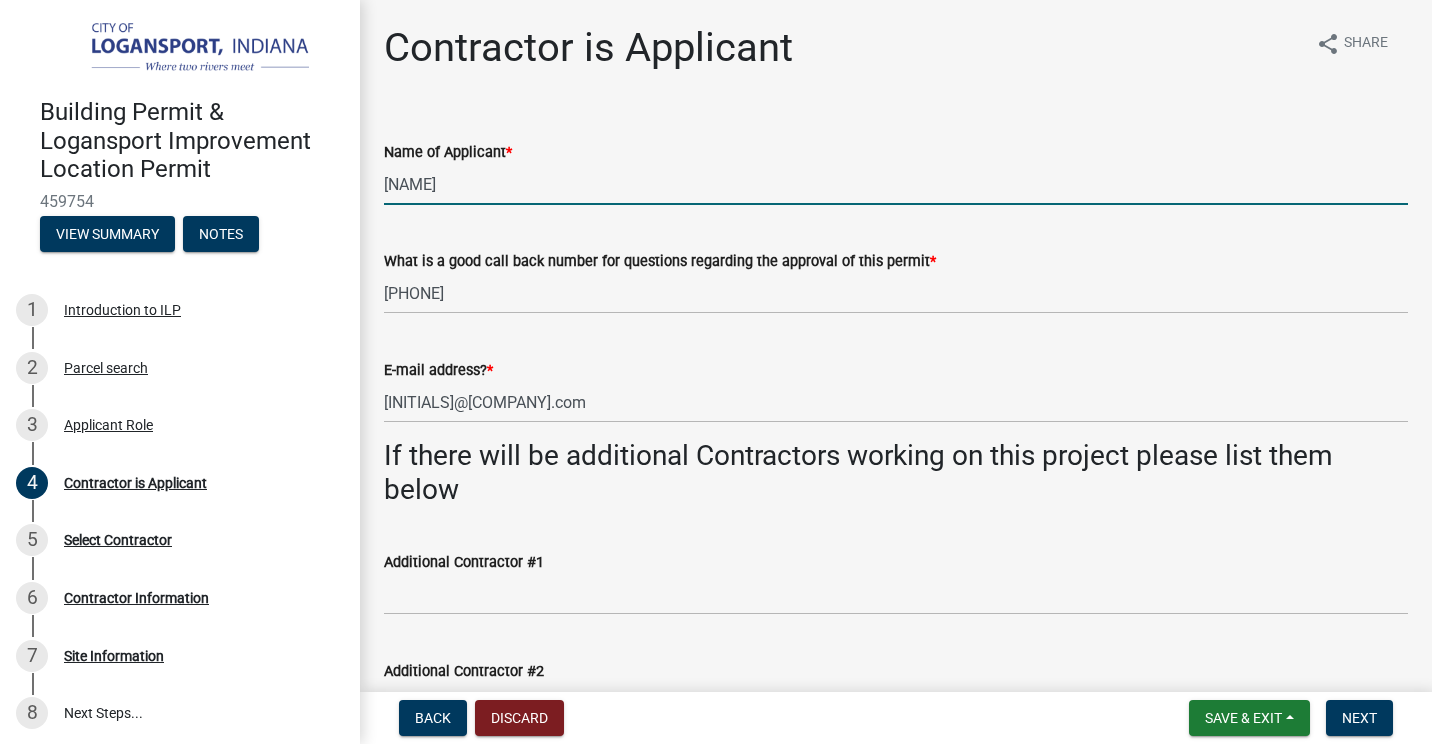 type on "[NAME]" 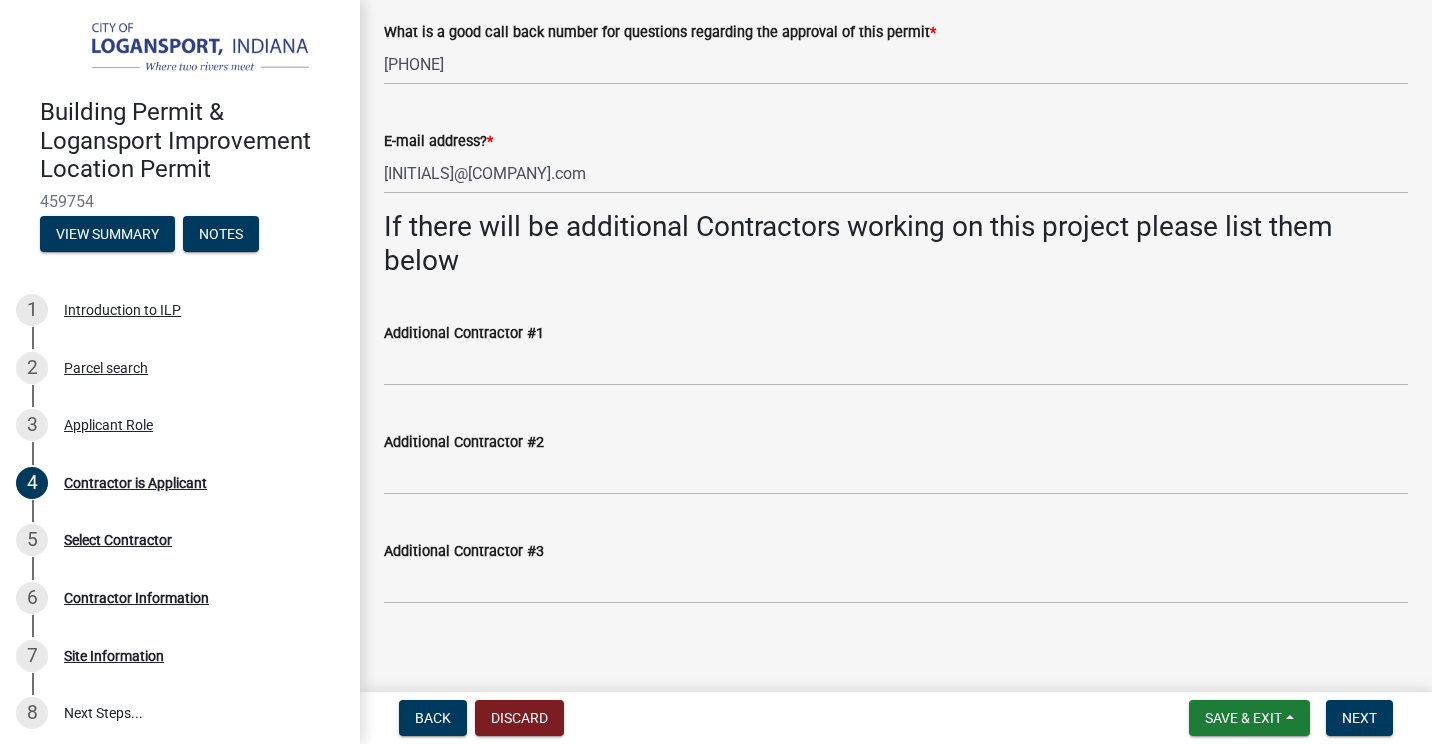 scroll, scrollTop: 243, scrollLeft: 0, axis: vertical 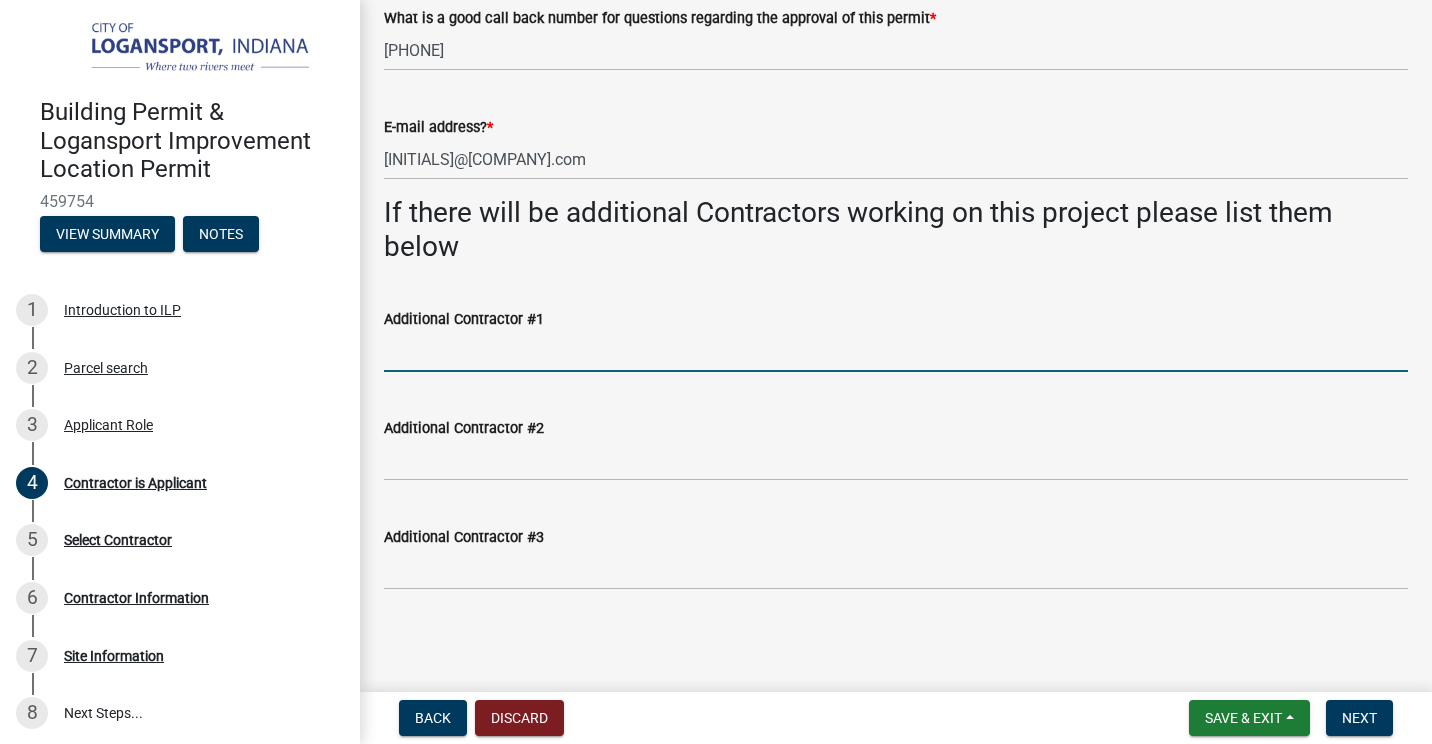 click on "Additional Contractor #1" at bounding box center (896, 351) 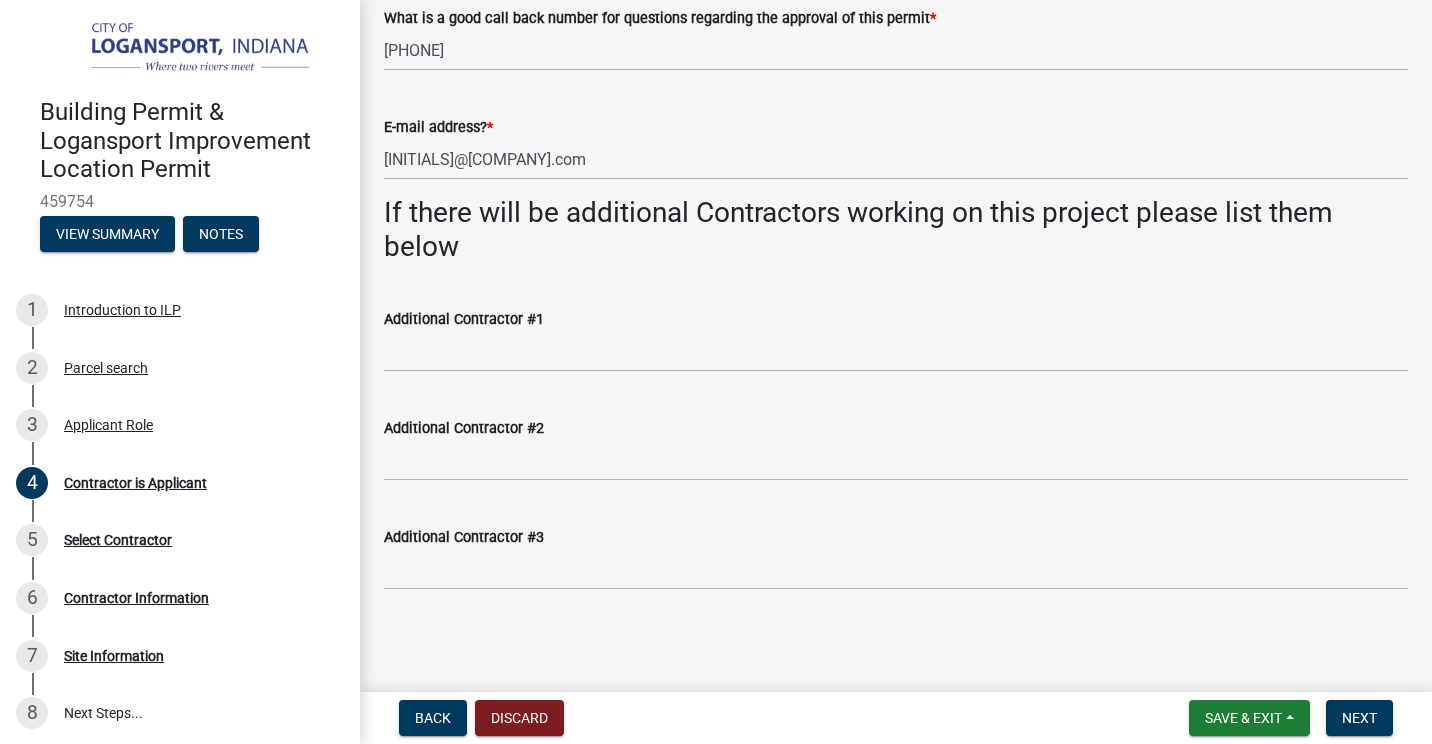 click on "If there will be additional Contractors working on this project please list them below" 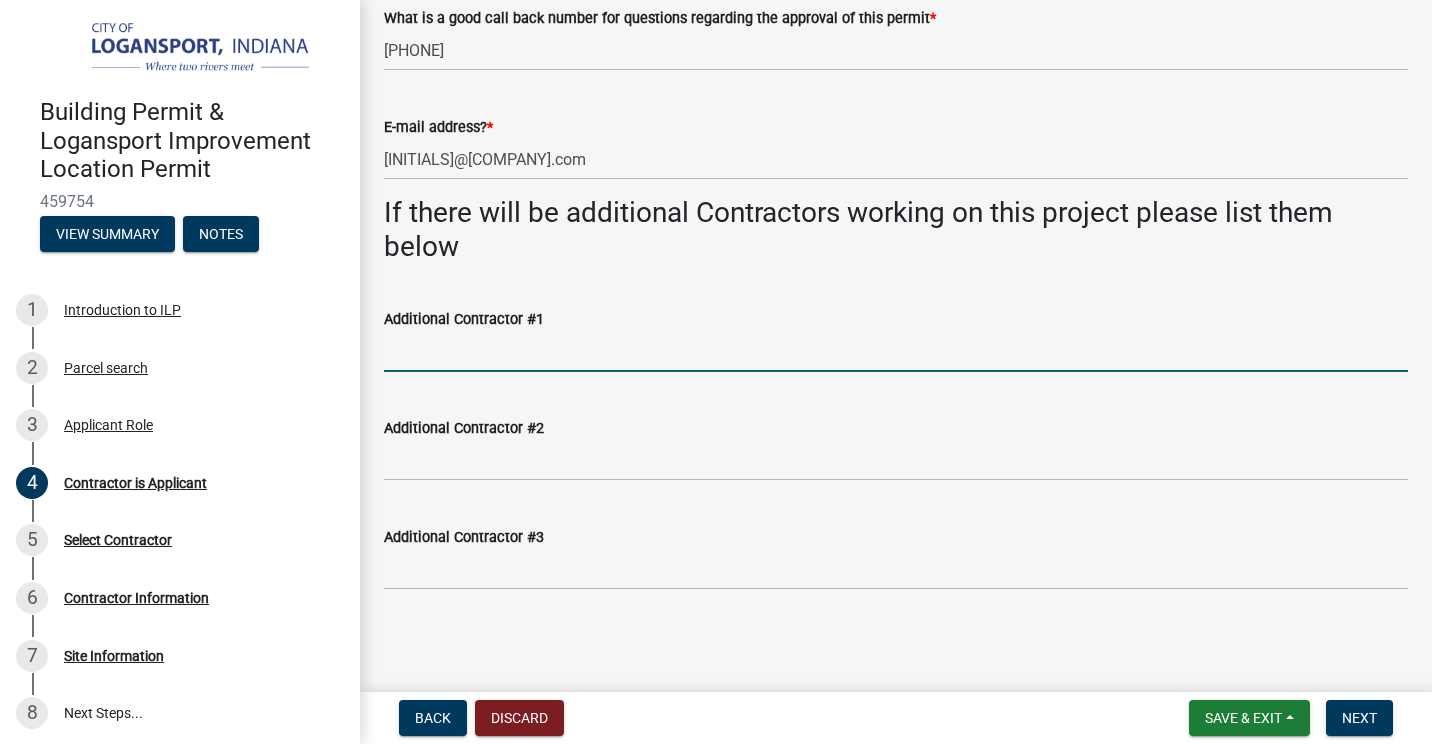 drag, startPoint x: 560, startPoint y: 344, endPoint x: 583, endPoint y: 350, distance: 23.769728 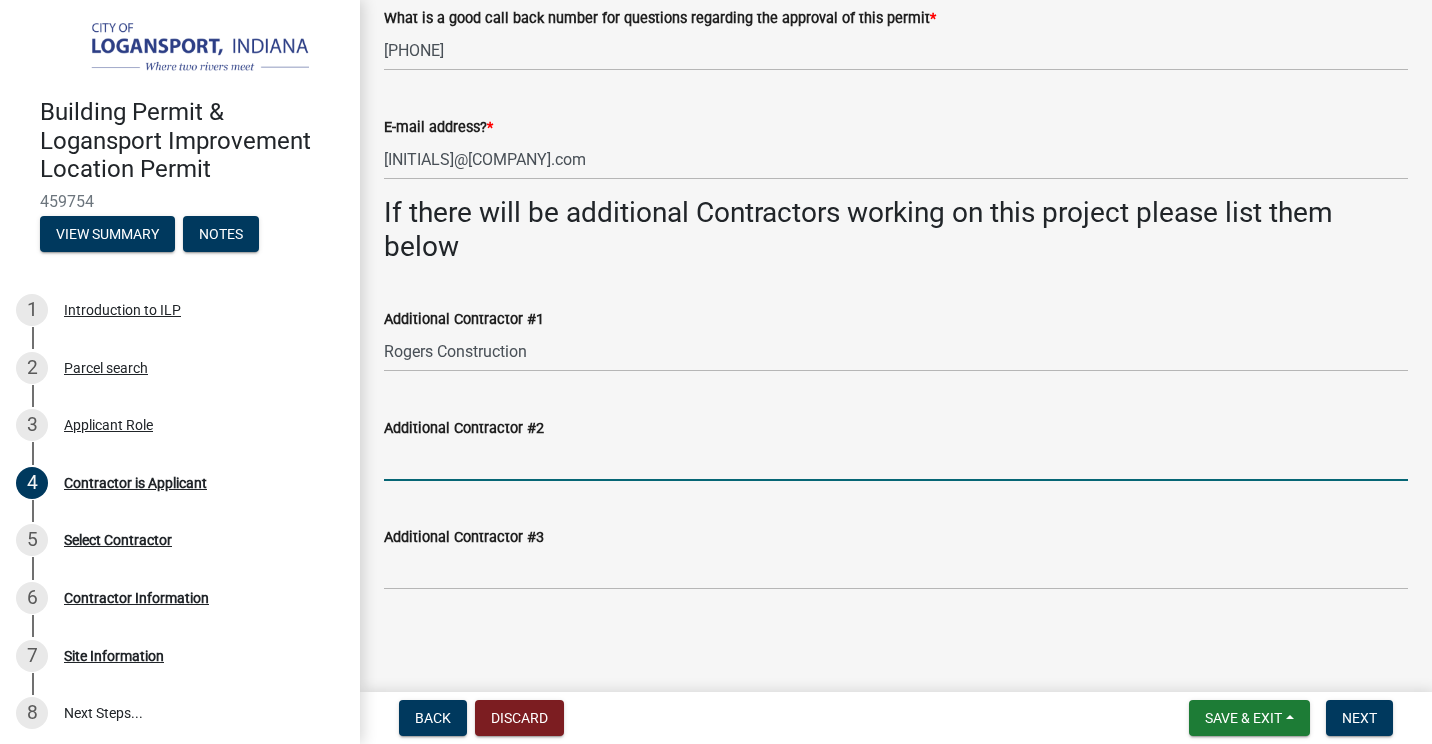 click on "Additional Contractor #2" at bounding box center (896, 460) 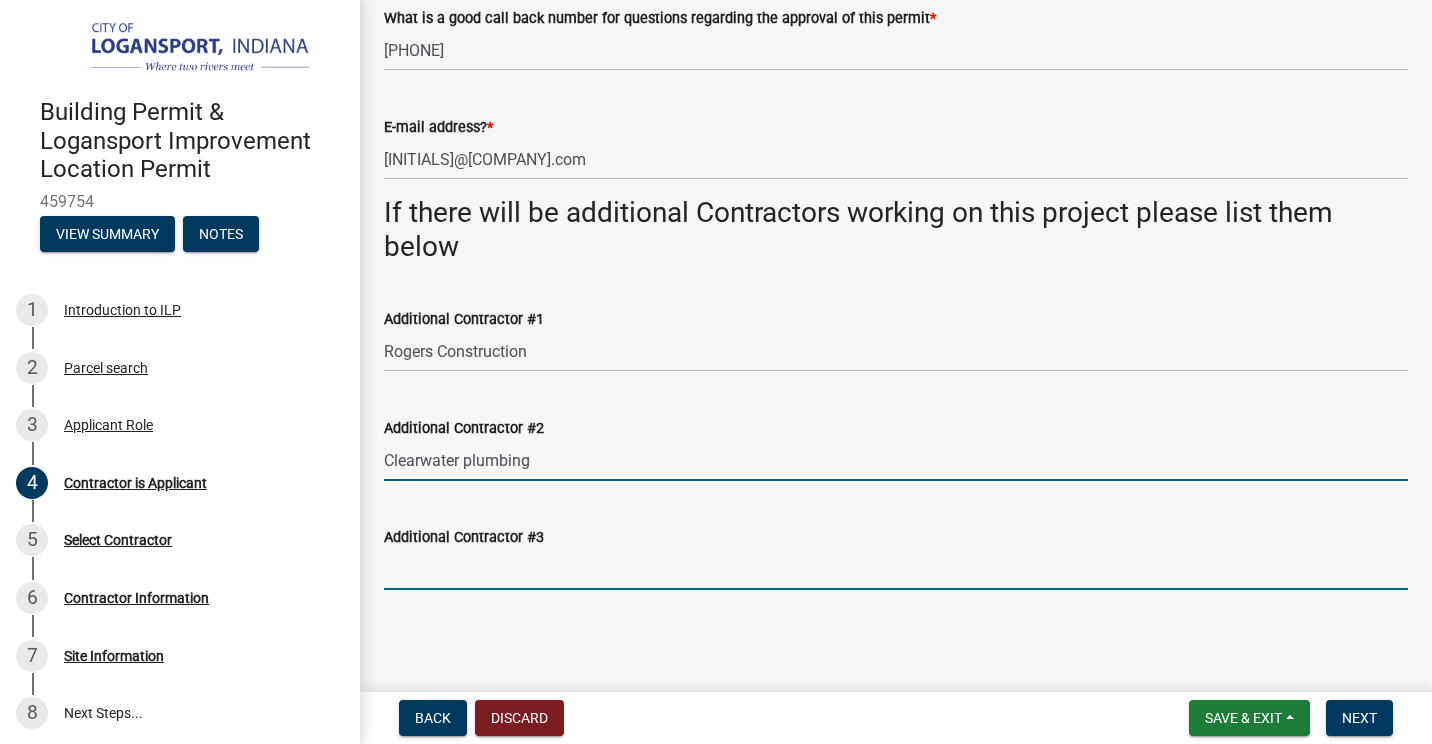 click on "Additional Contractor #3" at bounding box center (896, 569) 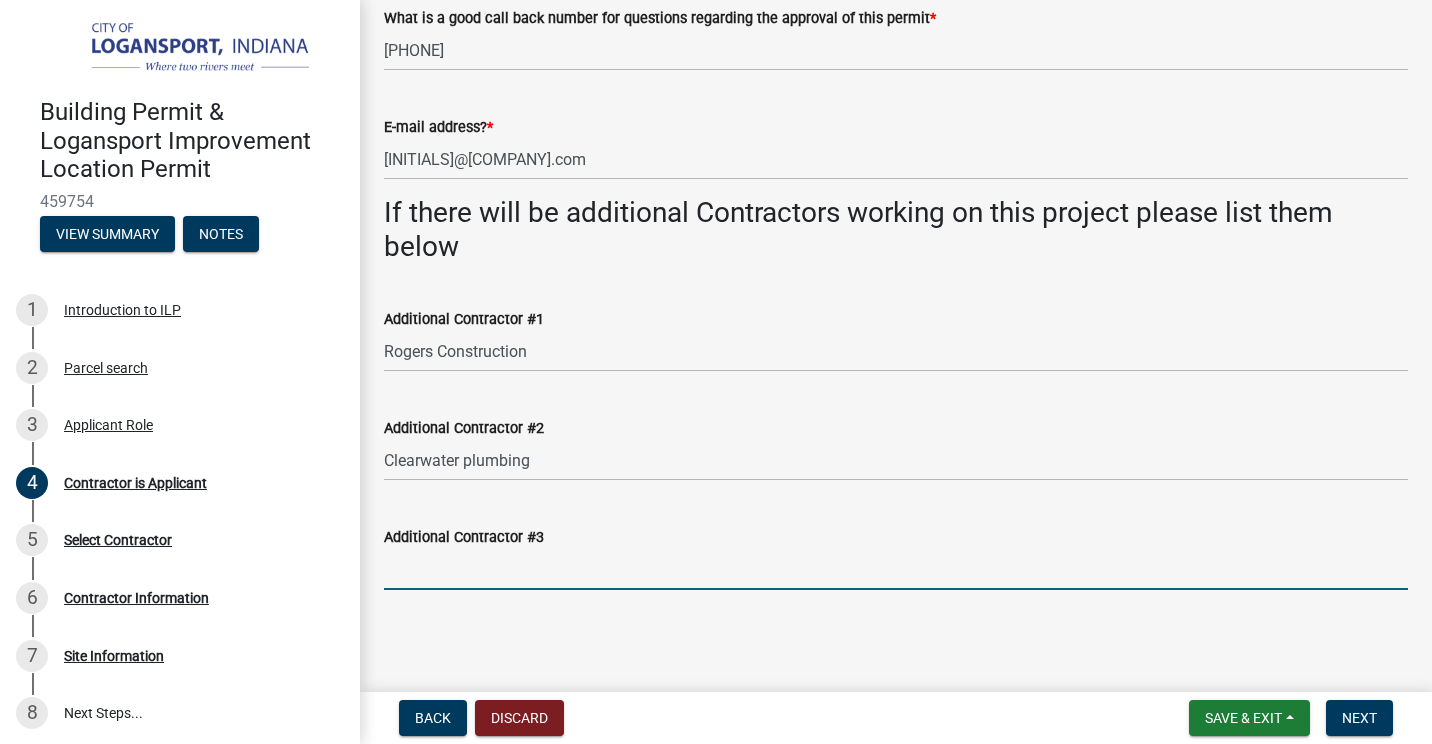 type on "Absolute Heating & Cooling" 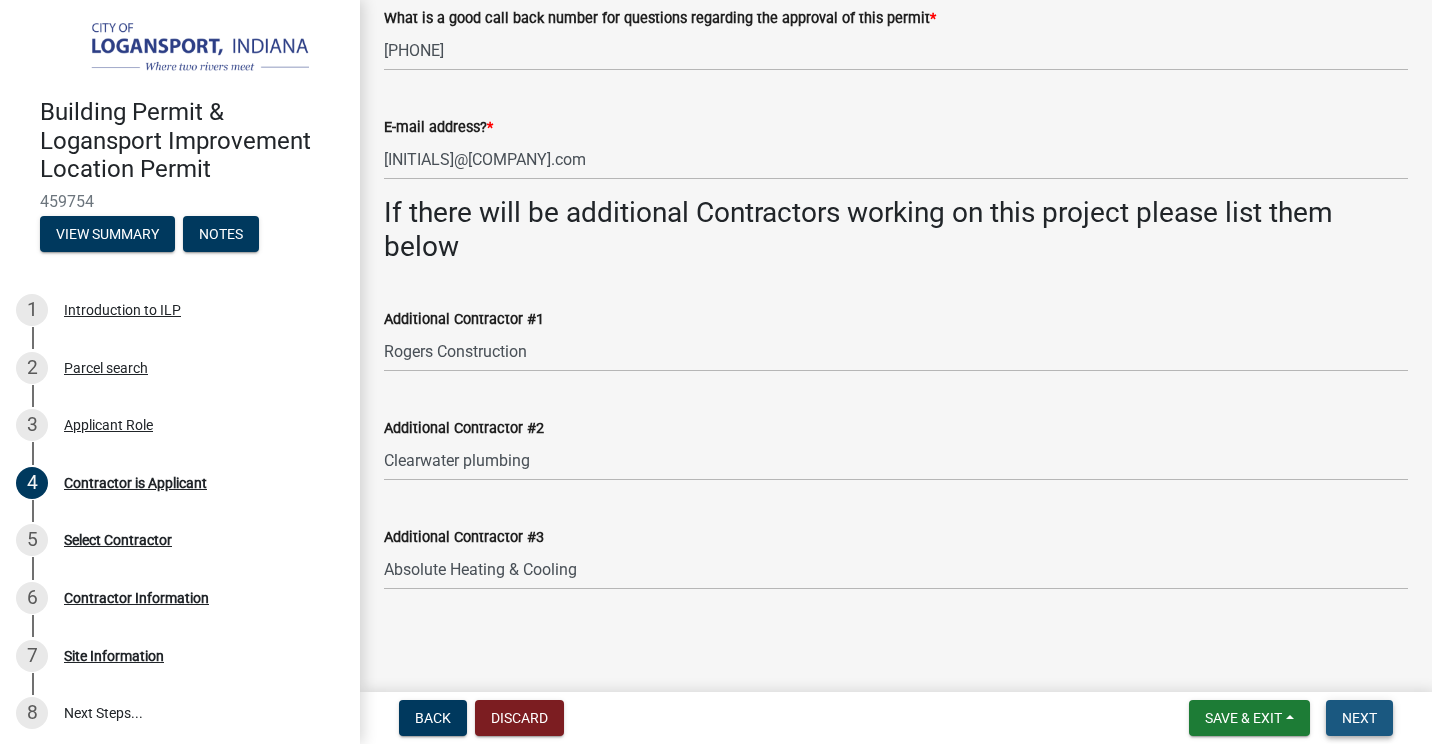 click on "Next" at bounding box center [1359, 718] 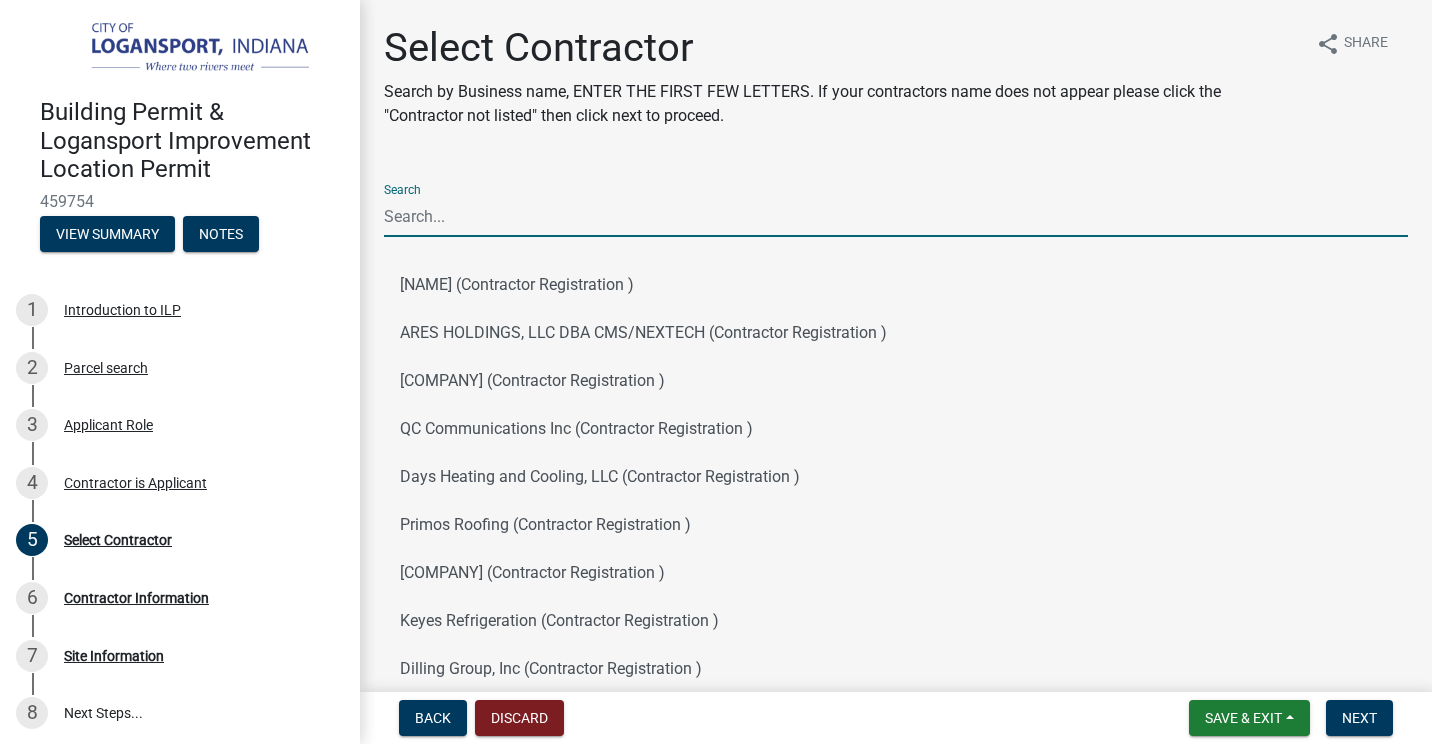 click on "Search" at bounding box center [896, 216] 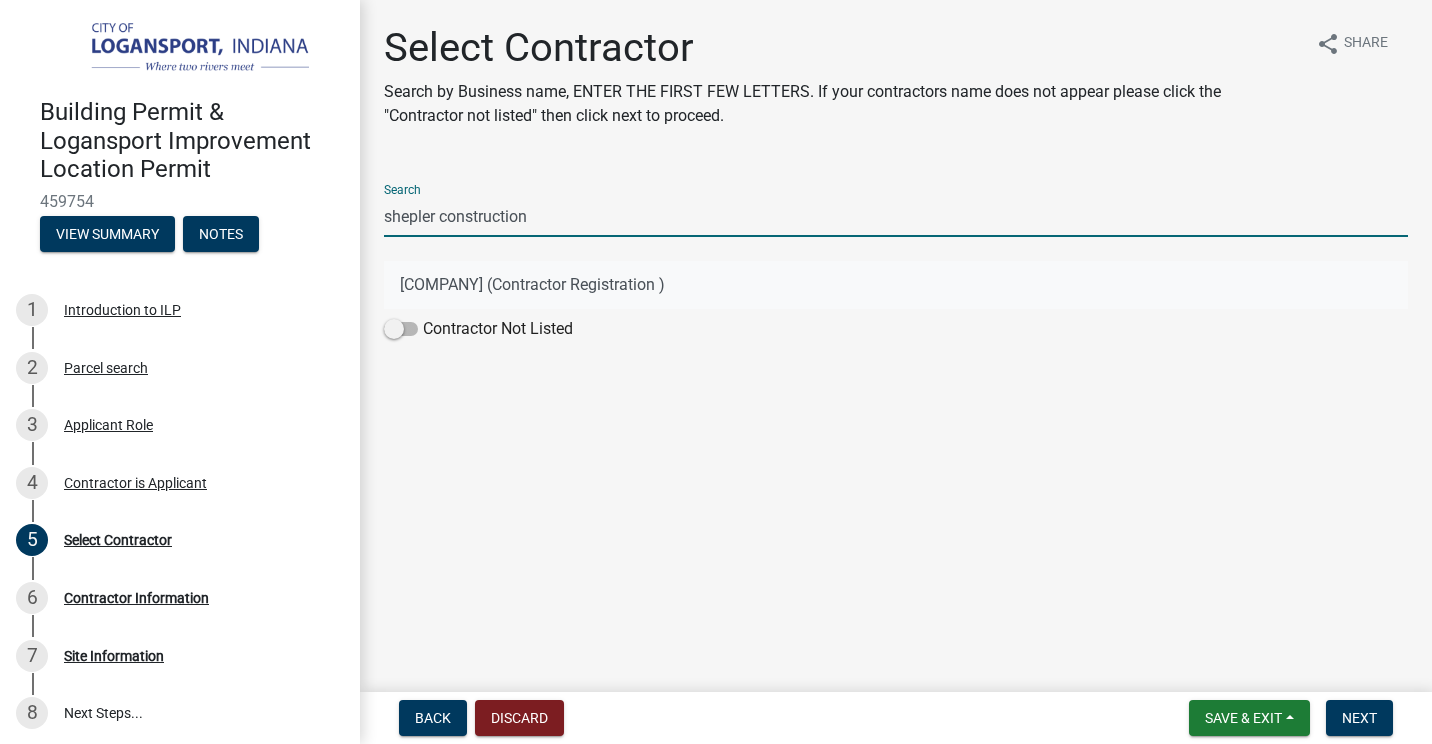 type on "shepler construction" 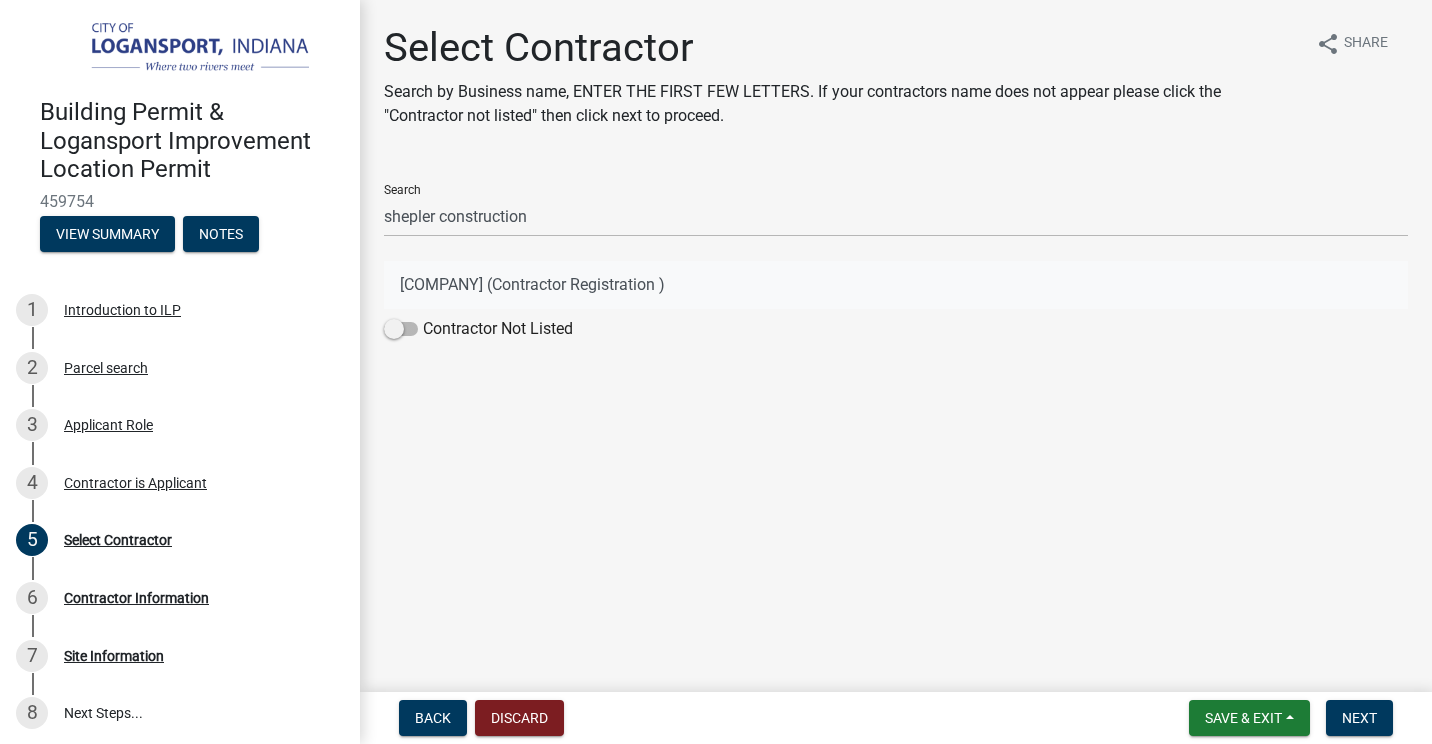 click on "[COMPANY] (Contractor Registration )" 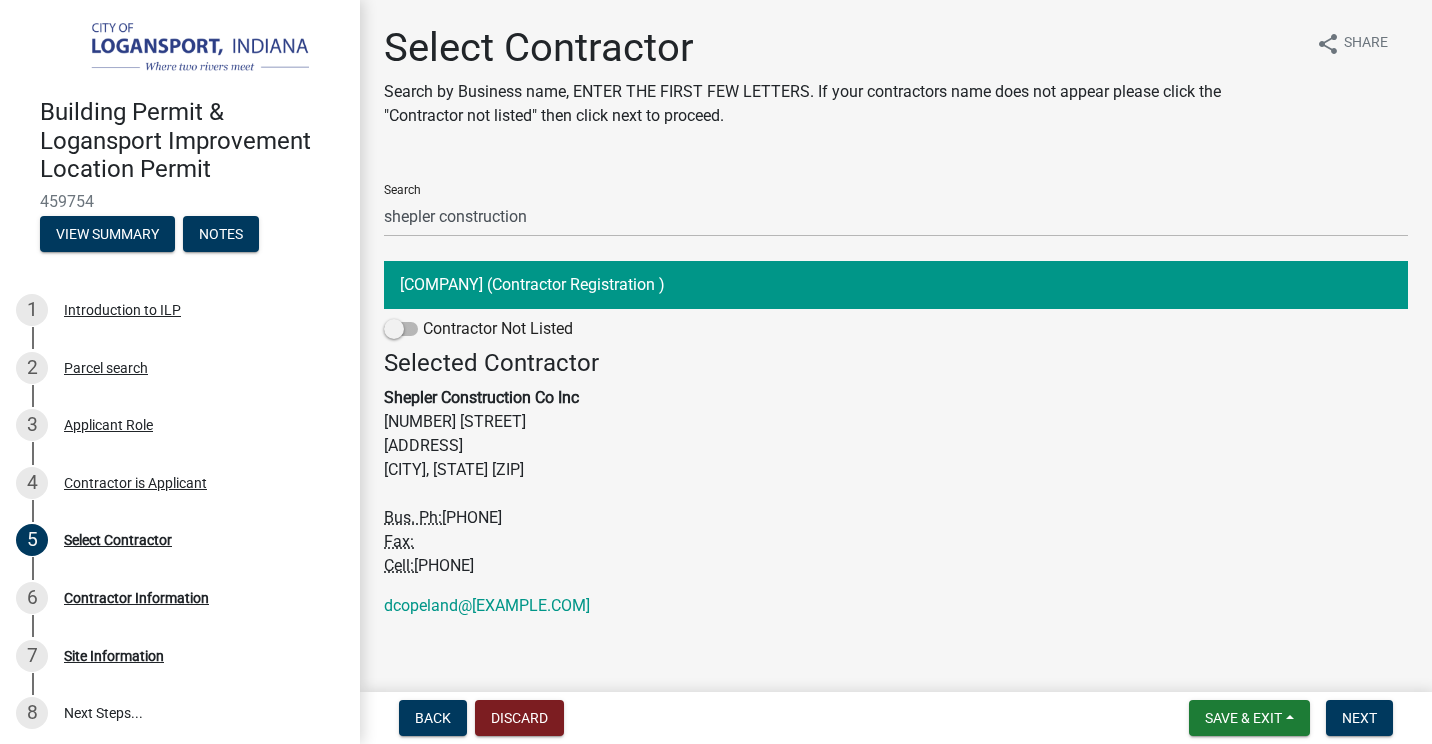 scroll, scrollTop: 12, scrollLeft: 0, axis: vertical 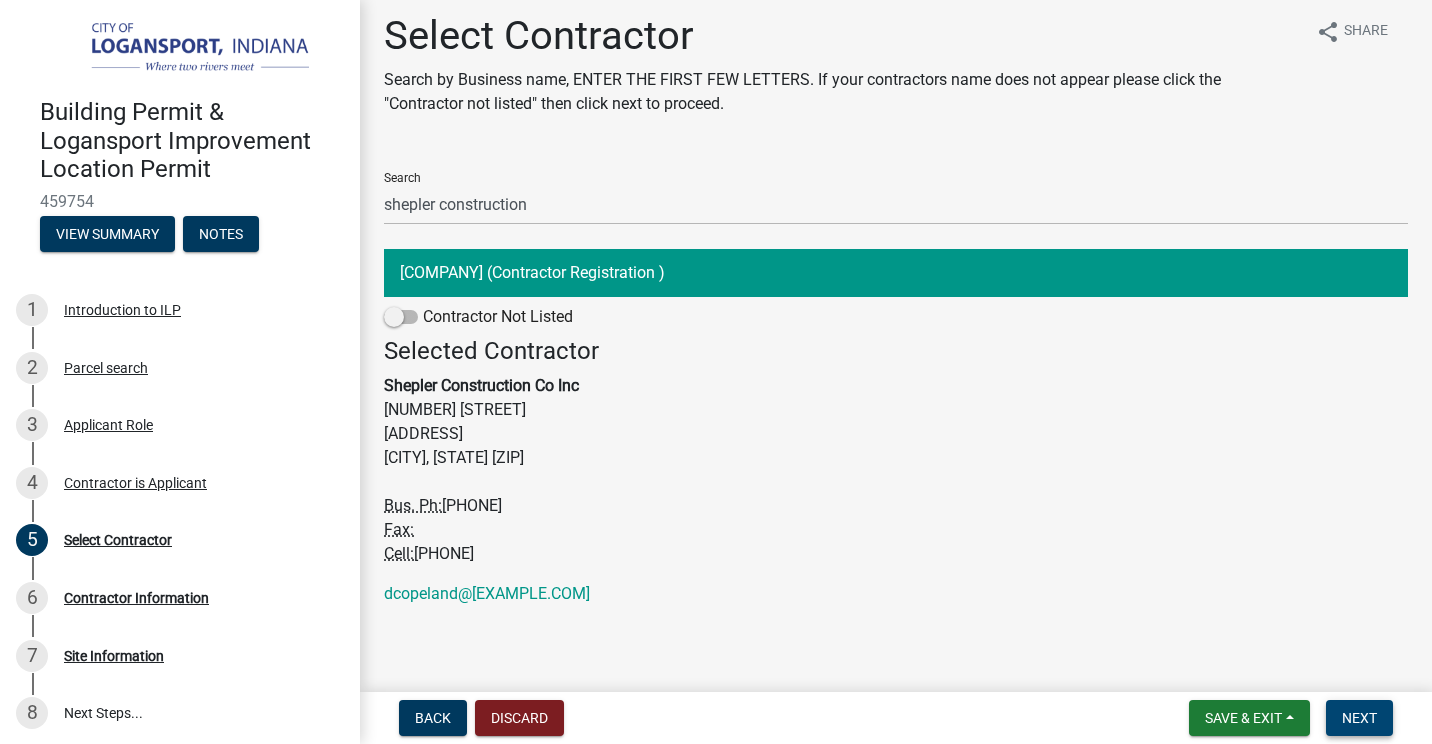 click on "Next" at bounding box center [1359, 718] 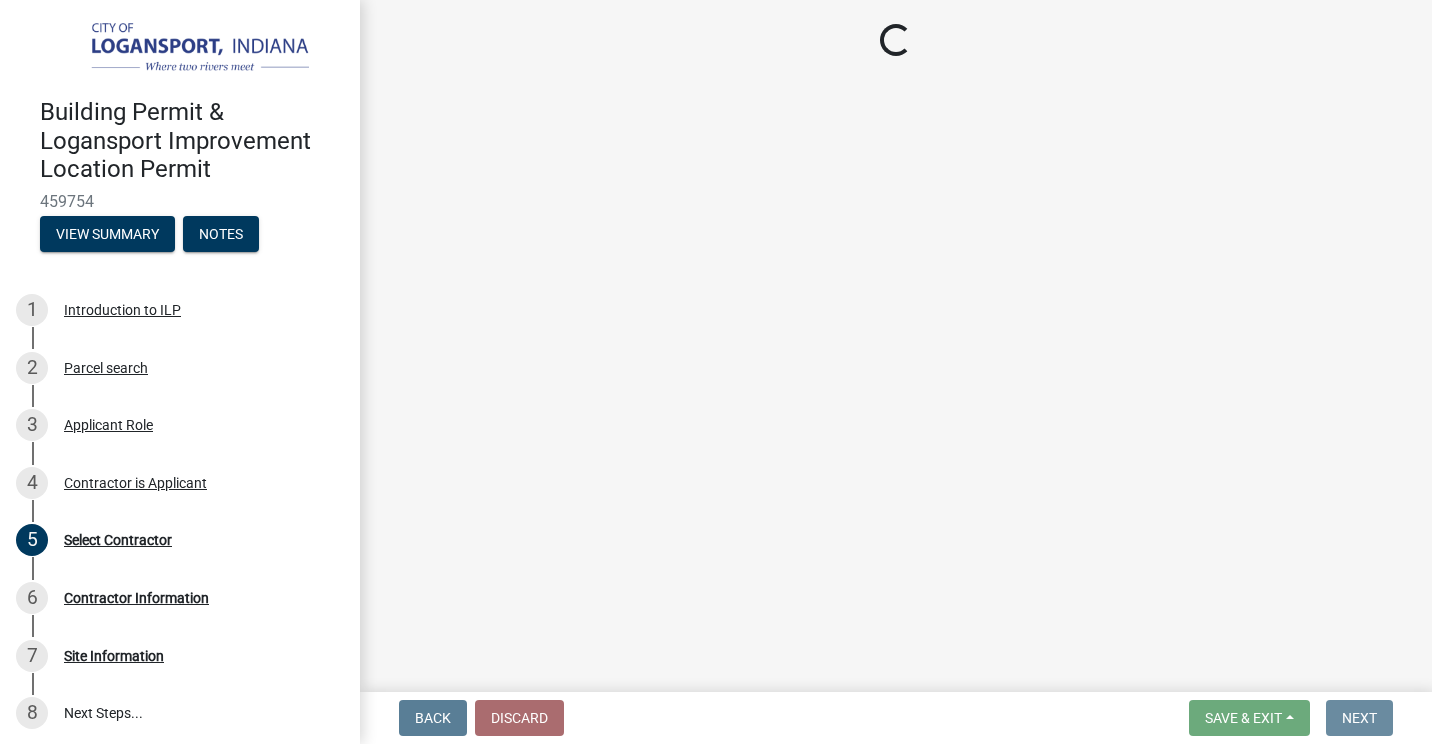 scroll, scrollTop: 0, scrollLeft: 0, axis: both 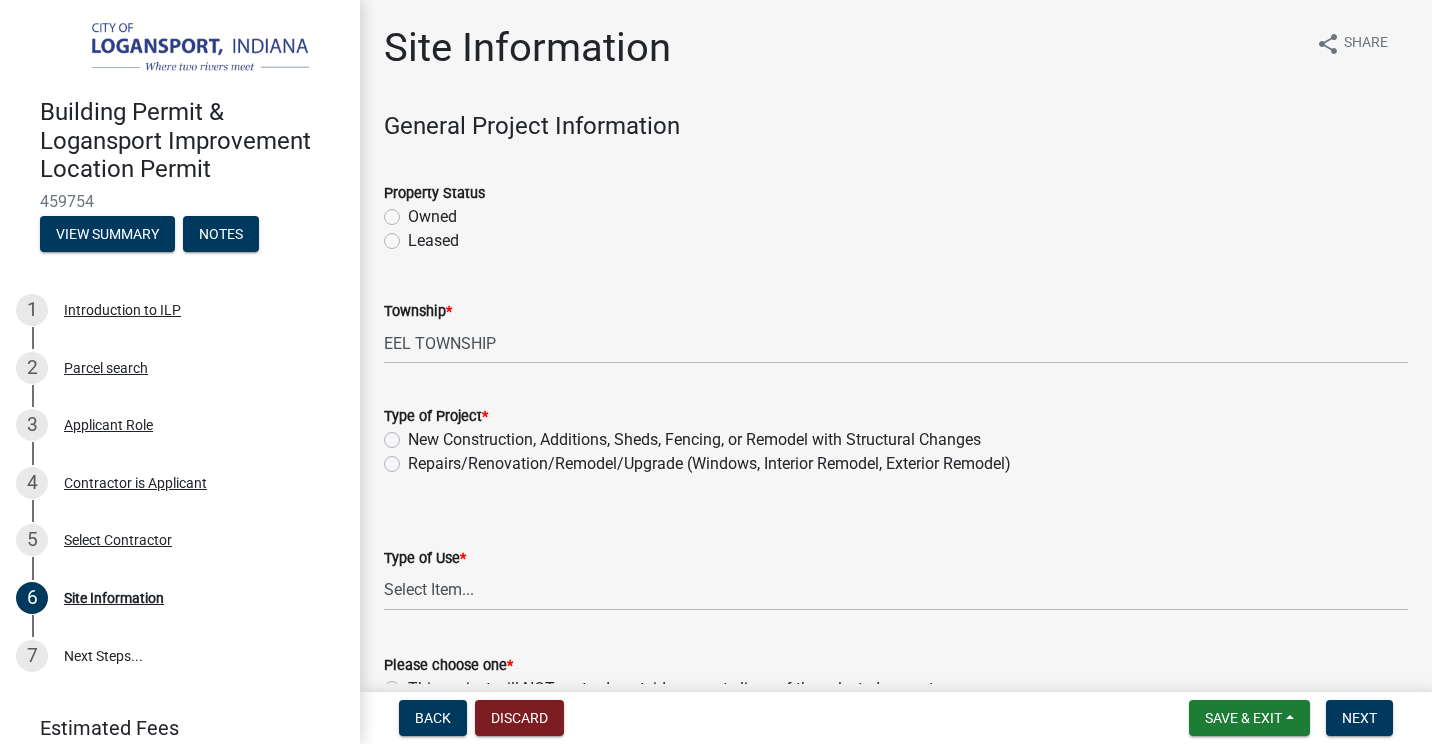 click on "Owned" 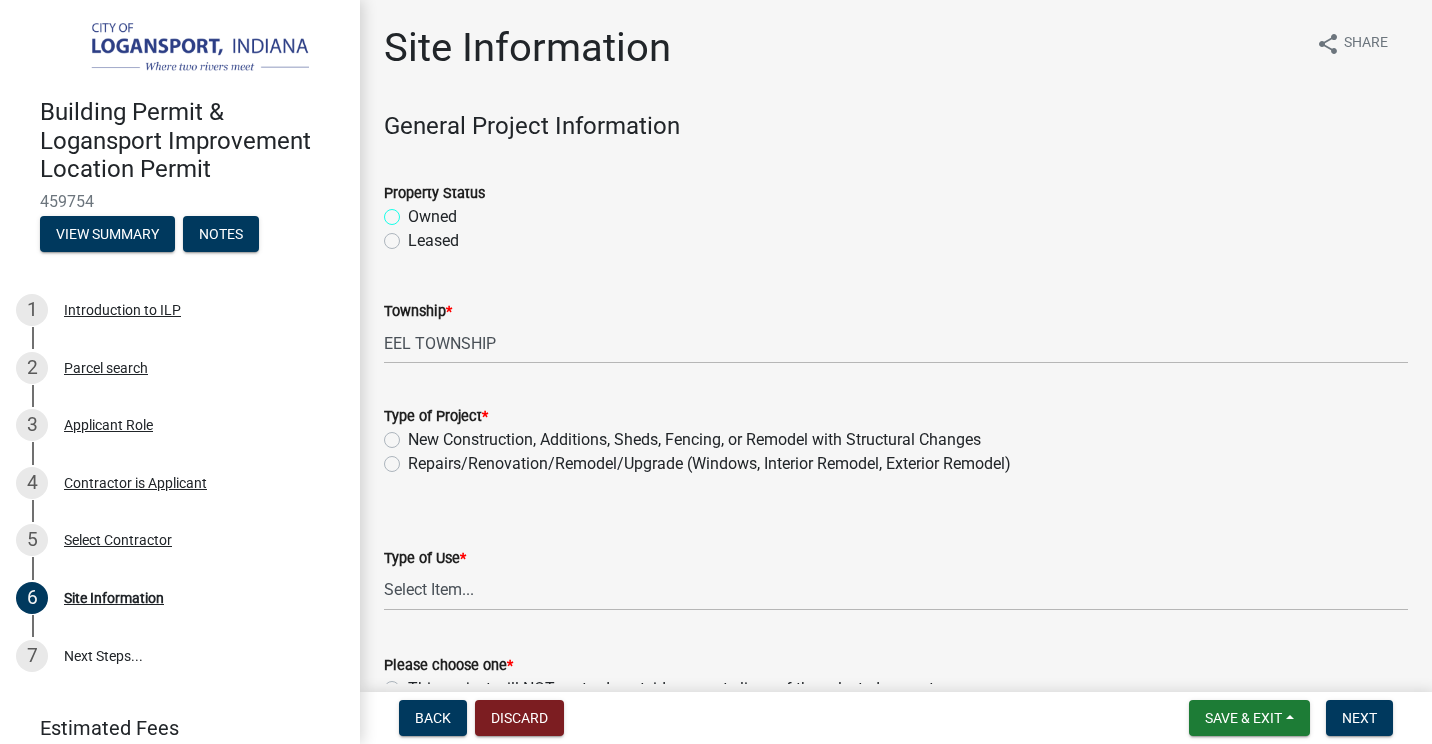 click on "Owned" at bounding box center (414, 211) 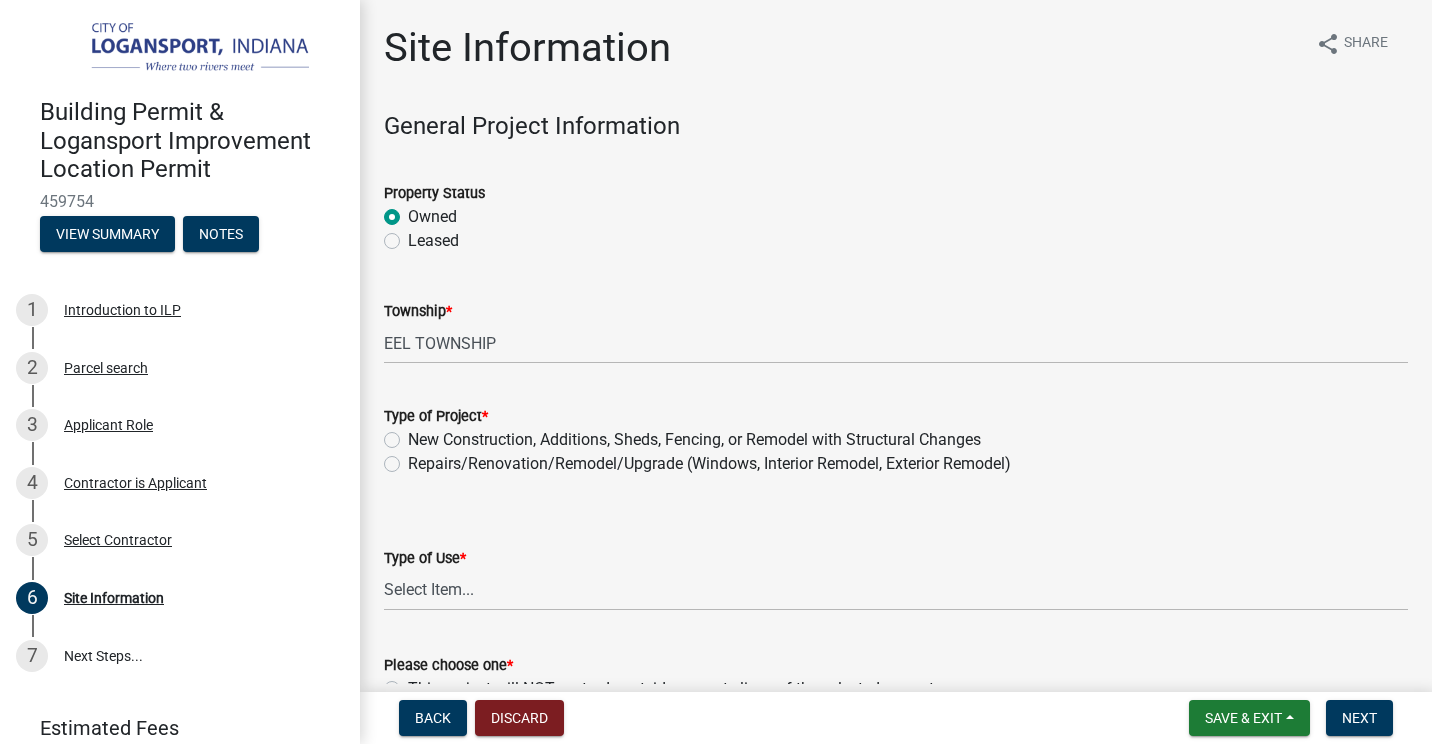 radio on "true" 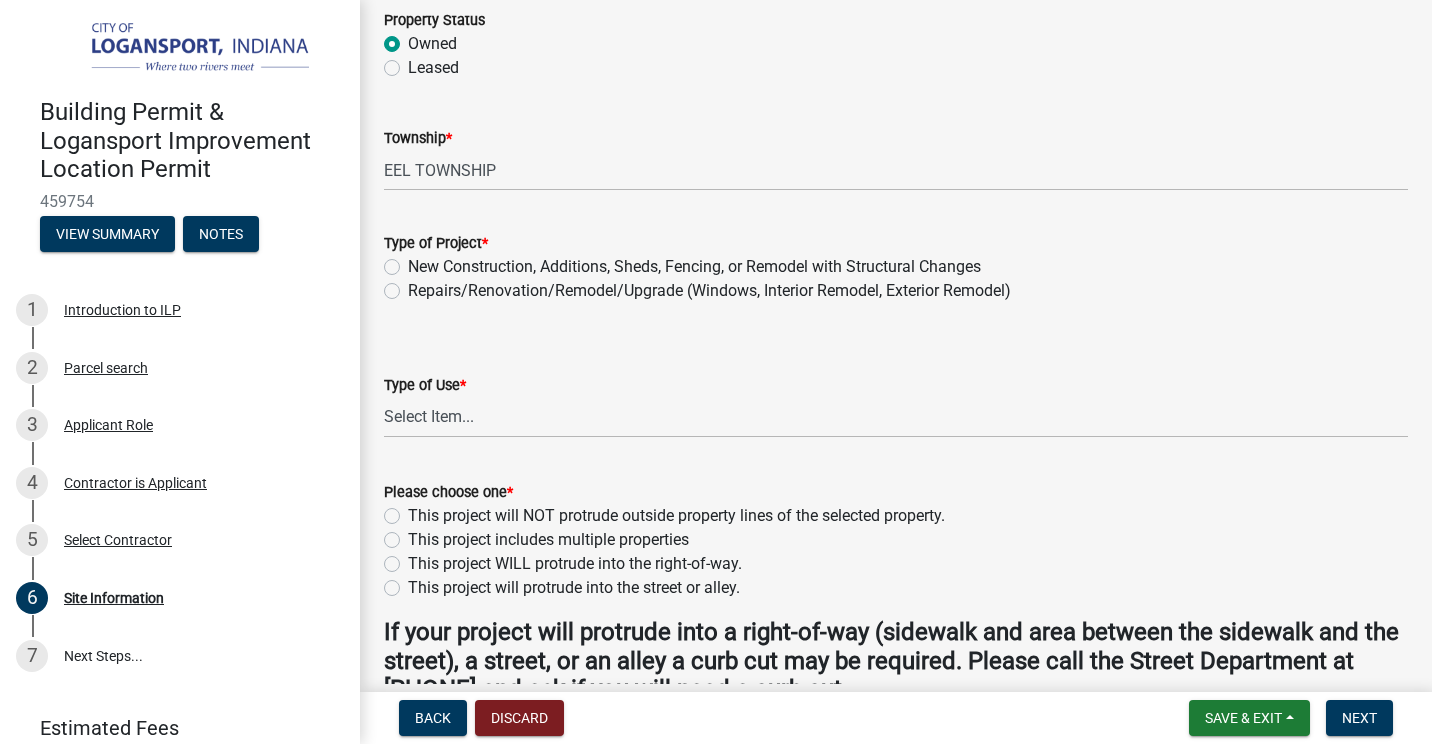 scroll, scrollTop: 200, scrollLeft: 0, axis: vertical 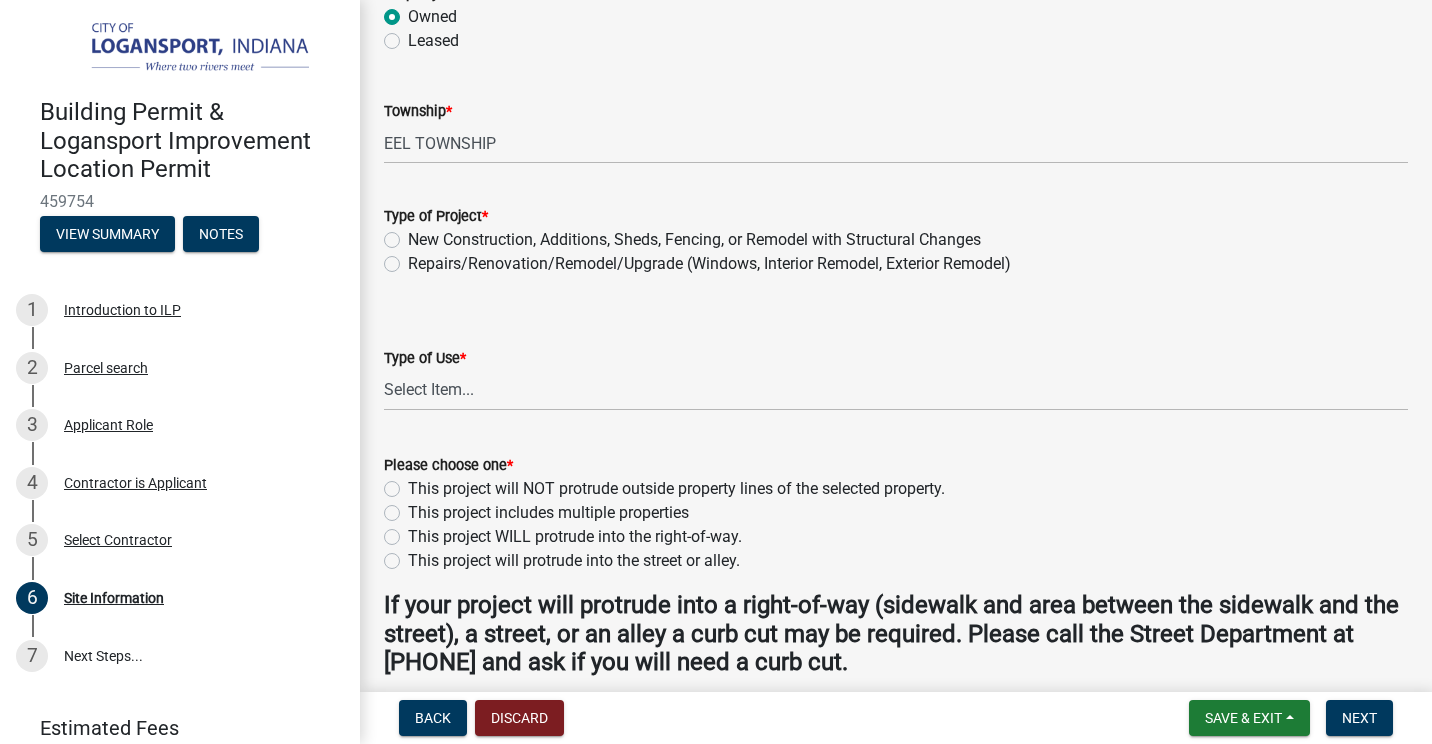 click on "New Construction, Additions, Sheds, Fencing, or Remodel with Structural Changes" 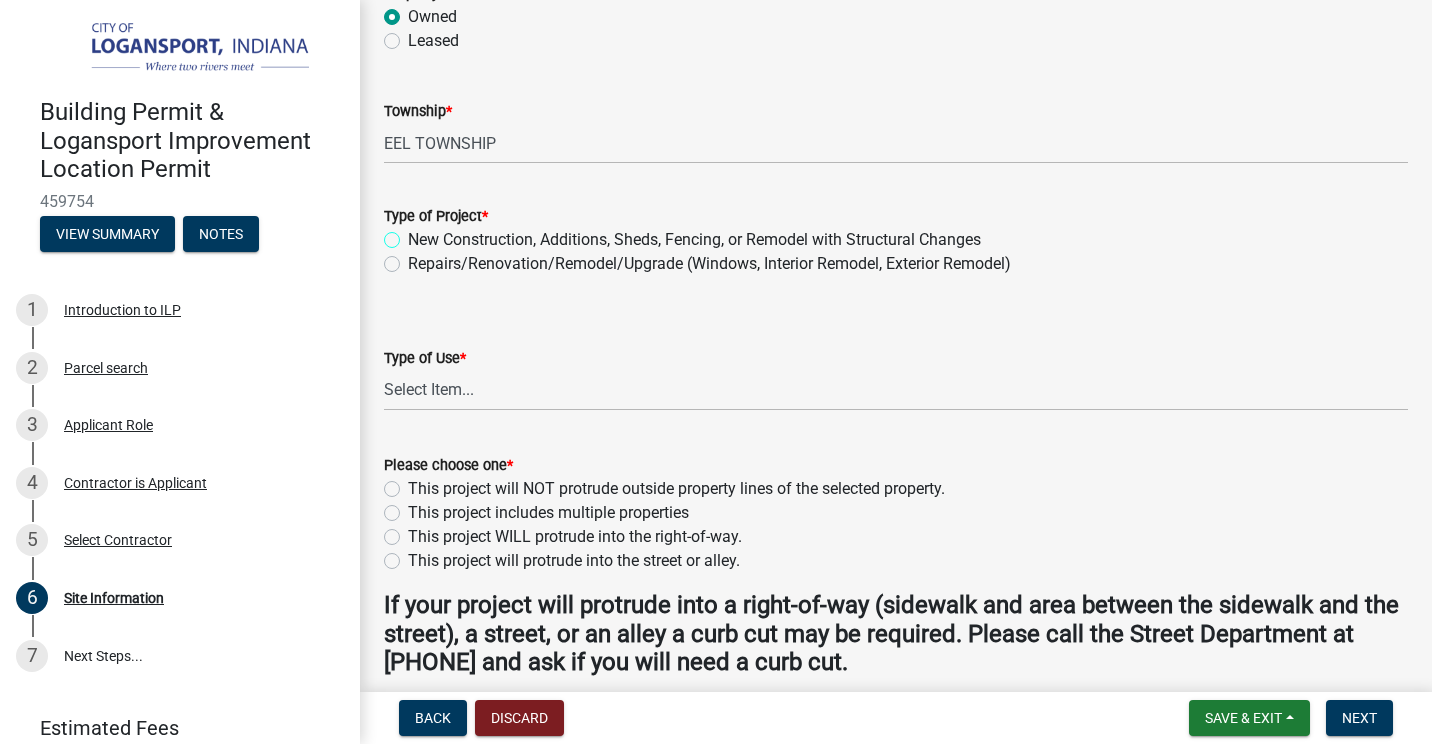 click on "New Construction, Additions, Sheds, Fencing, or Remodel with Structural Changes" at bounding box center [414, 234] 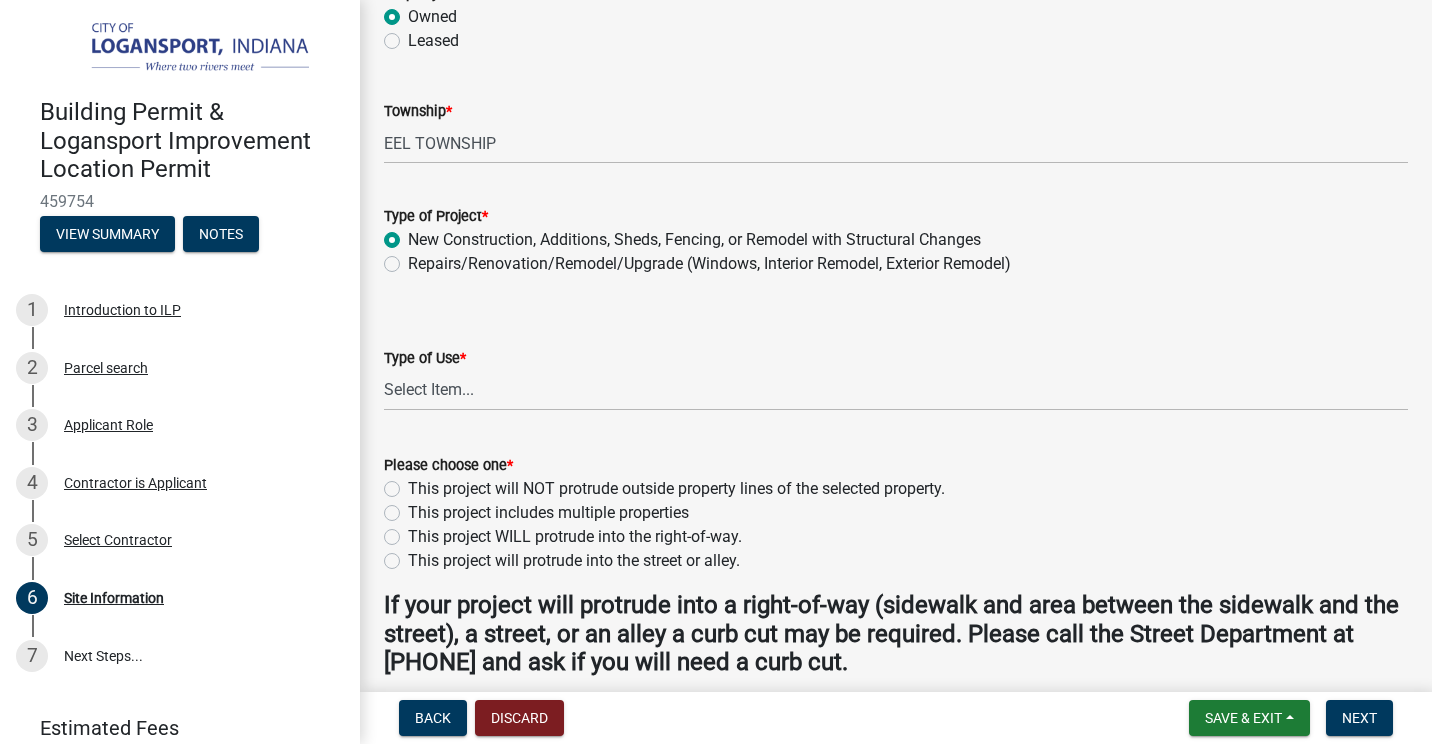 radio on "true" 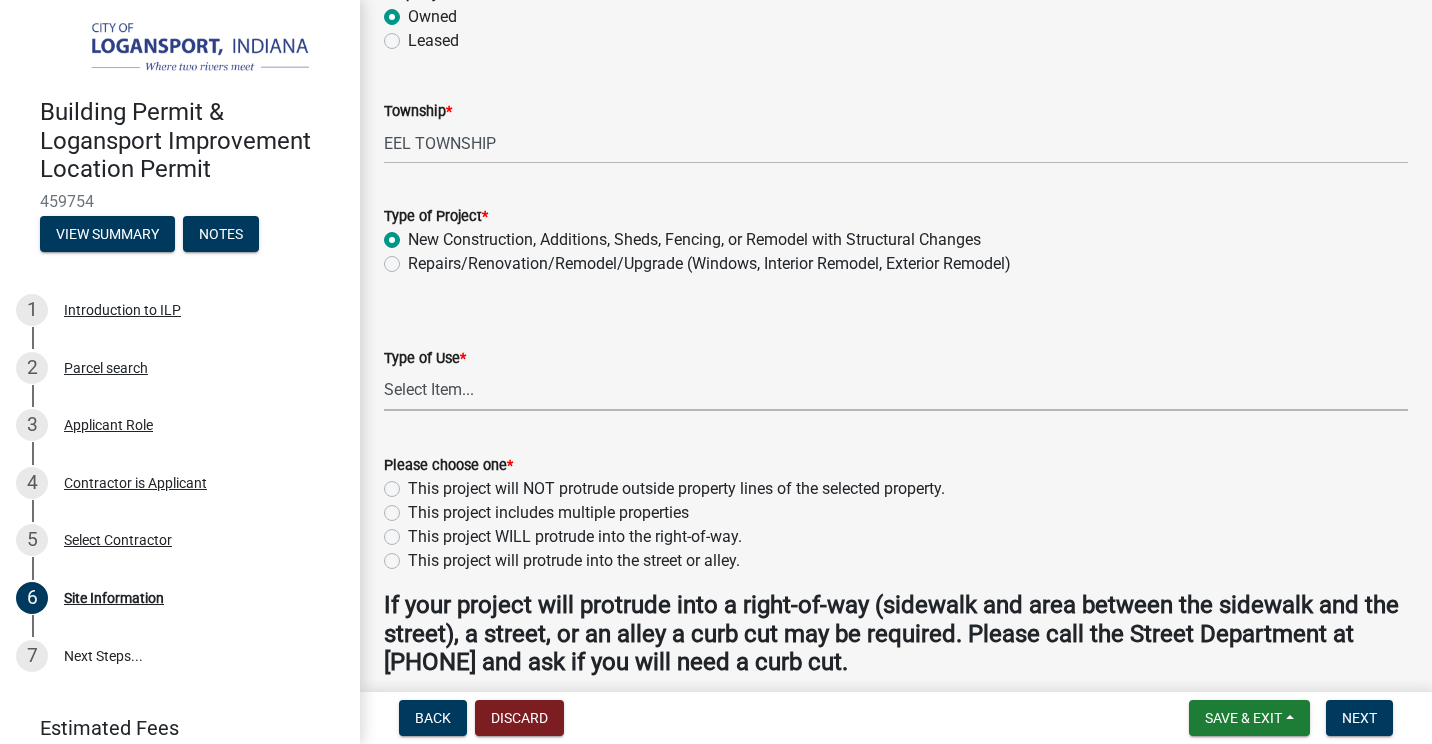 click on "Select Item...   Residential   Commercial/Industrial   Agricultural   Public/Semi Public" at bounding box center [896, 390] 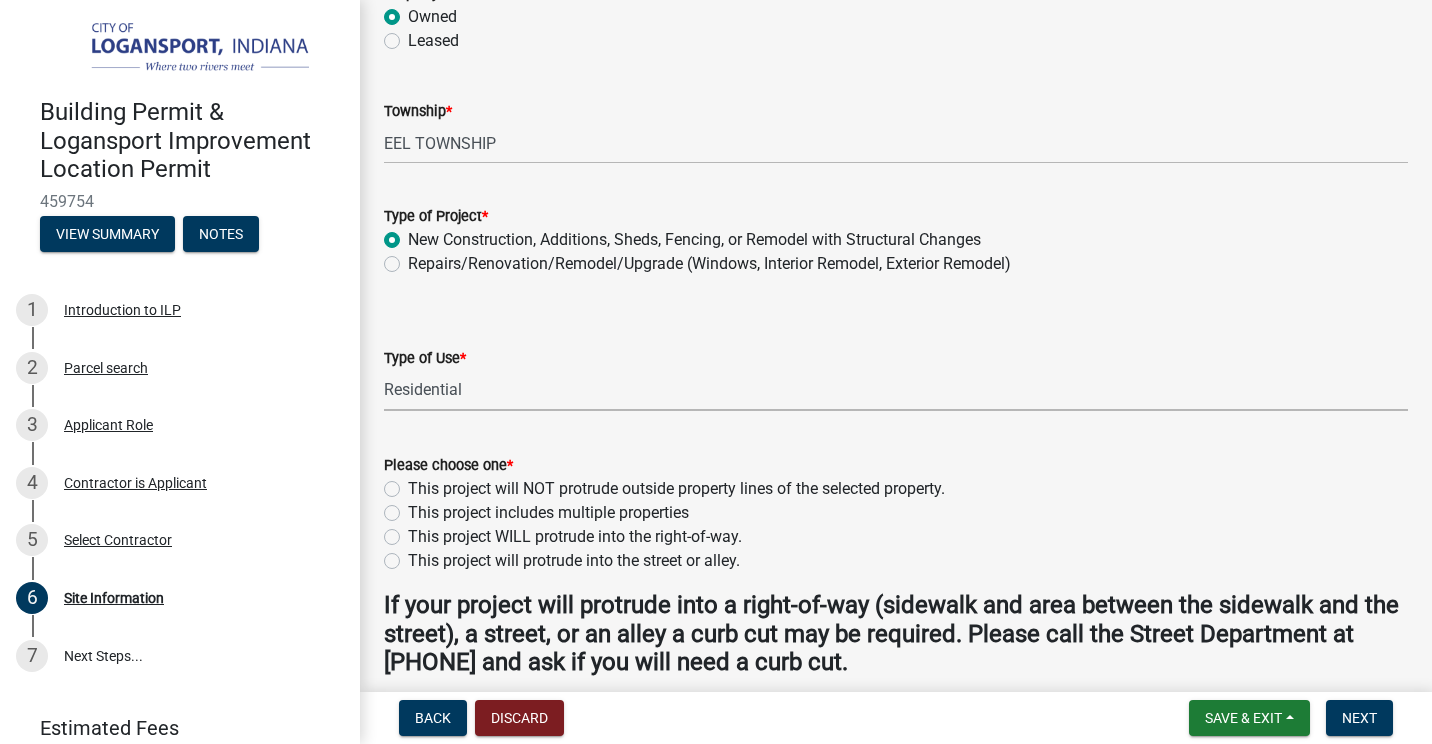 click on "Select Item...   Residential   Commercial/Industrial   Agricultural   Public/Semi Public" at bounding box center (896, 390) 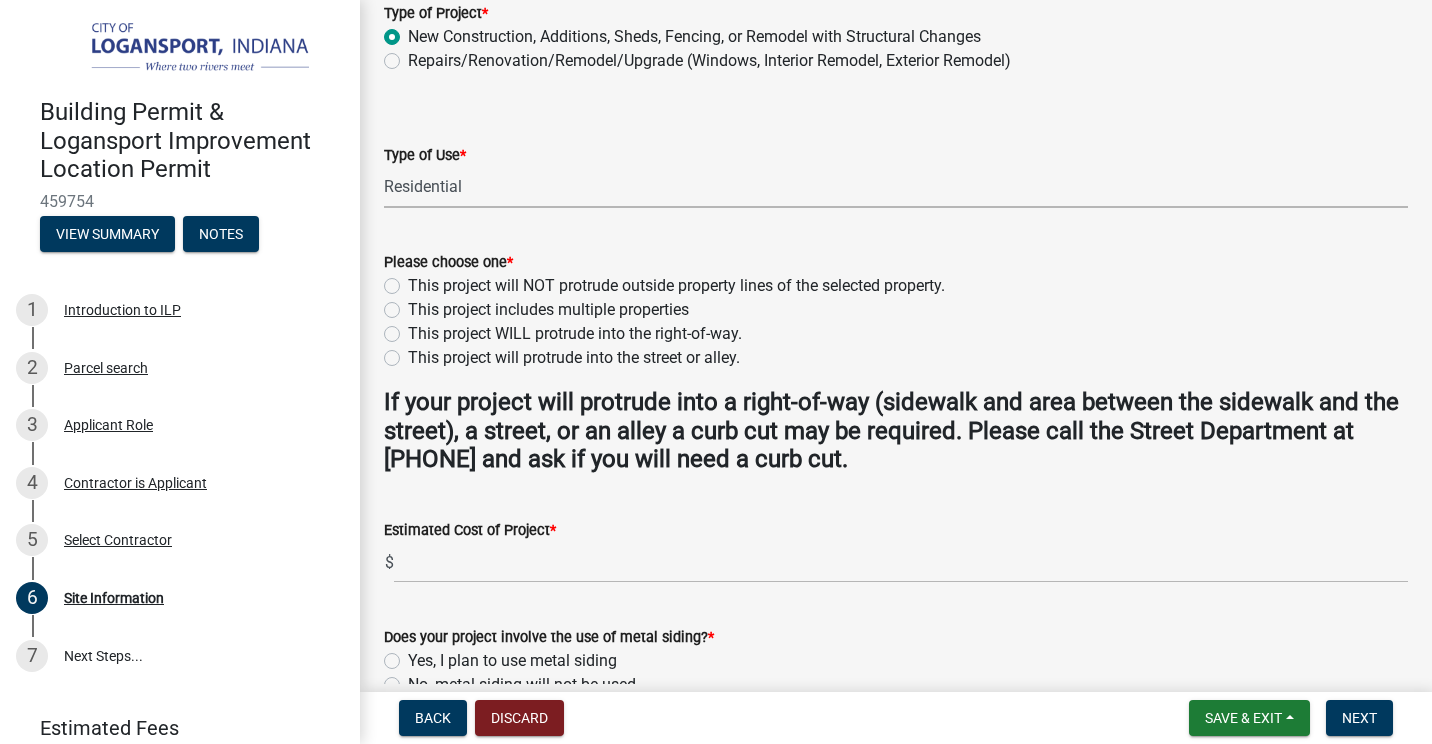 scroll, scrollTop: 500, scrollLeft: 0, axis: vertical 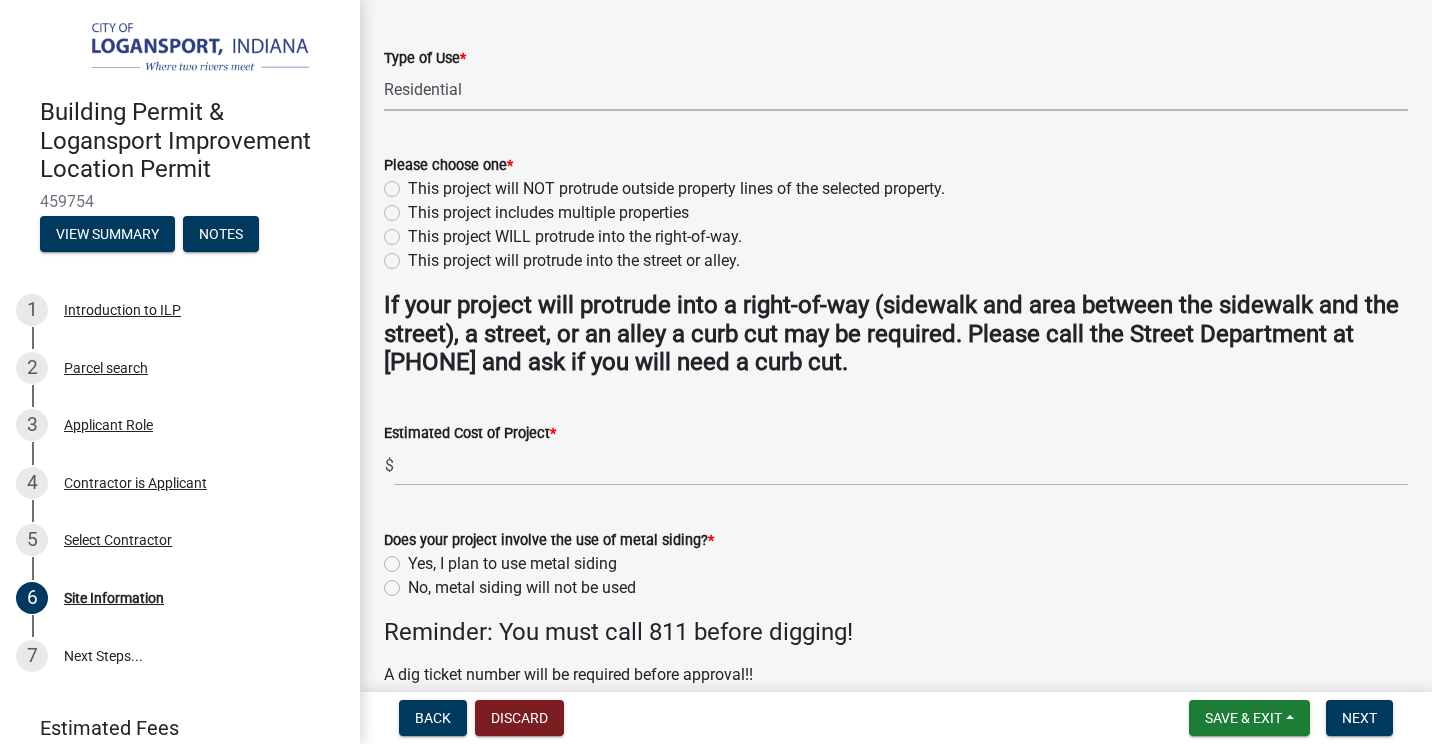 click on "This project will NOT protrude outside property lines of the selected property." 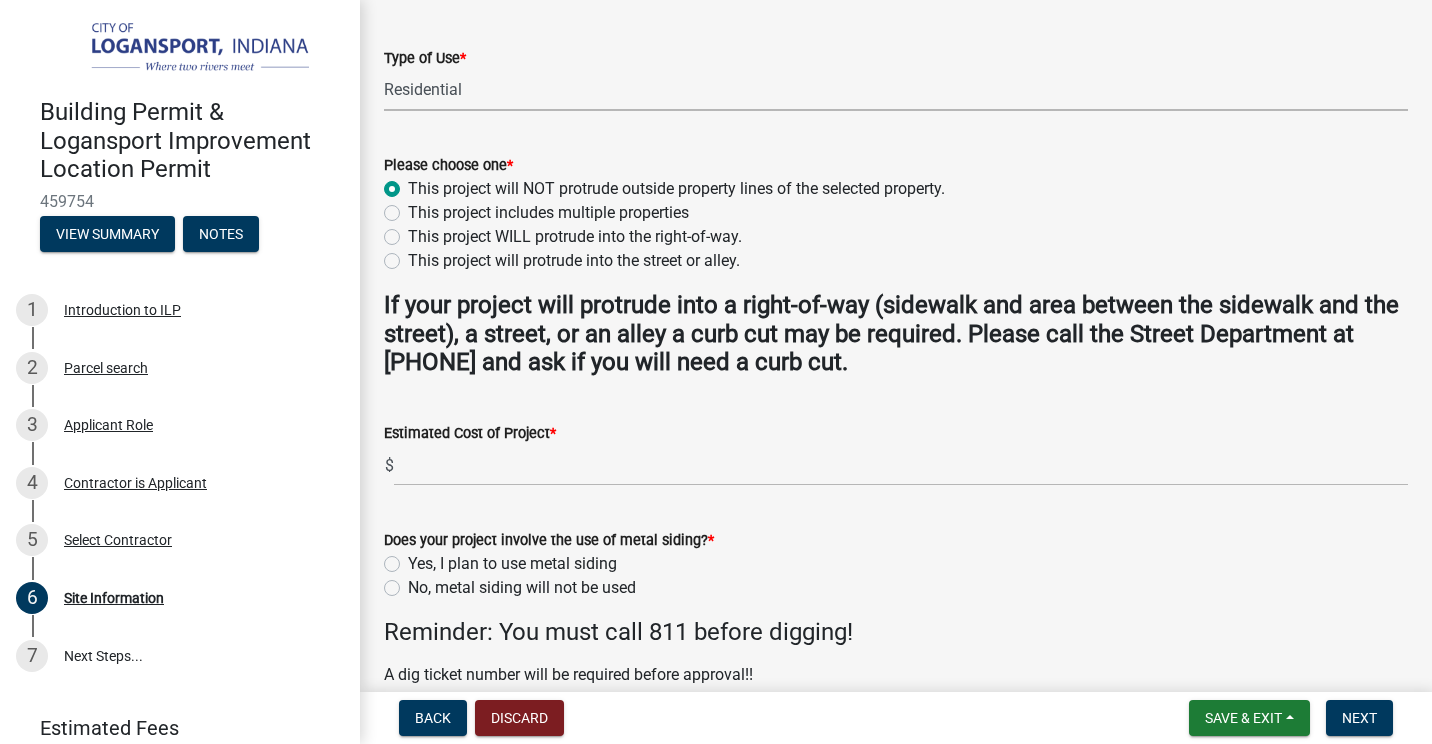 radio on "true" 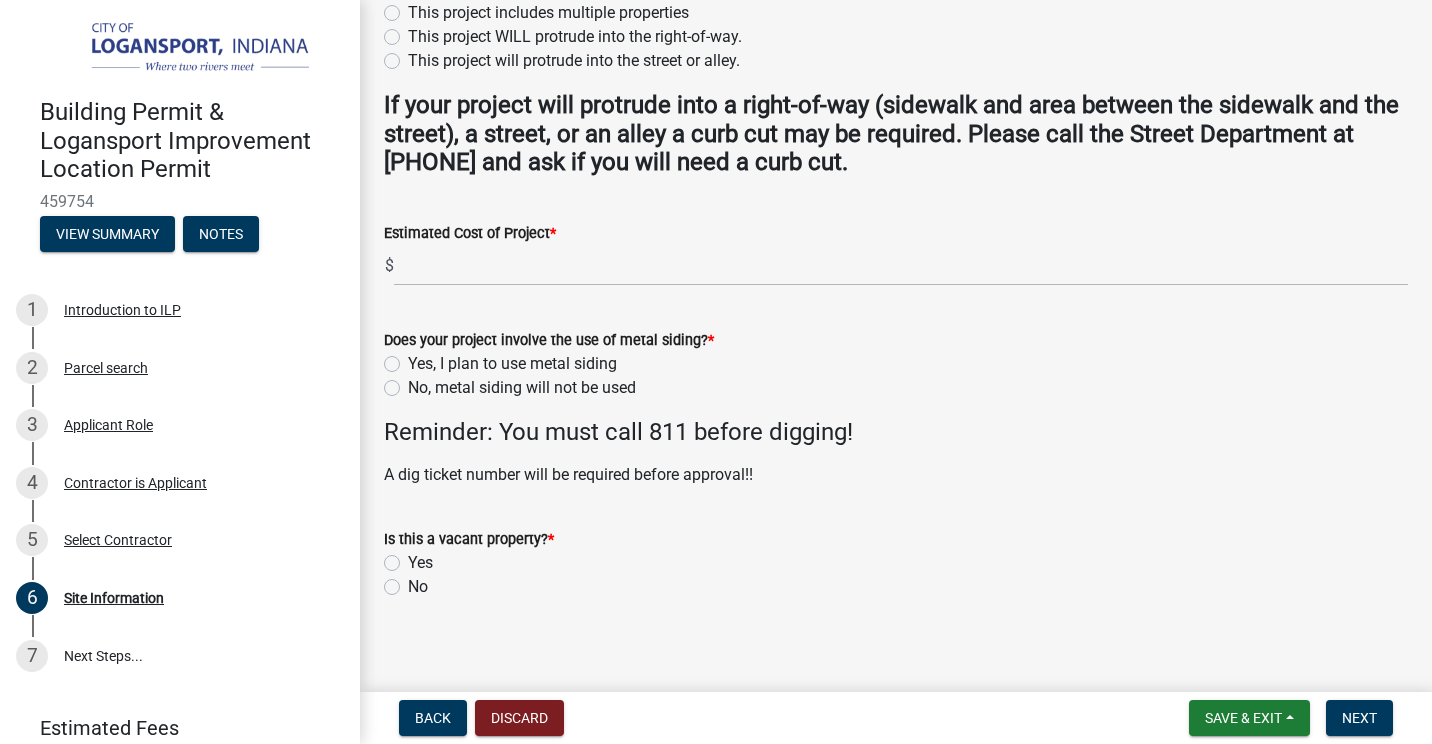 scroll, scrollTop: 600, scrollLeft: 0, axis: vertical 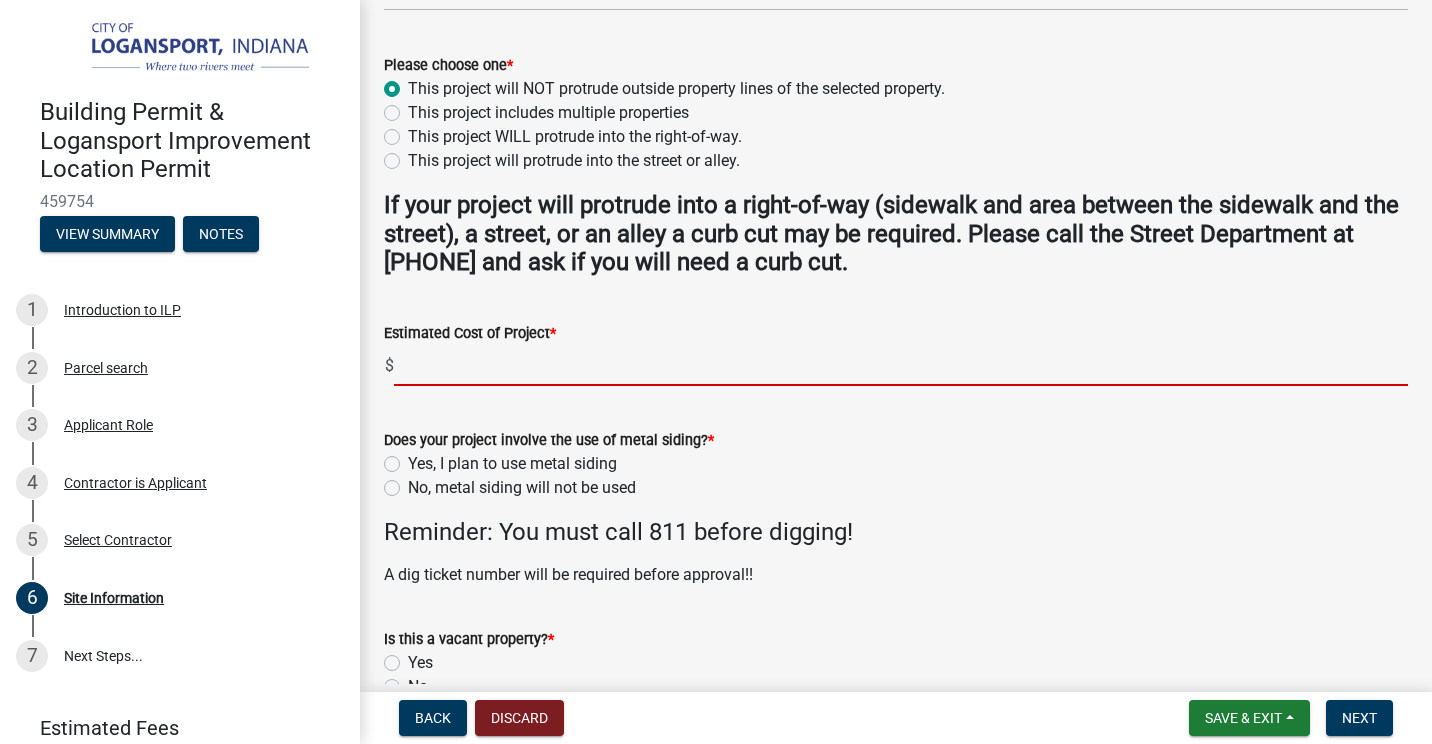 click 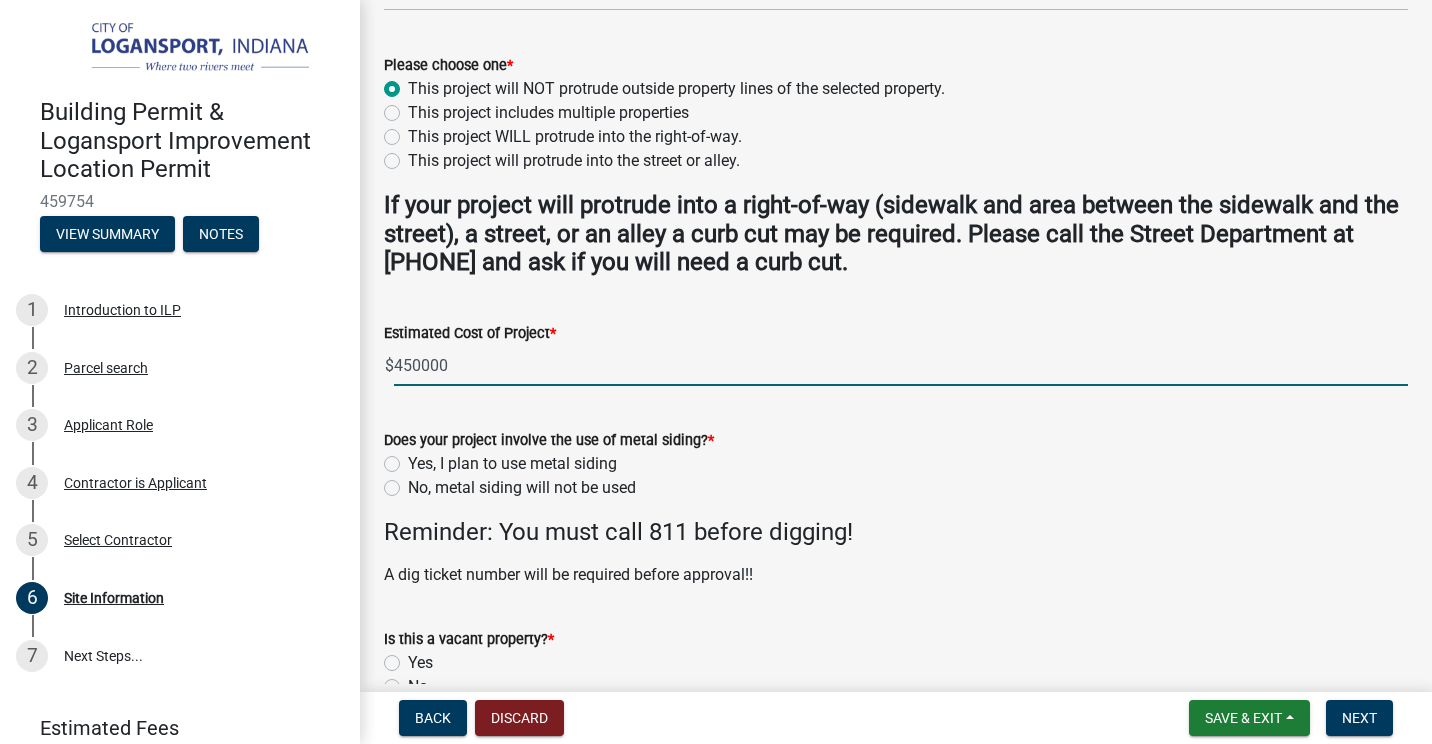 click on "450000" 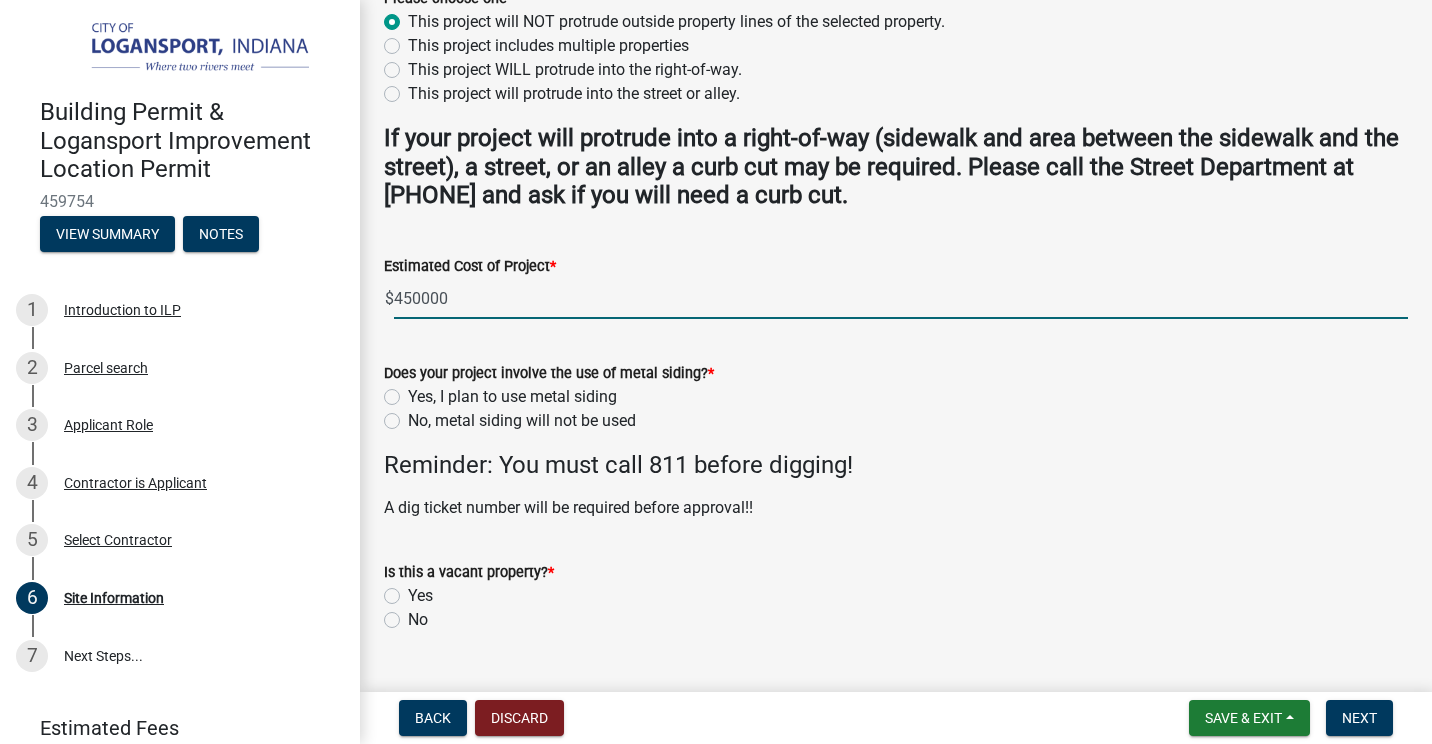 scroll, scrollTop: 700, scrollLeft: 0, axis: vertical 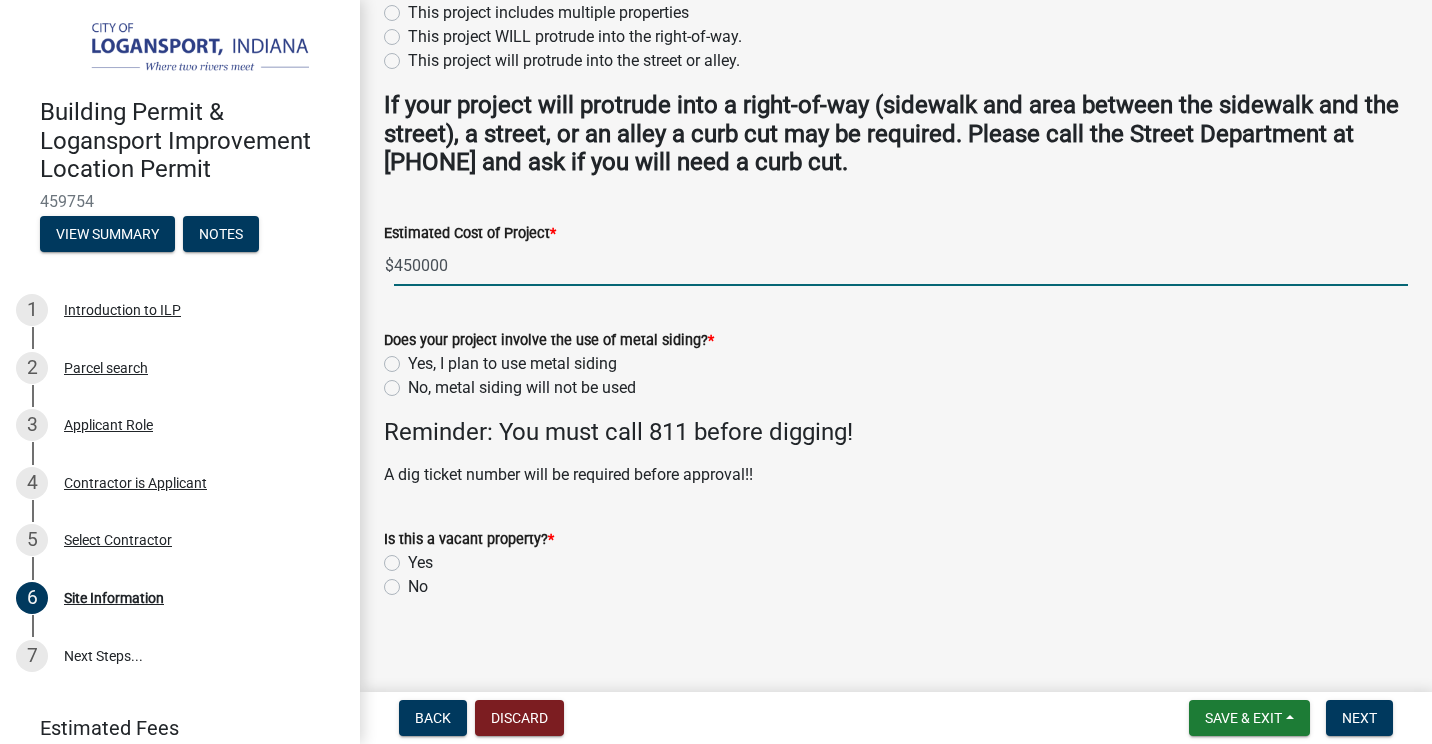 type on "450000" 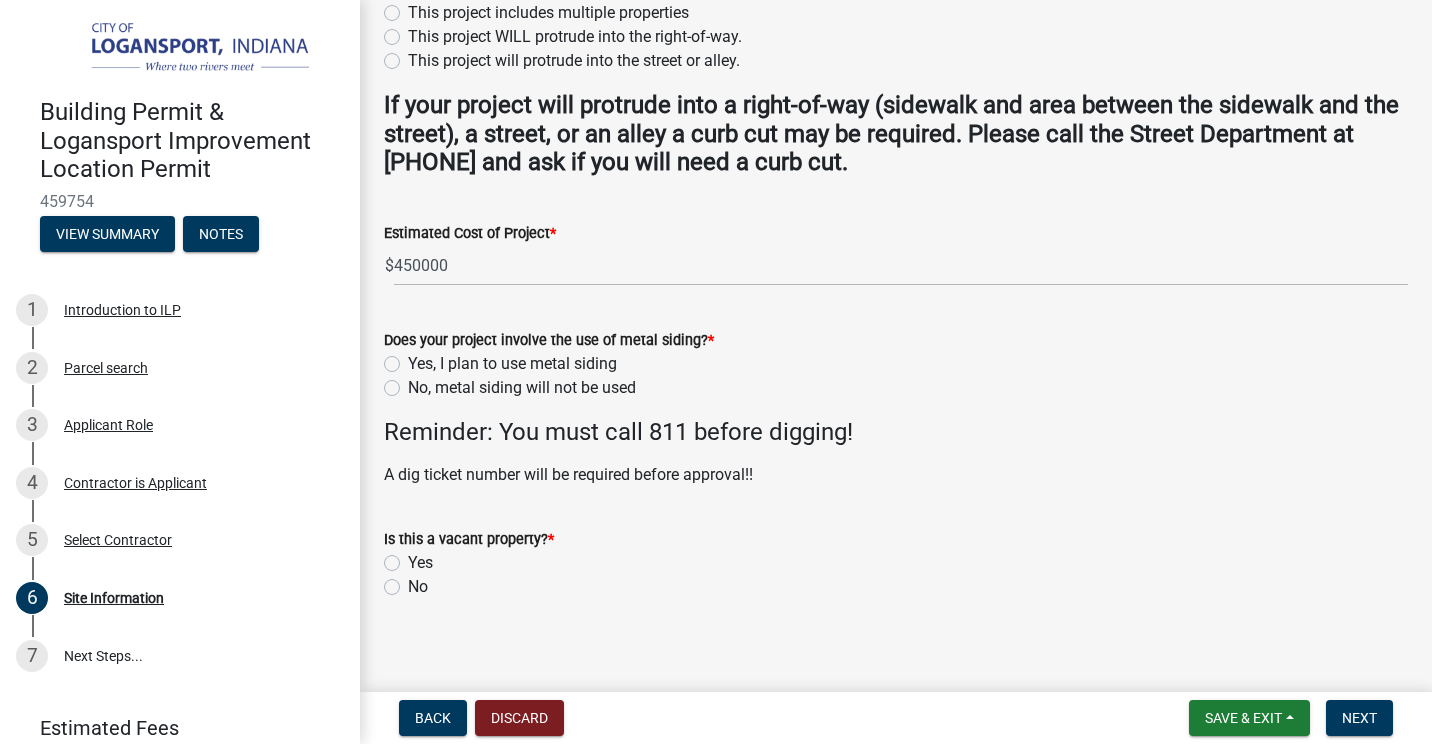 click on "No, metal siding will not be used" 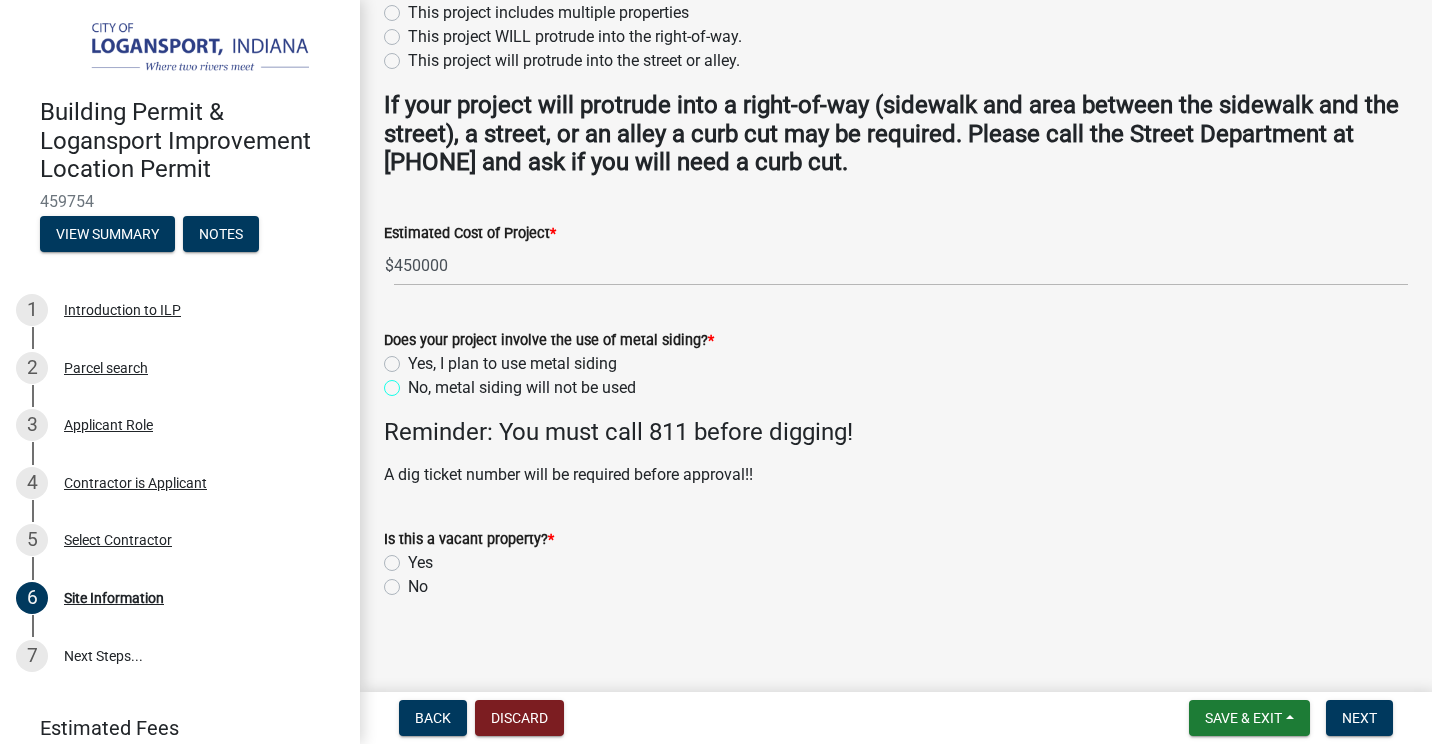 click on "No, metal siding will not be used" at bounding box center [414, 382] 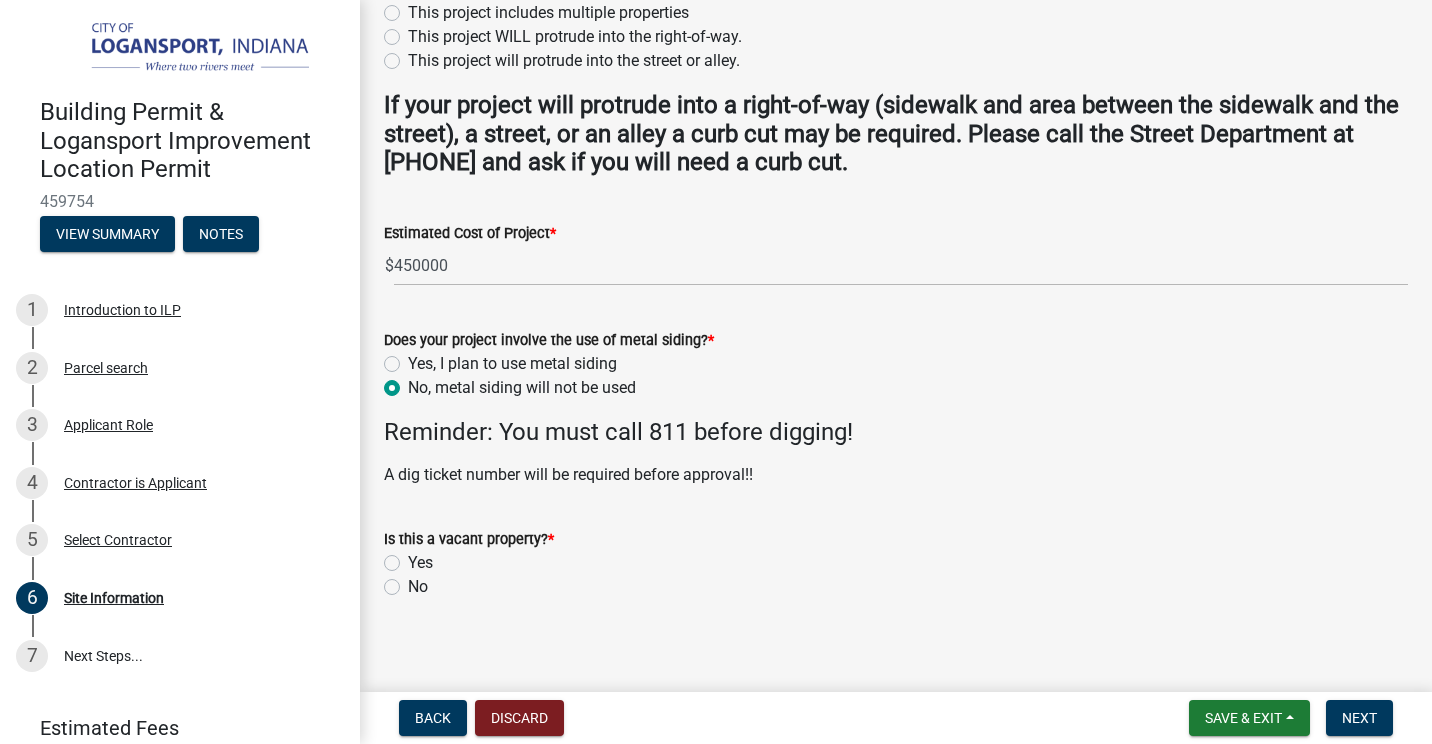 radio on "true" 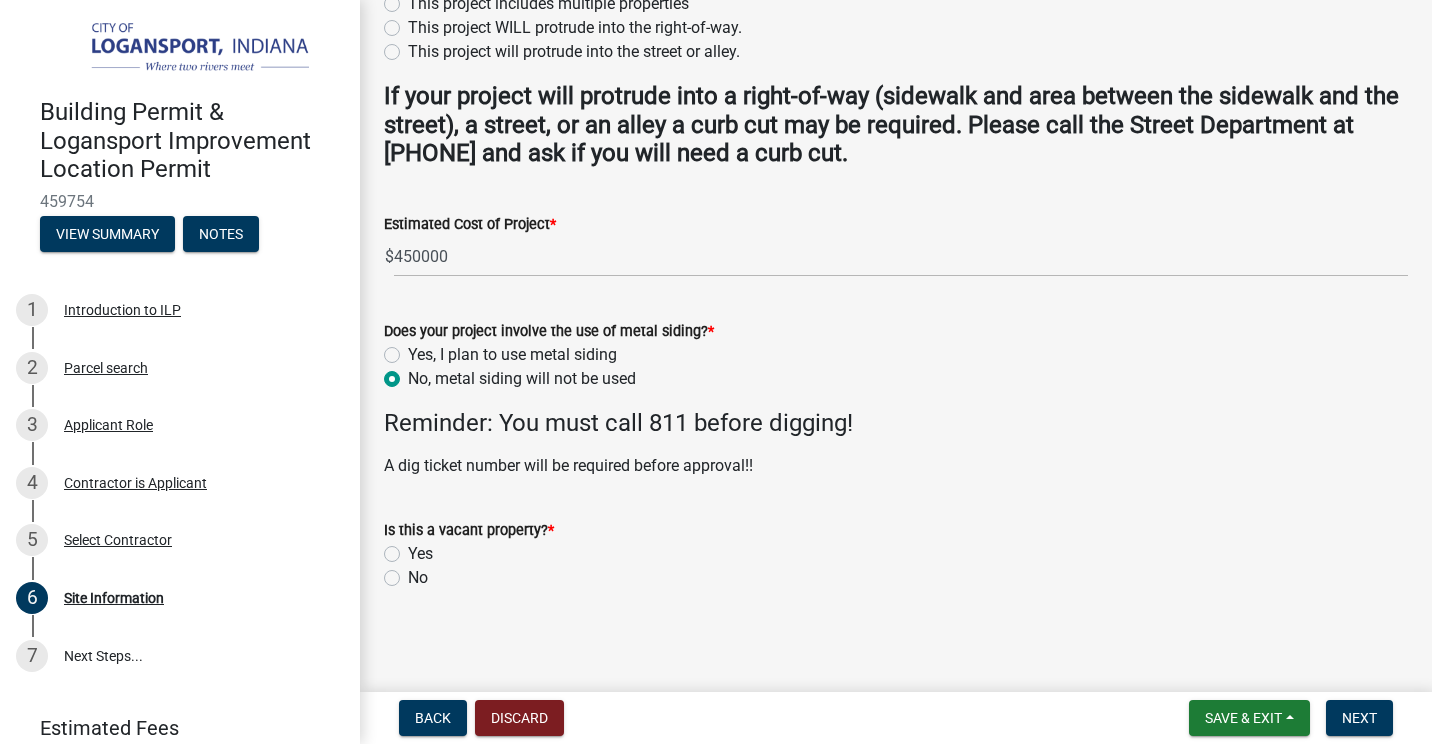 scroll, scrollTop: 711, scrollLeft: 0, axis: vertical 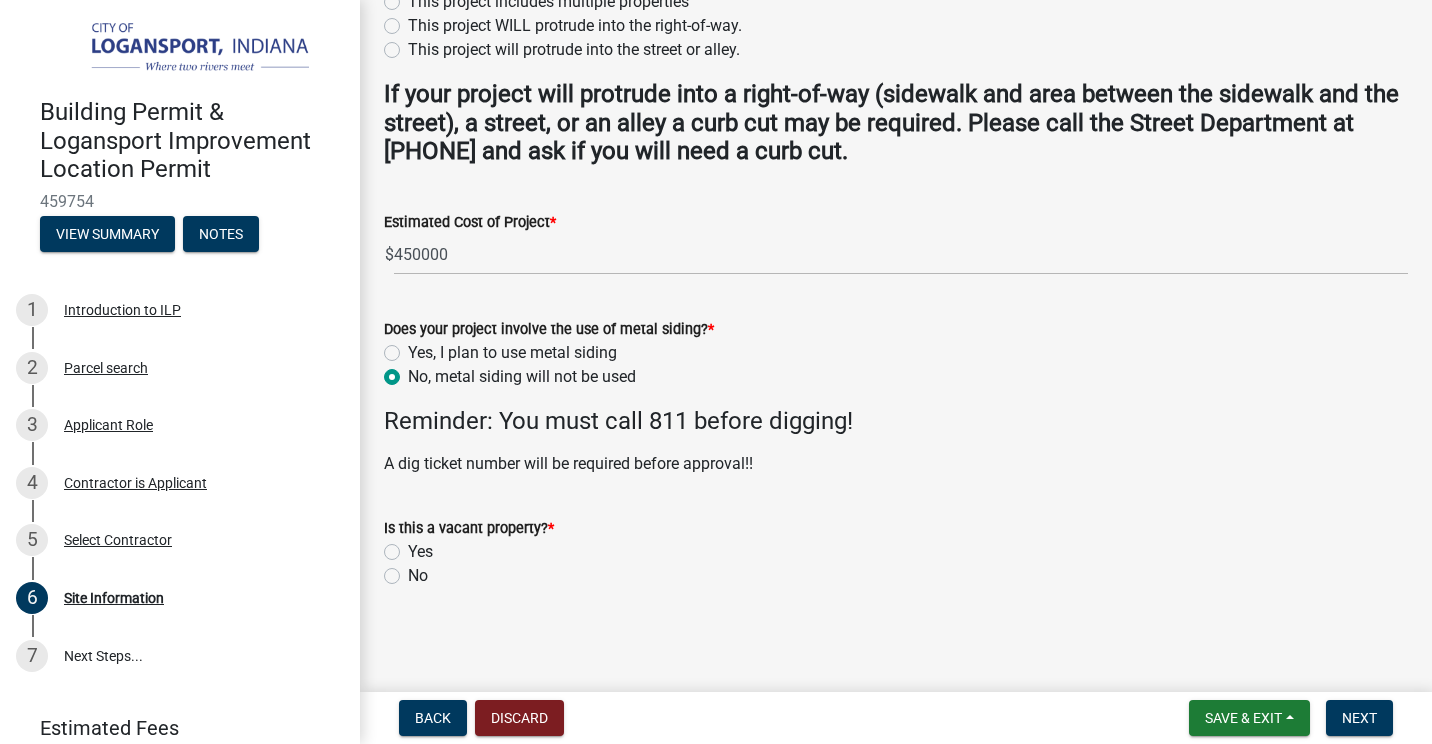 click on "Yes" 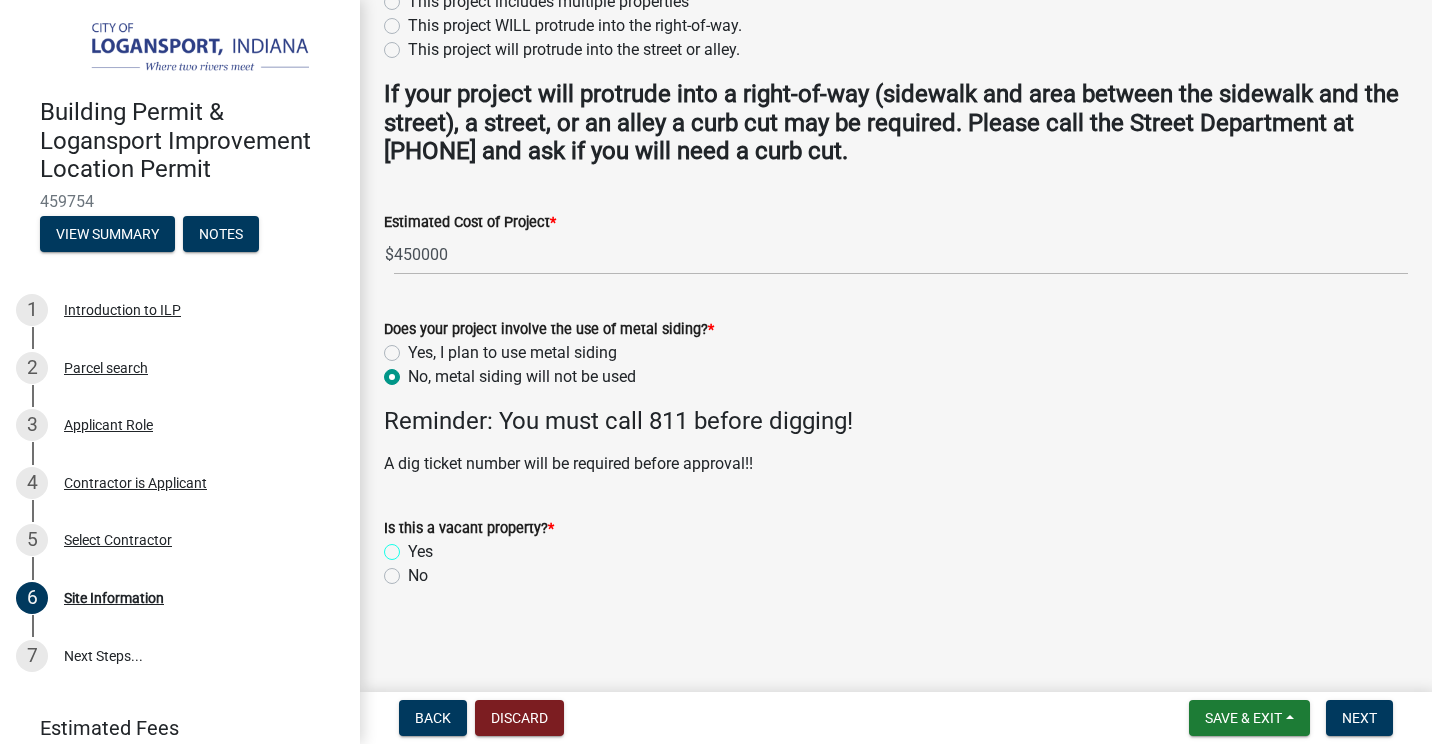 click on "Yes" at bounding box center [414, 546] 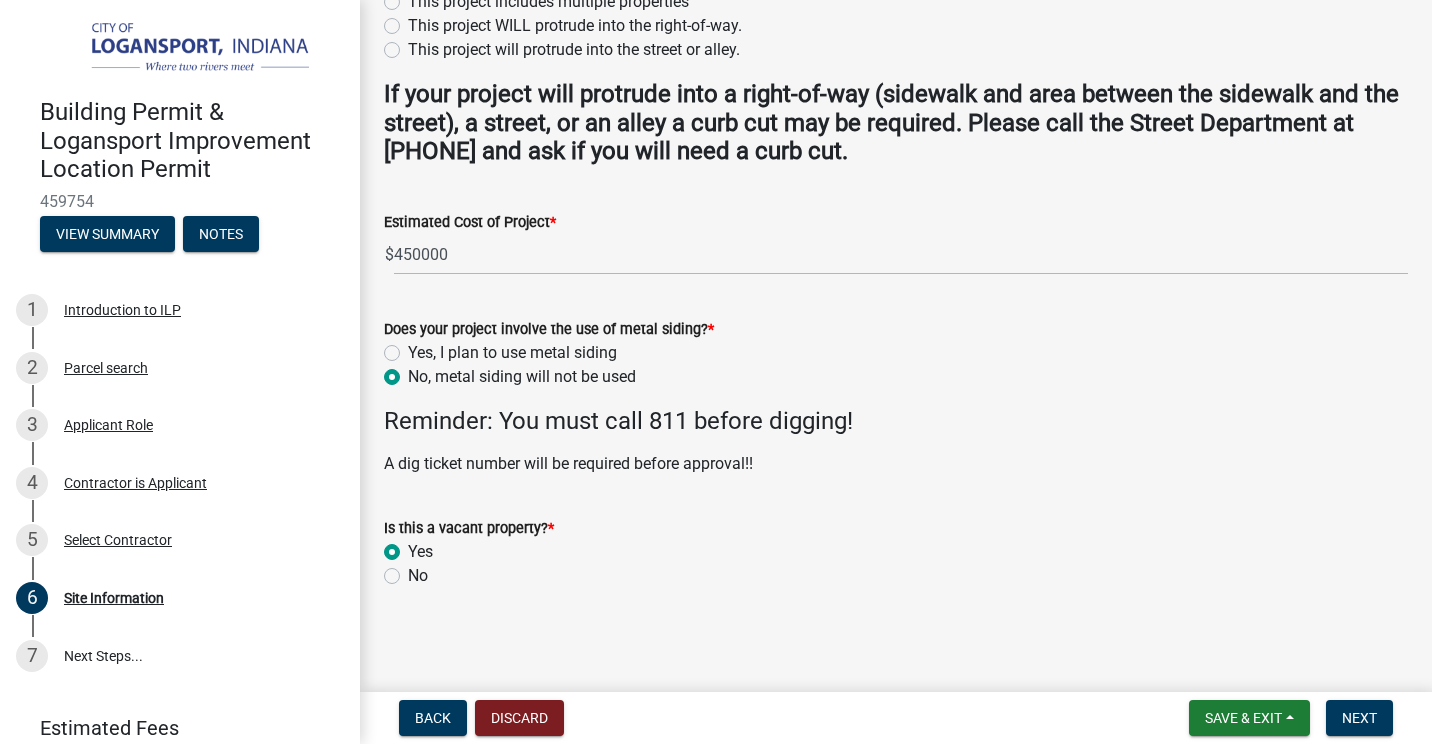 radio on "true" 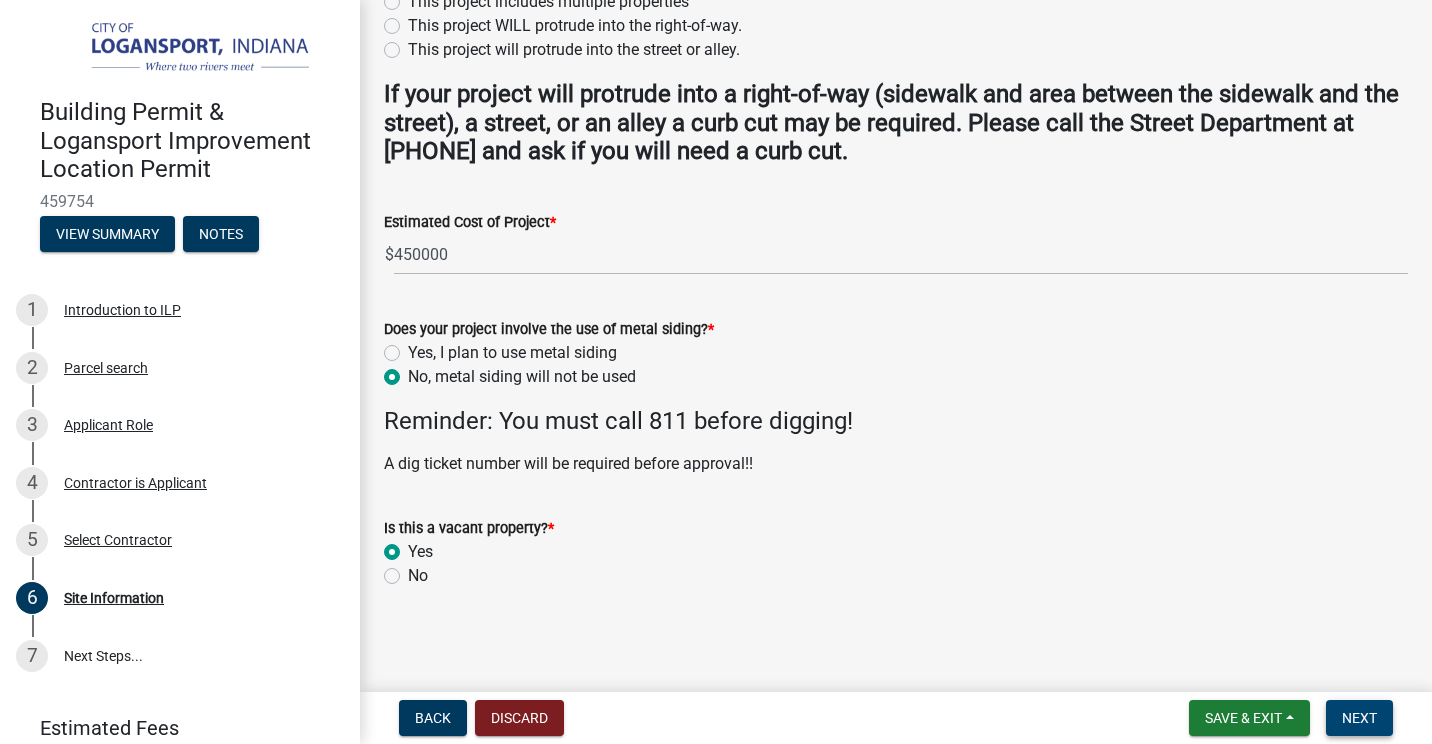 click on "Next" at bounding box center (1359, 718) 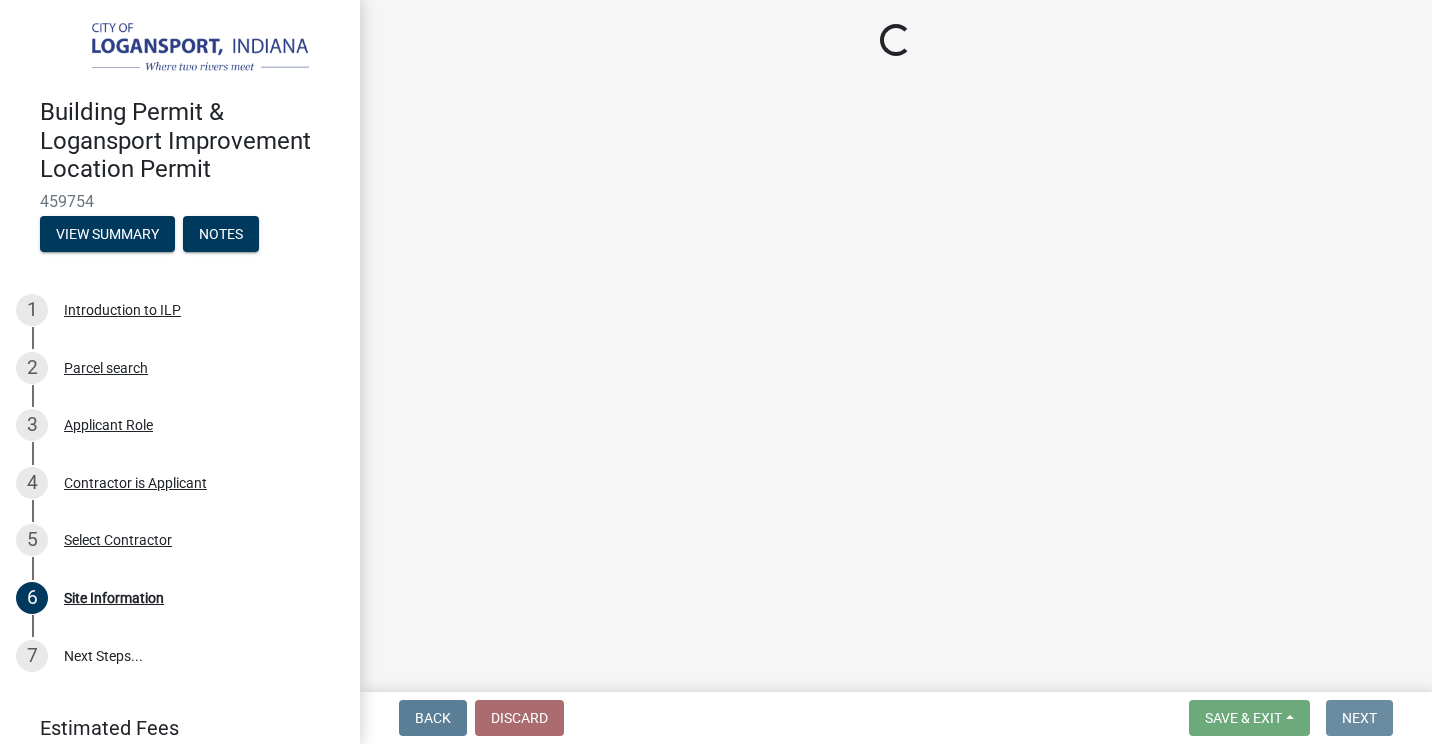 scroll, scrollTop: 0, scrollLeft: 0, axis: both 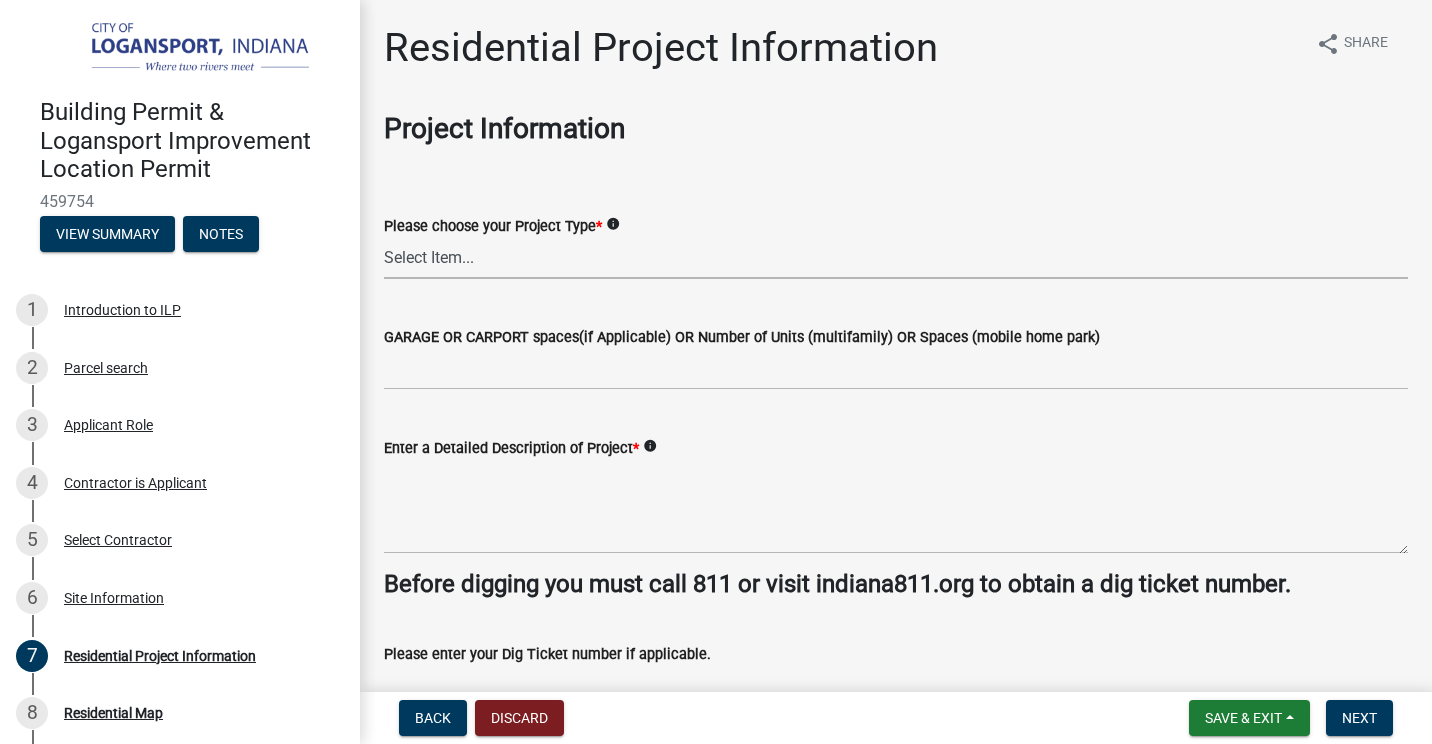 click on "Select Item...   Single Family    Pole Barn Home    Multi Family   Addition to Dwelling(adding square footage)   Accessory Building of Structure (Shed)   Pole Barn Accessory Structure   Garage or Carport   In-ground Pool   Above Ground Pool-Permanently Installed   Mobile Home Park   Remodeling / Structural Changes (including unfinished to finished changes)   Fences    New Driveway/Sidewalk/Patio/Deck   Roofing-WITH STRUCTURE CHANGE" at bounding box center (896, 258) 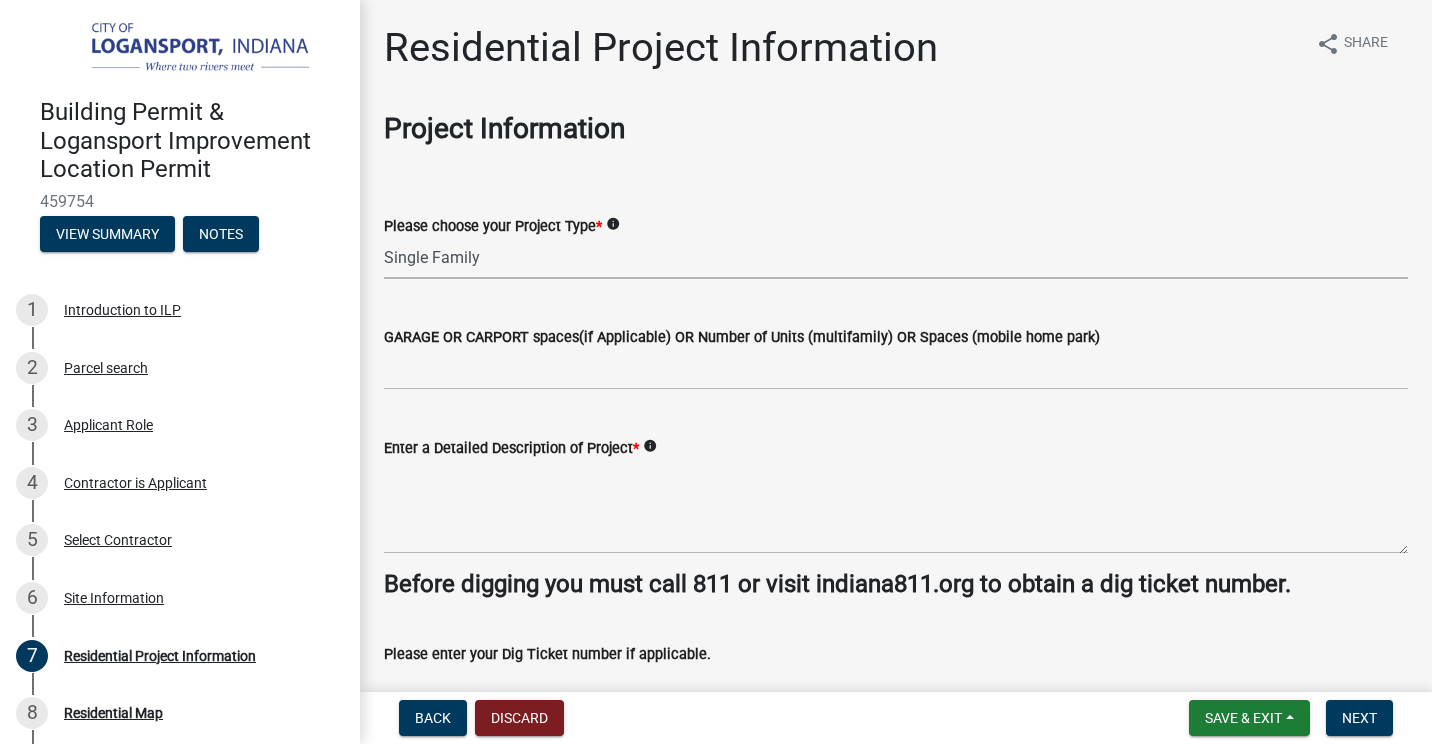 click on "Select Item...   Single Family    Pole Barn Home    Multi Family   Addition to Dwelling(adding square footage)   Accessory Building of Structure (Shed)   Pole Barn Accessory Structure   Garage or Carport   In-ground Pool   Above Ground Pool-Permanently Installed   Mobile Home Park   Remodeling / Structural Changes (including unfinished to finished changes)   Fences    New Driveway/Sidewalk/Patio/Deck   Roofing-WITH STRUCTURE CHANGE" at bounding box center (896, 258) 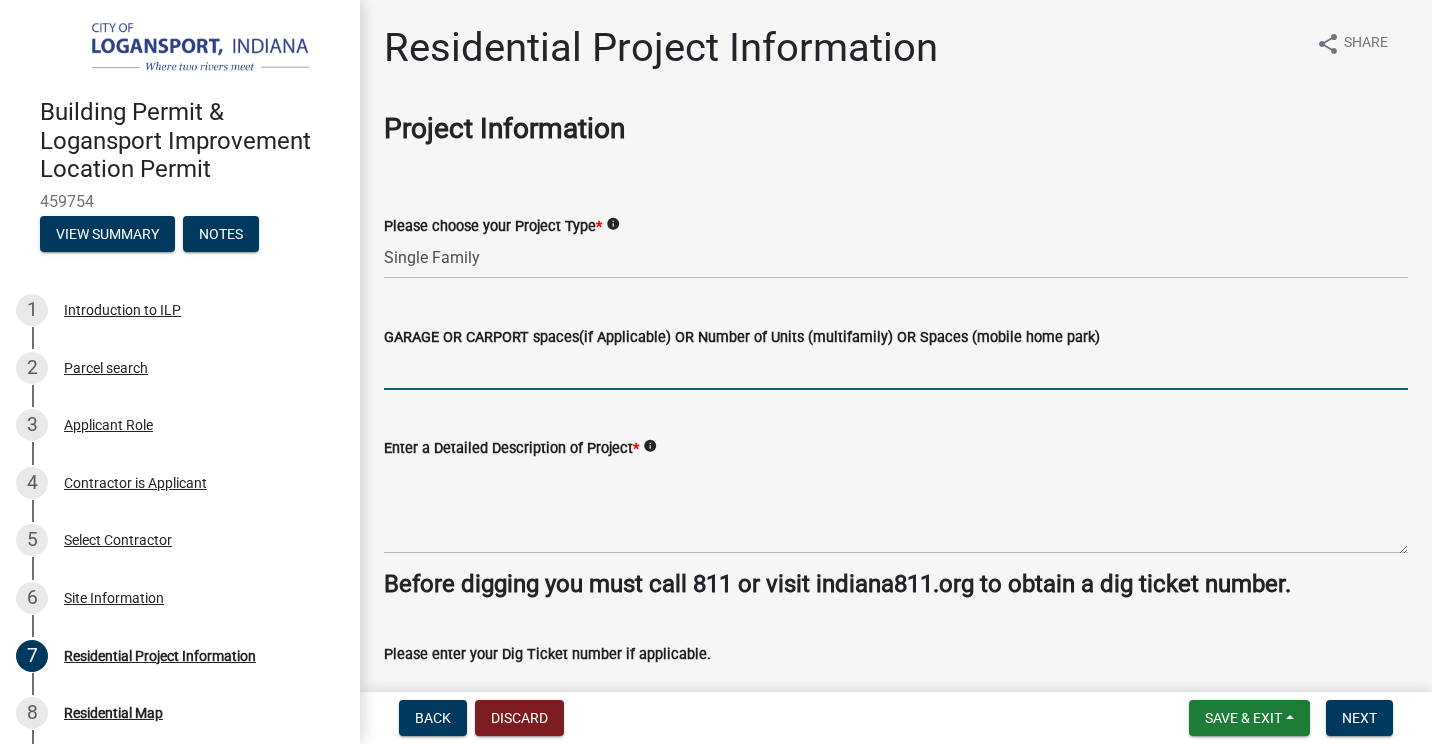click 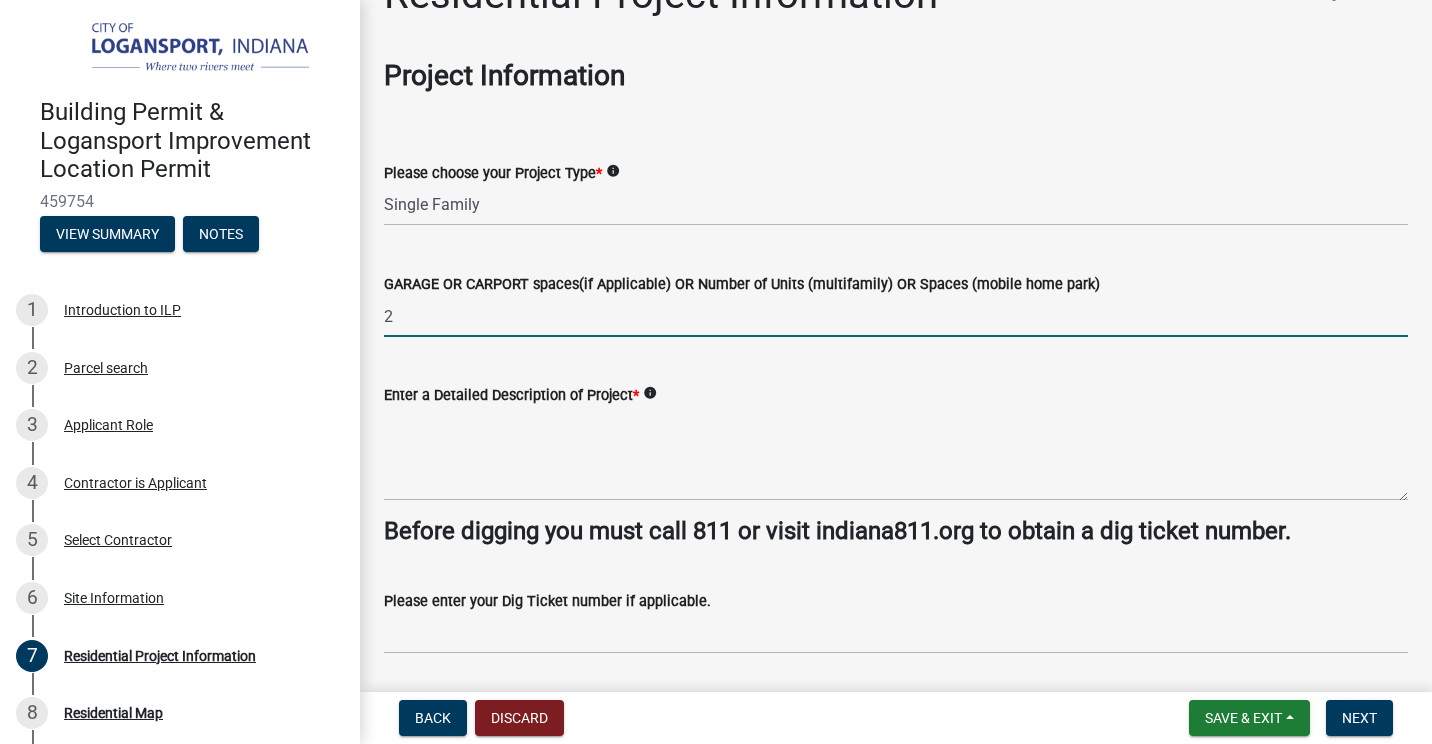 scroll, scrollTop: 100, scrollLeft: 0, axis: vertical 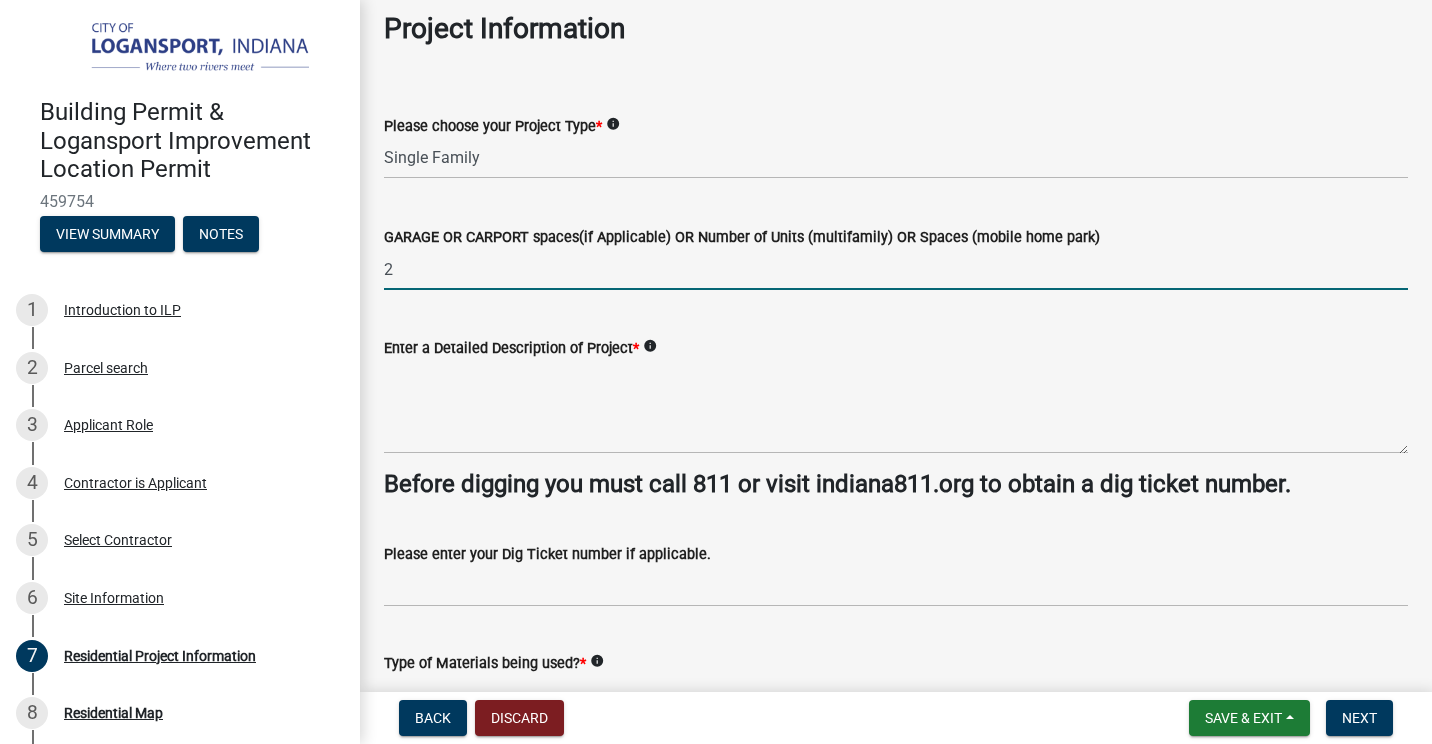 type on "2" 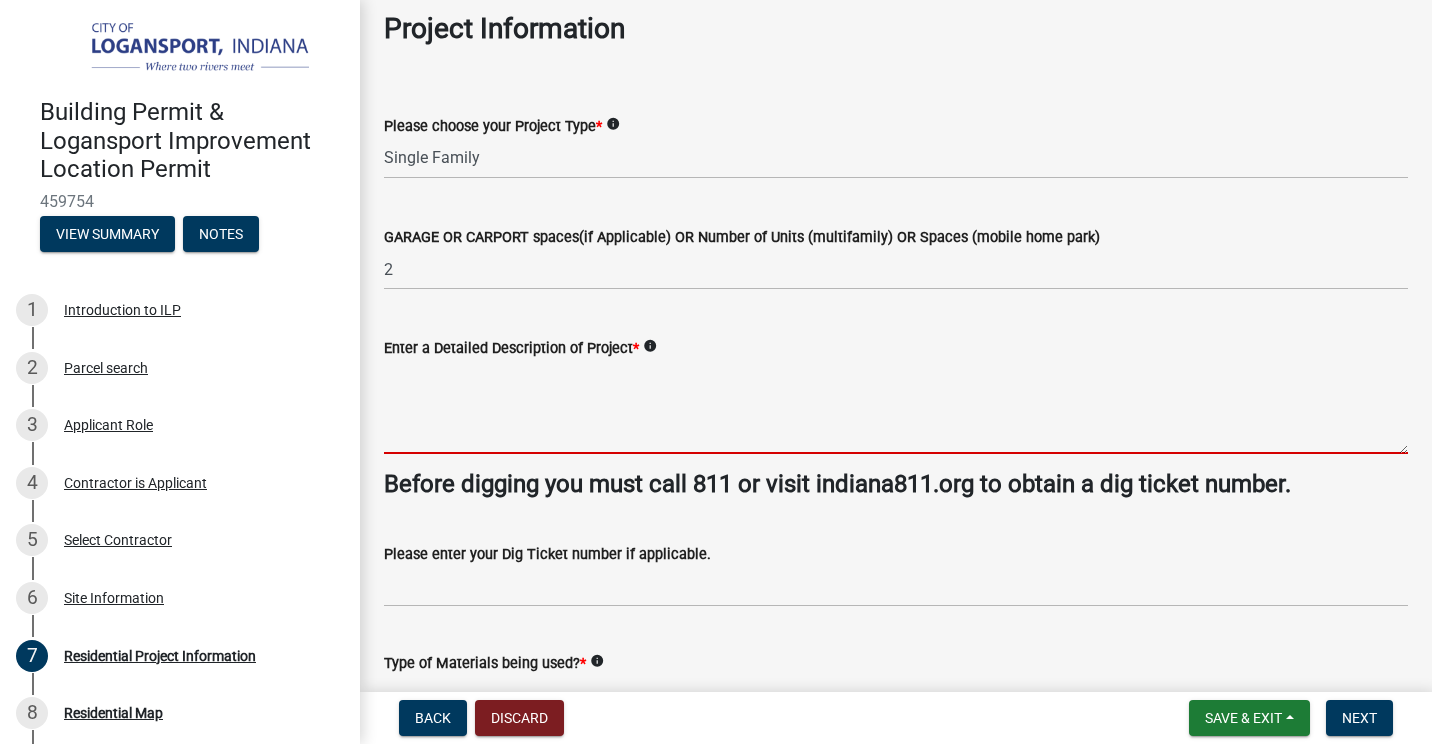 click on "Enter a Detailed Description of Project  *" at bounding box center [896, 407] 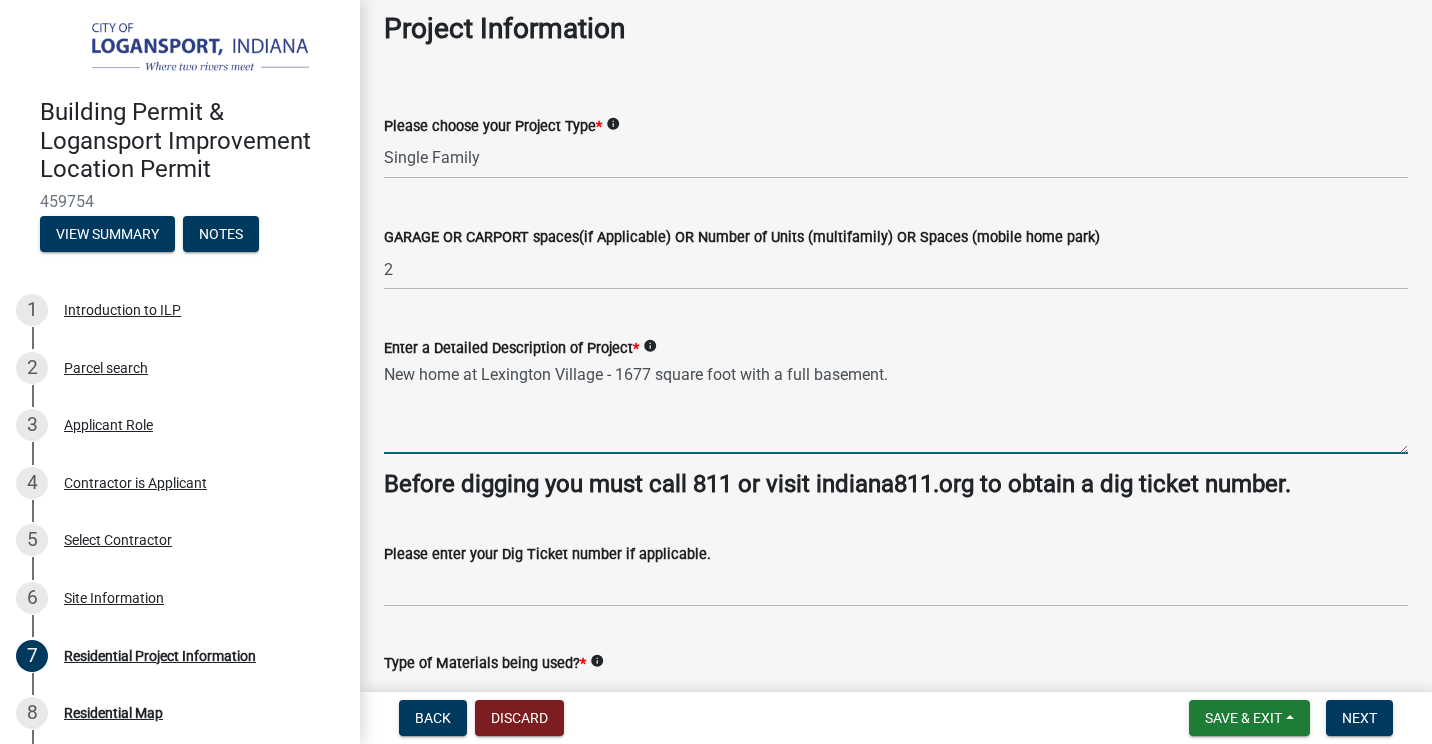click on "New home at Lexington Village - 1677 square foot with a full basement." at bounding box center (896, 407) 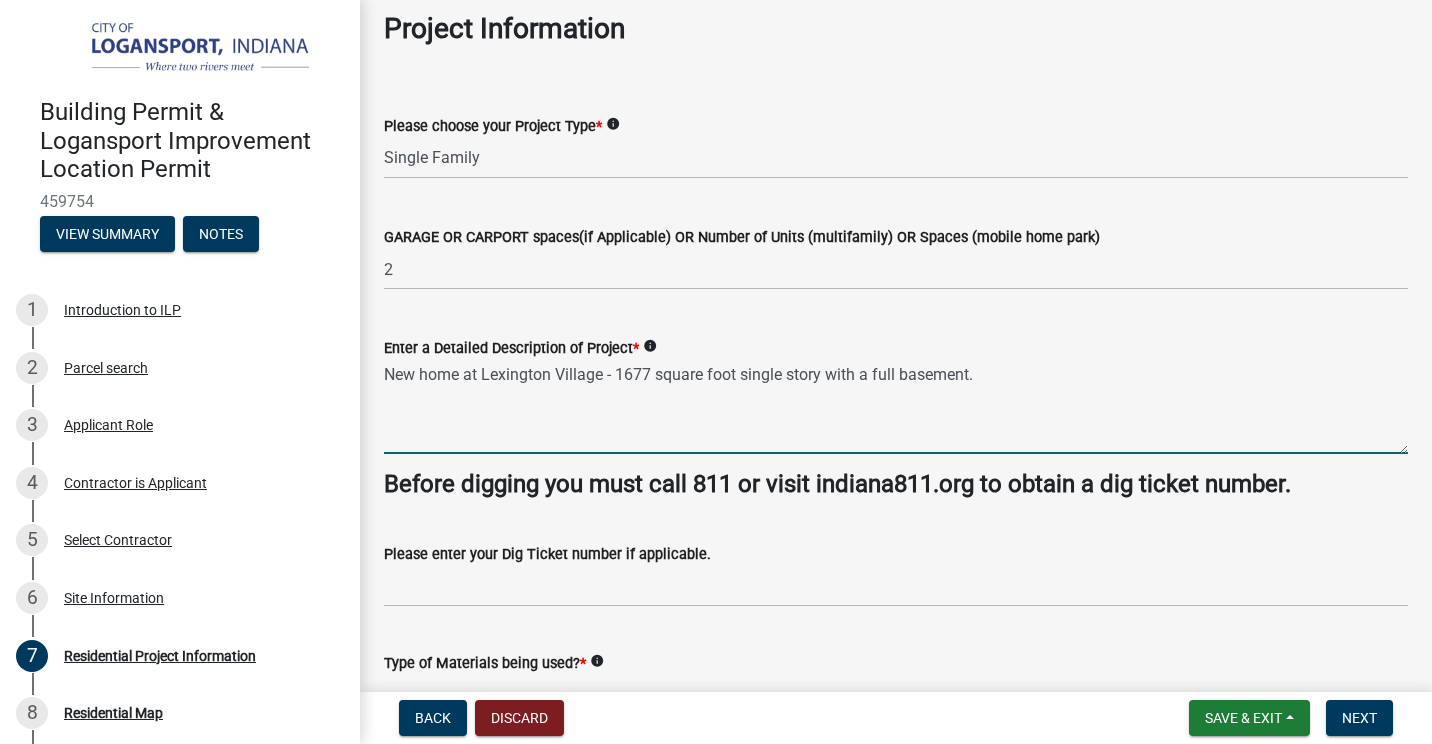 click on "New home at Lexington Village - 1677 square foot single story with a full basement." at bounding box center (896, 407) 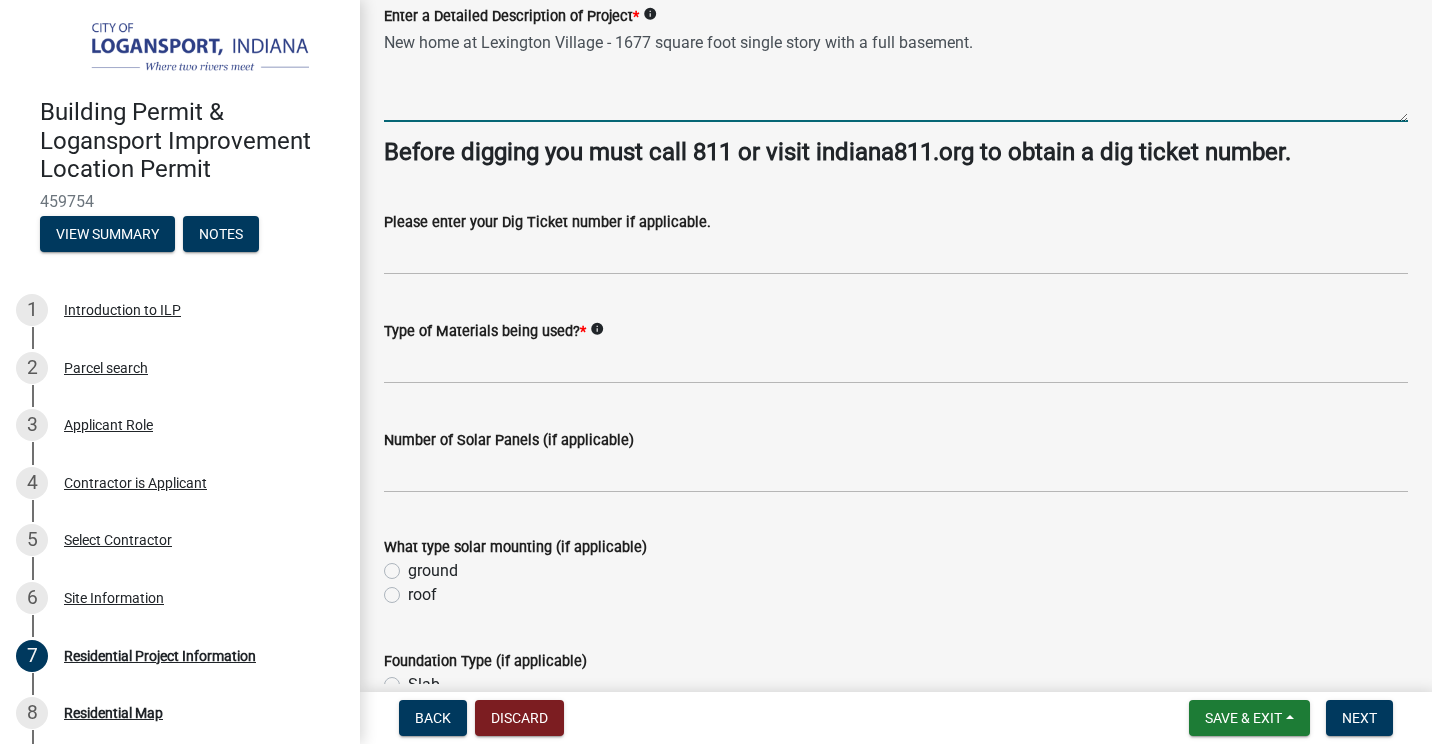 scroll, scrollTop: 500, scrollLeft: 0, axis: vertical 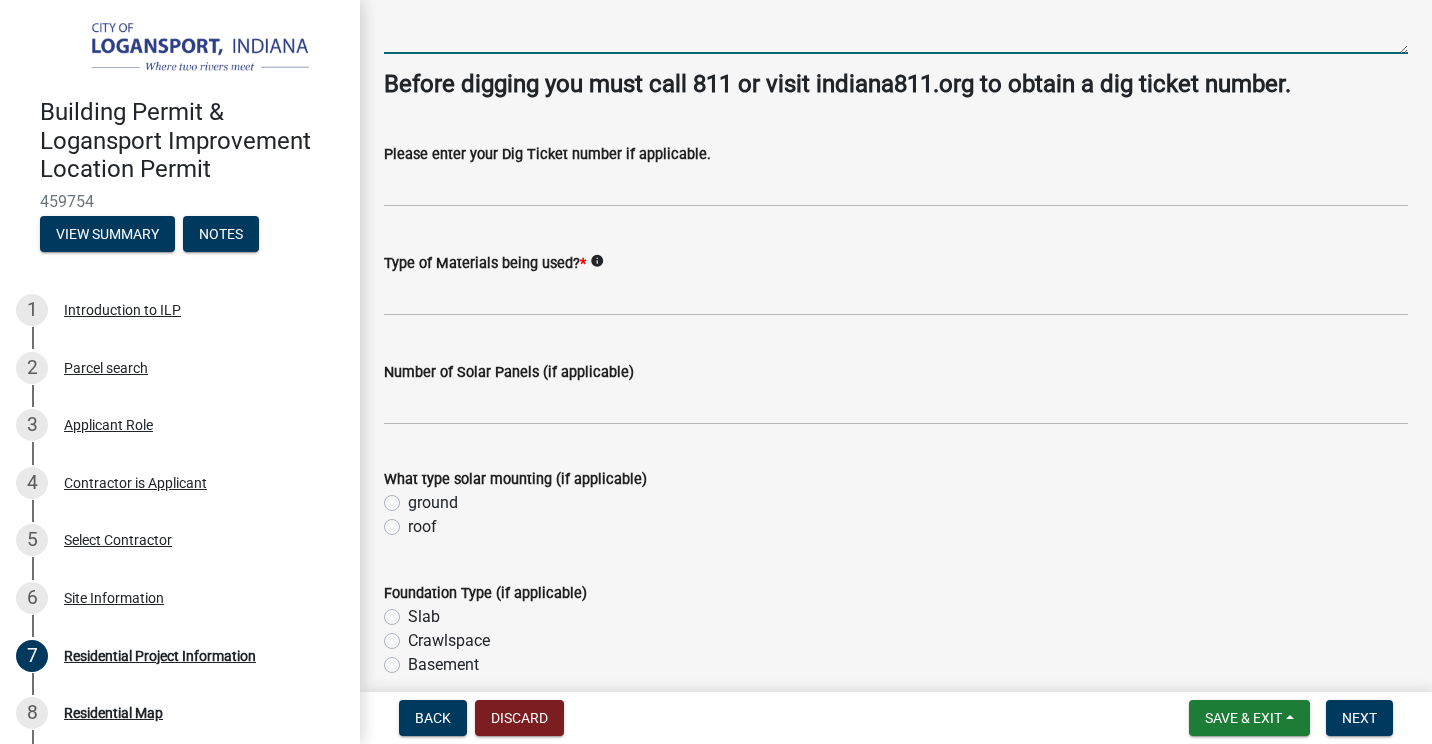 type on "New home at Lexington Village - 1677 square foot single story with a full basement." 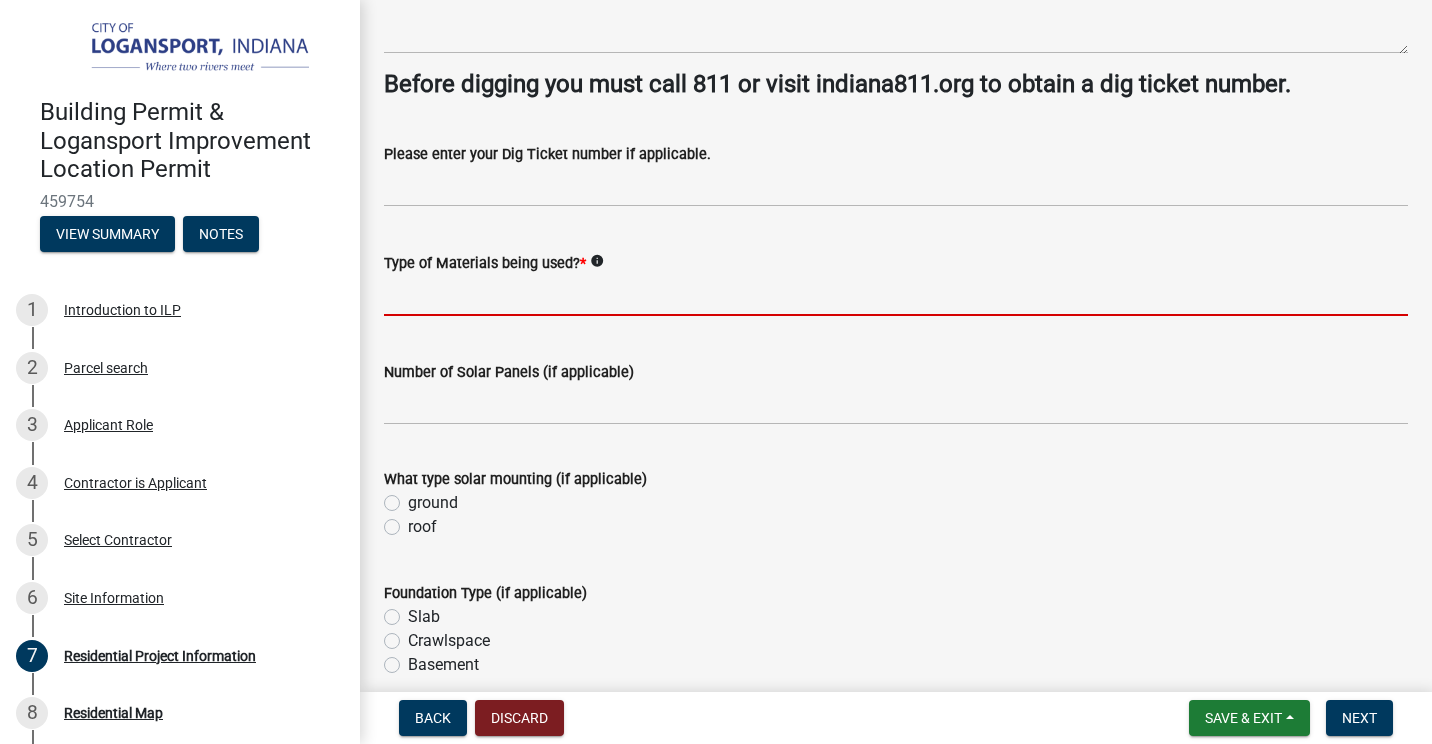 click on "Type of Materials being used?  *" at bounding box center [896, 295] 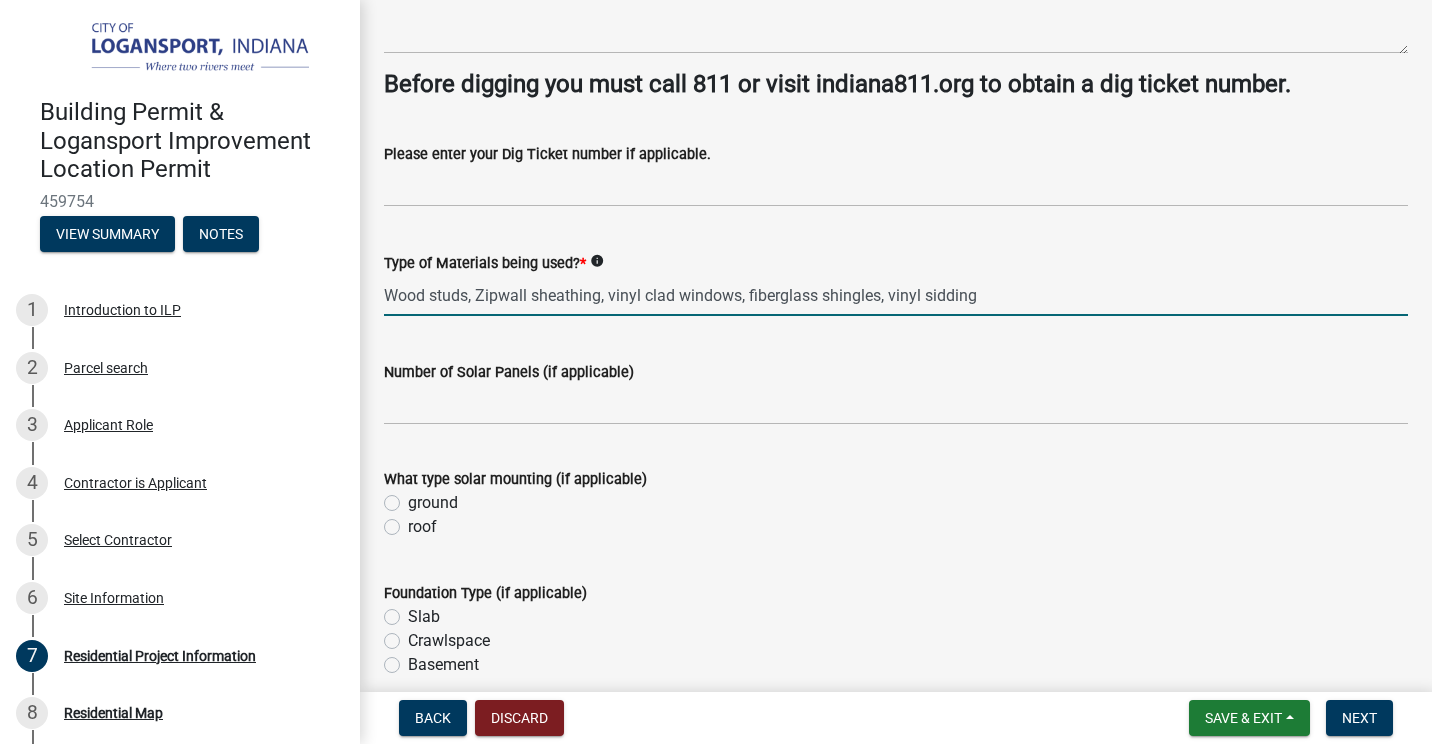 type on "Wood studs, Zipwall sheathing, vinyl clad windows, fiberglass shingles, vinyl sidding" 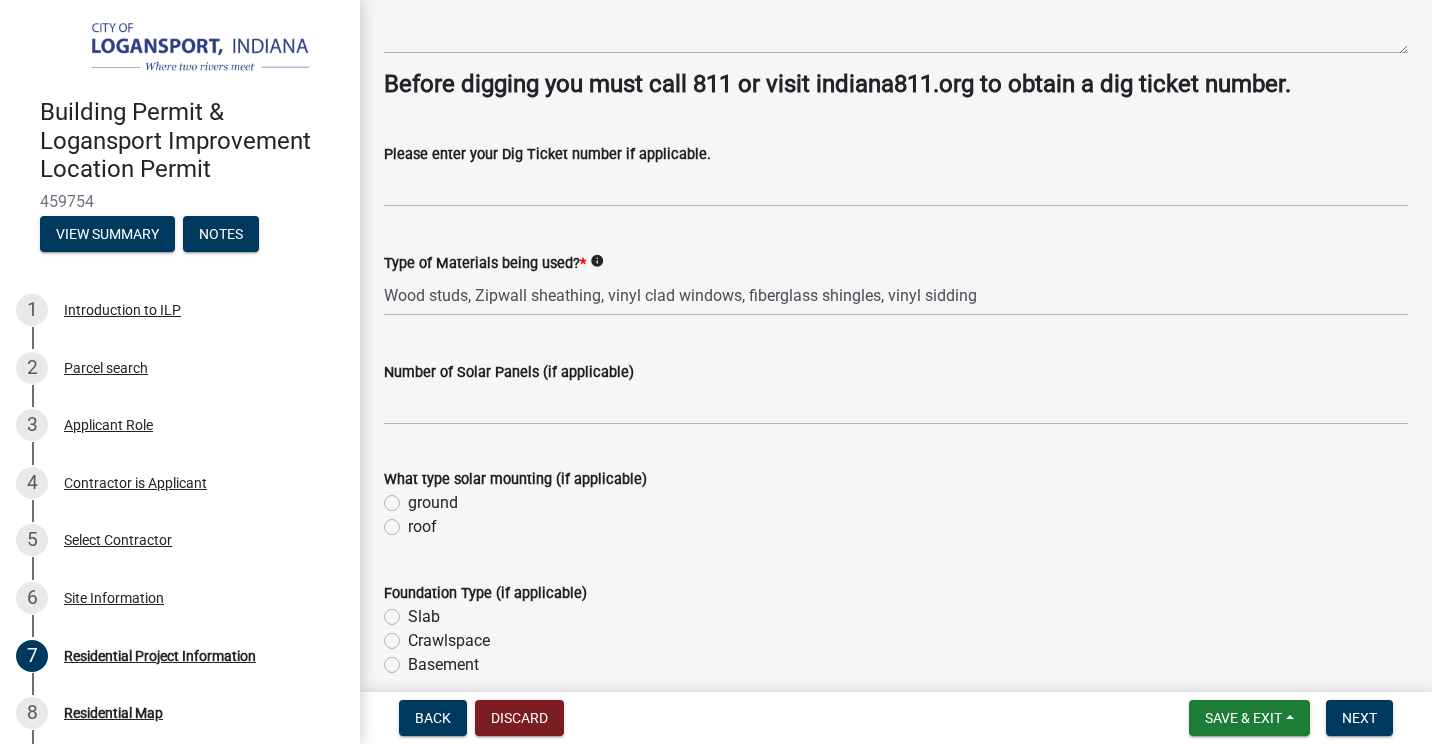 click on "Number of Solar Panels (if applicable)" 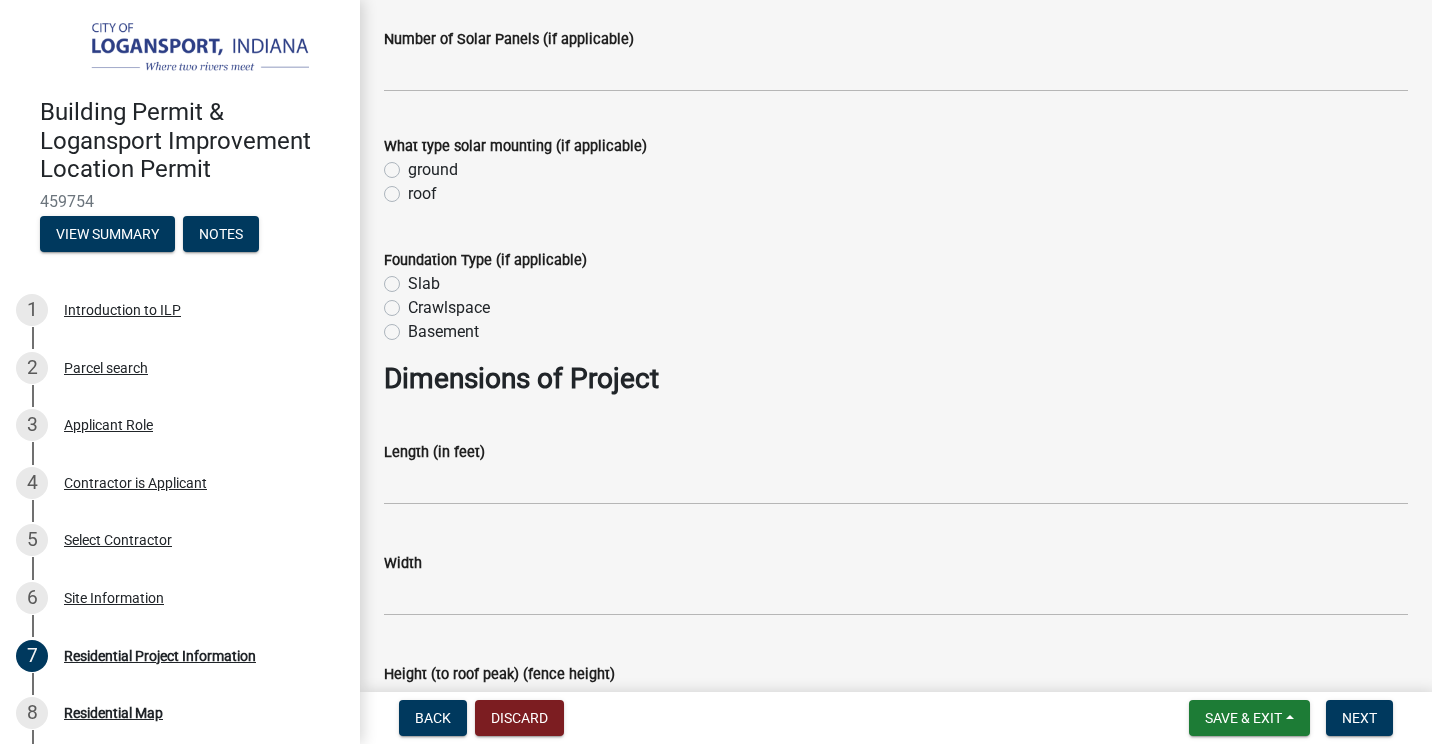 scroll, scrollTop: 900, scrollLeft: 0, axis: vertical 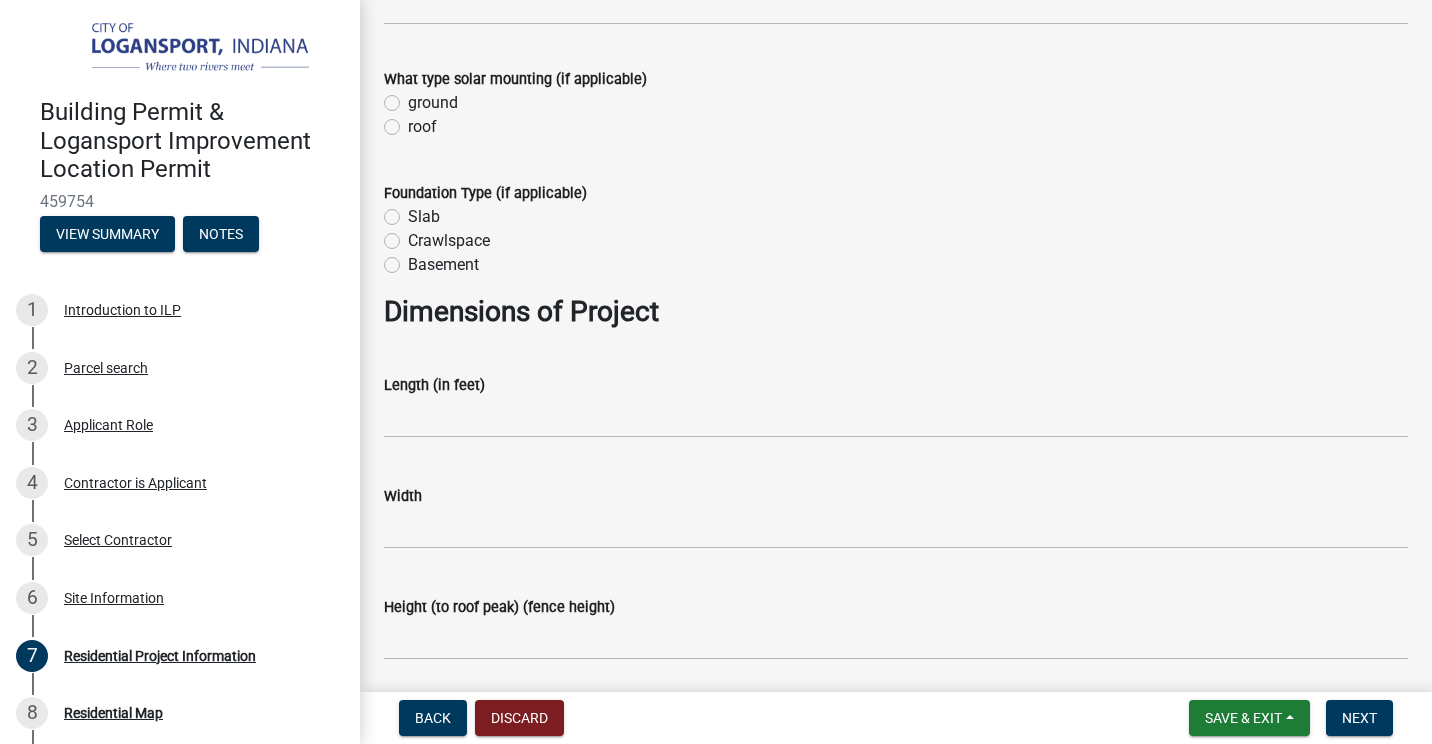 click on "Basement" 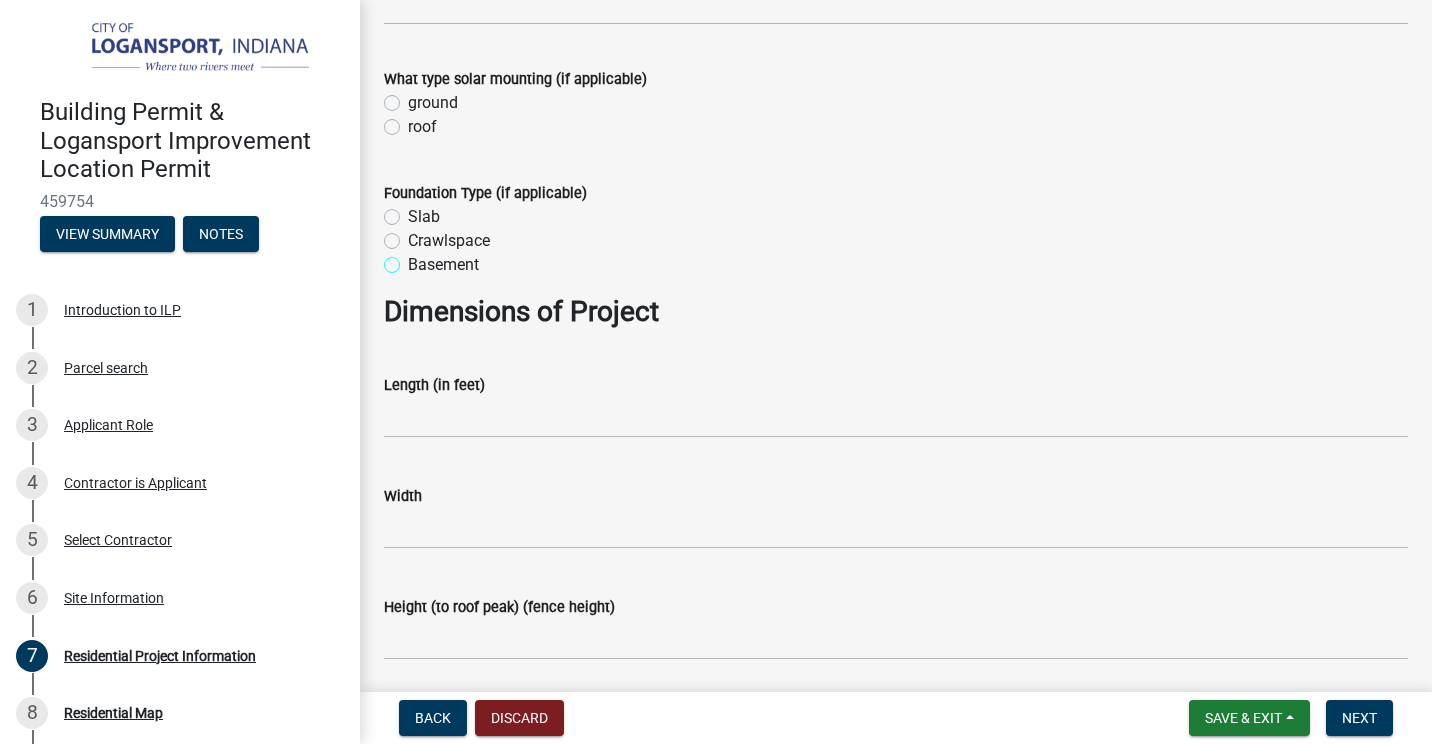 click on "Basement" at bounding box center (414, 259) 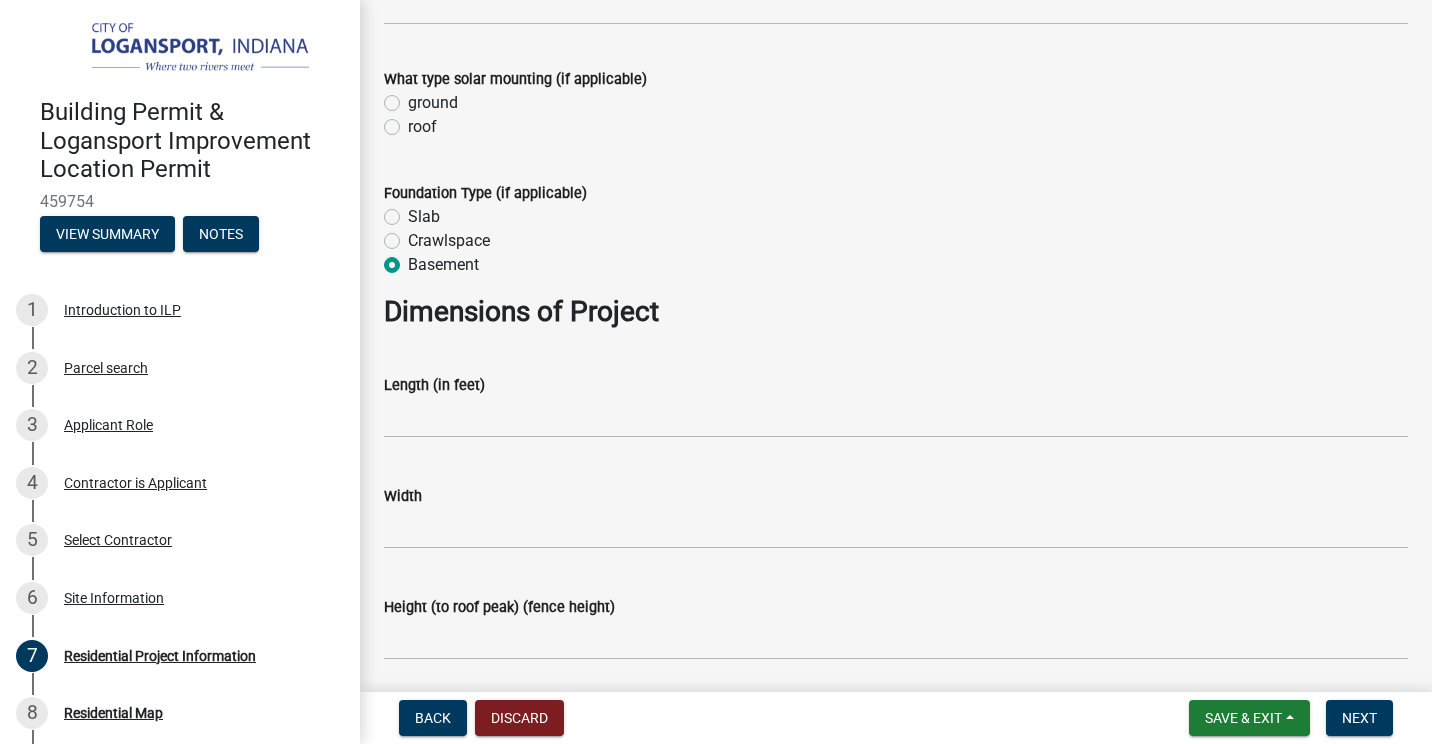 radio on "true" 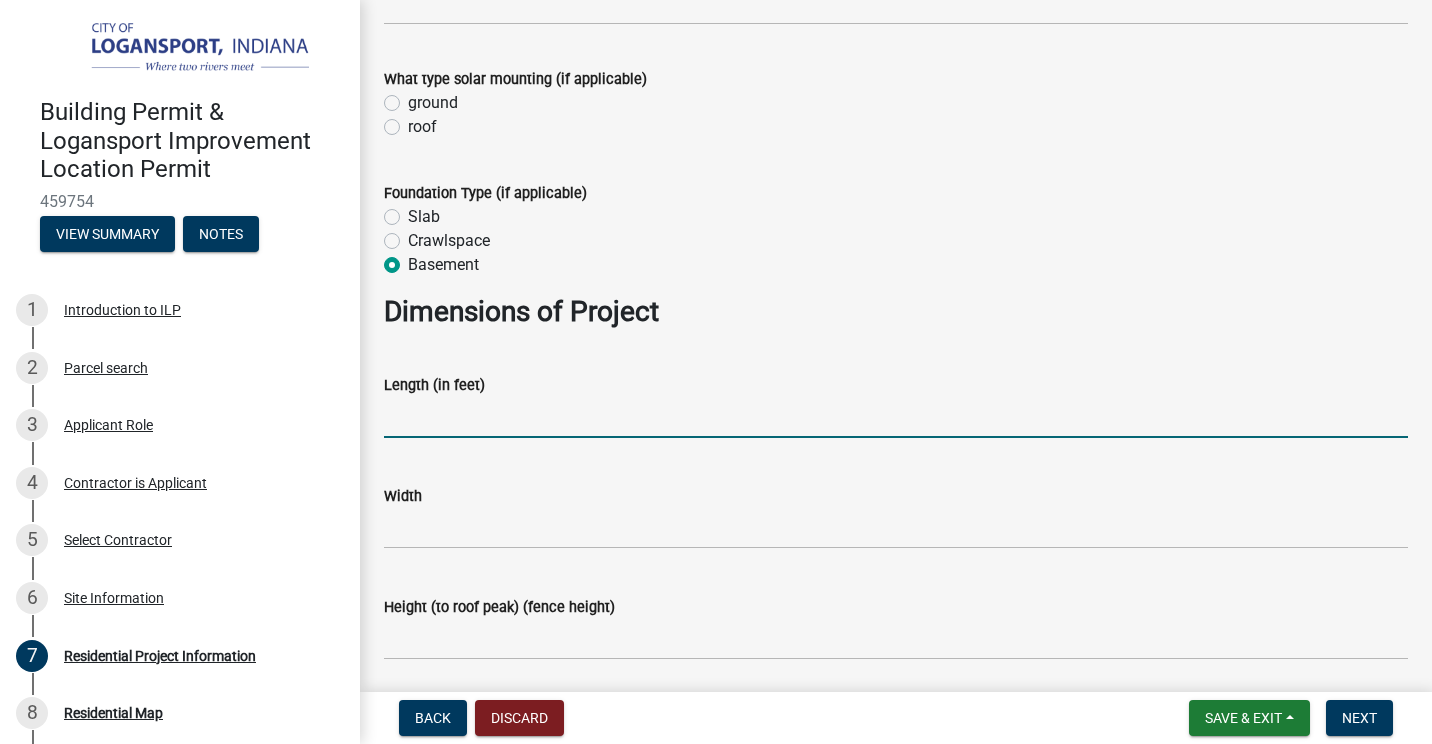 click 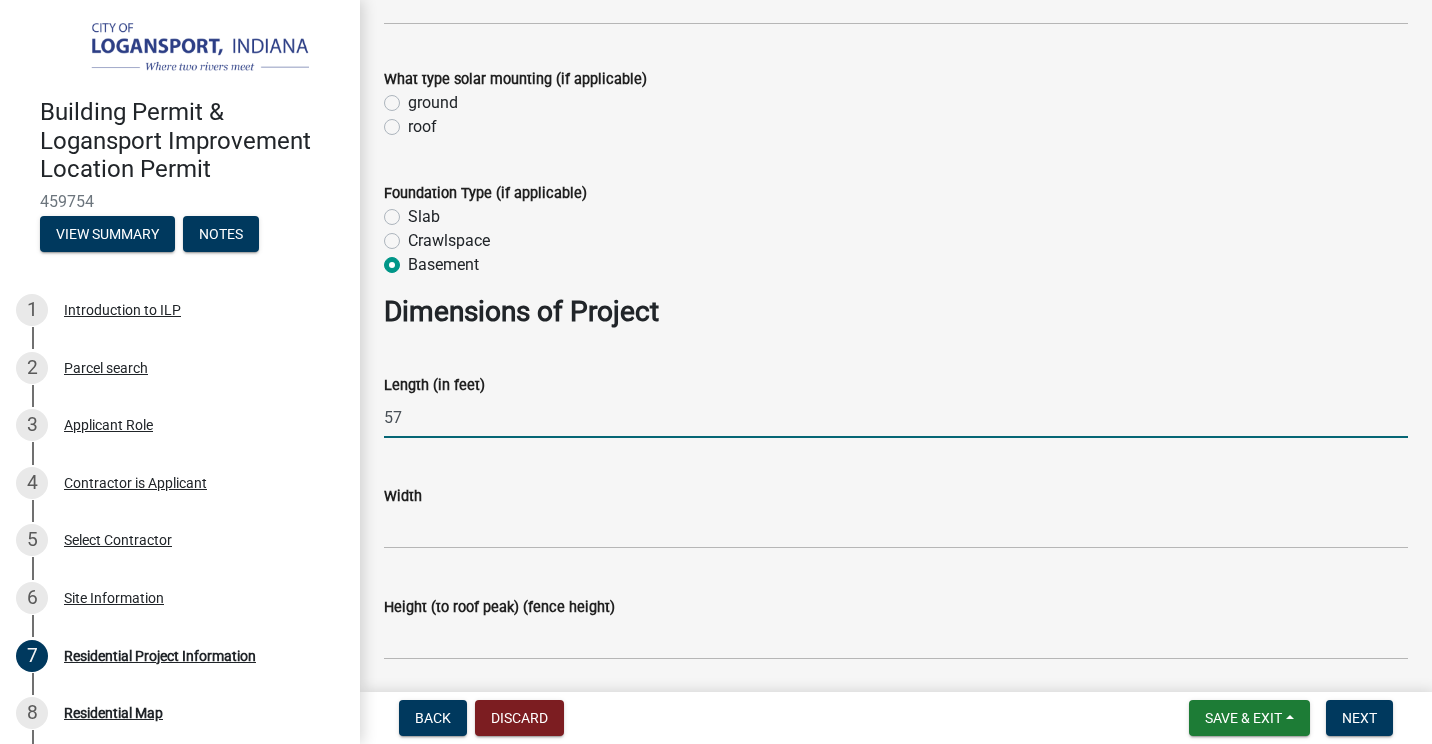 type on "57" 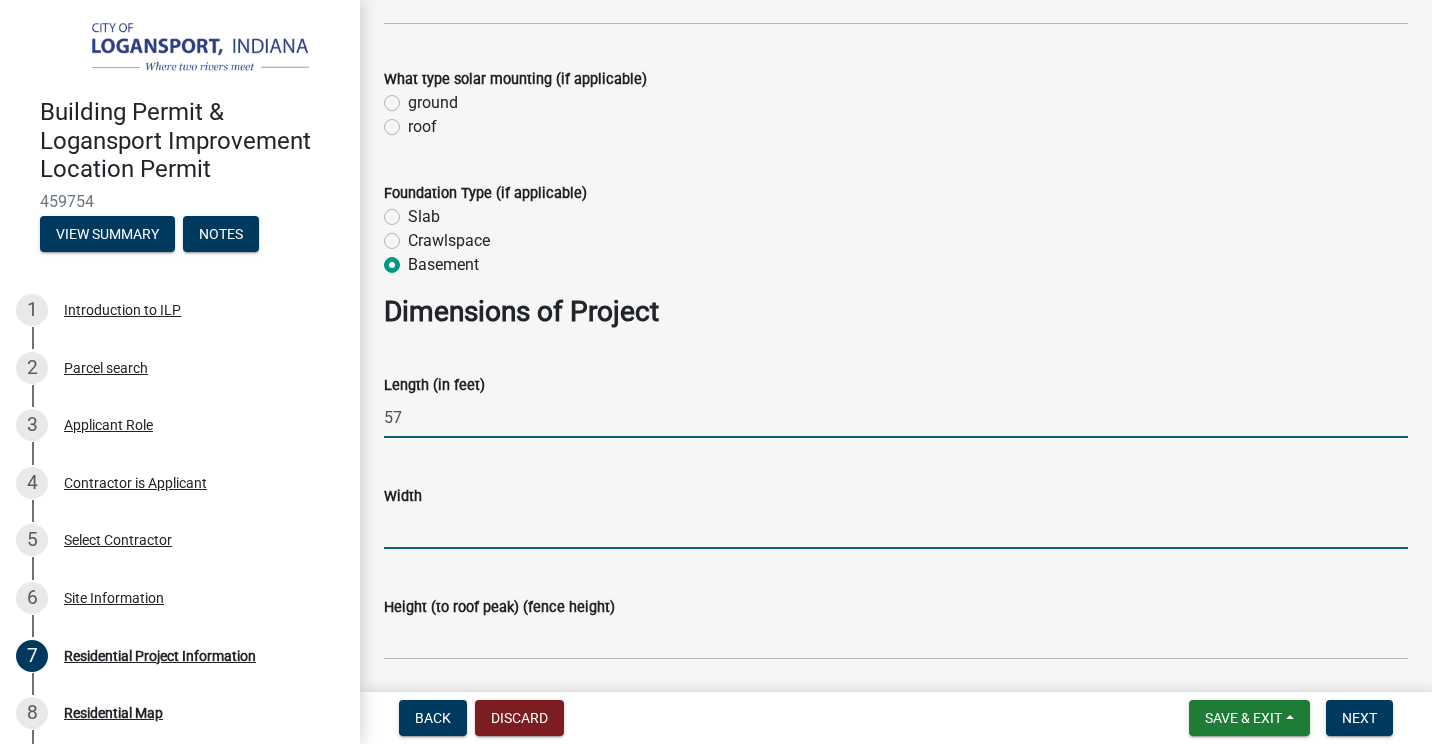 click 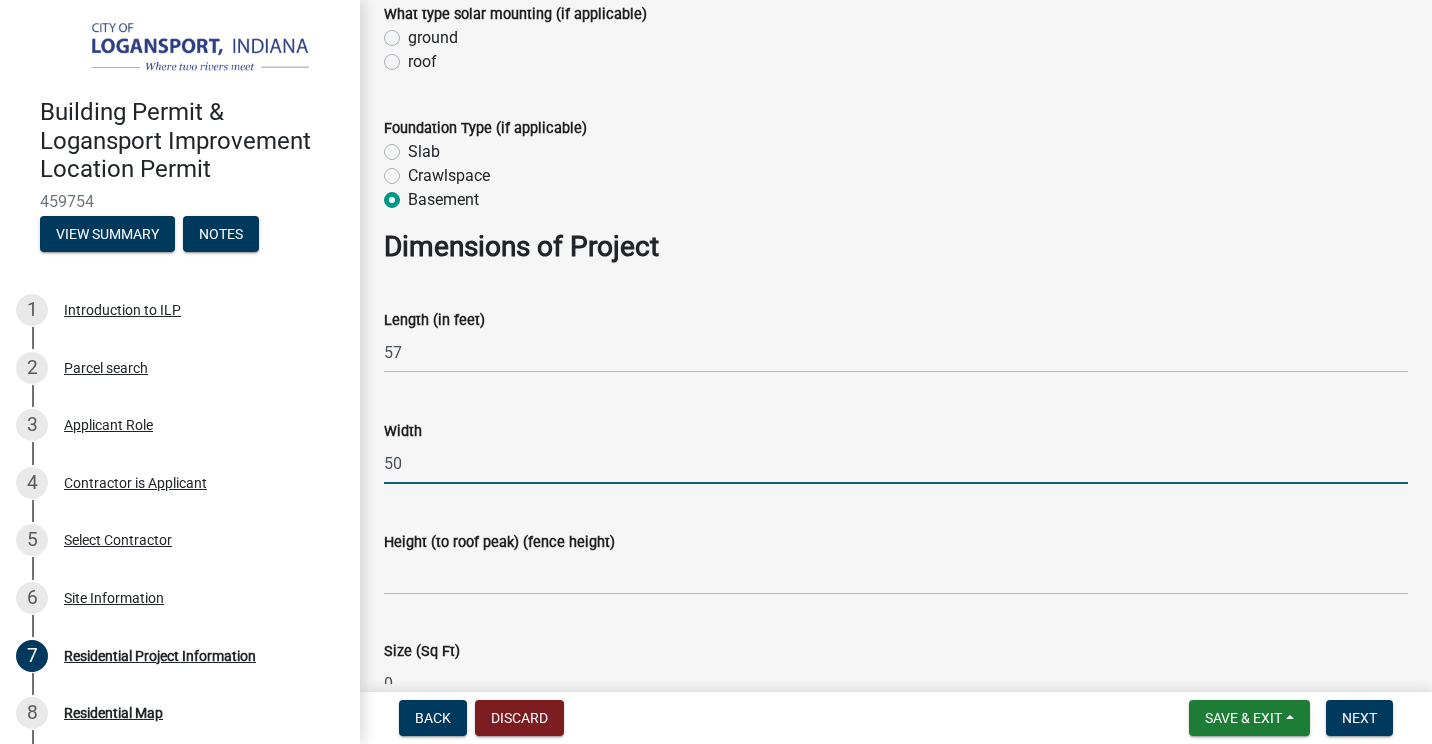 scroll, scrollTop: 1000, scrollLeft: 0, axis: vertical 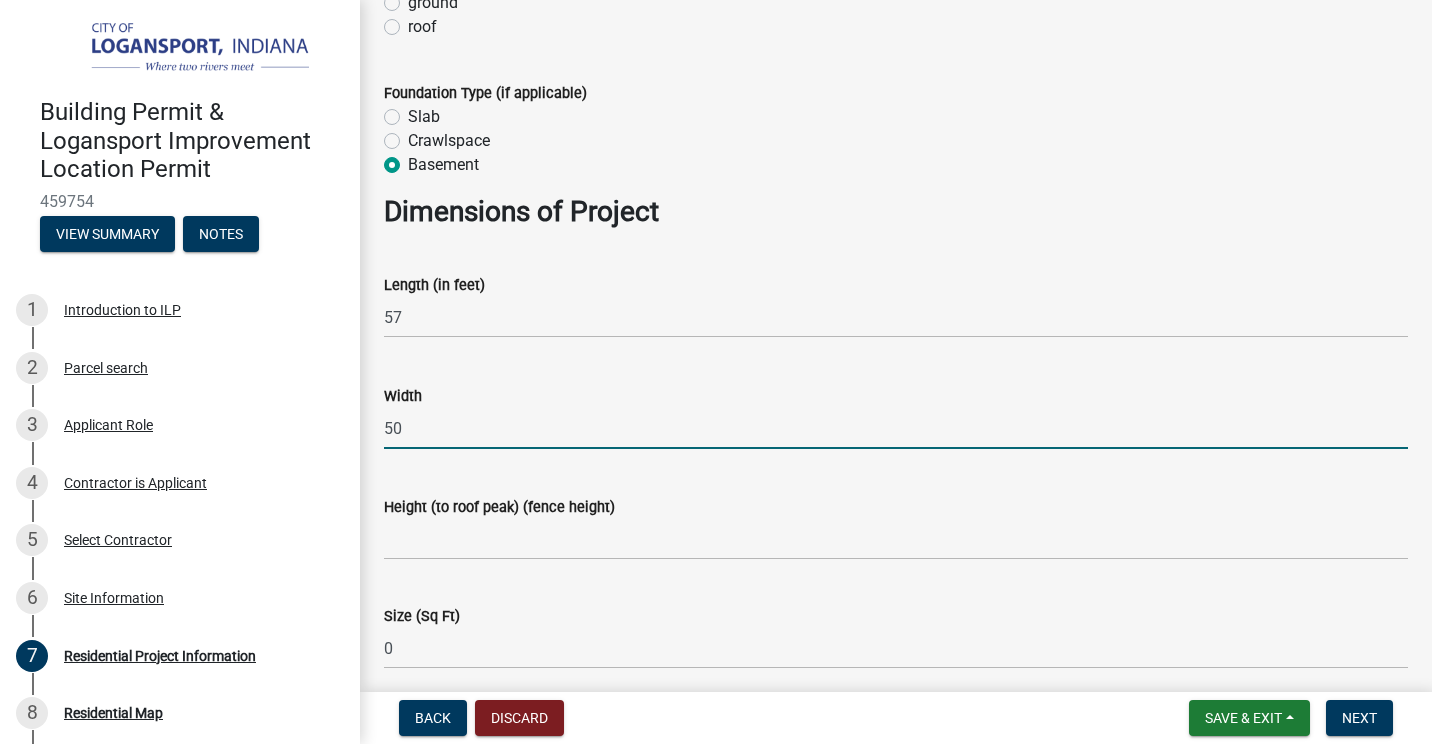 type on "50" 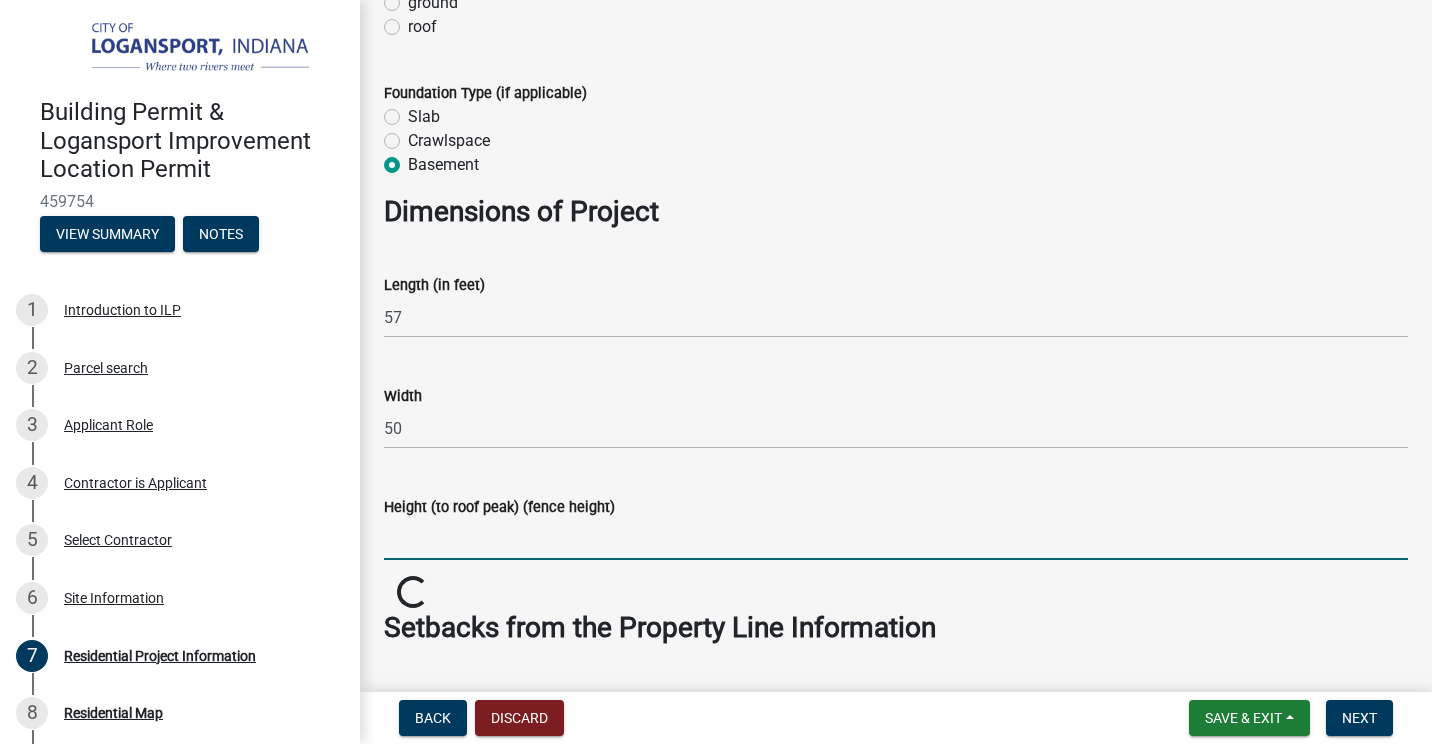 click on "Height (to roof peak) (fence height)" at bounding box center [896, 539] 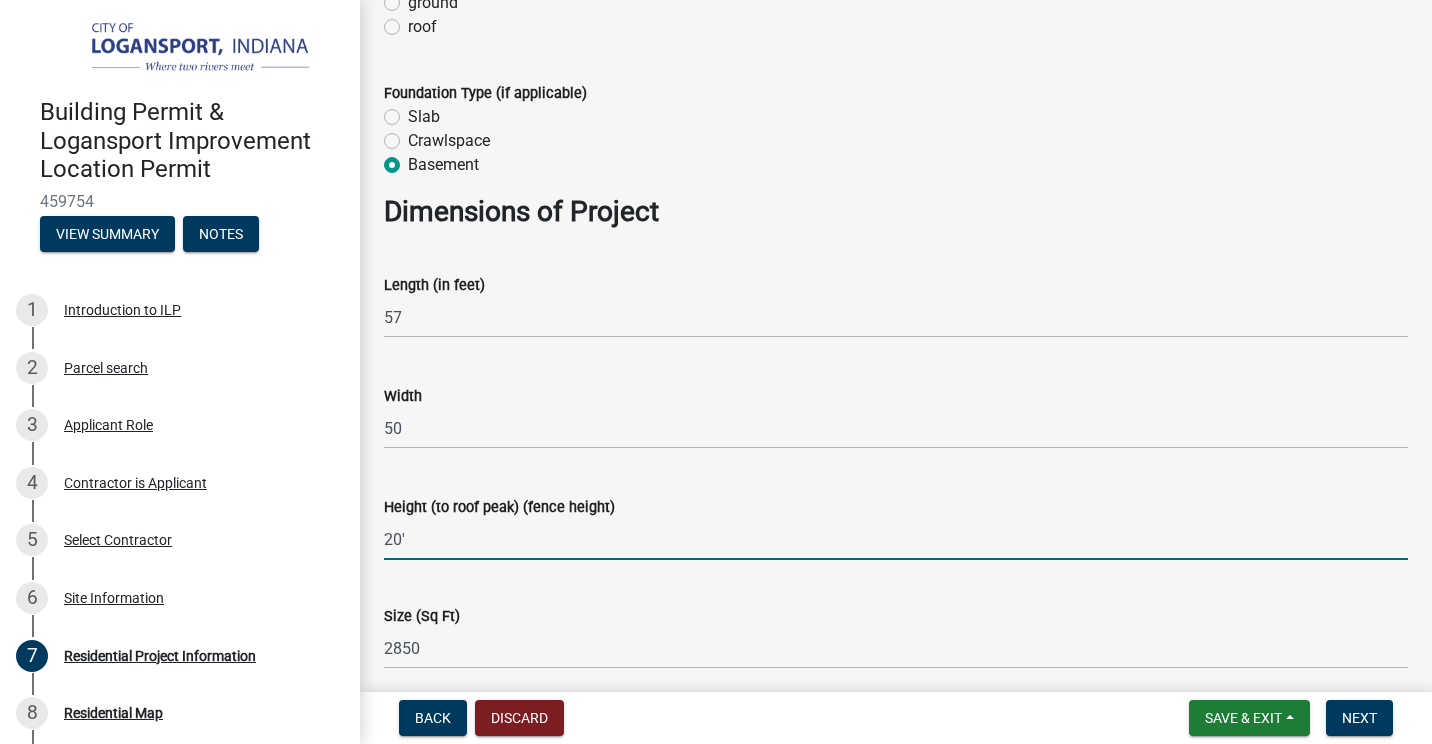 type on "20'" 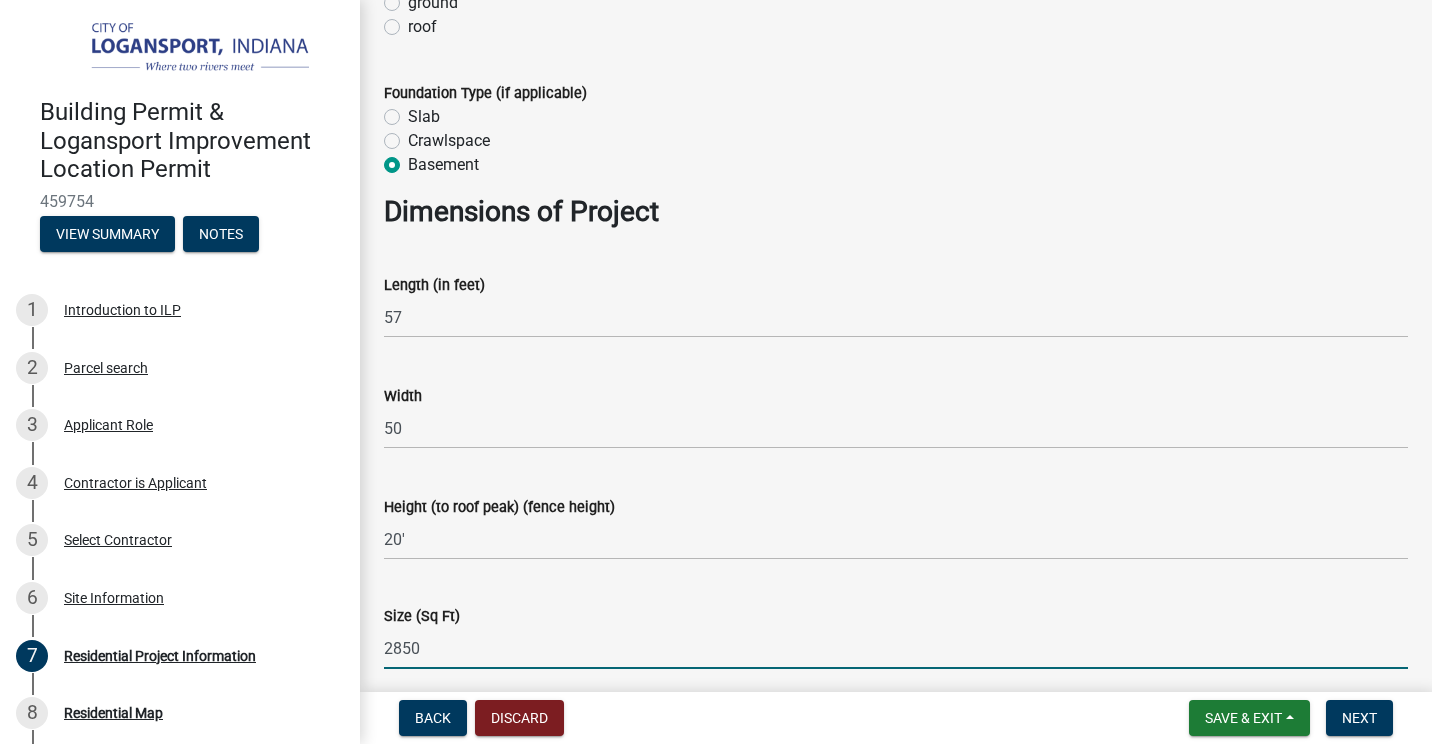 drag, startPoint x: 434, startPoint y: 649, endPoint x: 367, endPoint y: 657, distance: 67.47592 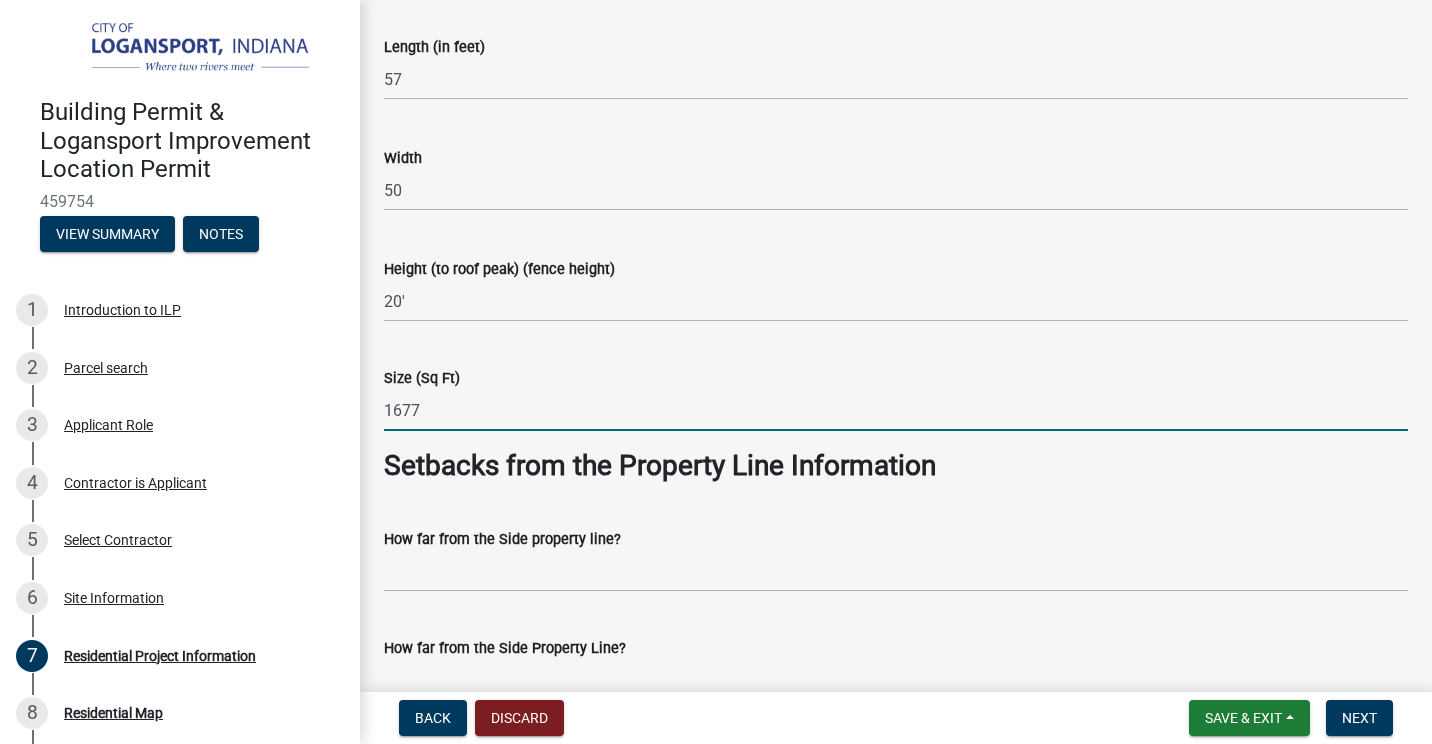 scroll, scrollTop: 1400, scrollLeft: 0, axis: vertical 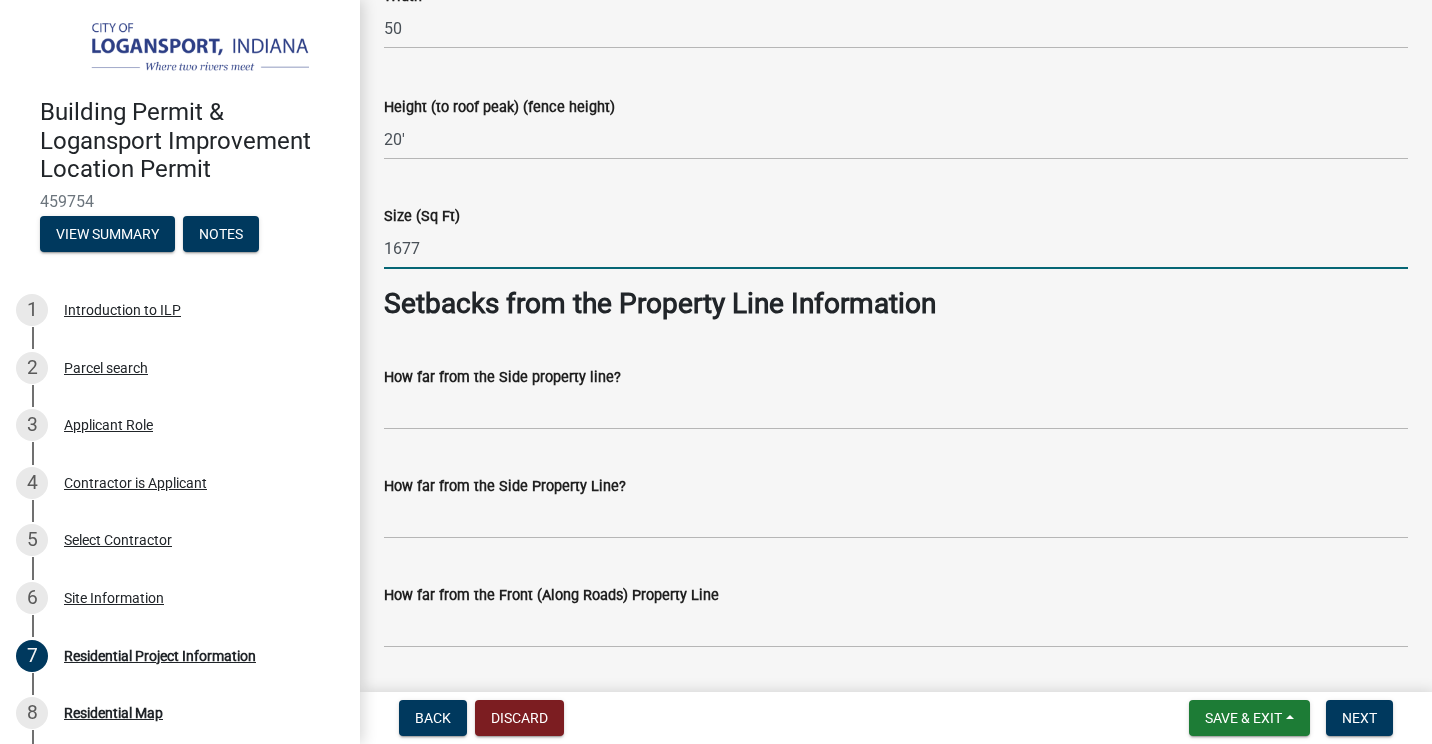 type on "1677" 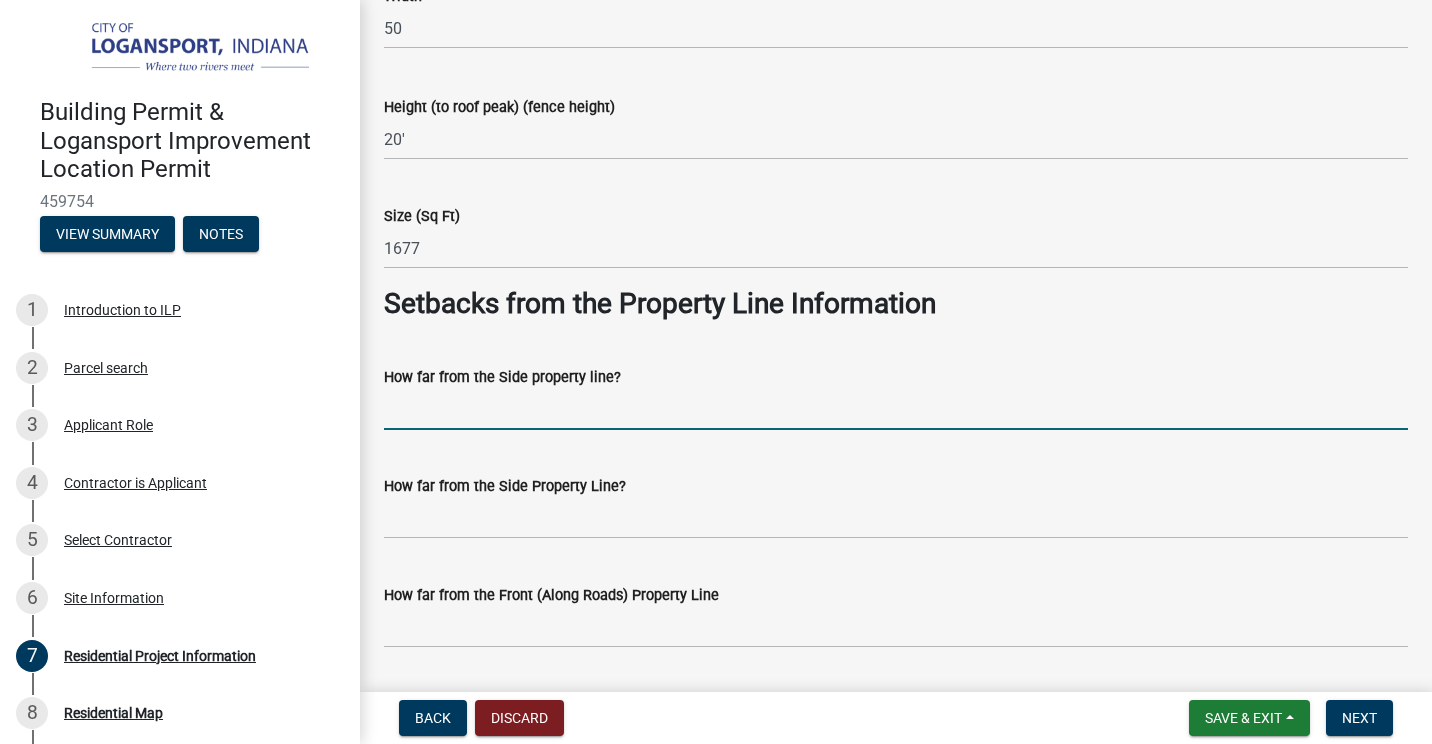 click on "How far from the Side property line?" at bounding box center (896, 409) 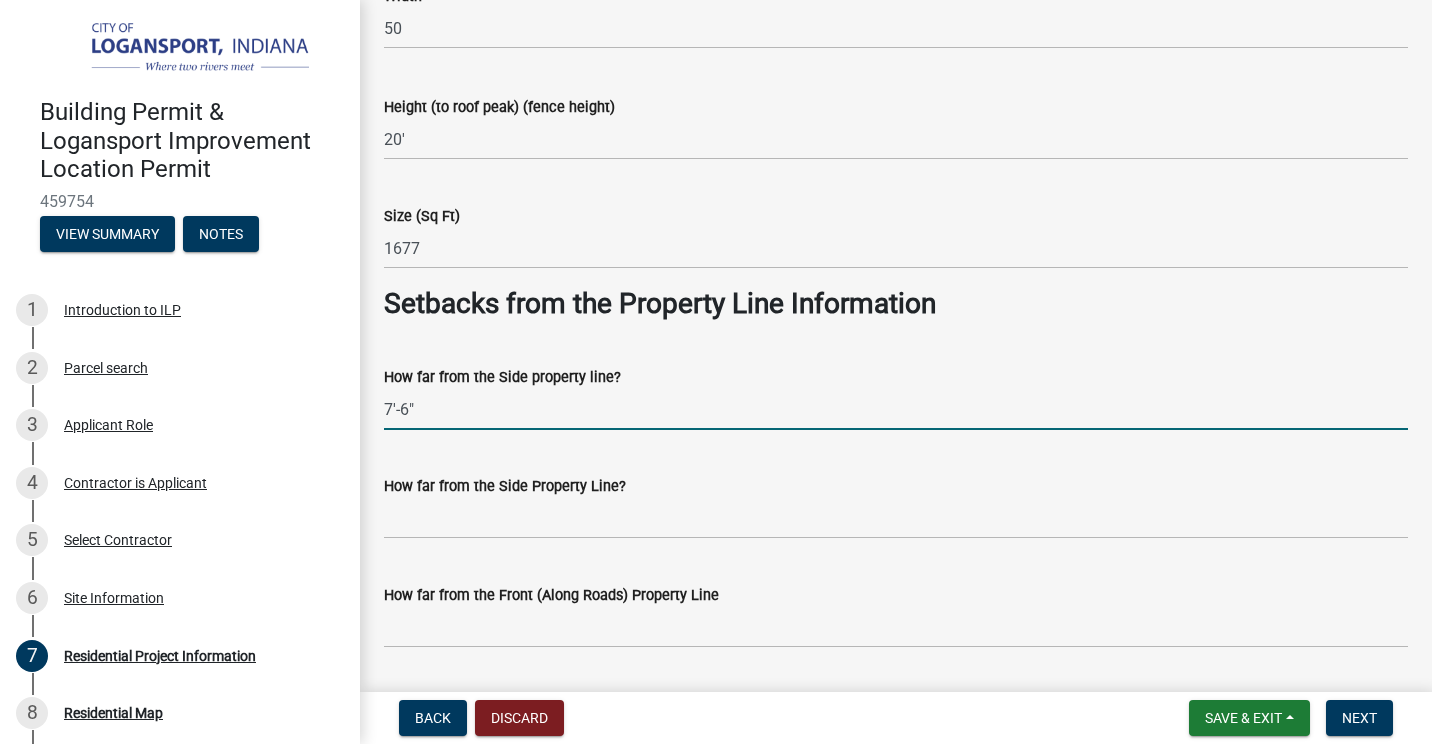 type on "7'-6"" 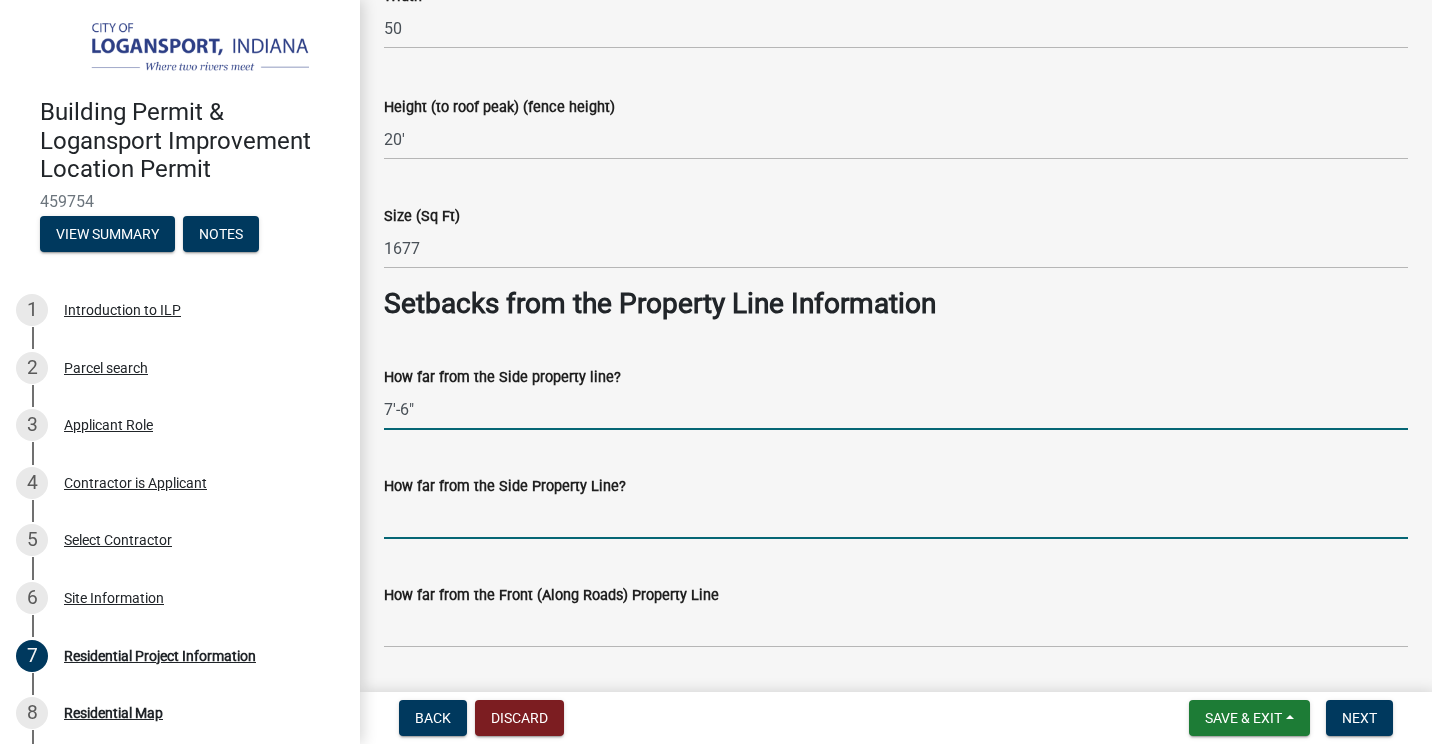 click on "How far from the Side Property Line?" at bounding box center (896, 518) 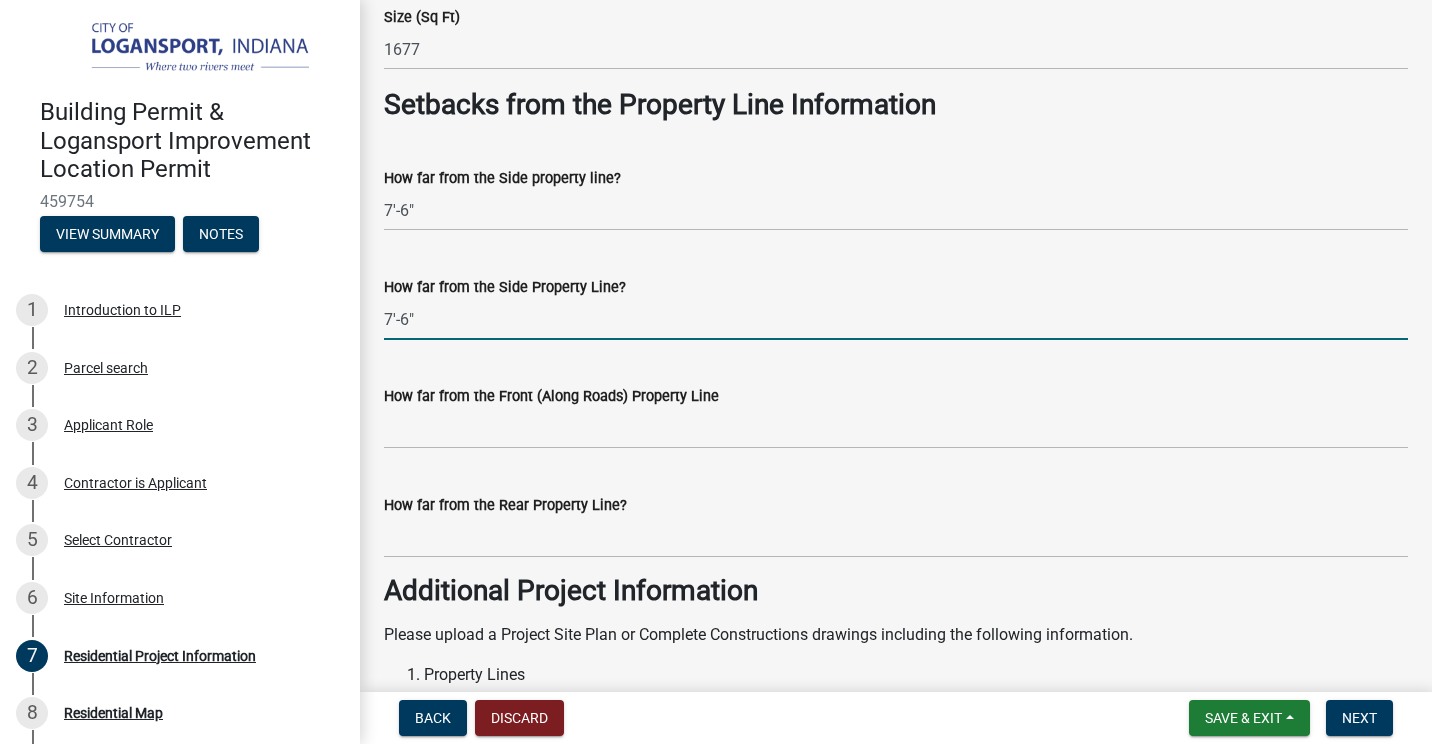 scroll, scrollTop: 1600, scrollLeft: 0, axis: vertical 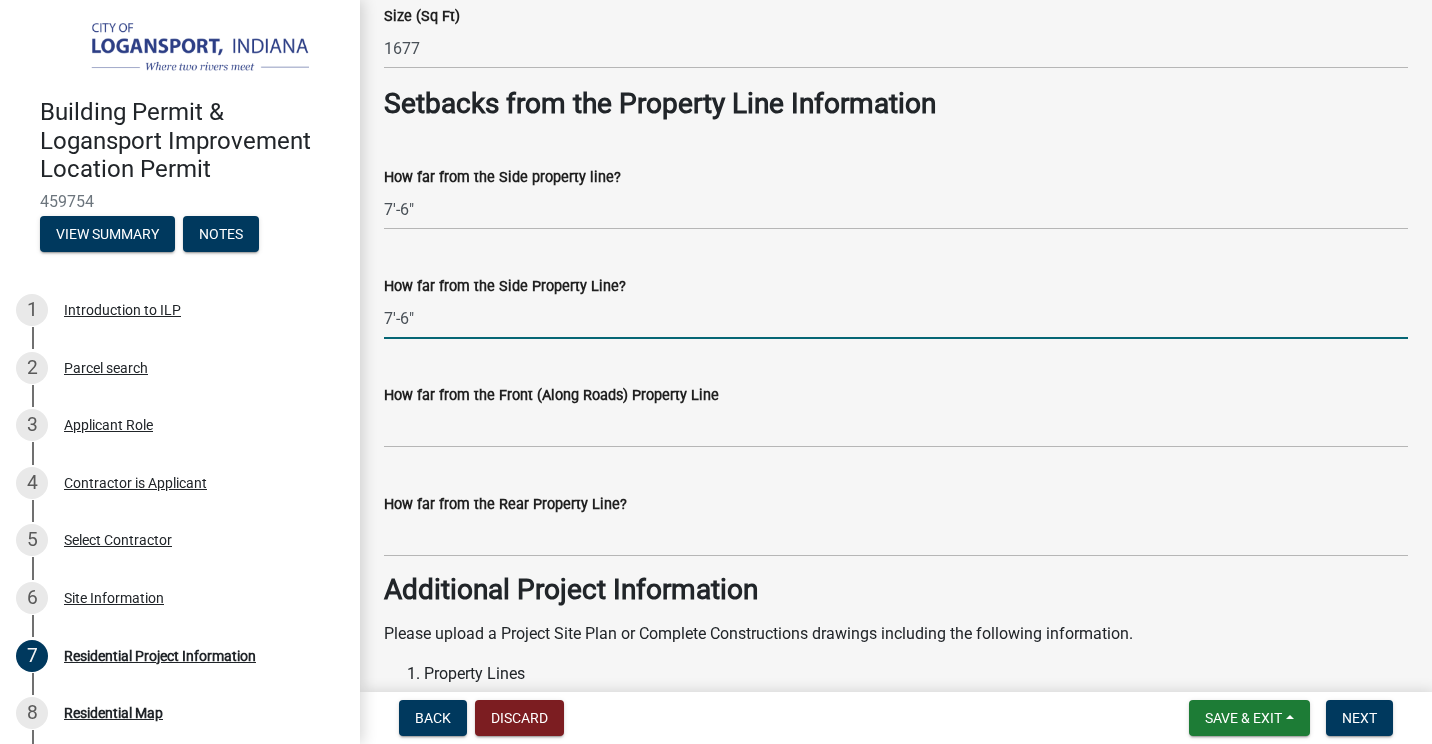 type on "7'-6"" 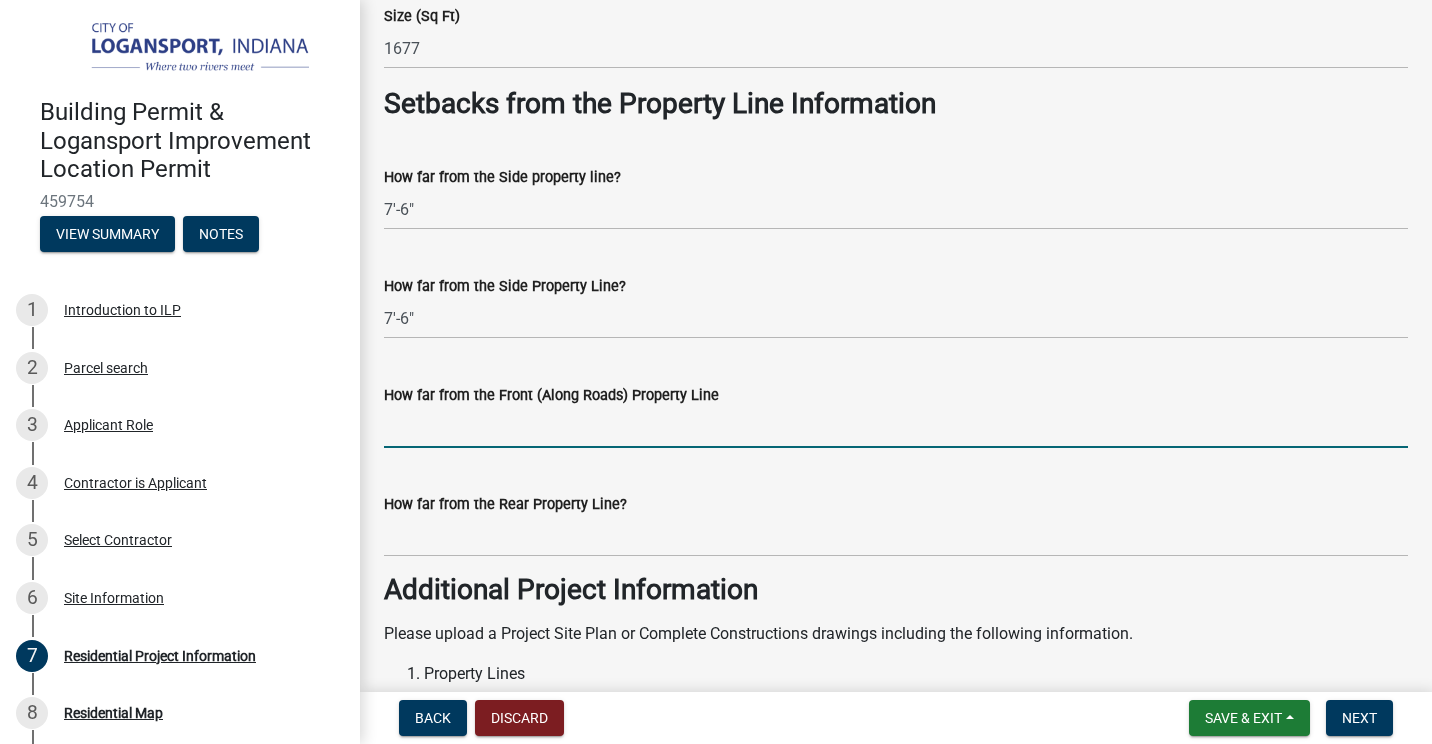 click on "How far from the Front (Along Roads) Property Line" at bounding box center (896, 427) 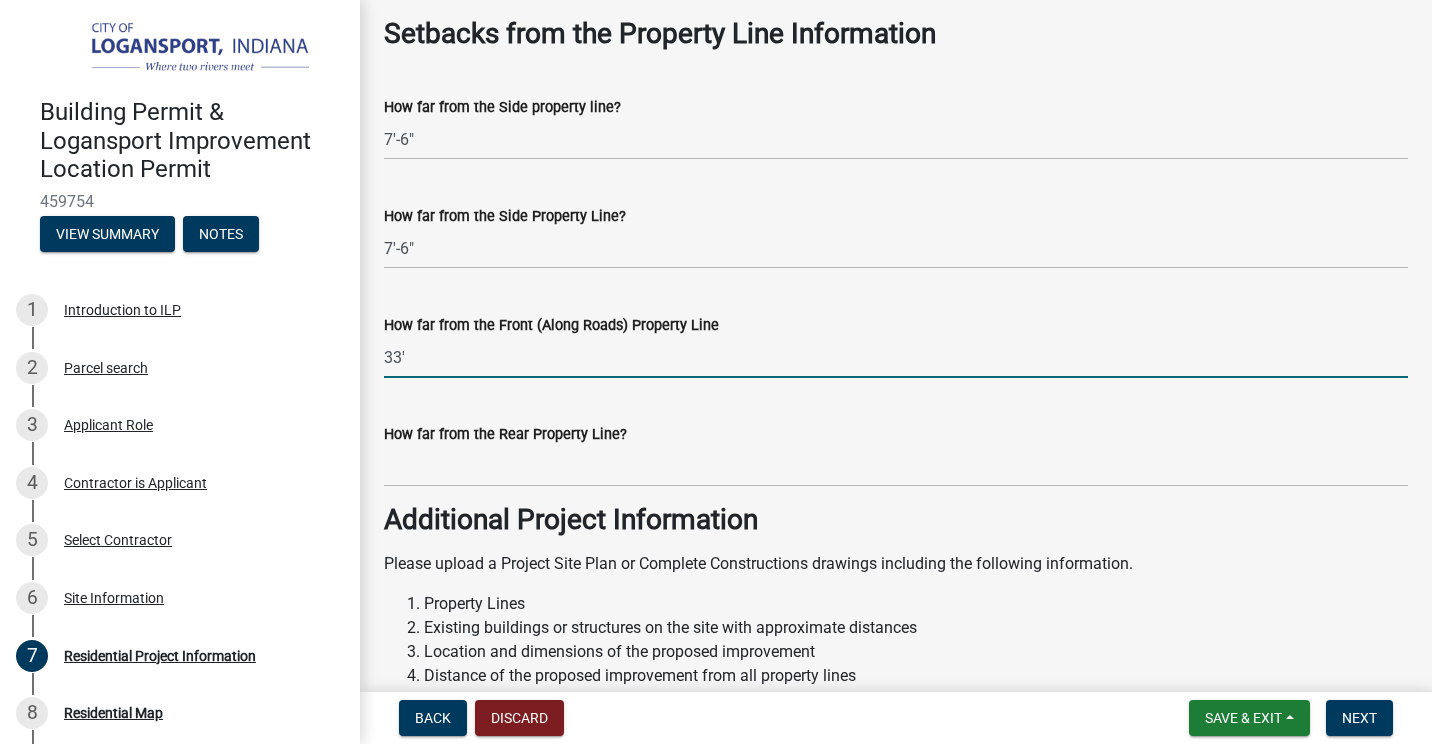 scroll, scrollTop: 1700, scrollLeft: 0, axis: vertical 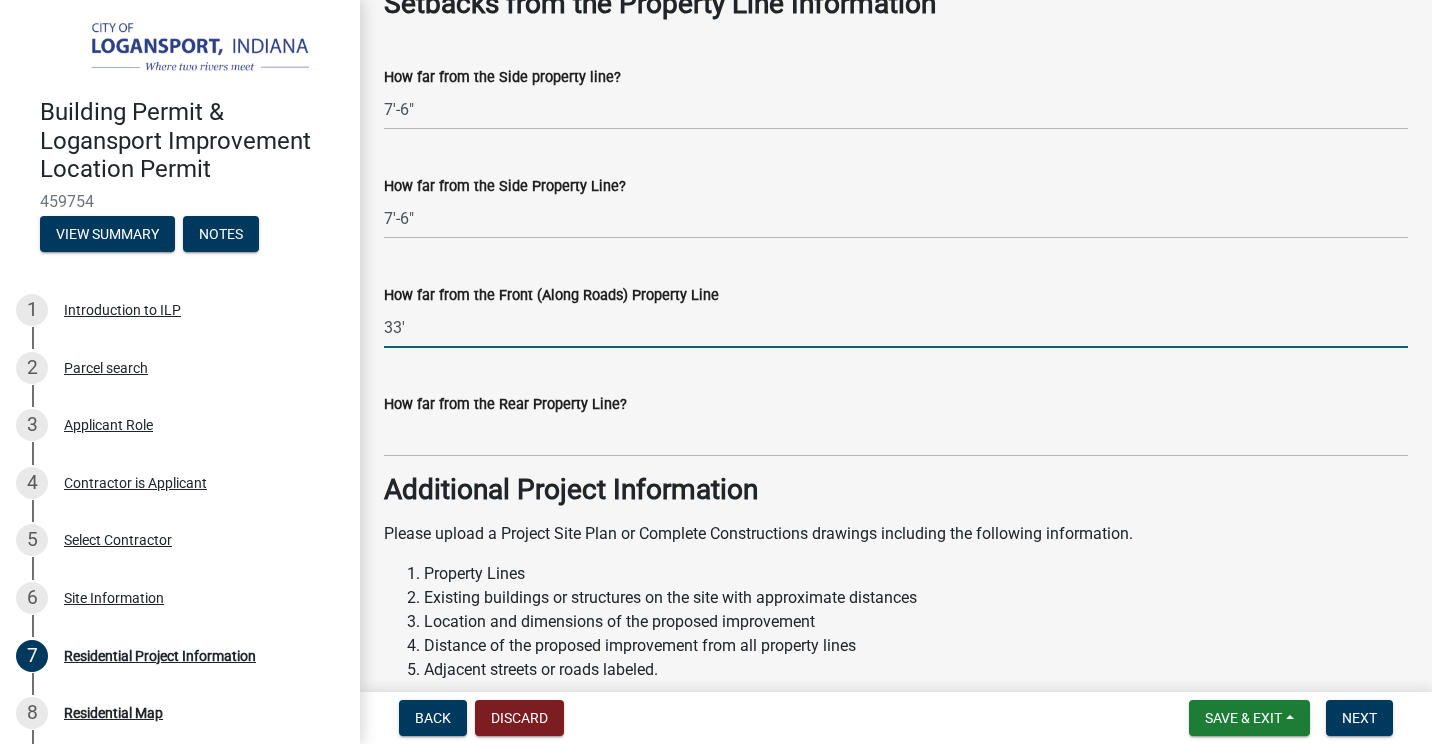 type on "33'" 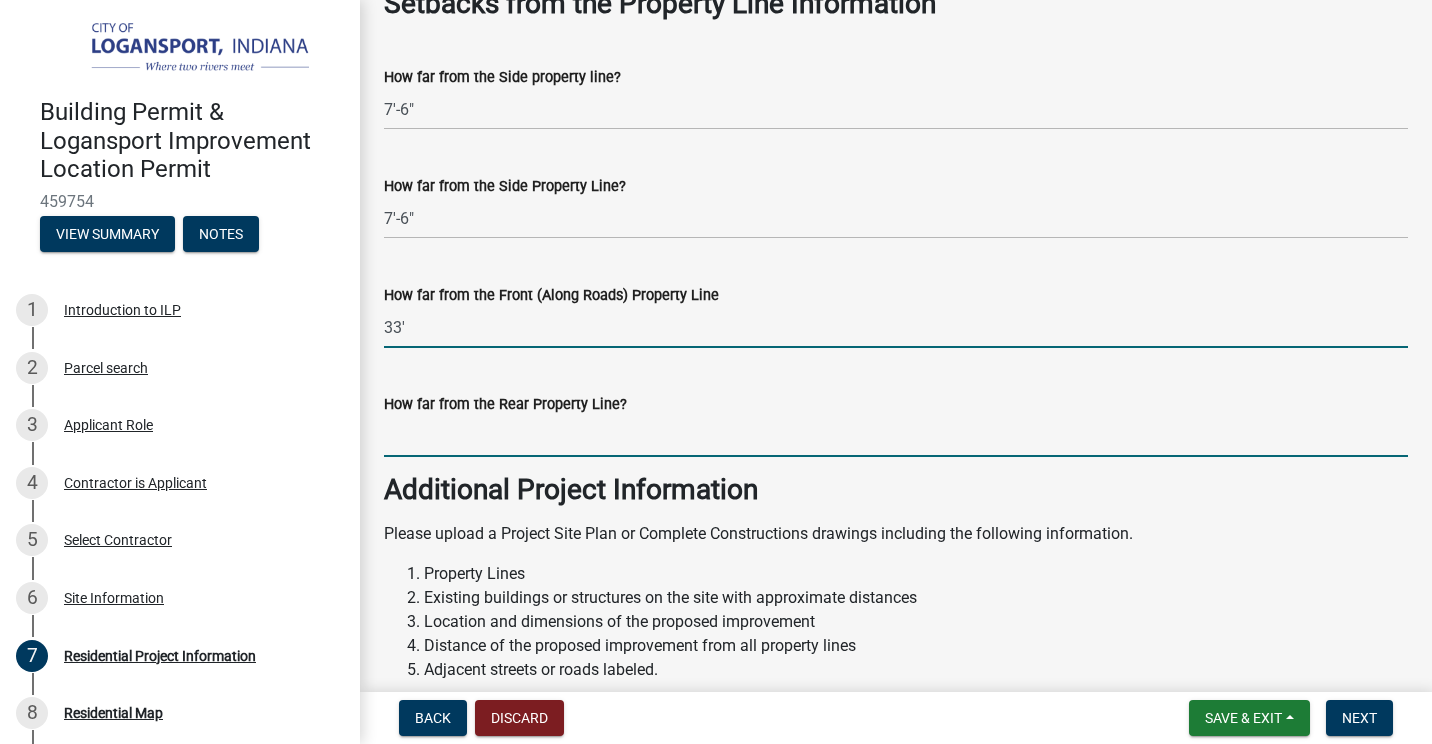 click on "How far from the Rear Property Line?" at bounding box center (896, 436) 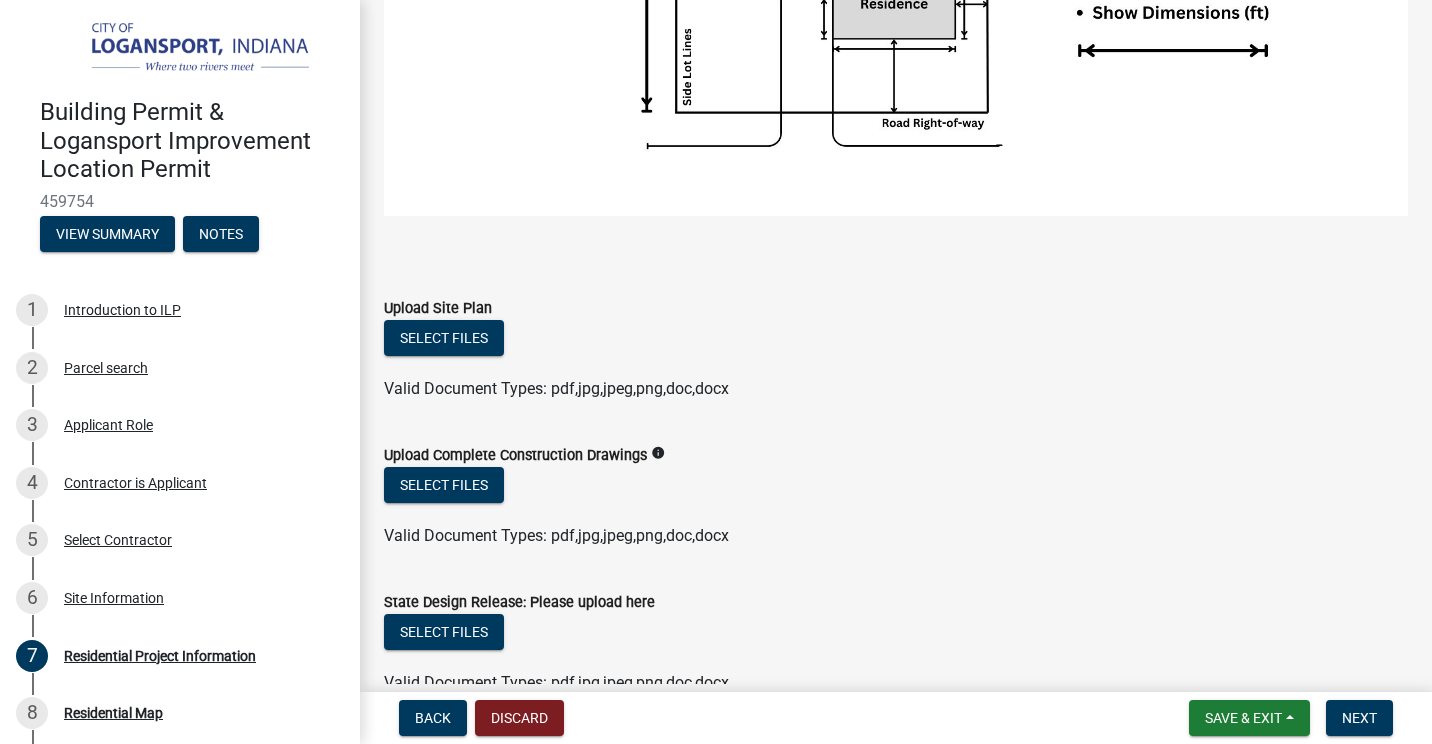 scroll, scrollTop: 2800, scrollLeft: 0, axis: vertical 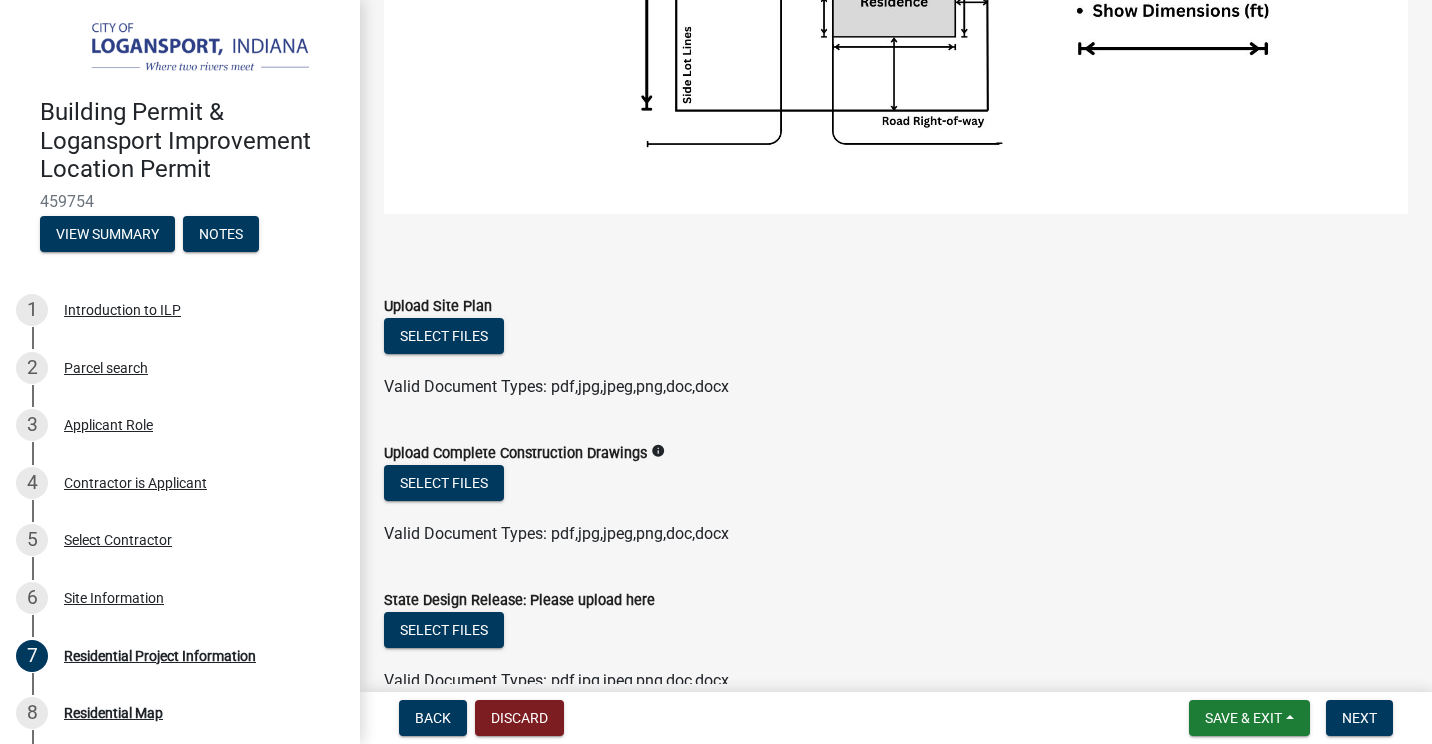 type on "36'" 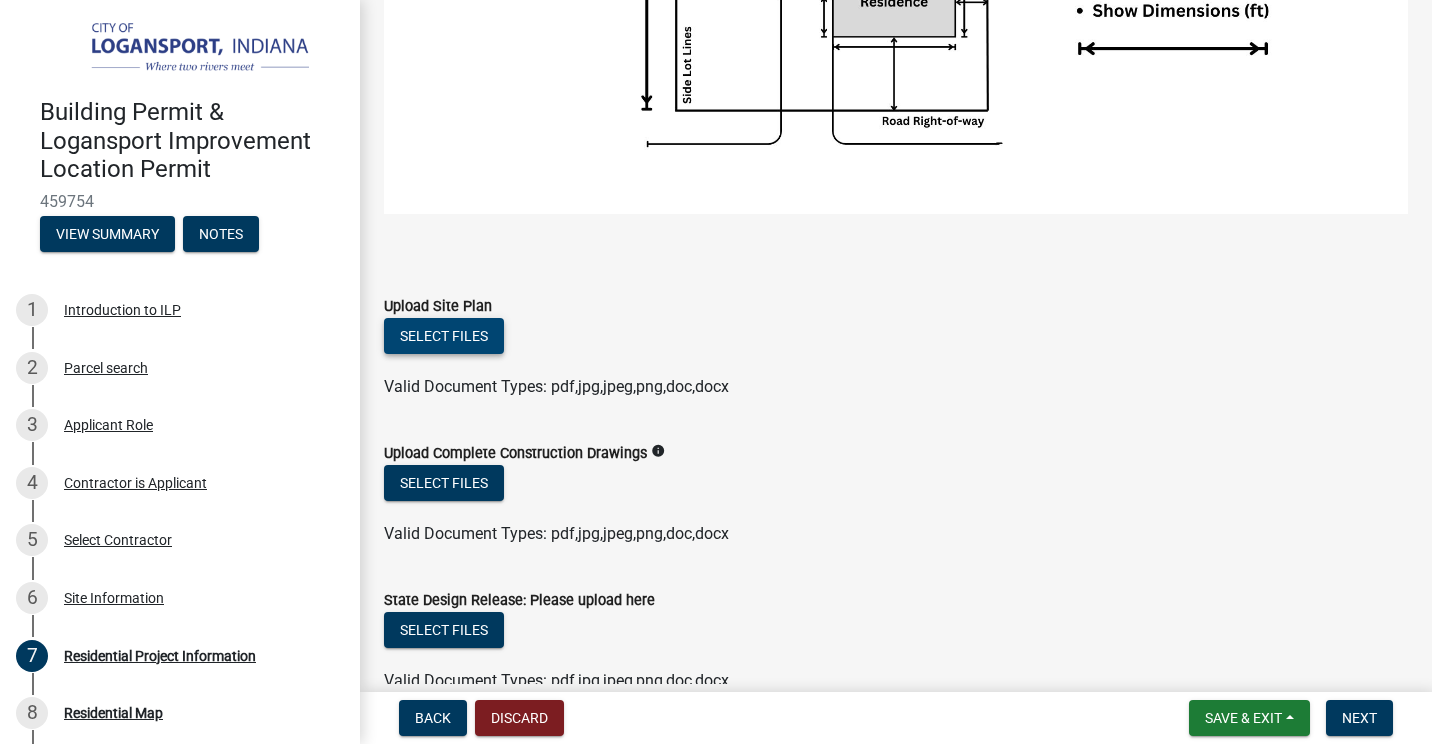 click on "Select files" 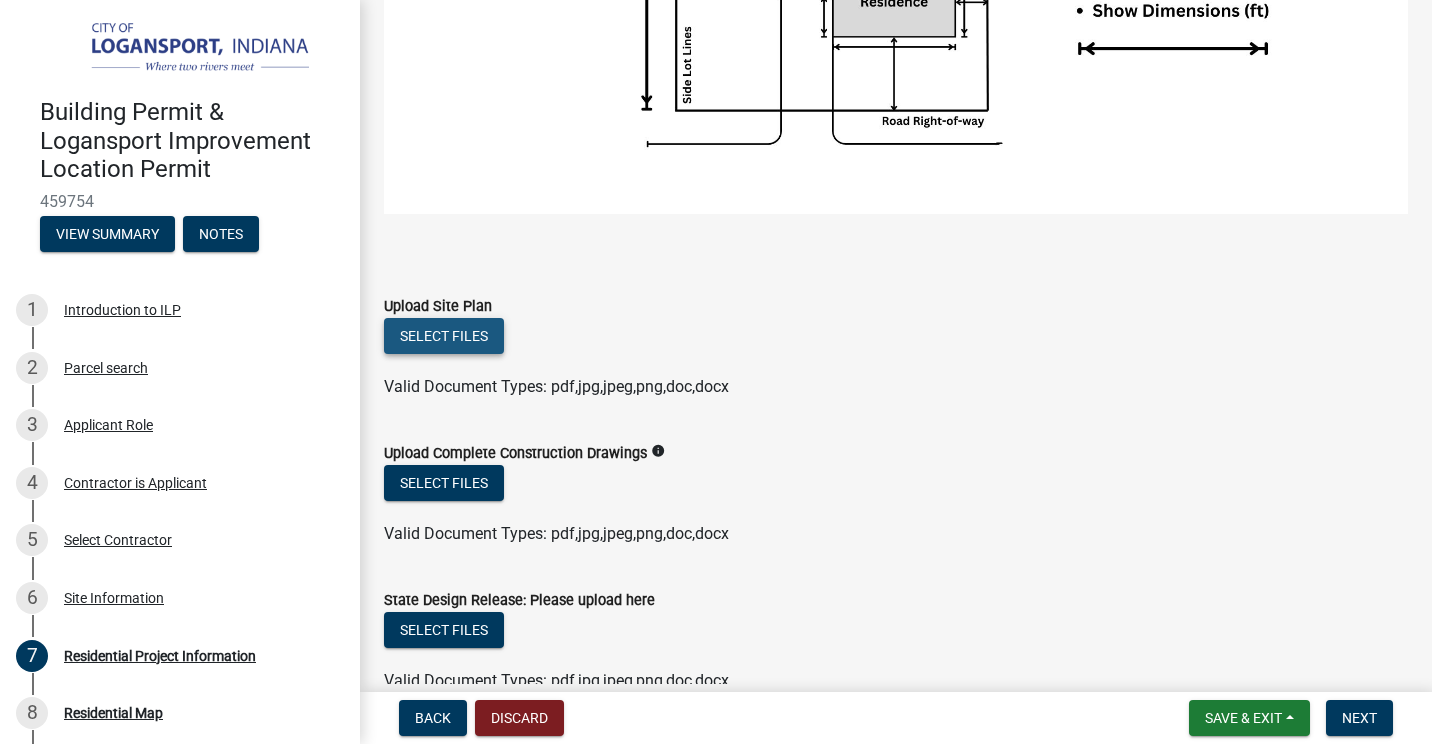 click on "Select files" 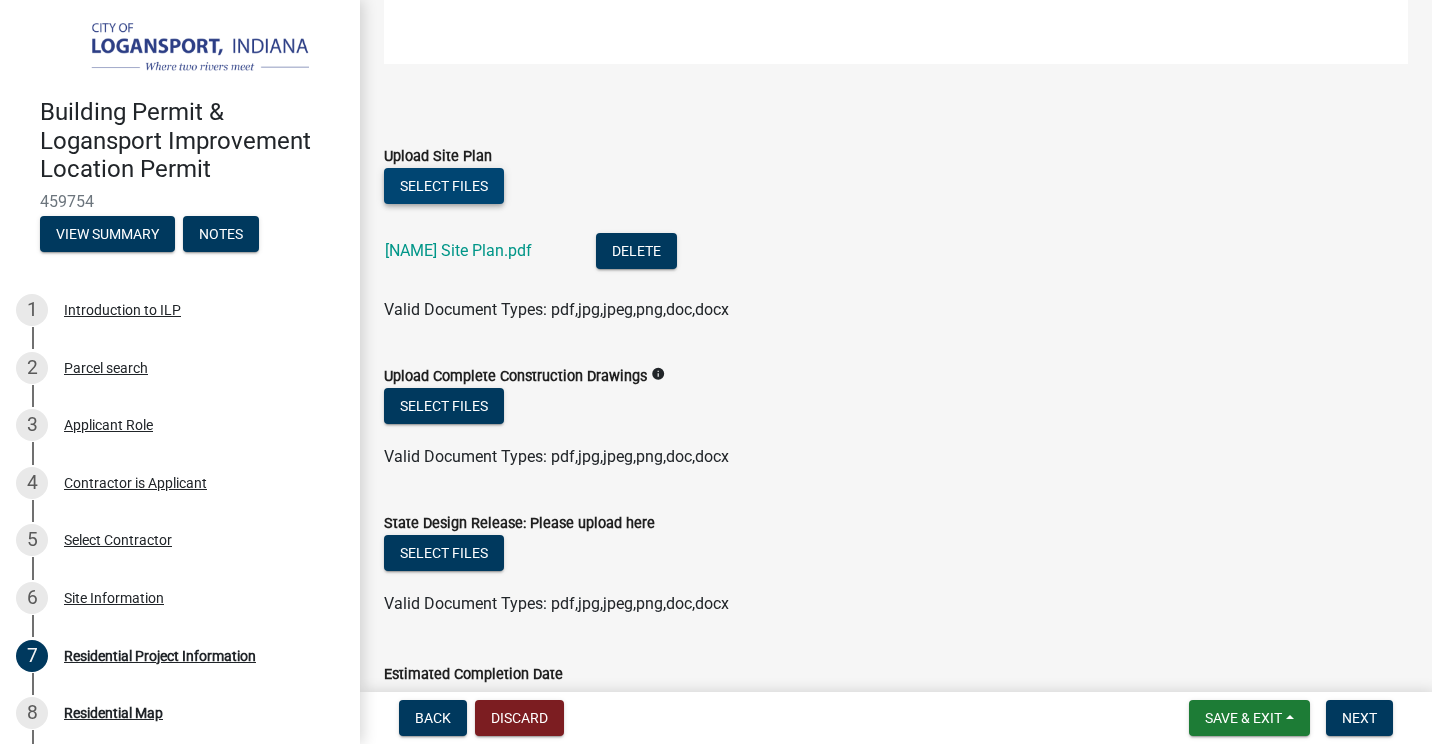 scroll, scrollTop: 3000, scrollLeft: 0, axis: vertical 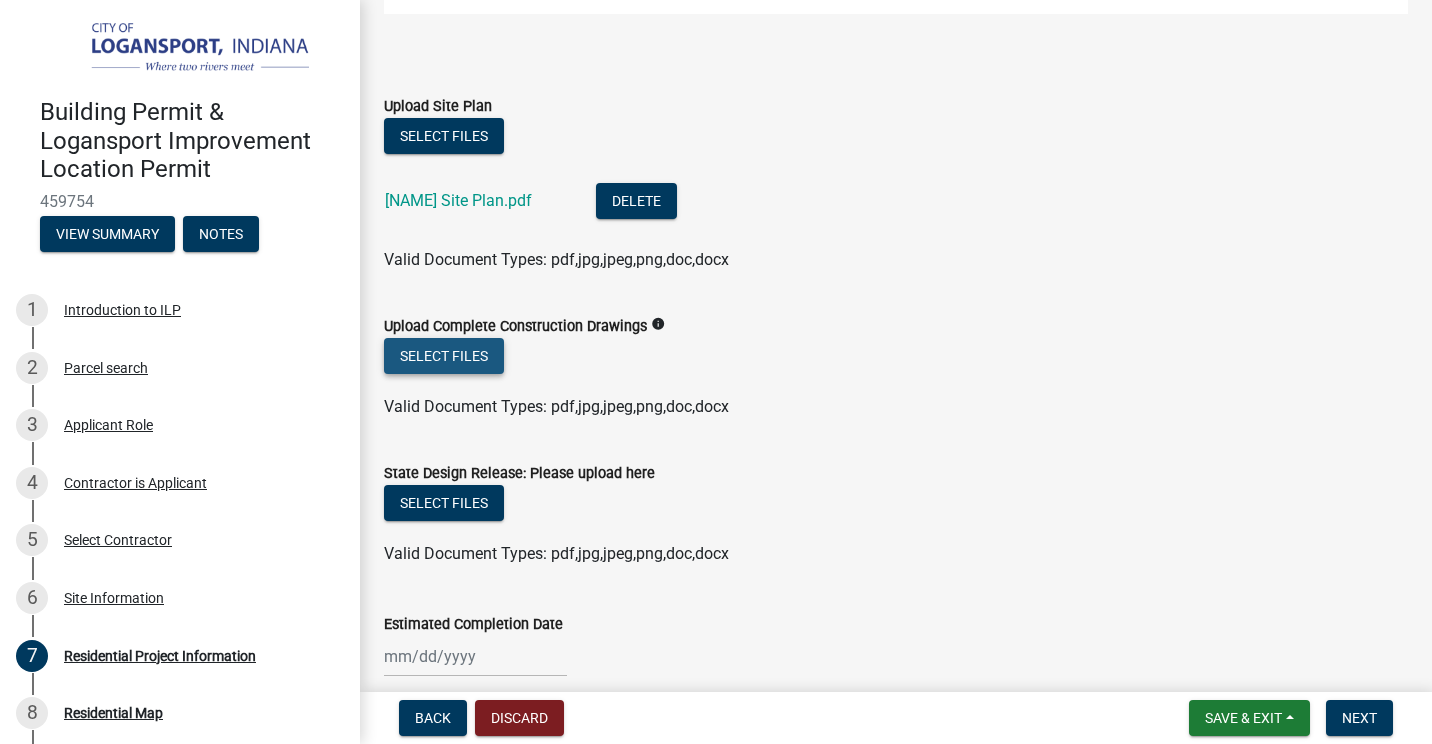 click on "Select files" 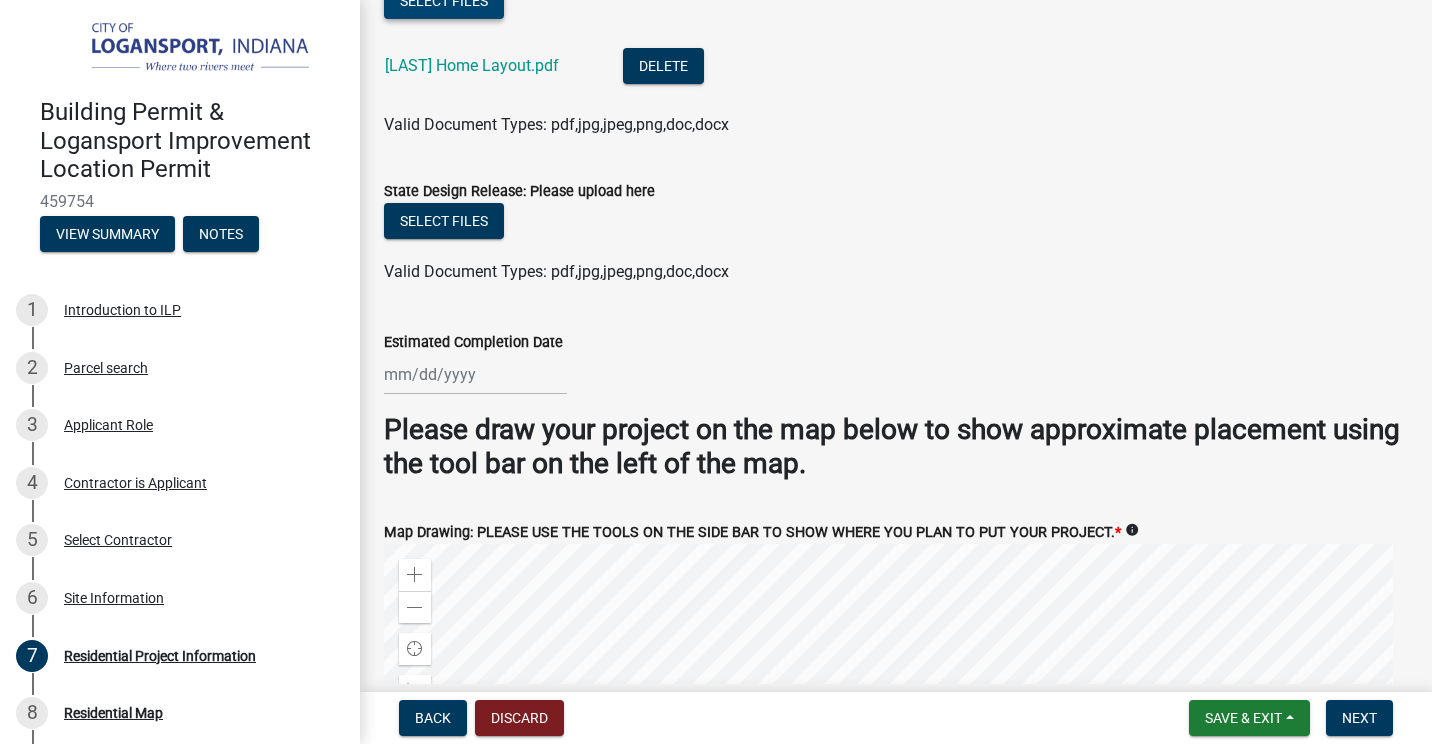 scroll, scrollTop: 3400, scrollLeft: 0, axis: vertical 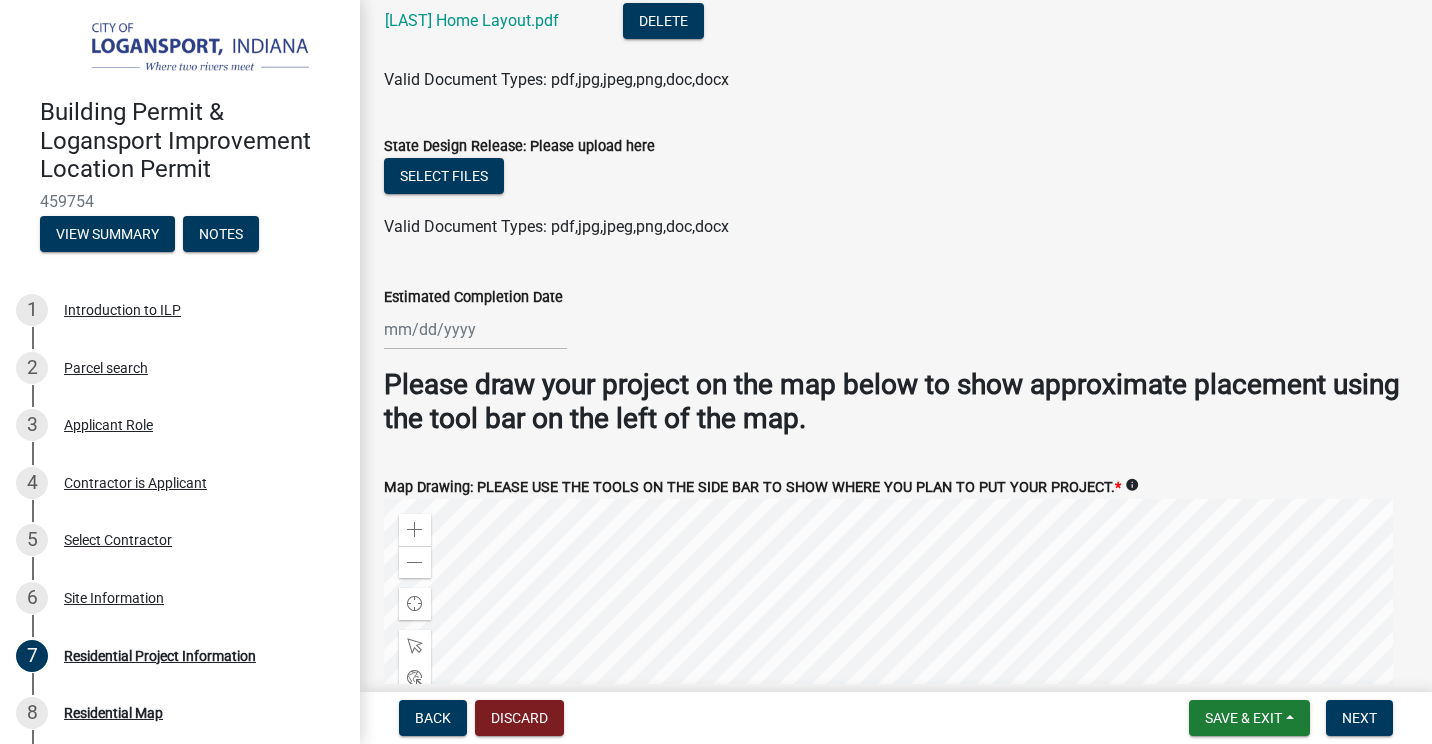 select on "8" 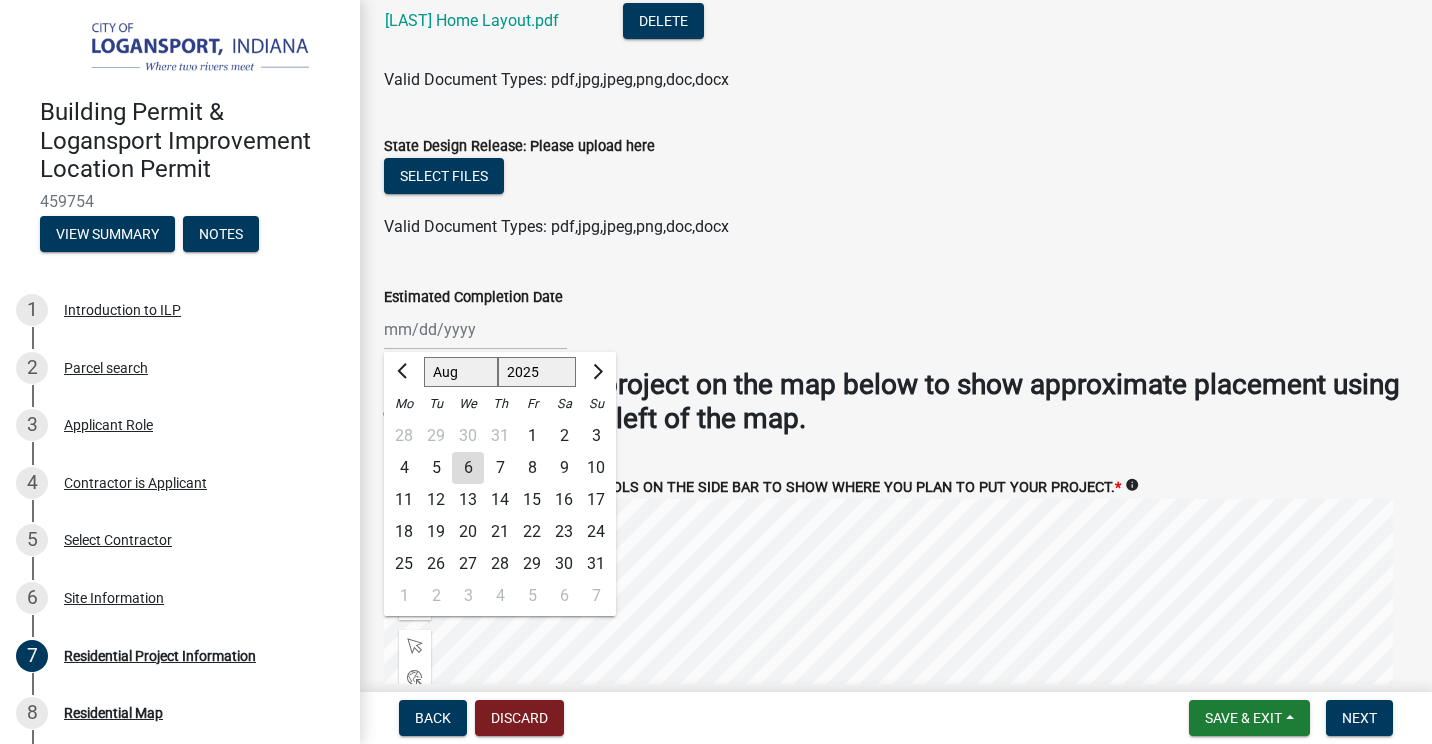 click on "Jan Feb Mar Apr May Jun Jul Aug Sep Oct Nov Dec 1525 1526 1527 1528 1529 1530 1531 1532 1533 1534 1535 1536 1537 1538 1539 1540 1541 1542 1543 1544 1545 1546 1547 1548 1549 1550 1551 1552 1553 1554 1555 1556 1557 1558 1559 1560 1561 1562 1563 1564 1565 1566 1567 1568 1569 1570 1571 1572 1573 1574 1575 1576 1577 1578 1579 1580 1581 1582 1583 1584 1585 1586 1587 1588 1589 1590 1591 1592 1593 1594 1595 1596 1597 1598 1599 1600 1601 1602 1603 1604 1605 1606 1607 1608 1609 1610 1611 1612 1613 1614 1615 1616 1617 1618 1619 1620 1621 1622 1623 1624 1625 1626 1627 1628 1629 1630 1631 1632 1633 1634 1635 1636 1637 1638 1639 1640 1641 1642 1643 1644 1645 1646 1647 1648 1649 1650 1651 1652 1653 1654 1655 1656 1657 1658 1659 1660 1661 1662 1663 1664 1665 1666 1667 1668 1669 1670 1671 1672 1673 1674 1675 1676 1677 1678 1679 1680 1681 1682 1683 1684 1685 1686 1687 1688 1689 1690 1691 1692 1693 1694 1695 1696 1697 1698 1699 1700 1701 1702 1703 1704 1705 1706 1707 1708 1709 1710 1711 1712 1713 1714 1715 1716 1717 1718 1719 1" 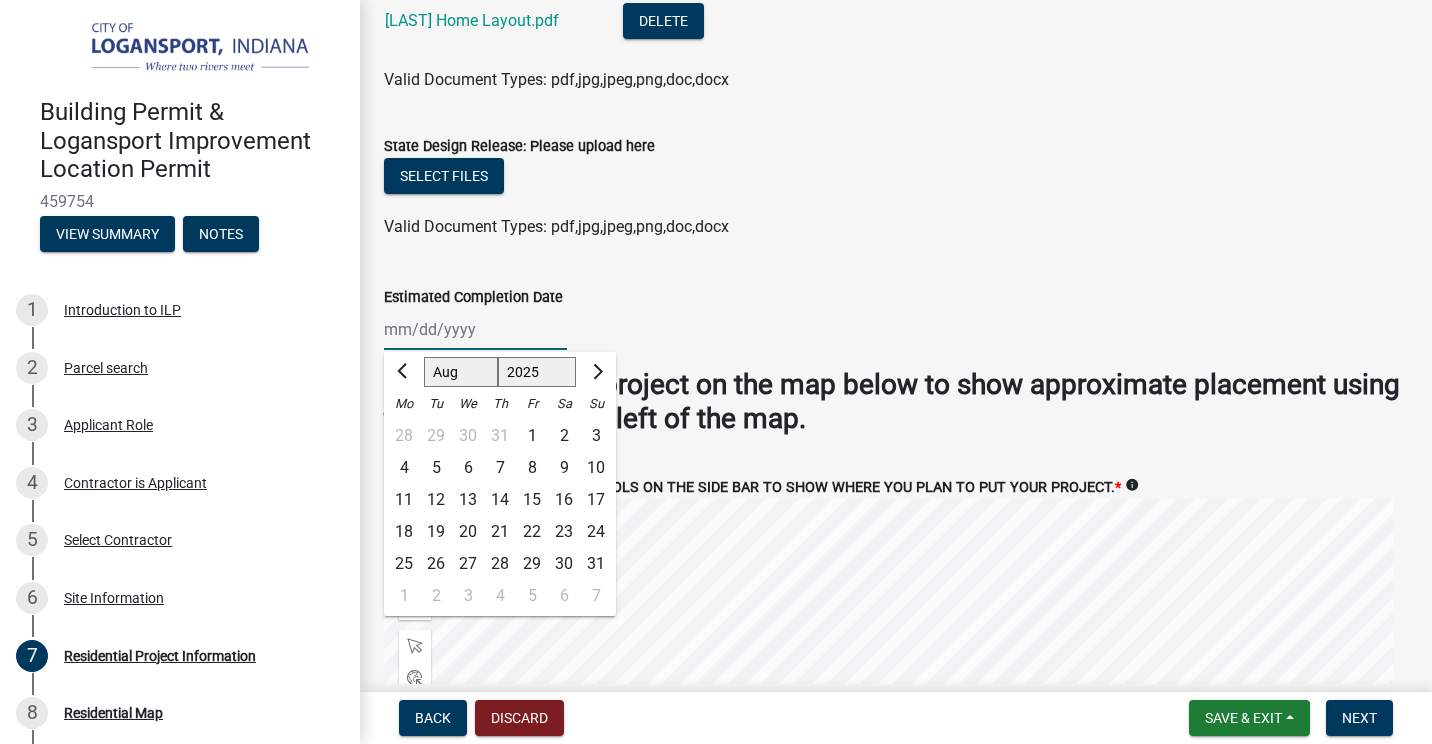 click on "Estimated Completion Date" at bounding box center [475, 329] 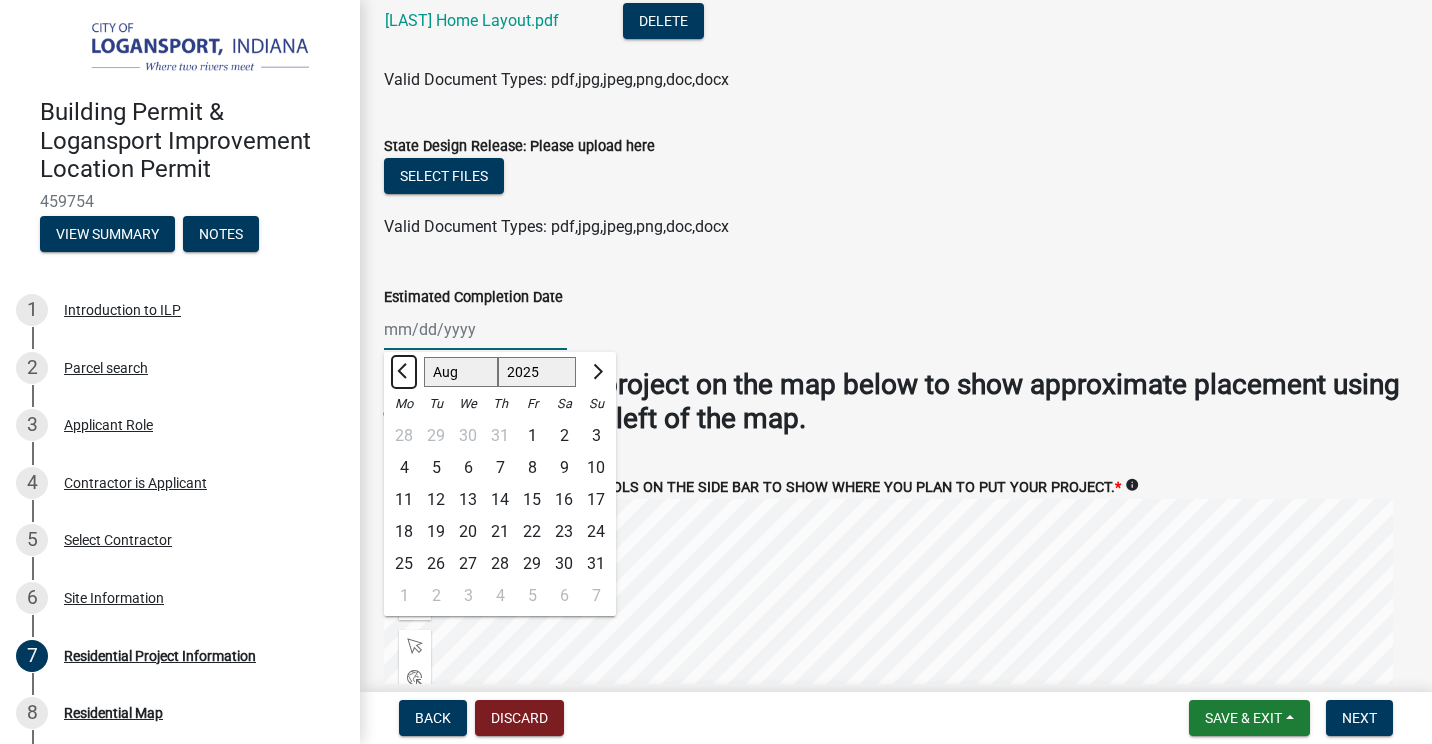 click 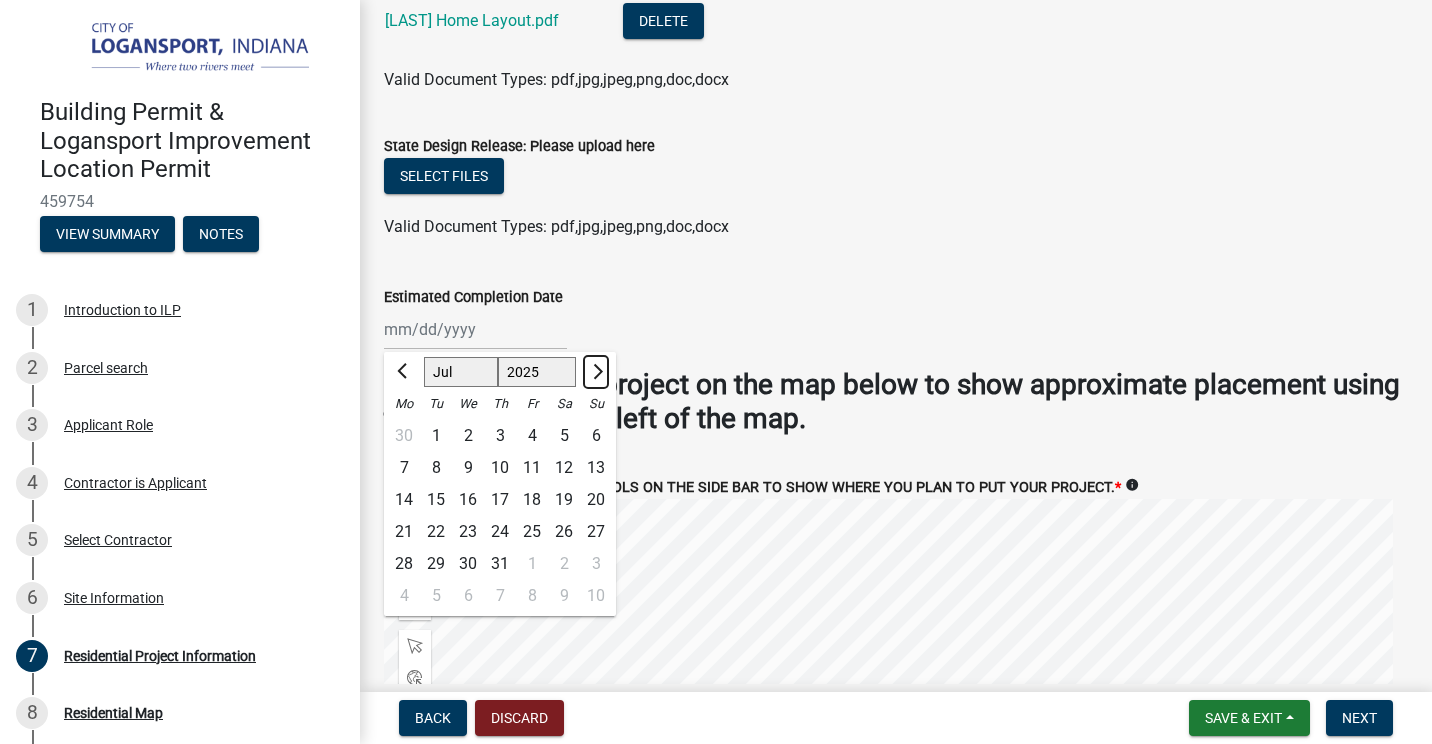 click 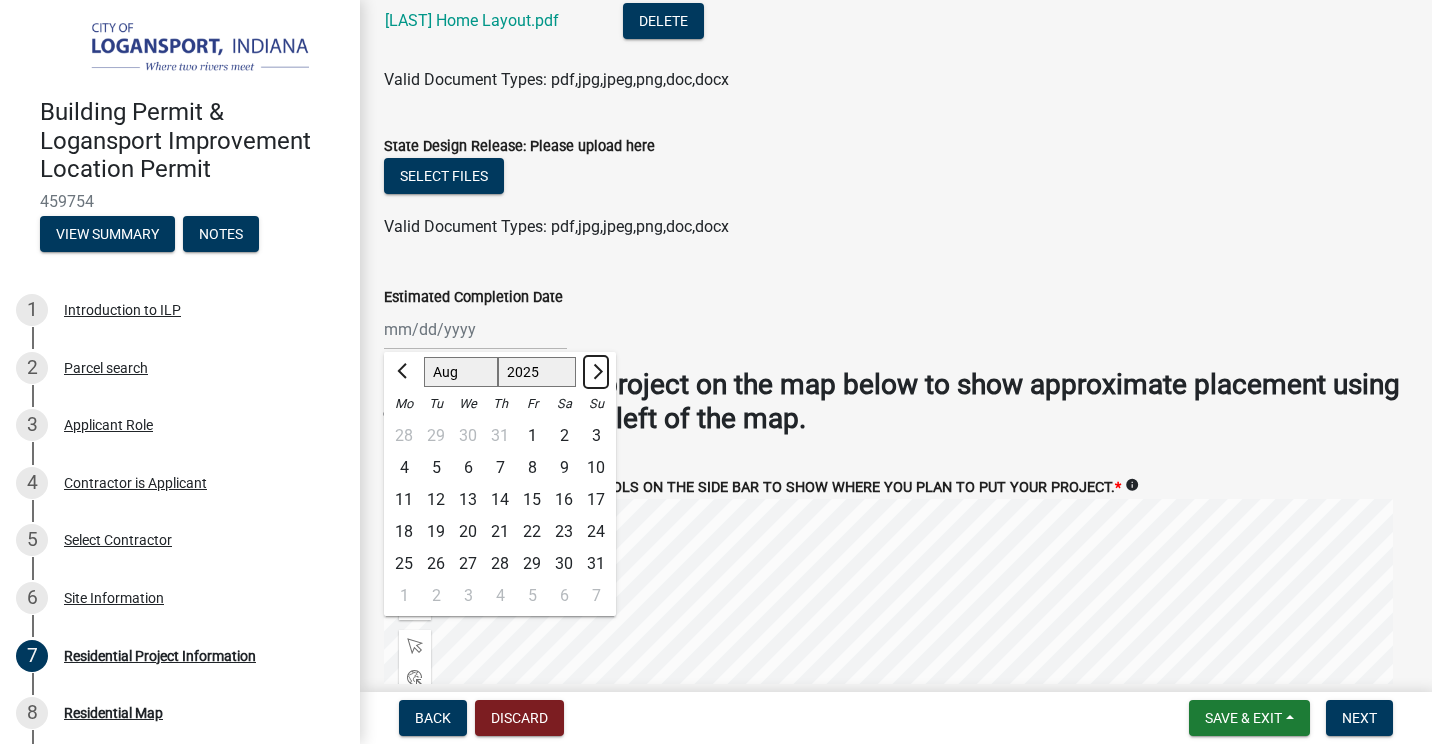 click 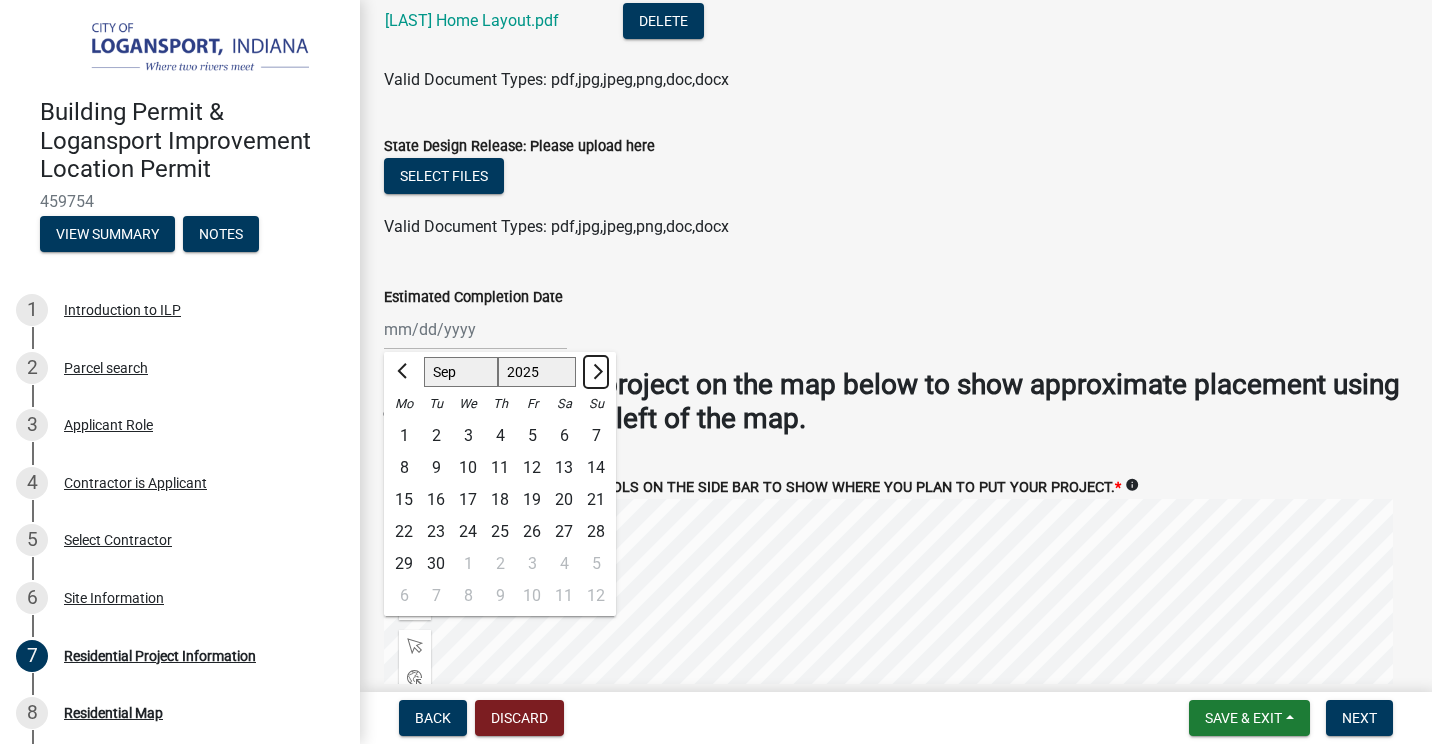 click 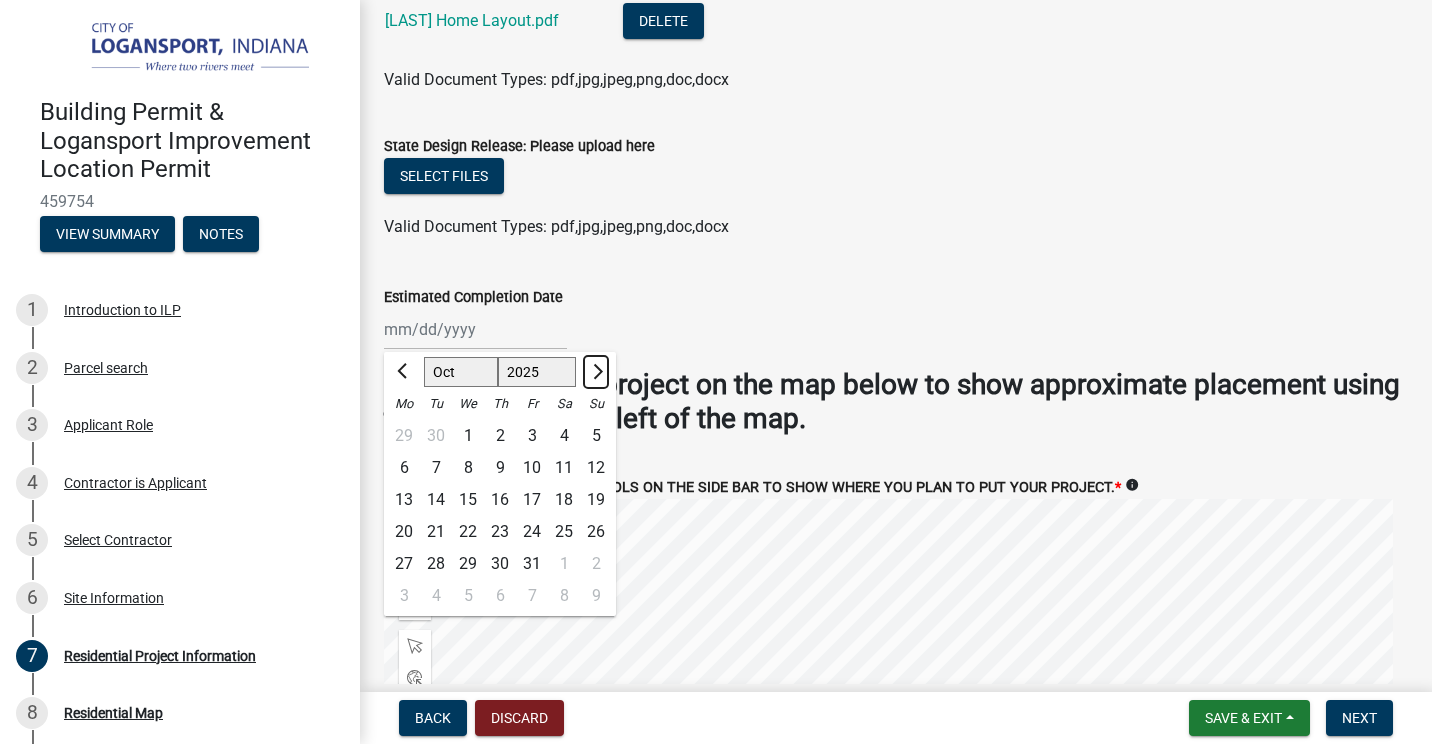 click 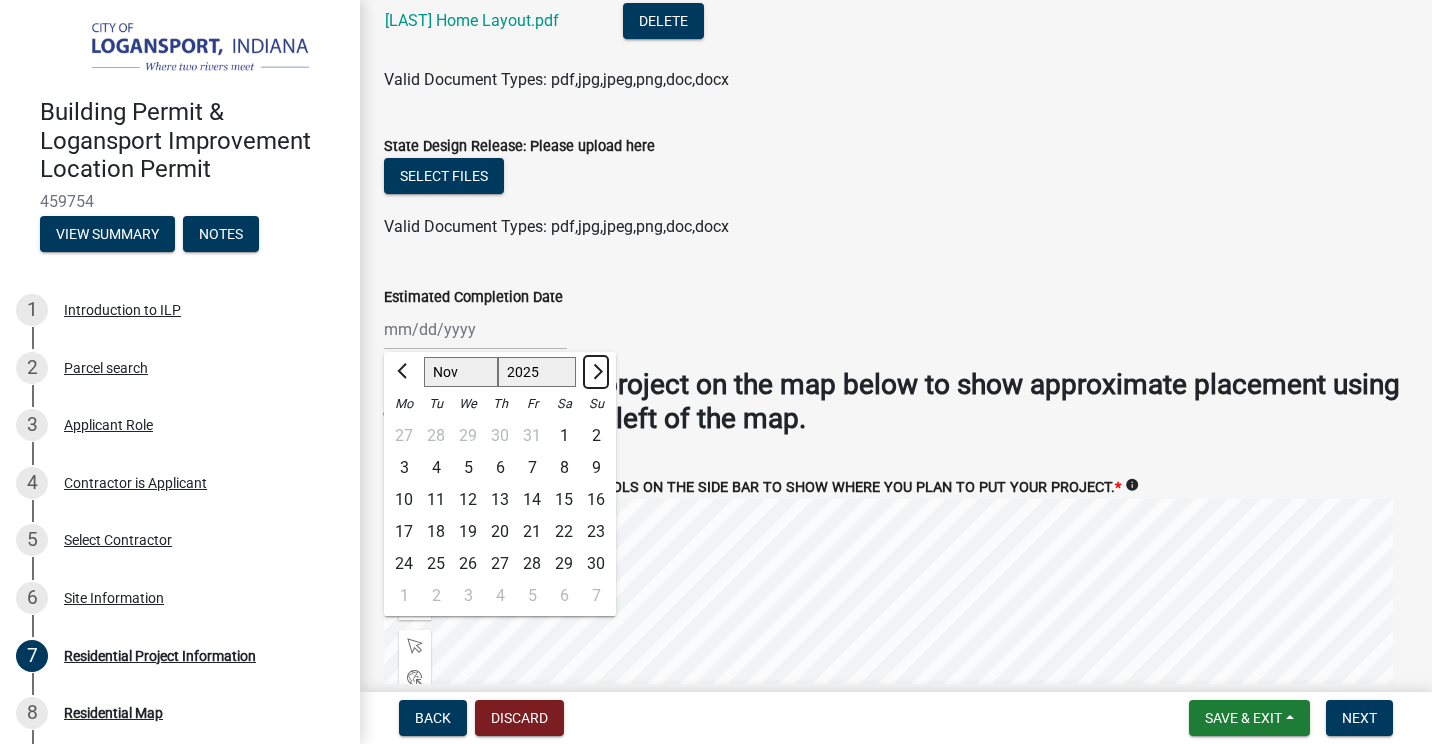 click 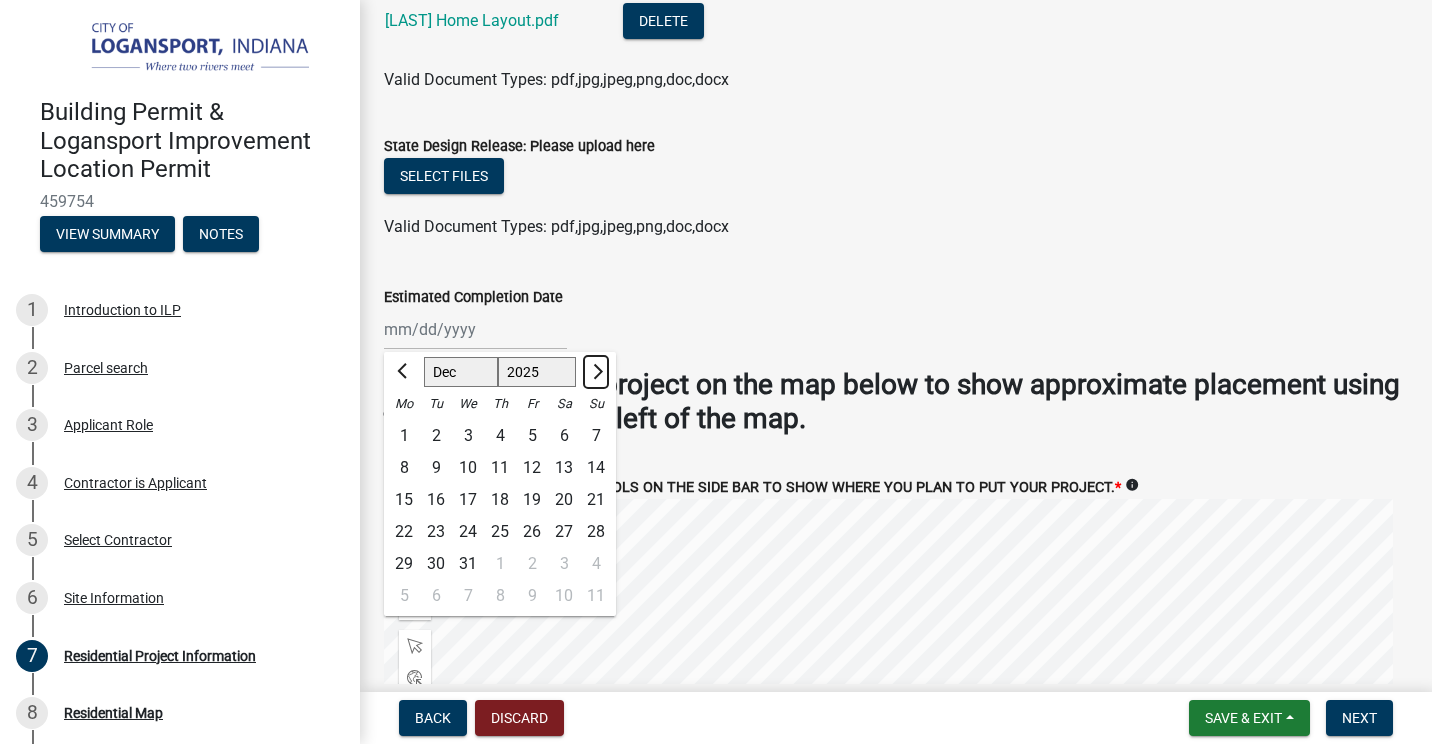 click 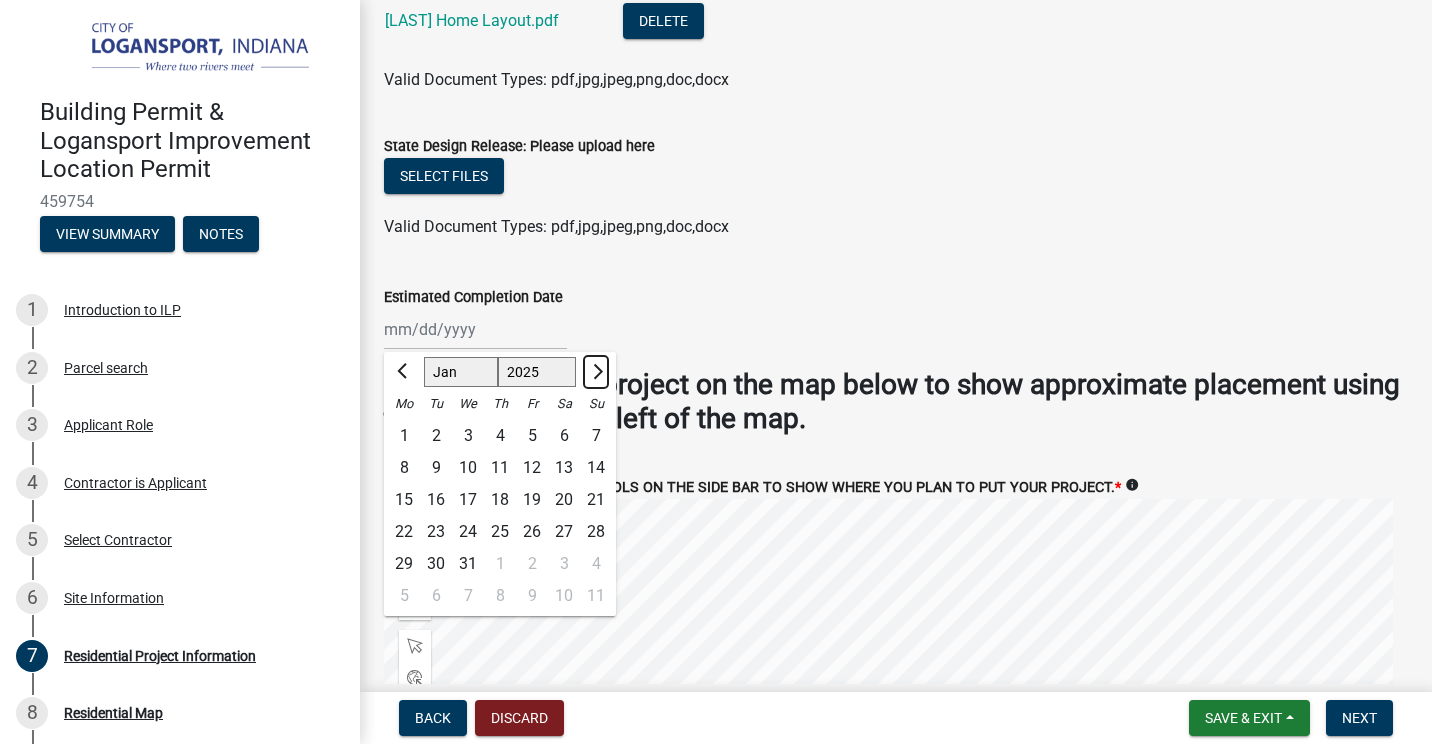 select on "2026" 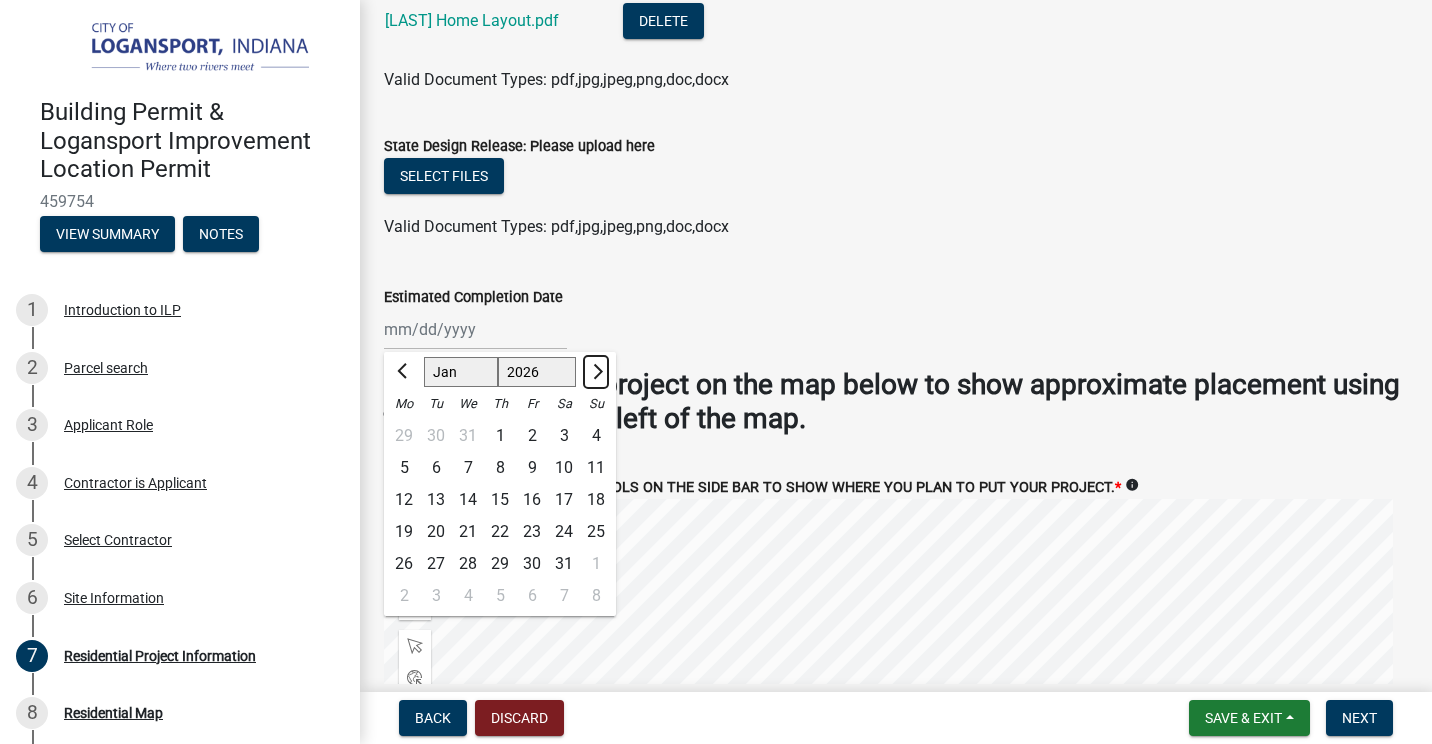 click 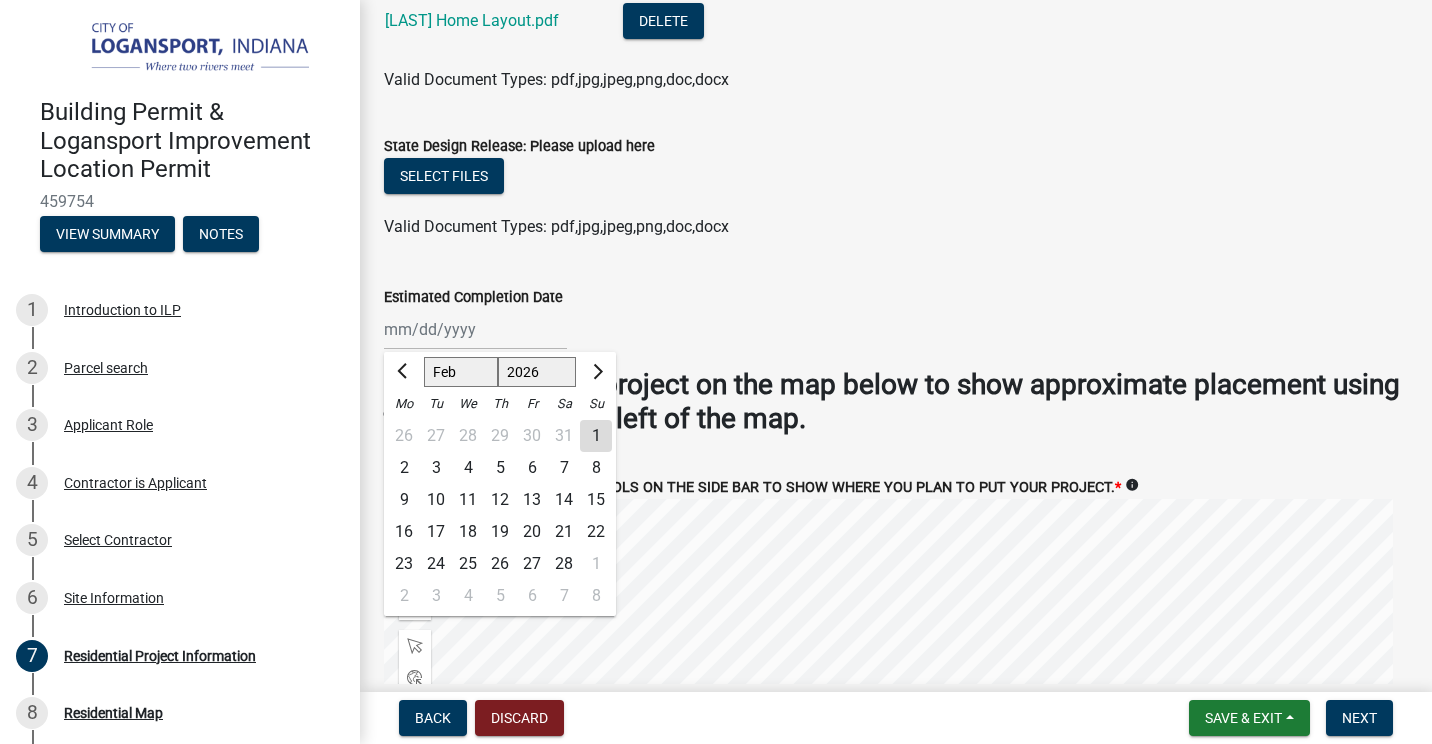 click on "28" 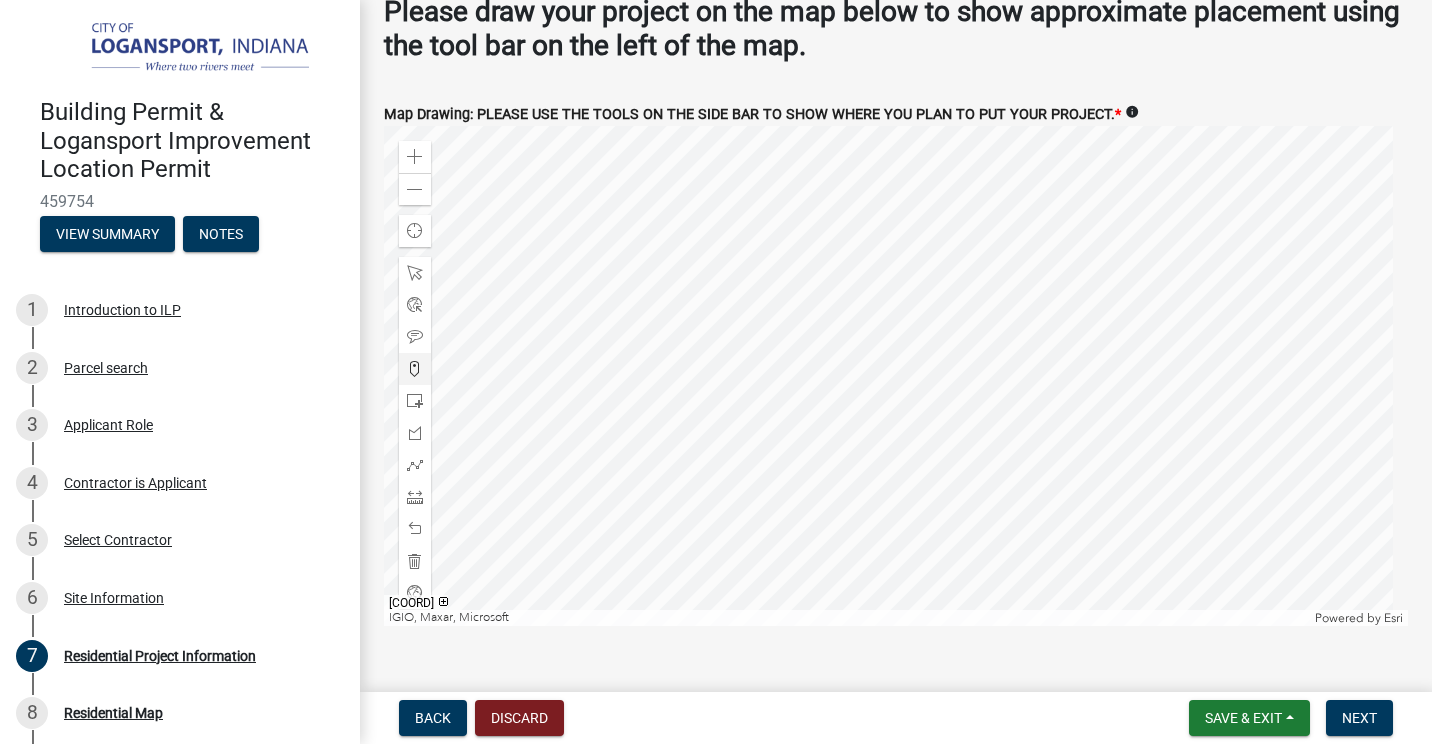 scroll, scrollTop: 3800, scrollLeft: 0, axis: vertical 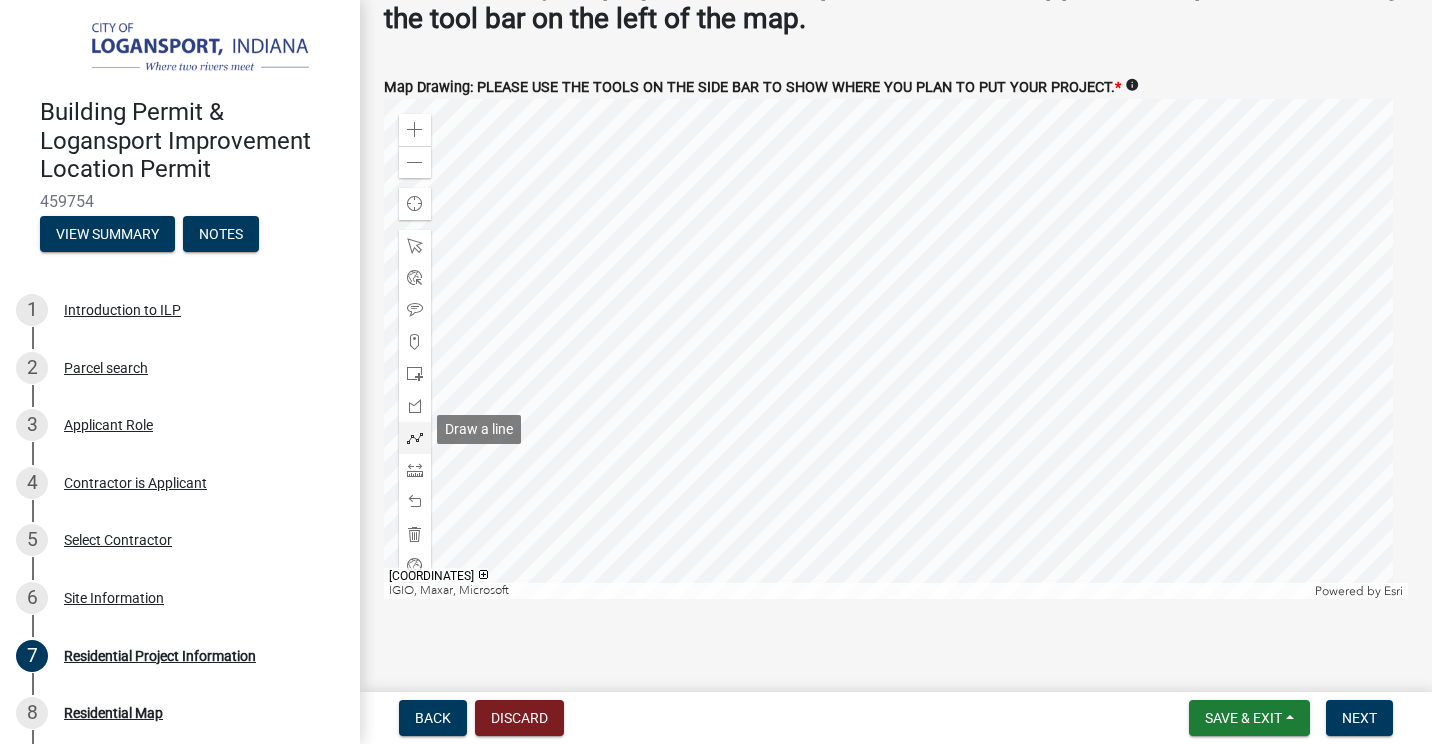 click 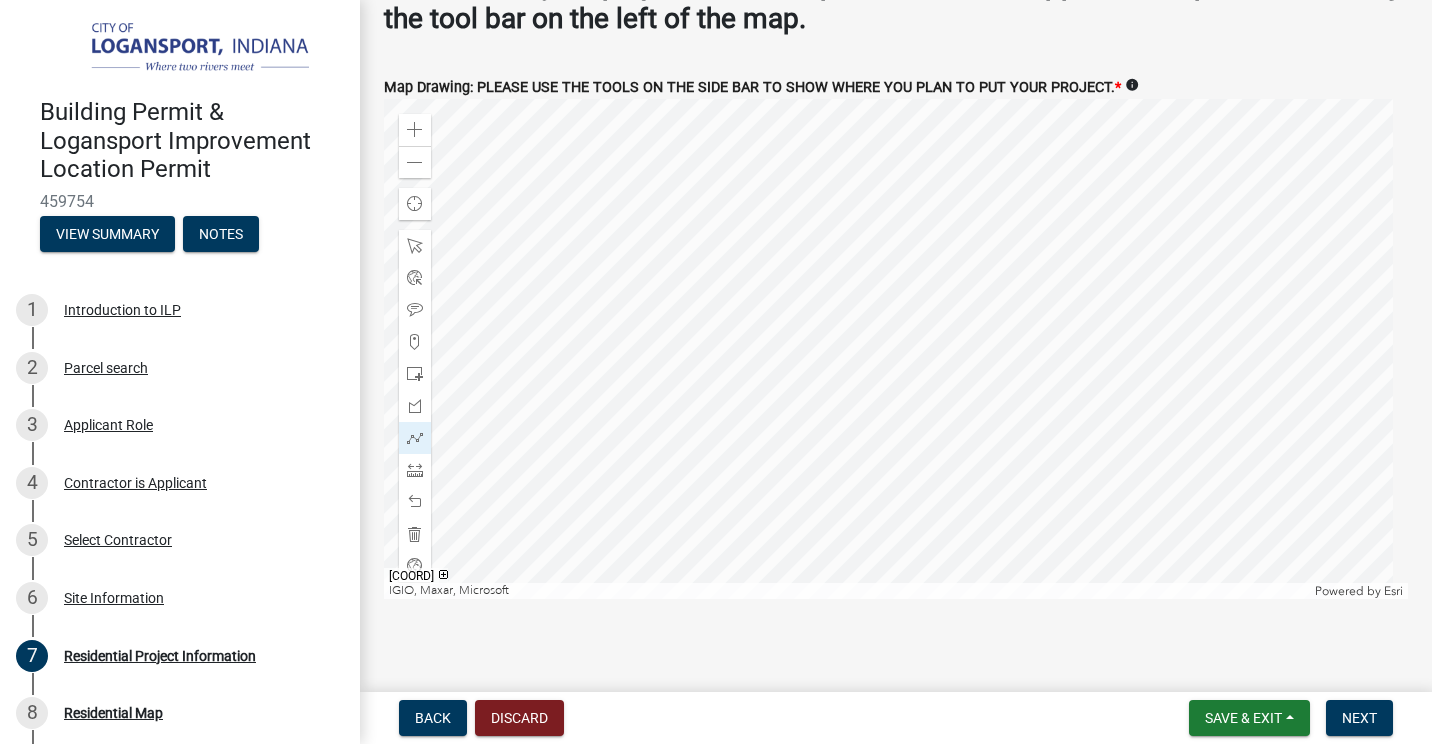 click 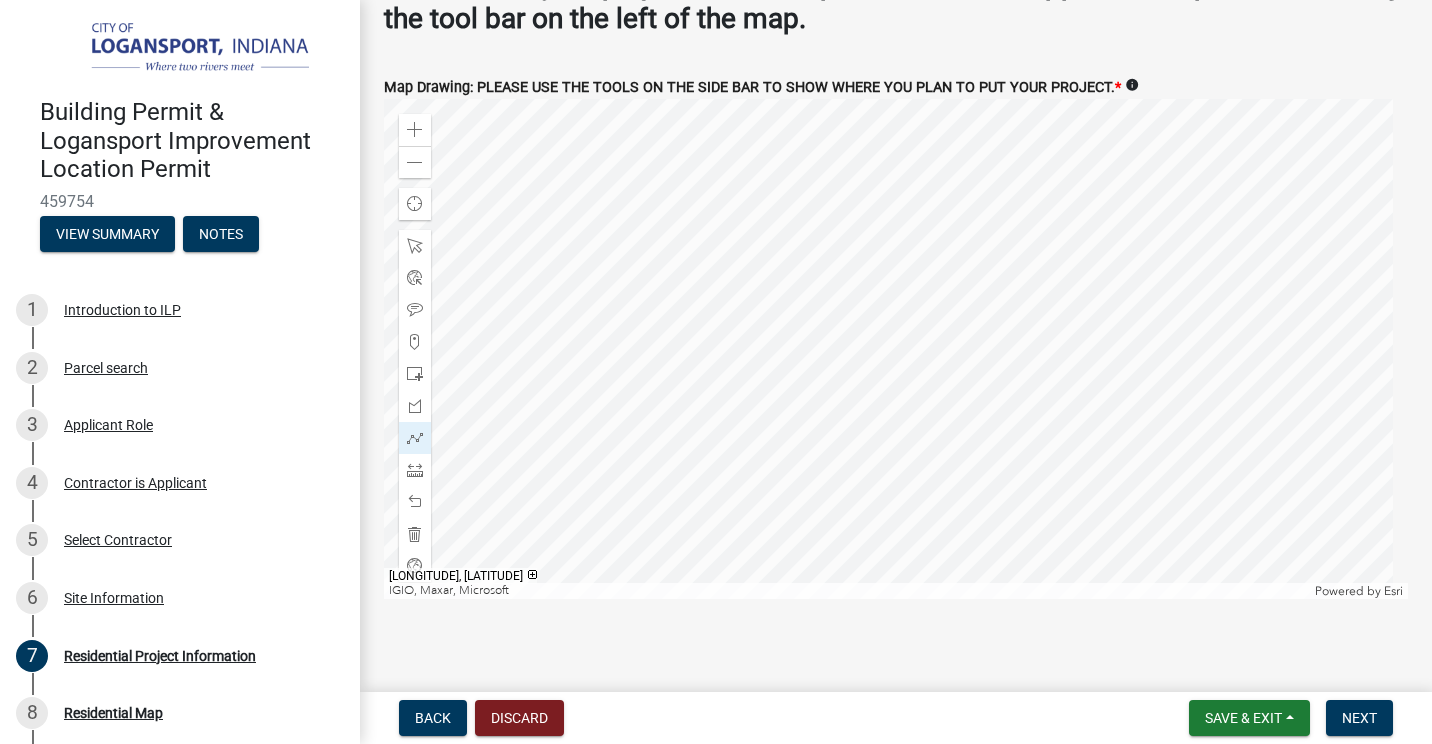 click 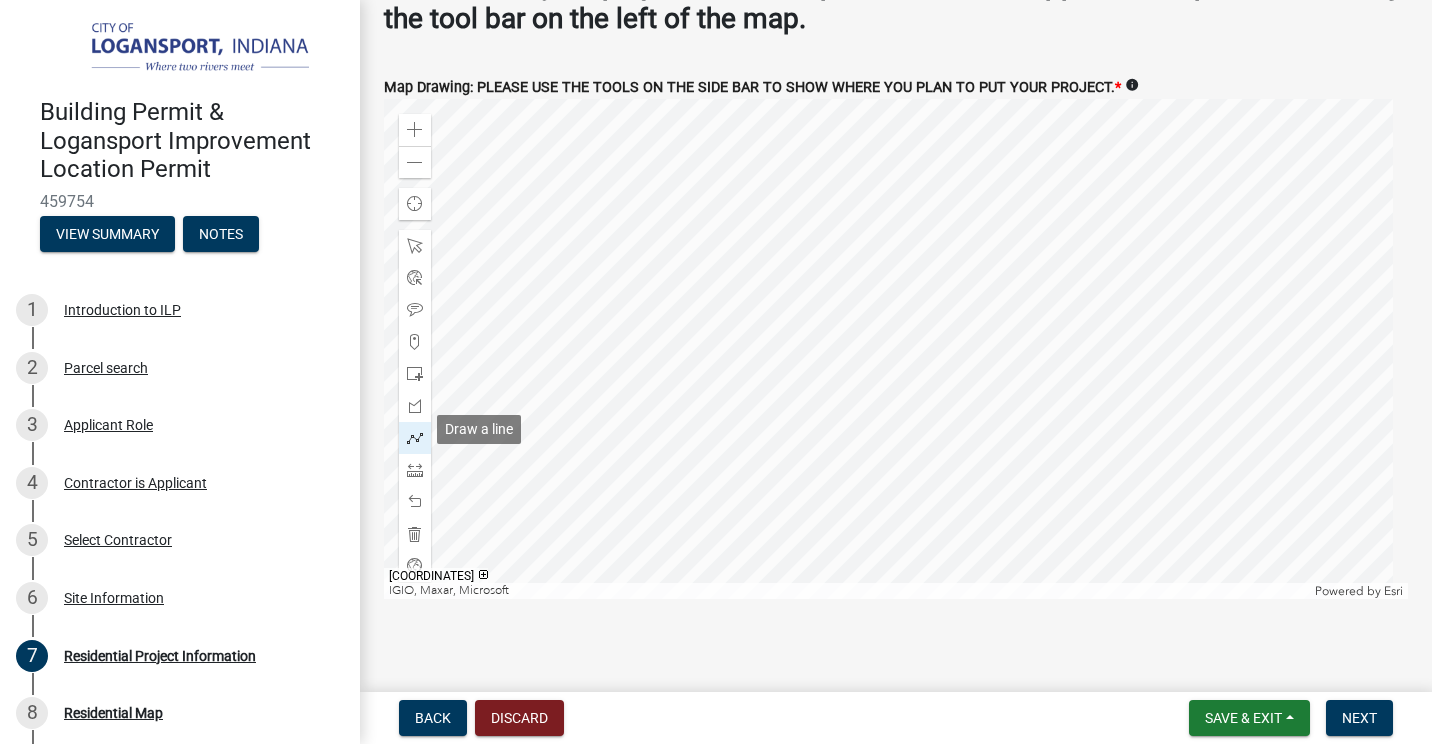 click 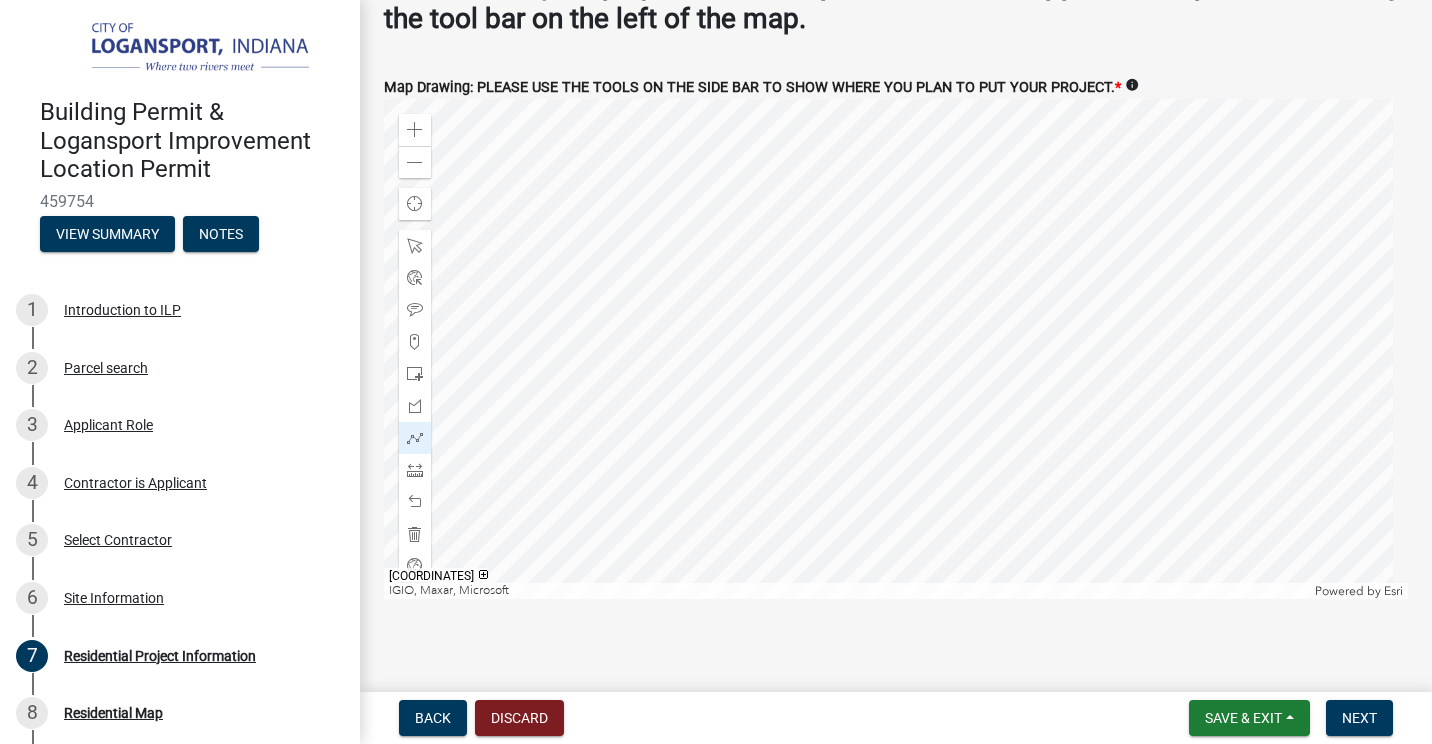 click 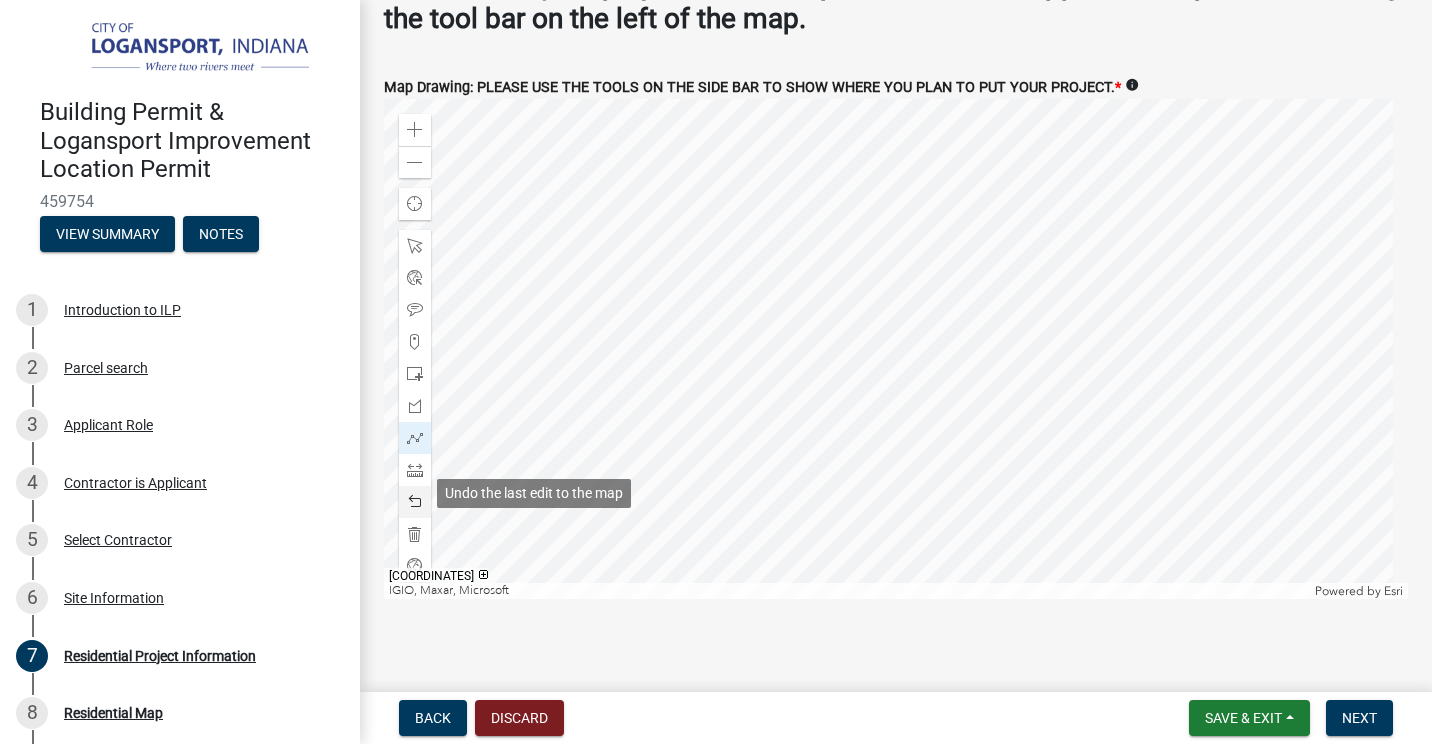 scroll, scrollTop: 3803, scrollLeft: 0, axis: vertical 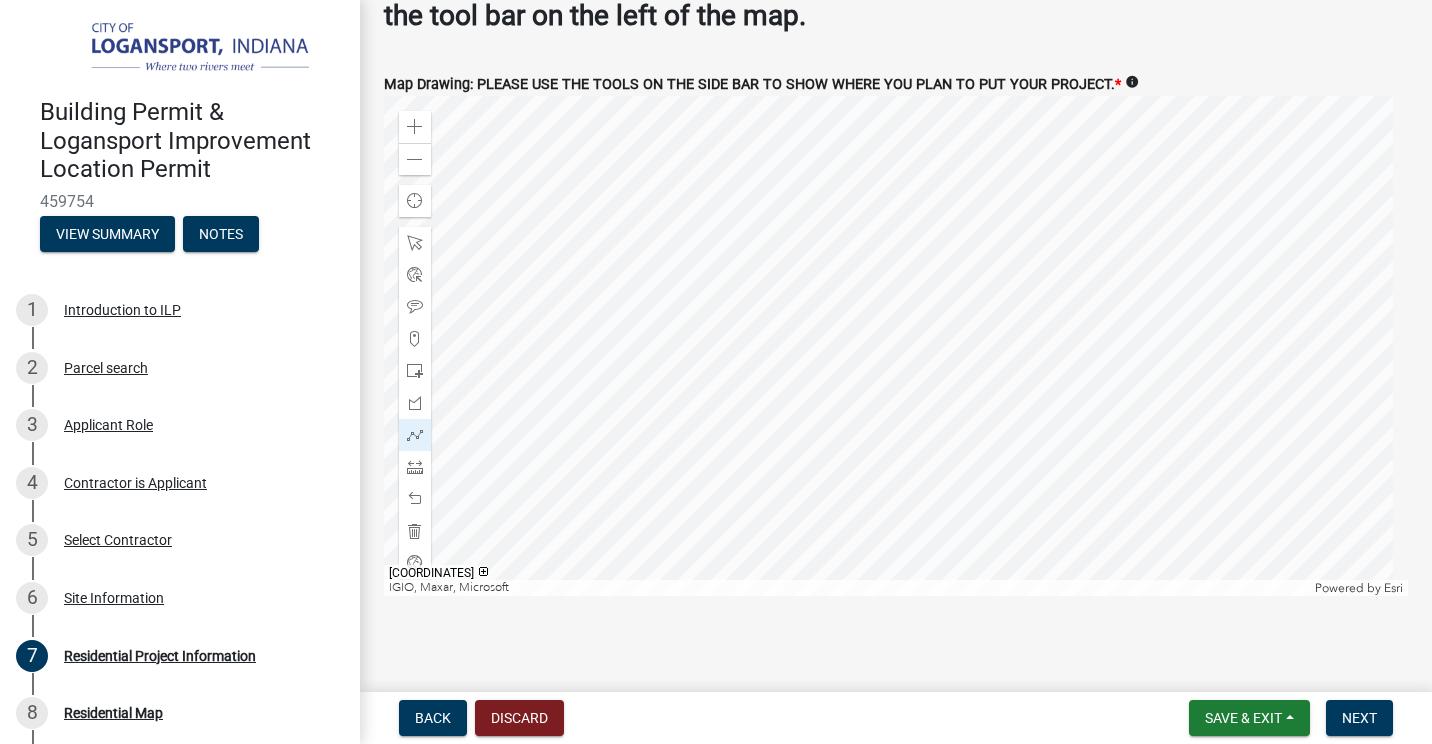 click 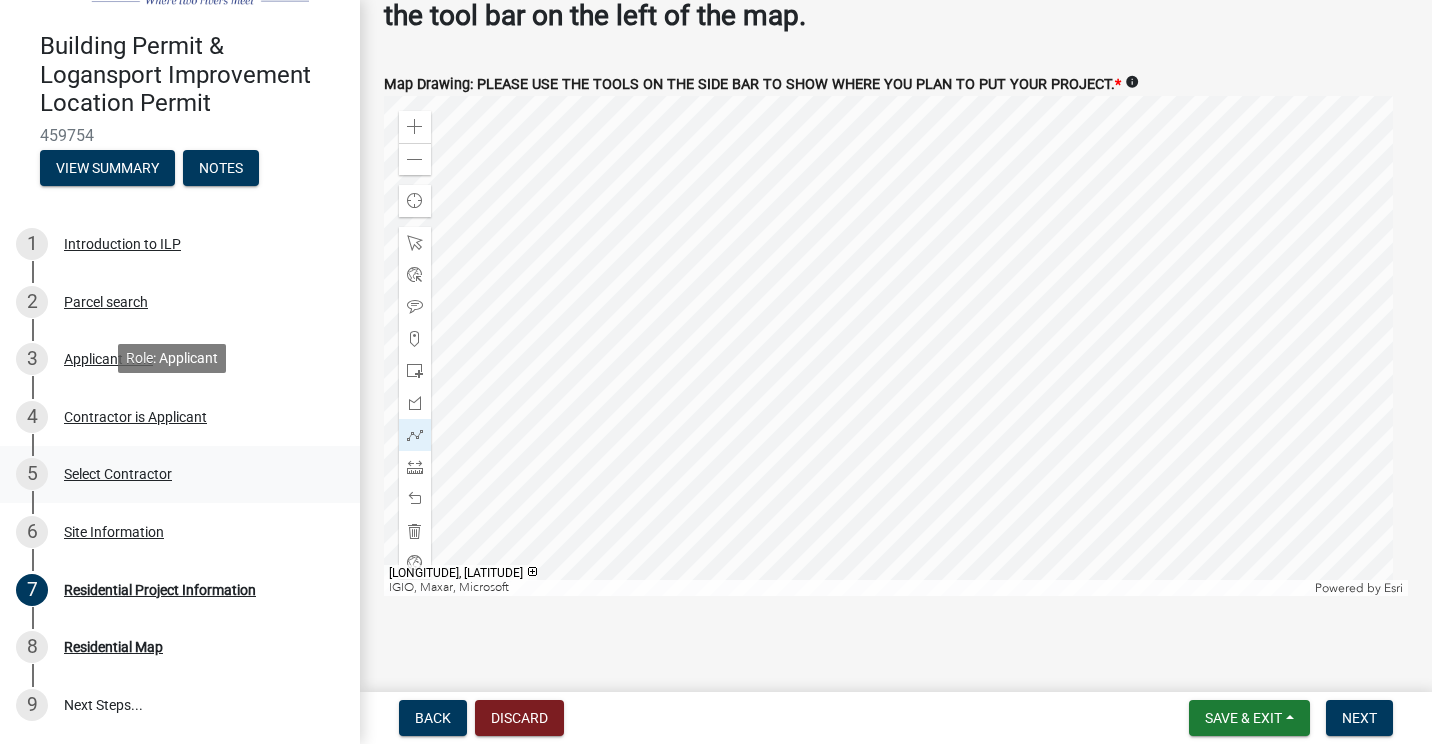 scroll, scrollTop: 100, scrollLeft: 0, axis: vertical 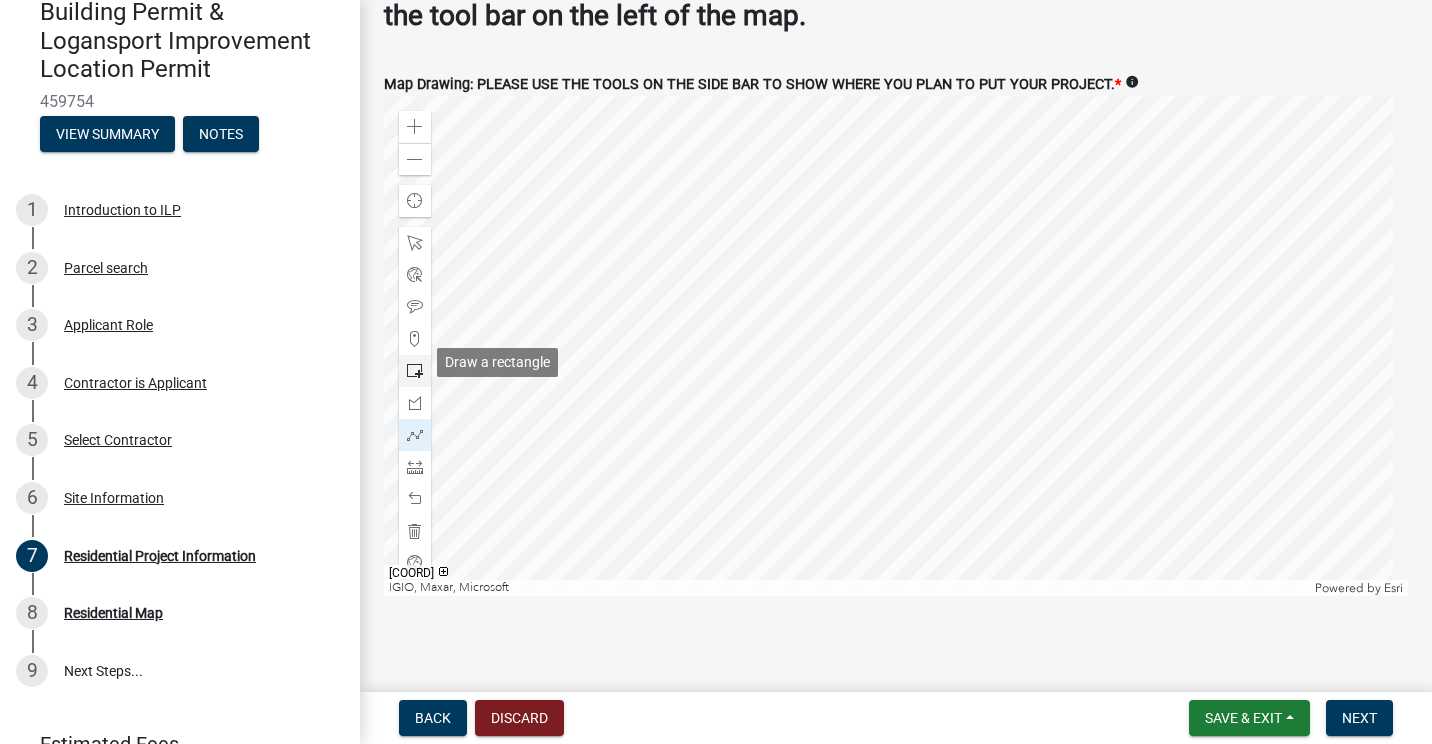 click 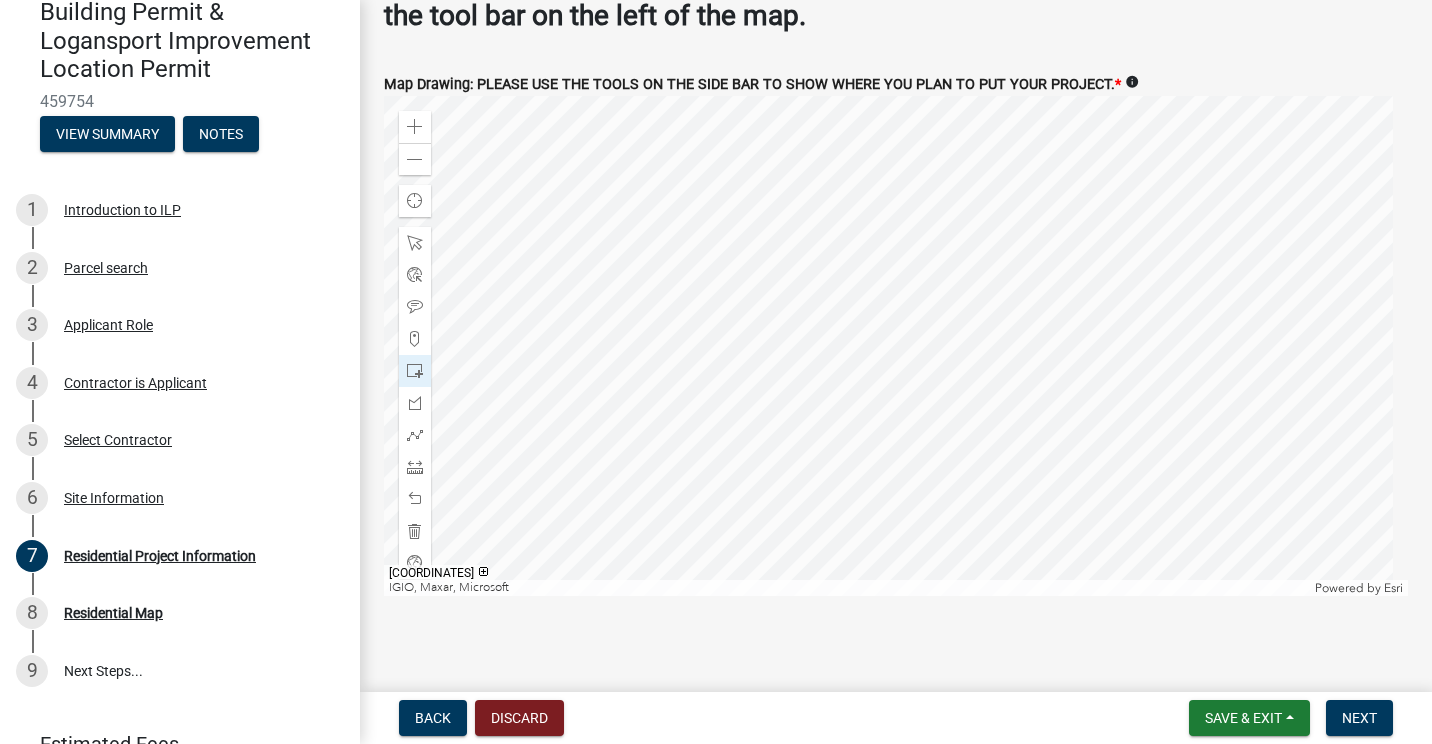 click 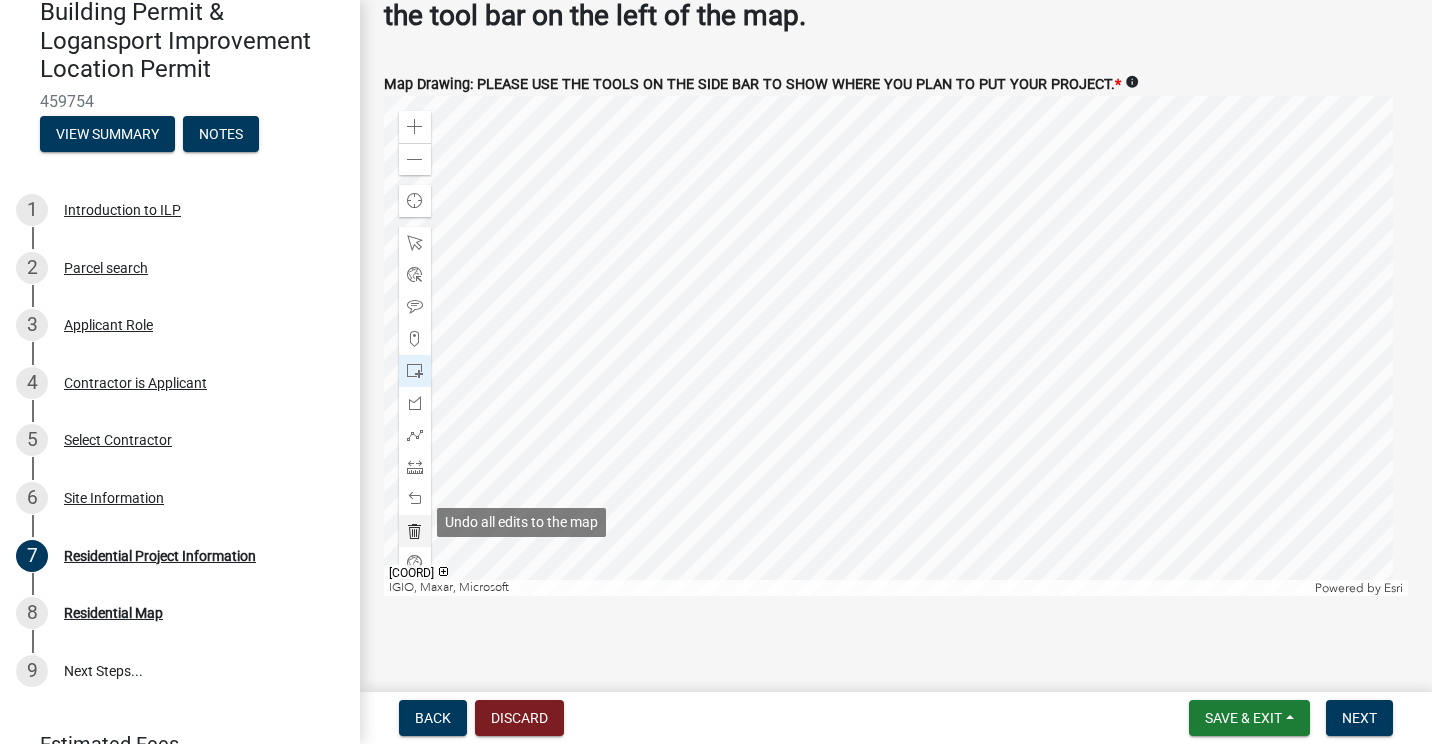 click 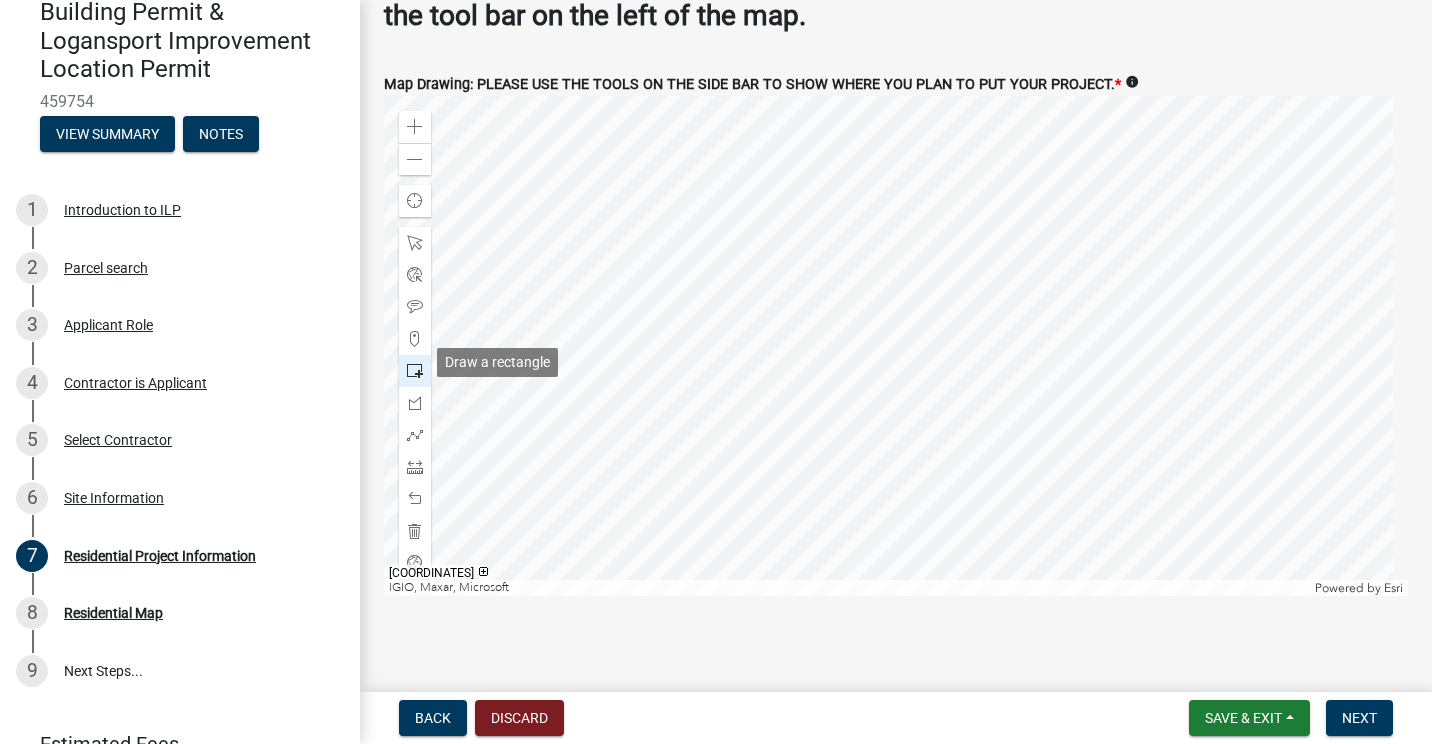 click 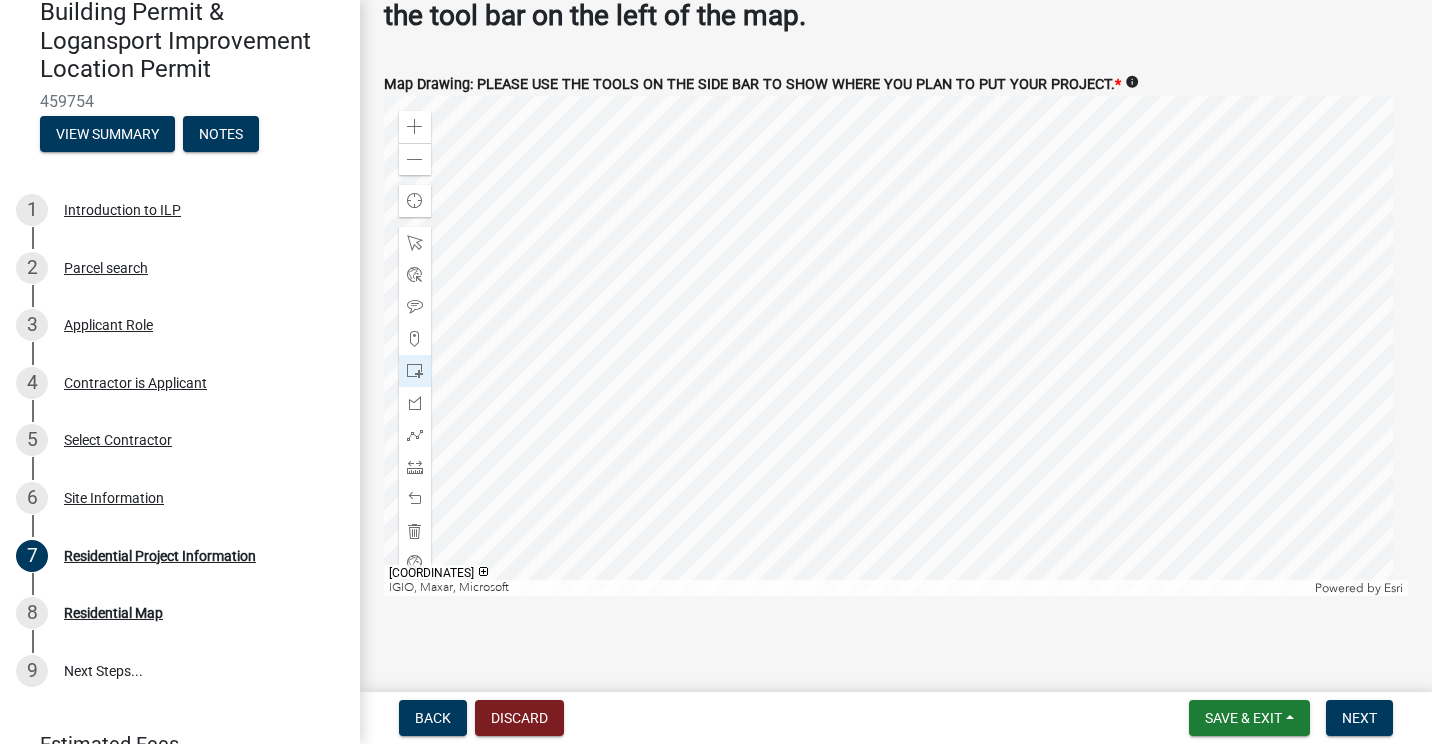click 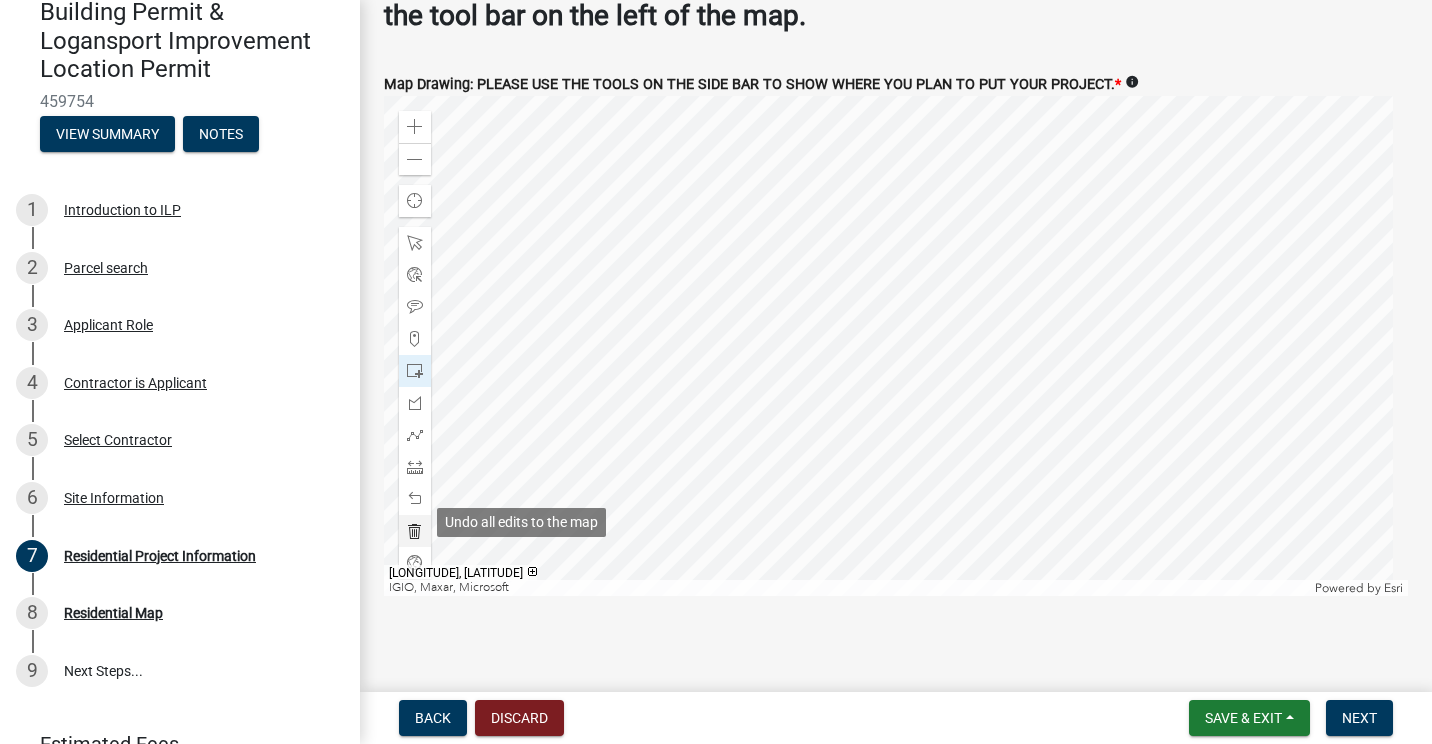 click 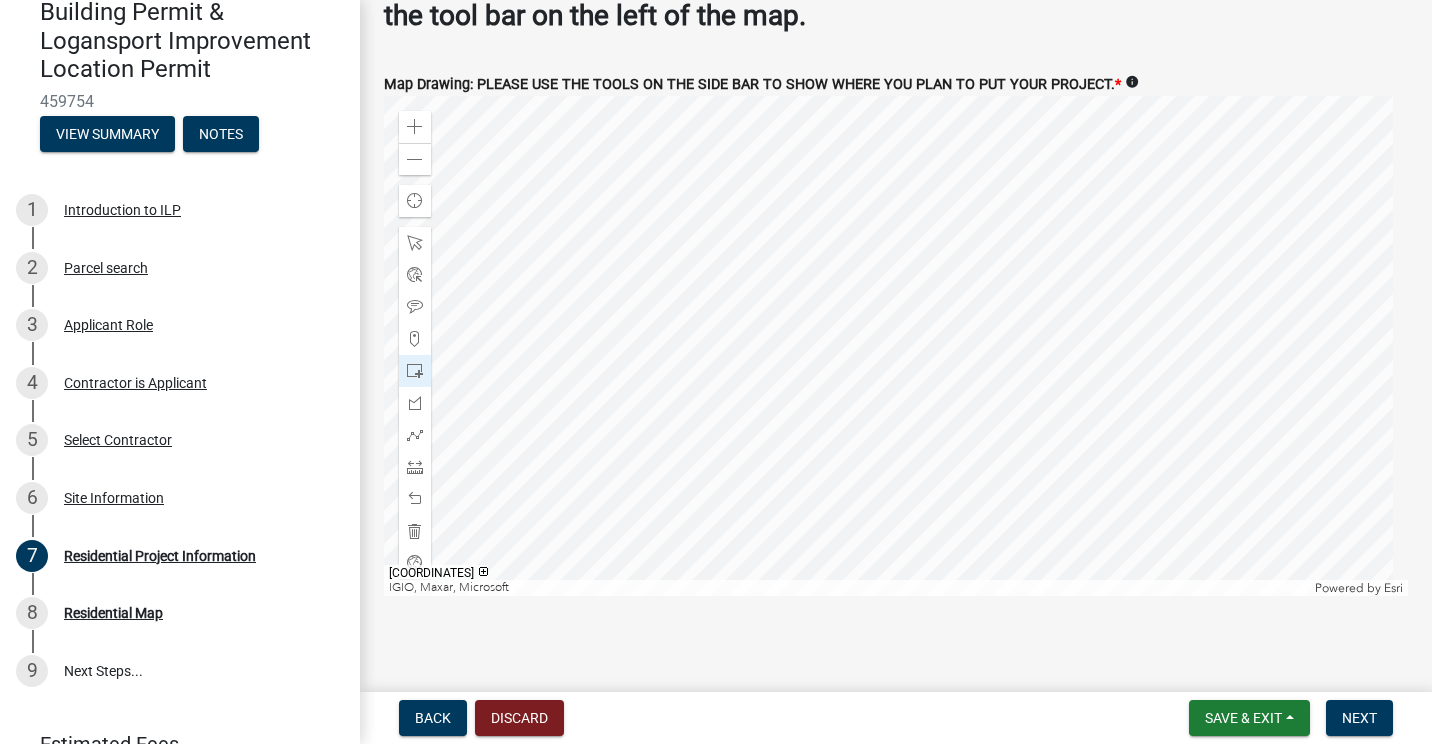 click 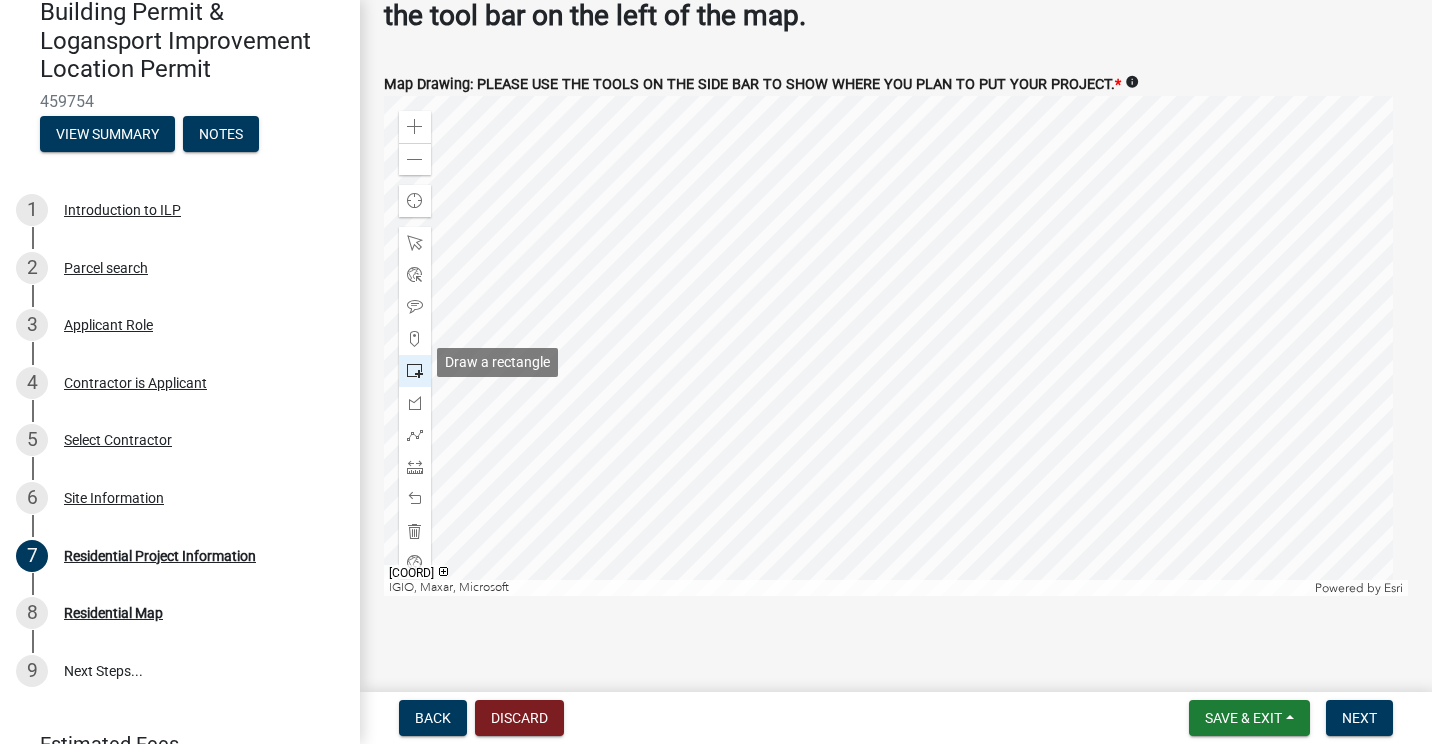 click 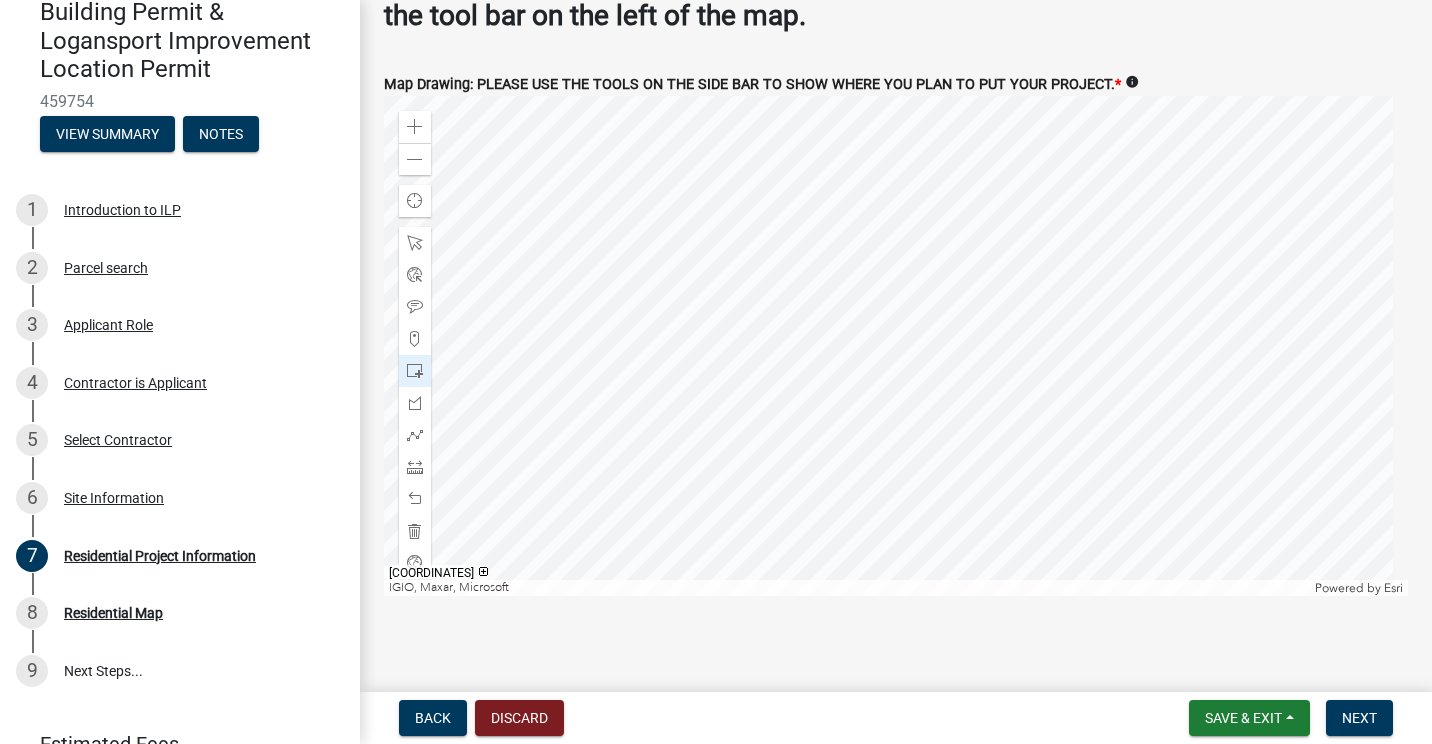 click 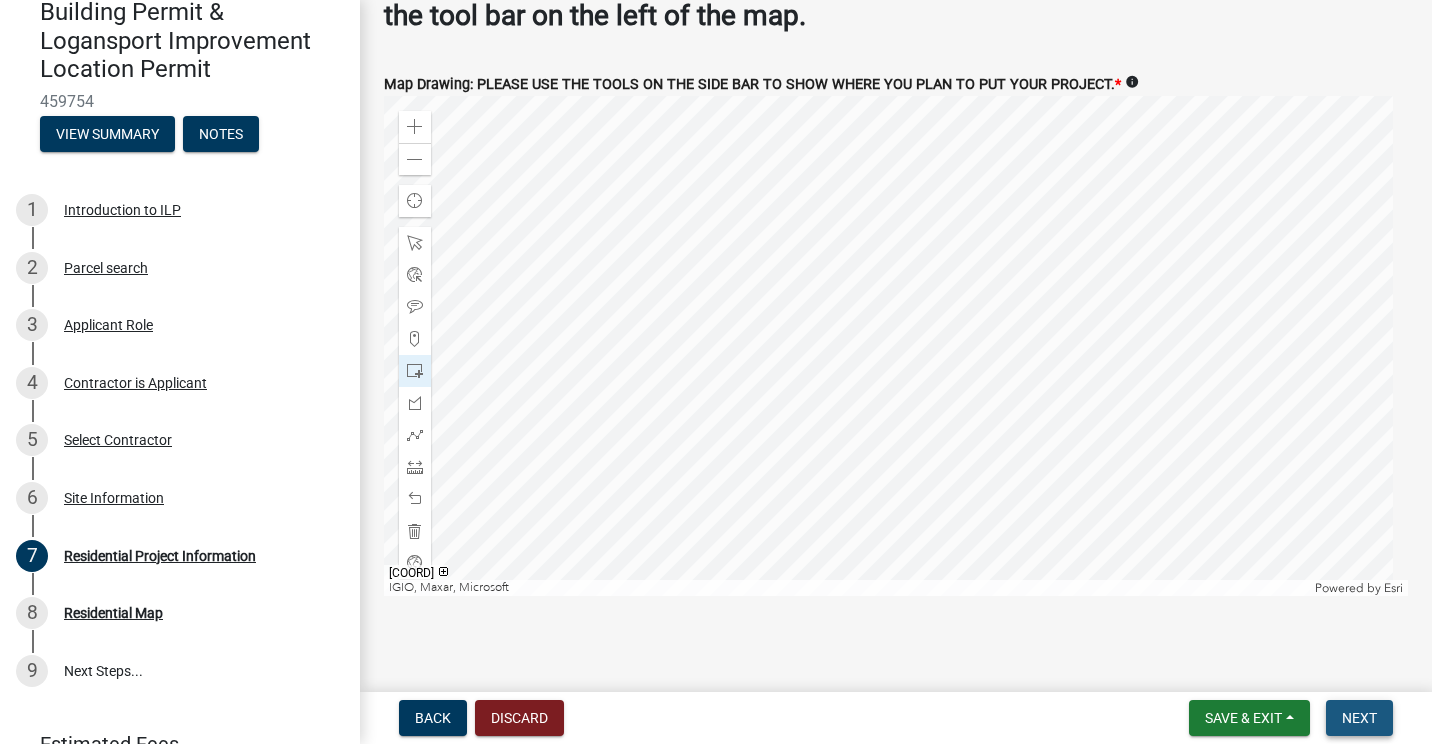 click on "Next" at bounding box center [1359, 718] 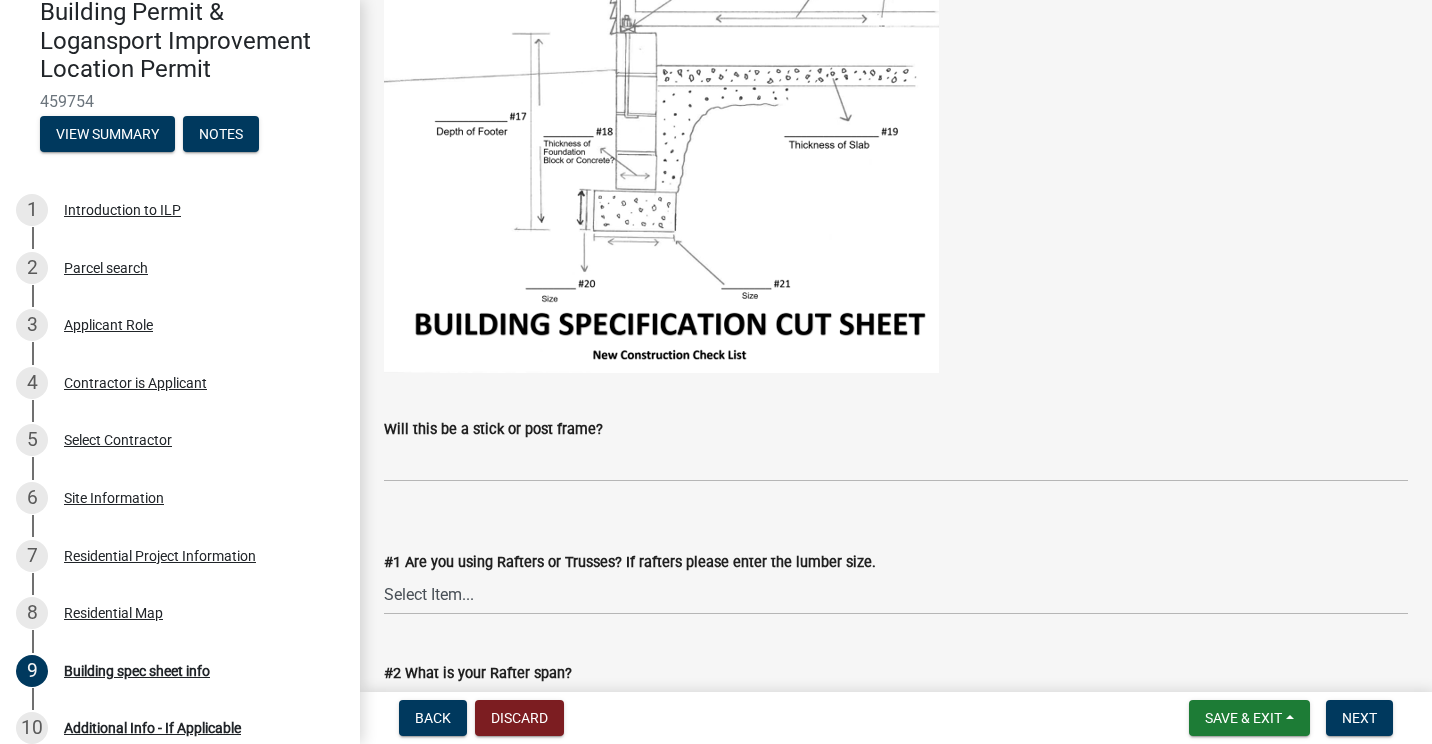 scroll, scrollTop: 700, scrollLeft: 0, axis: vertical 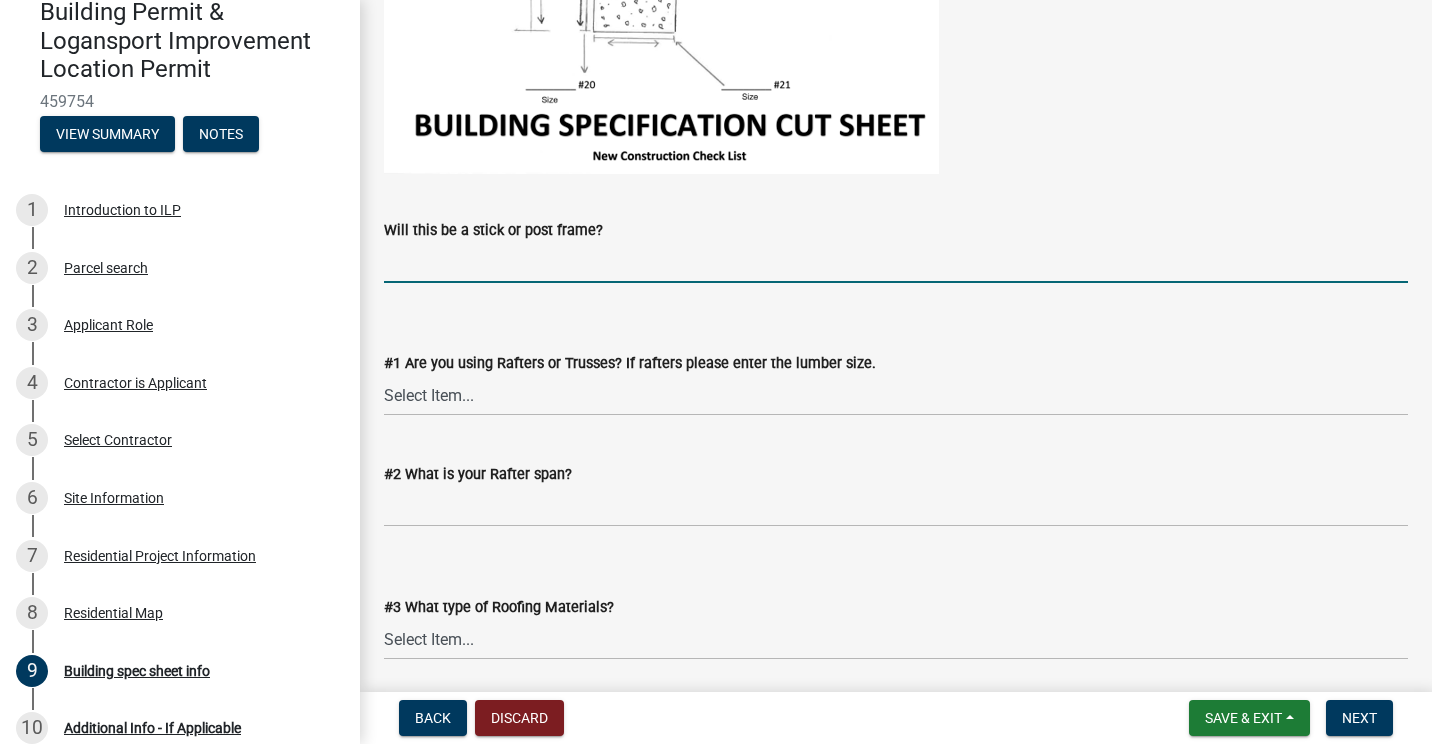 click on "Will this be a stick or post frame?" at bounding box center (896, 262) 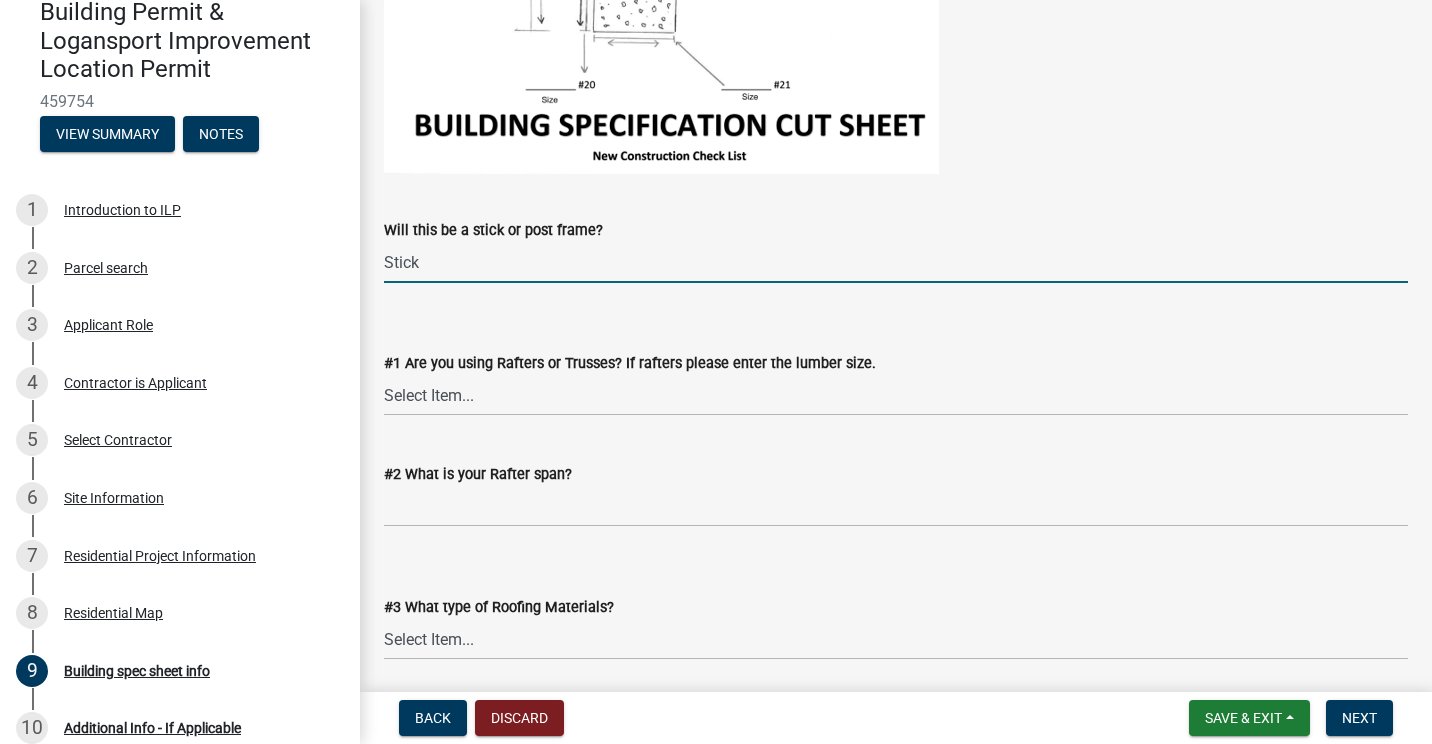 type on "Stick" 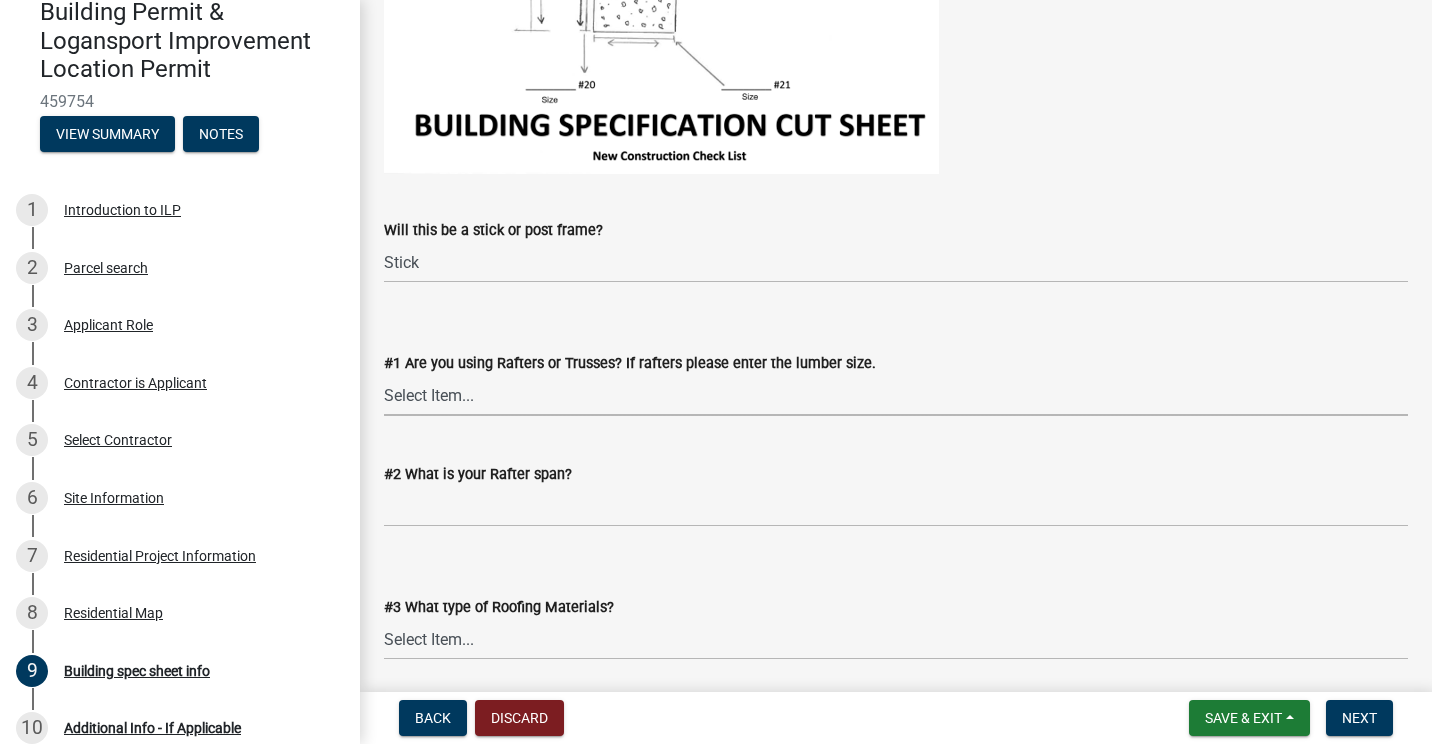 click on "Select Item... Rafters Trusses" at bounding box center (896, 395) 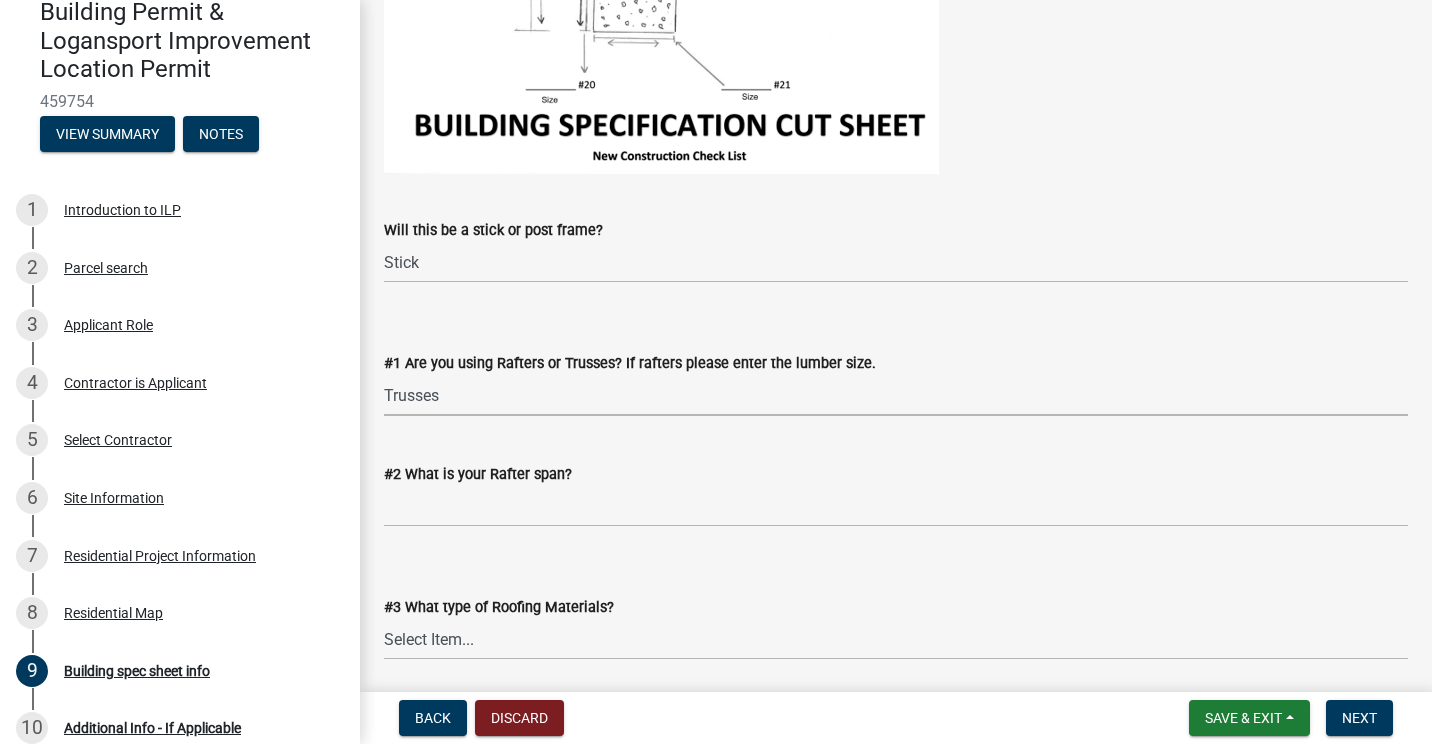click on "Select Item... Rafters Trusses" at bounding box center (896, 395) 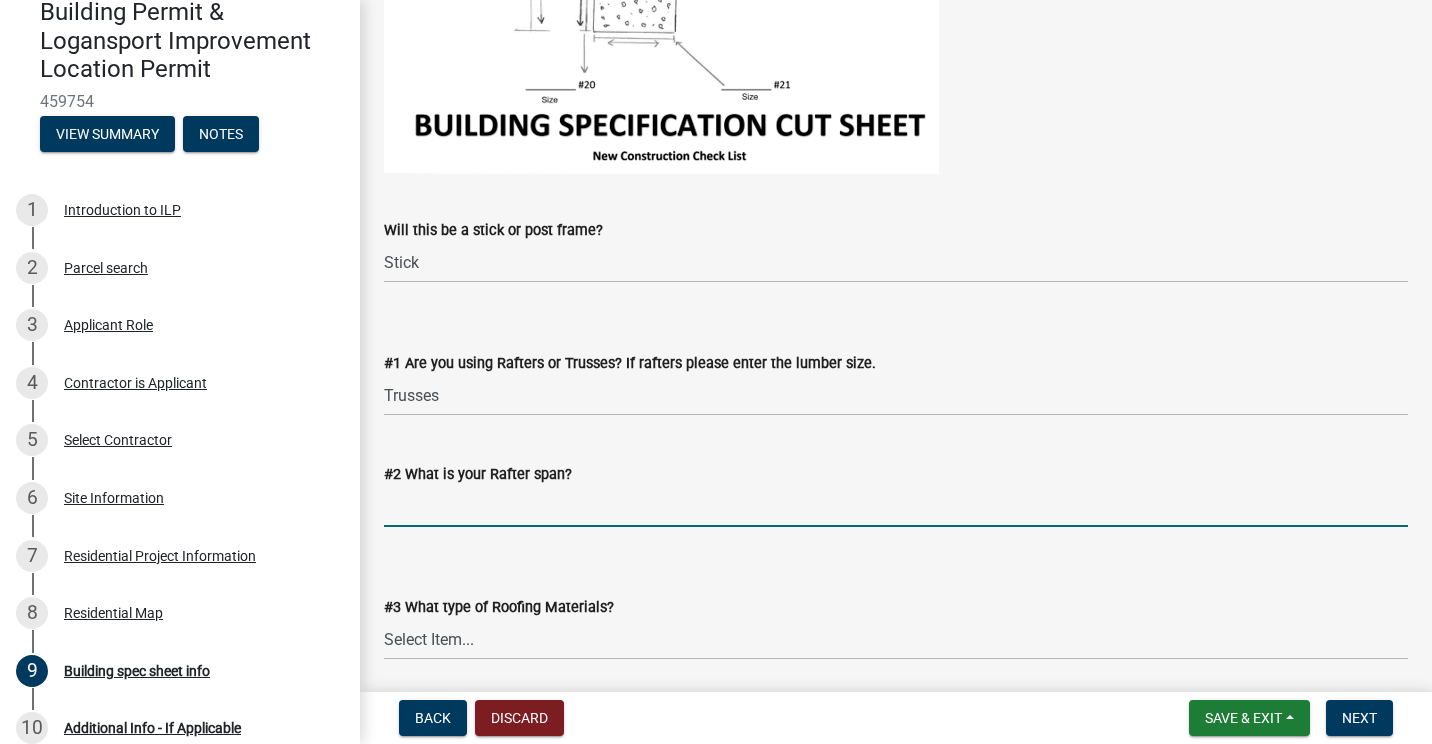 click on "#2 What is your Rafter span?" at bounding box center (896, 506) 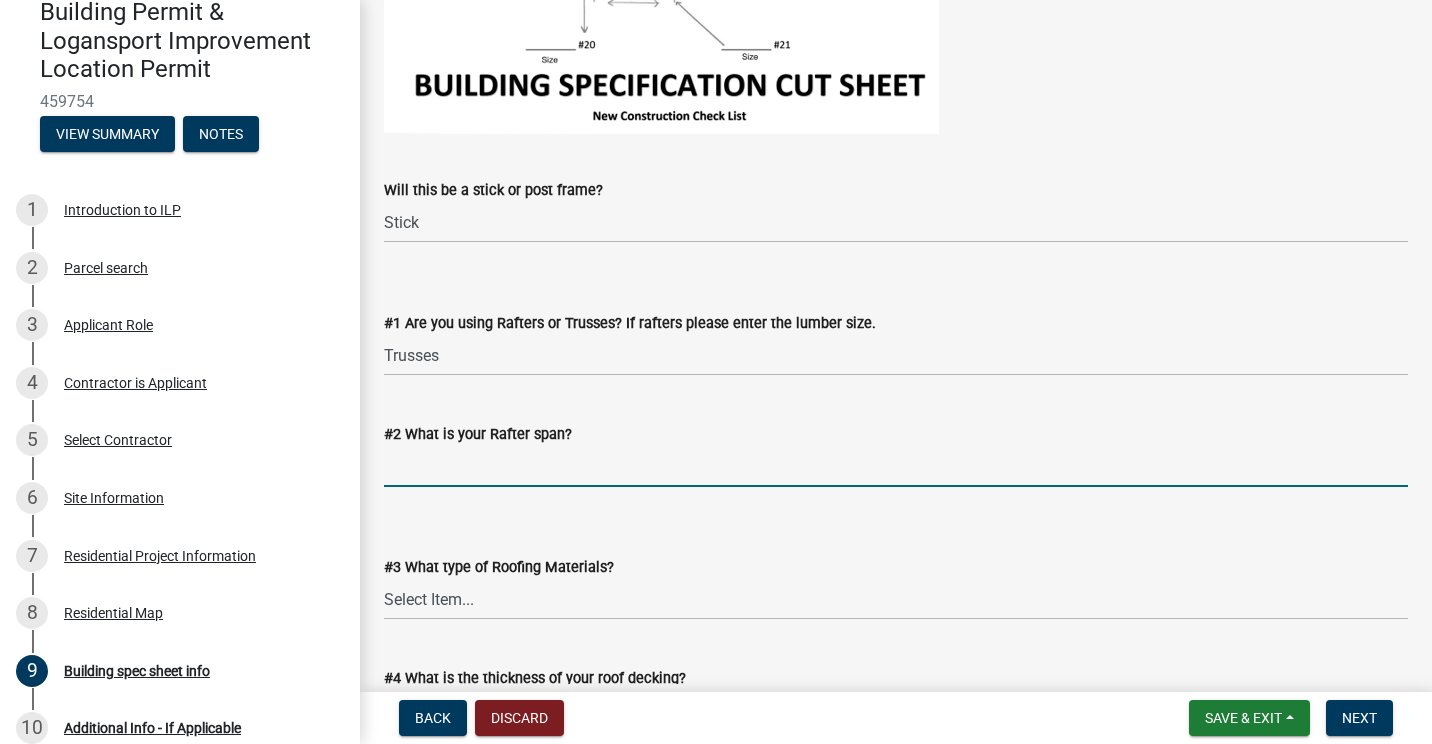 scroll, scrollTop: 800, scrollLeft: 0, axis: vertical 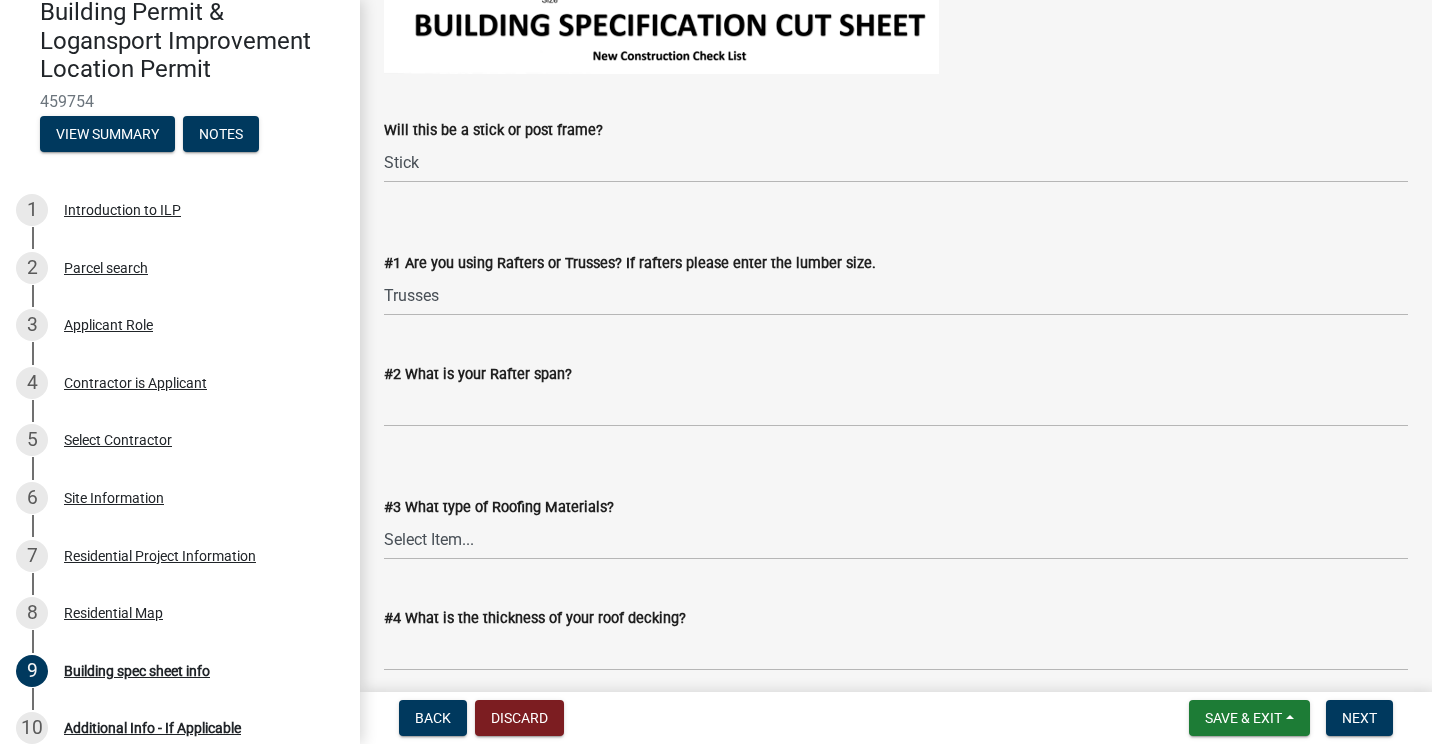 click on "#4 What is the thickness of your roof decking?" 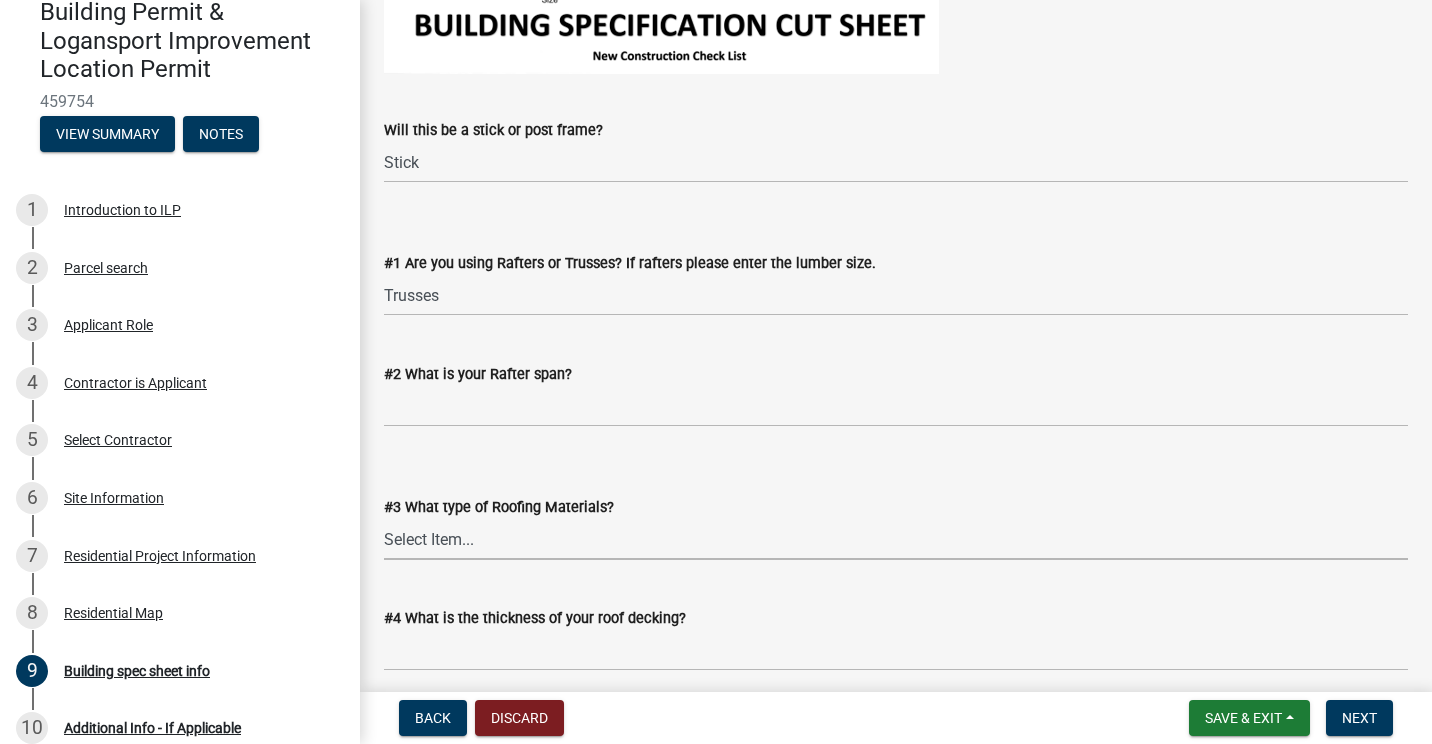 click on "Select Item...   Rubber   Metal   Shingles" at bounding box center (896, 539) 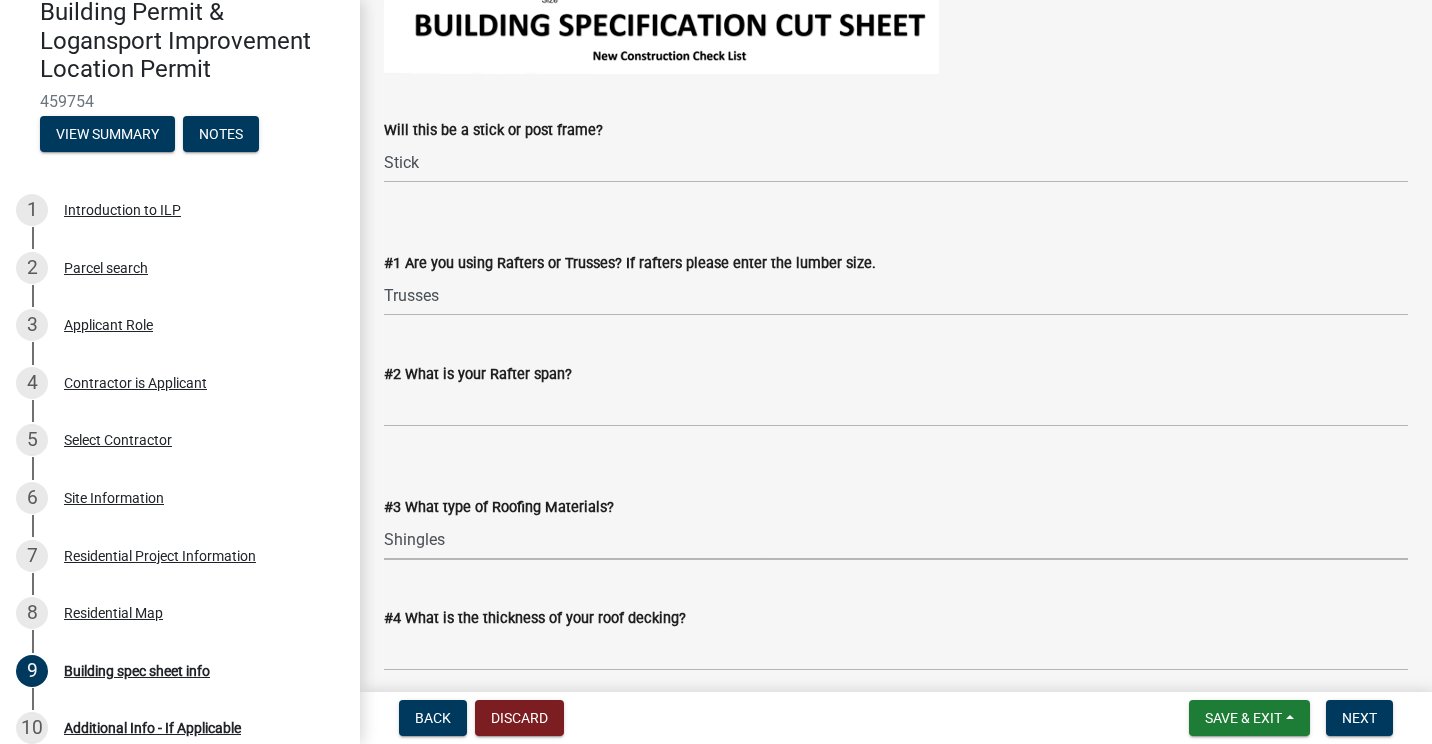 click on "Select Item...   Rubber   Metal   Shingles" at bounding box center (896, 539) 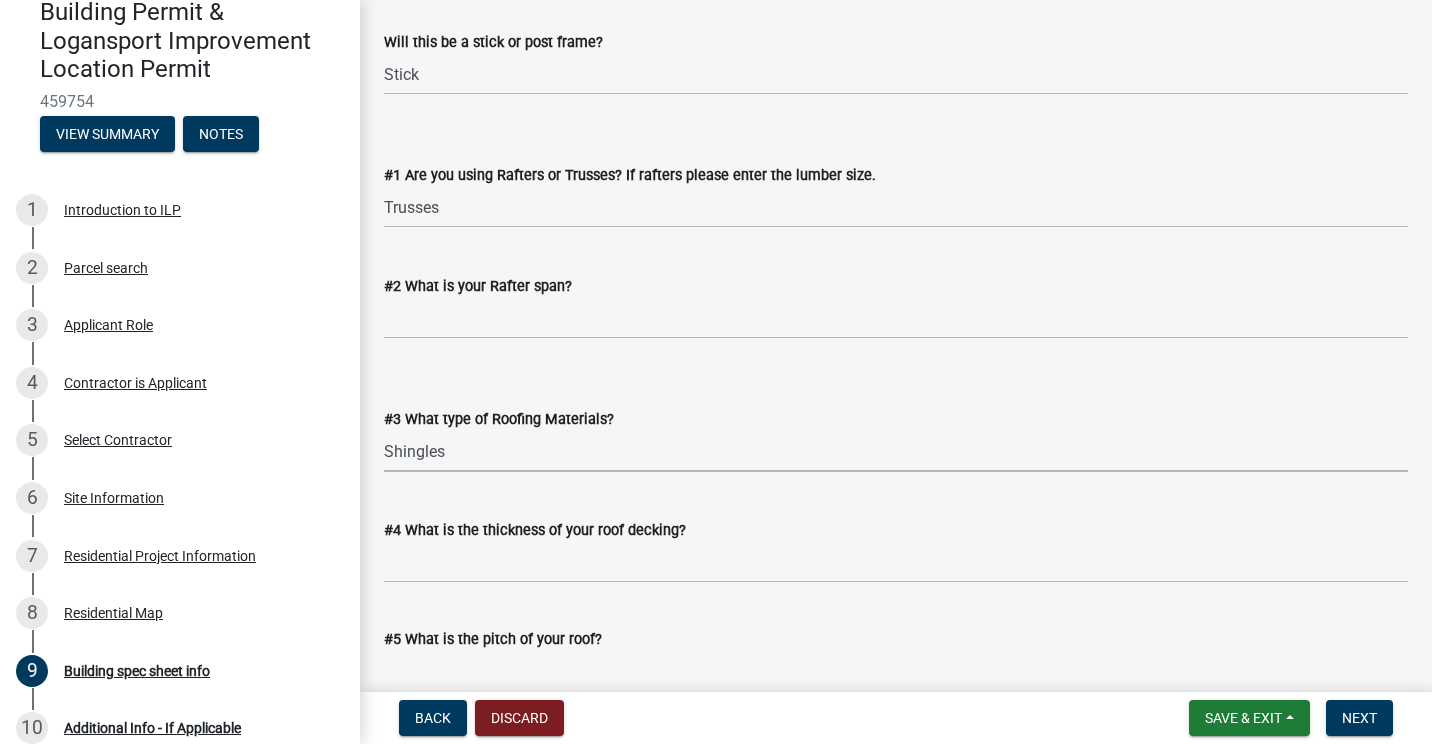 scroll, scrollTop: 1100, scrollLeft: 0, axis: vertical 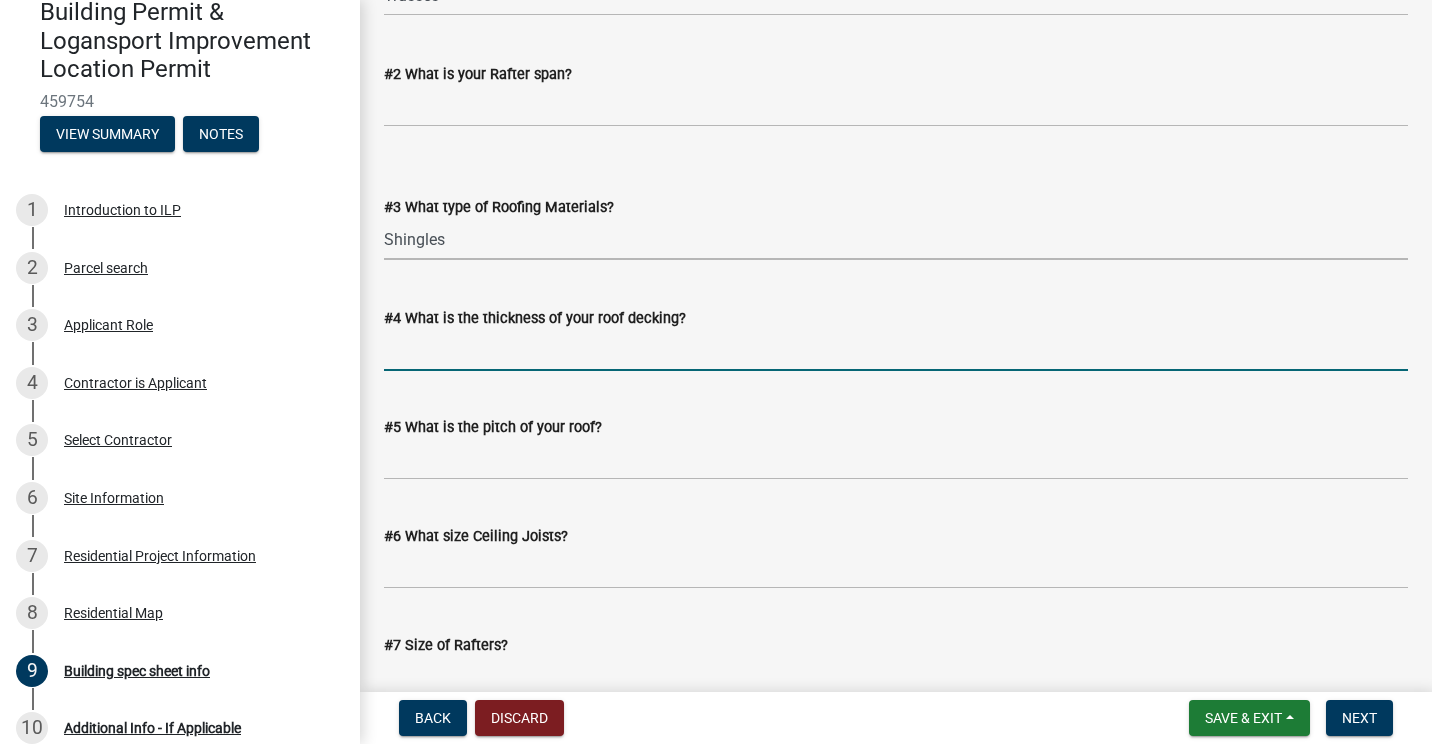 click on "#4 What is the thickness of your roof decking?" at bounding box center (896, 350) 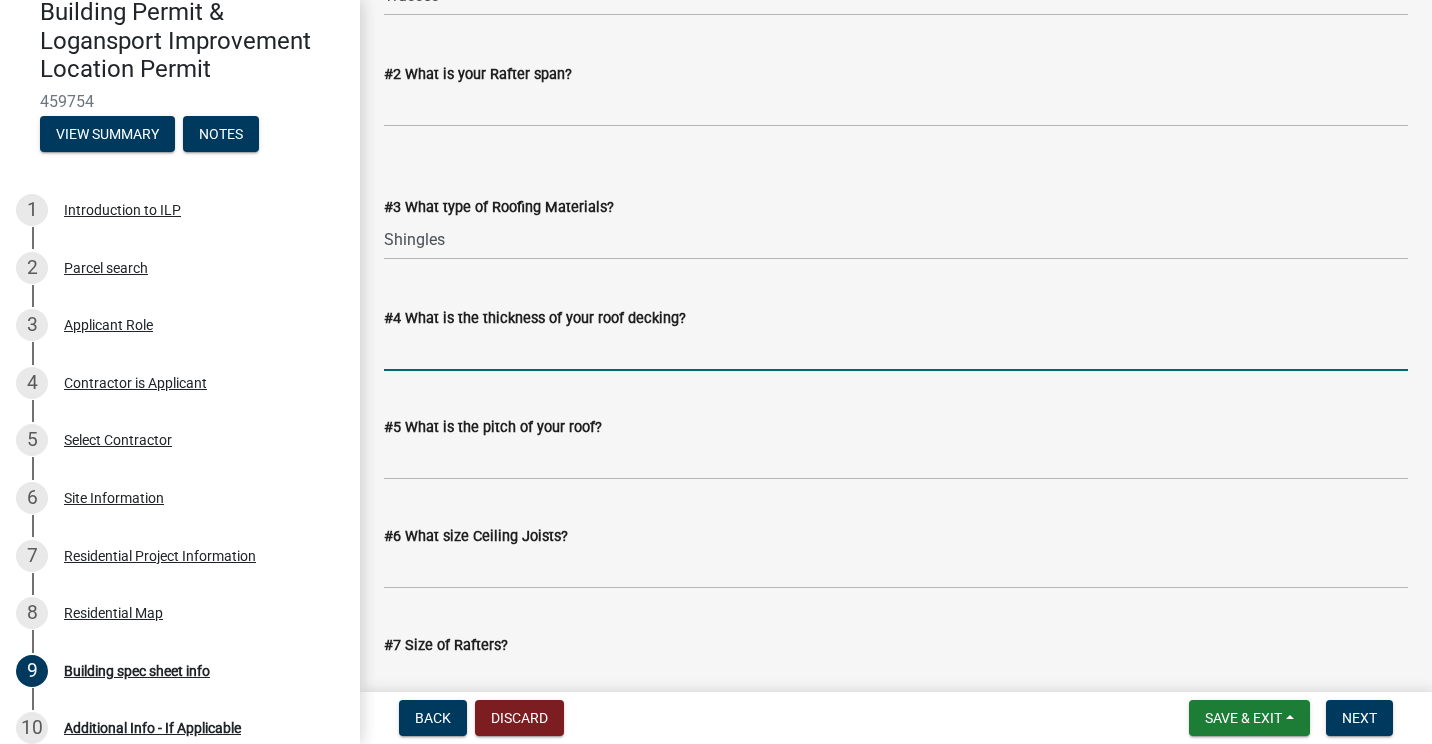 type on "1/2"" 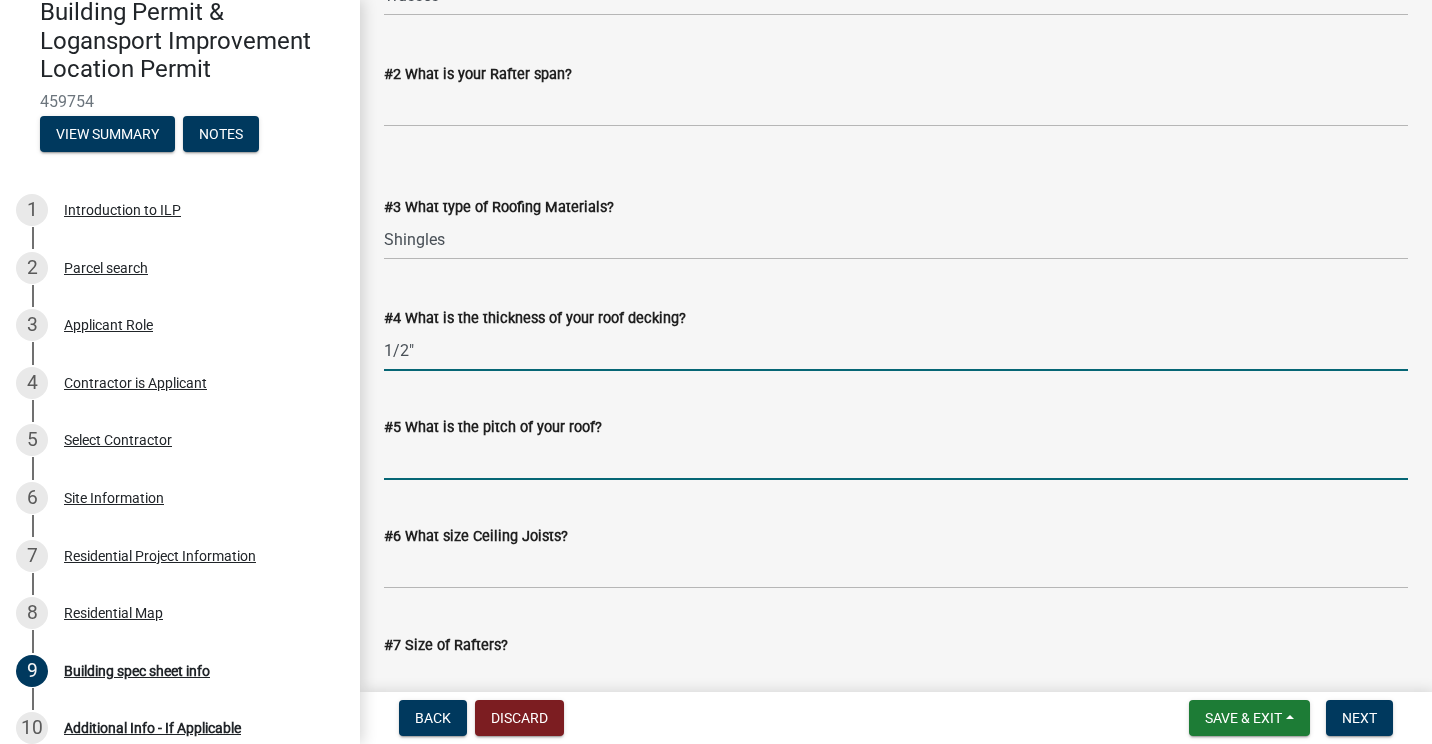 click on "#5 What is the pitch of your roof?" at bounding box center [896, 459] 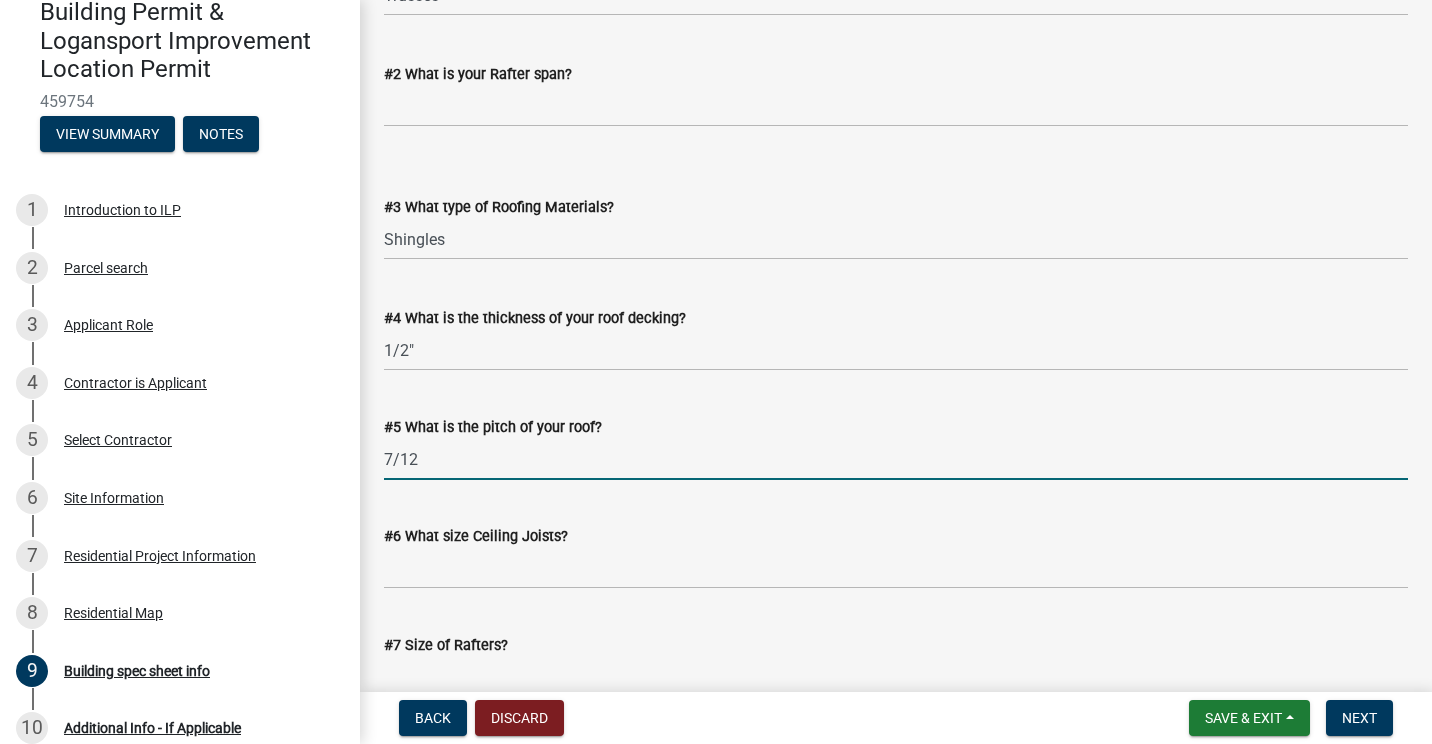 type on "7/12" 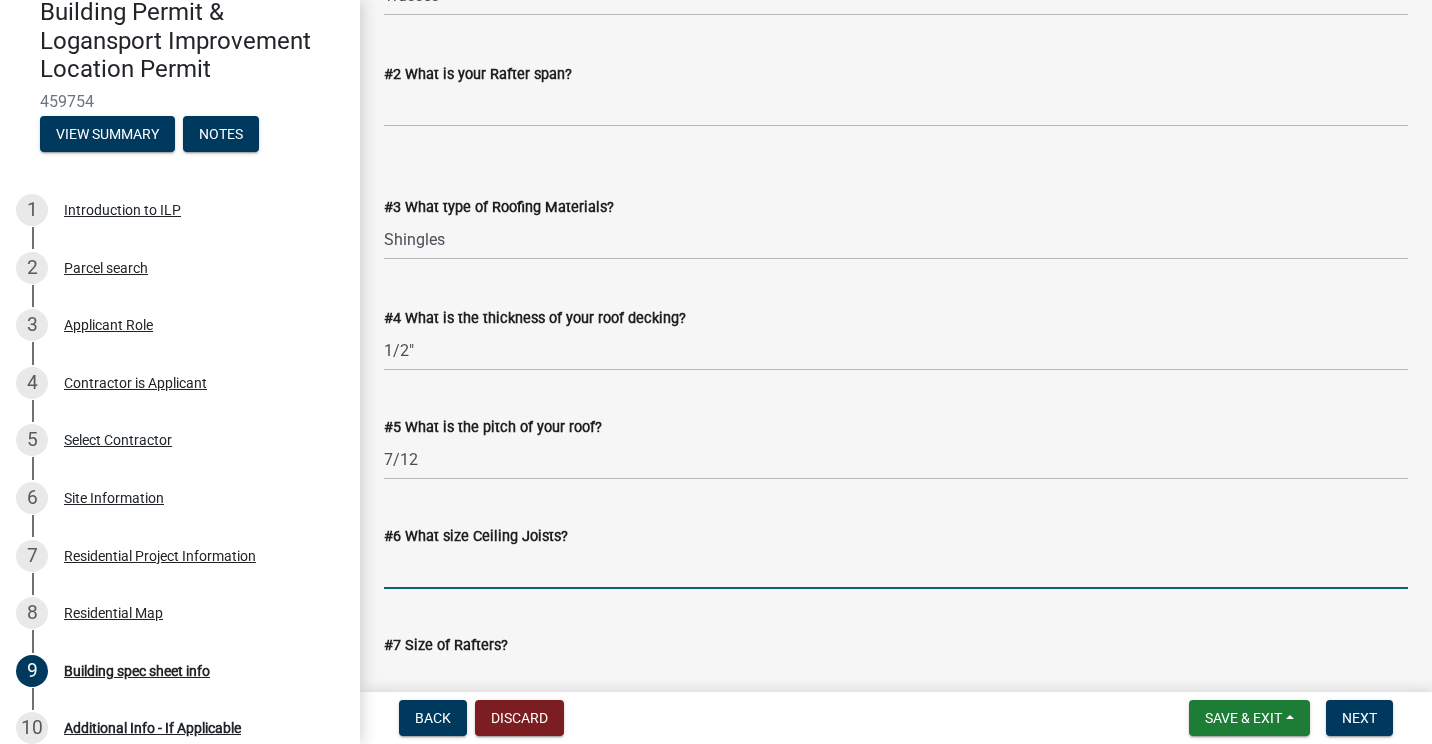 click on "#6 What size Ceiling Joists?" at bounding box center (896, 568) 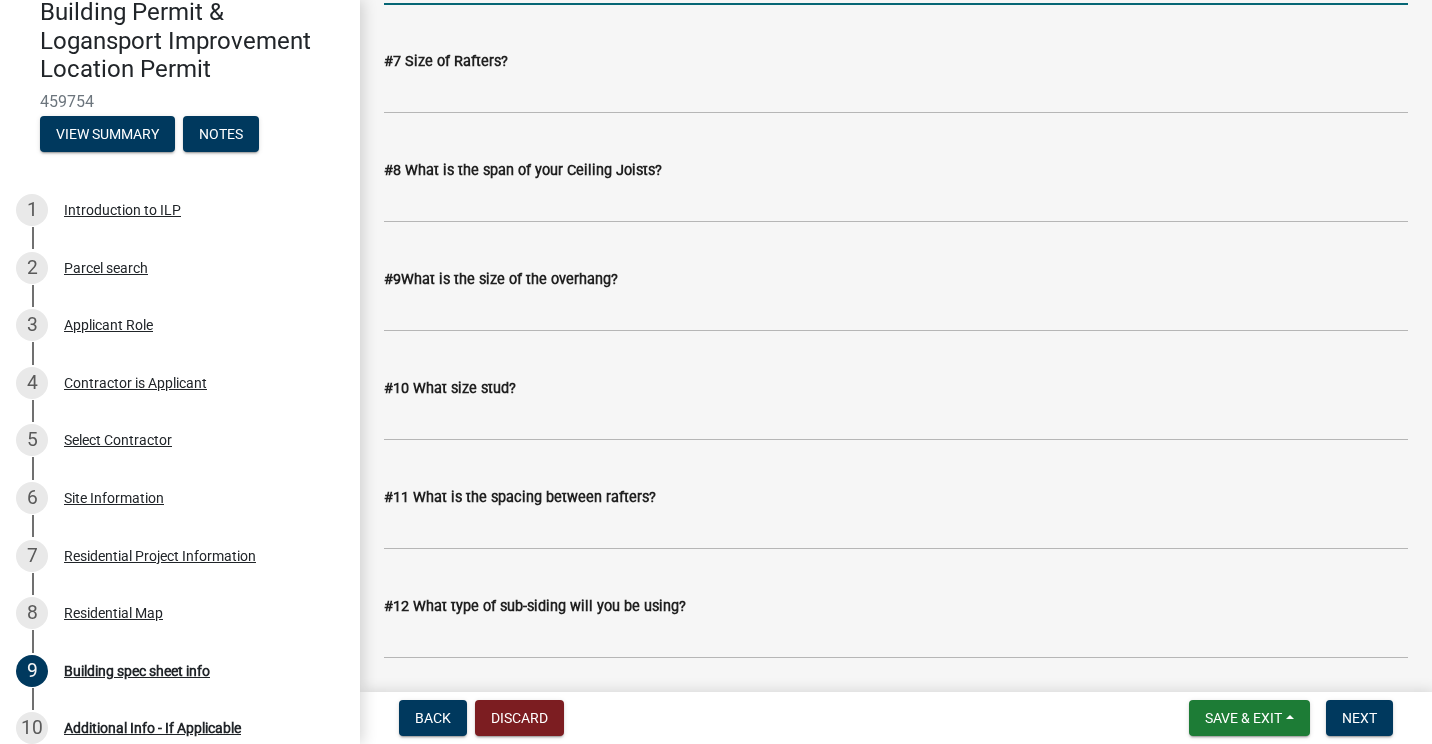 scroll, scrollTop: 1700, scrollLeft: 0, axis: vertical 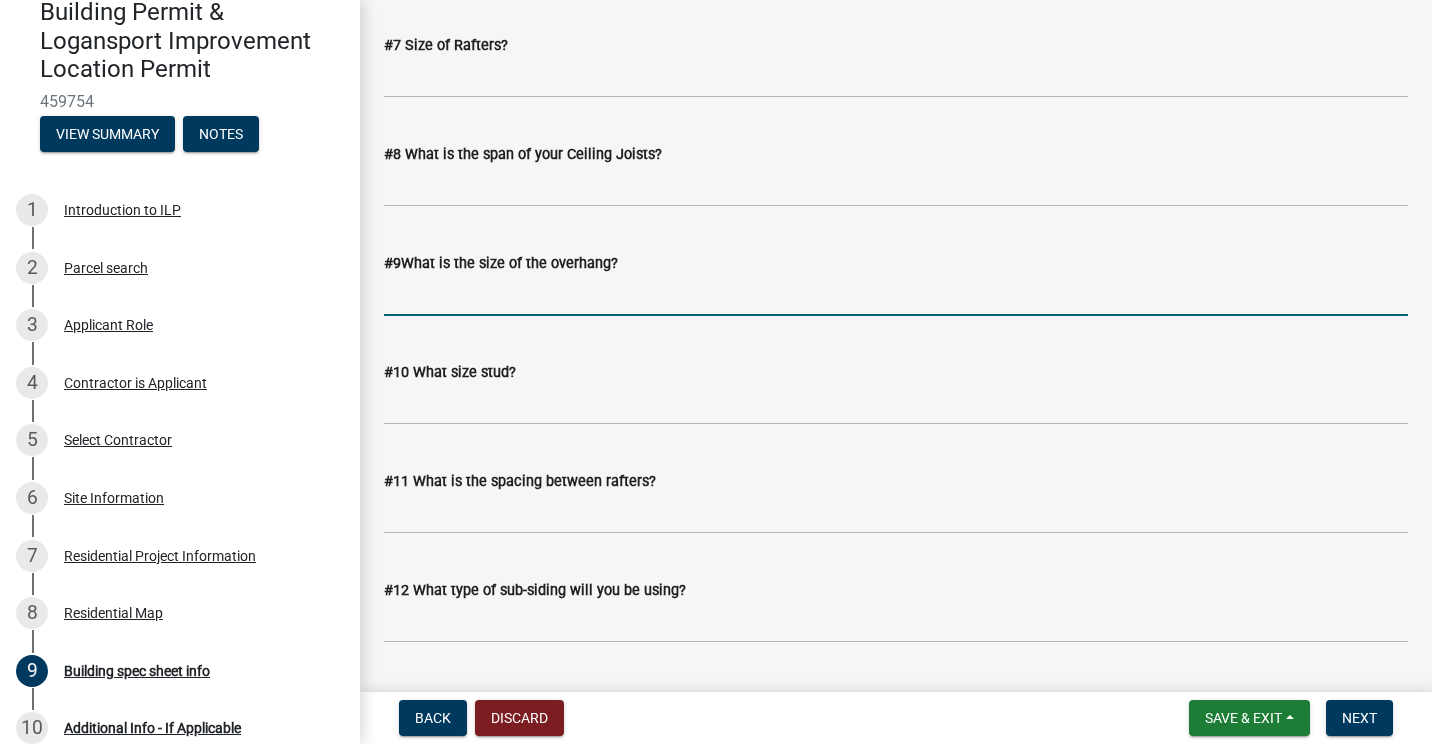 click on "#9What is the size of the overhang?" at bounding box center (896, 295) 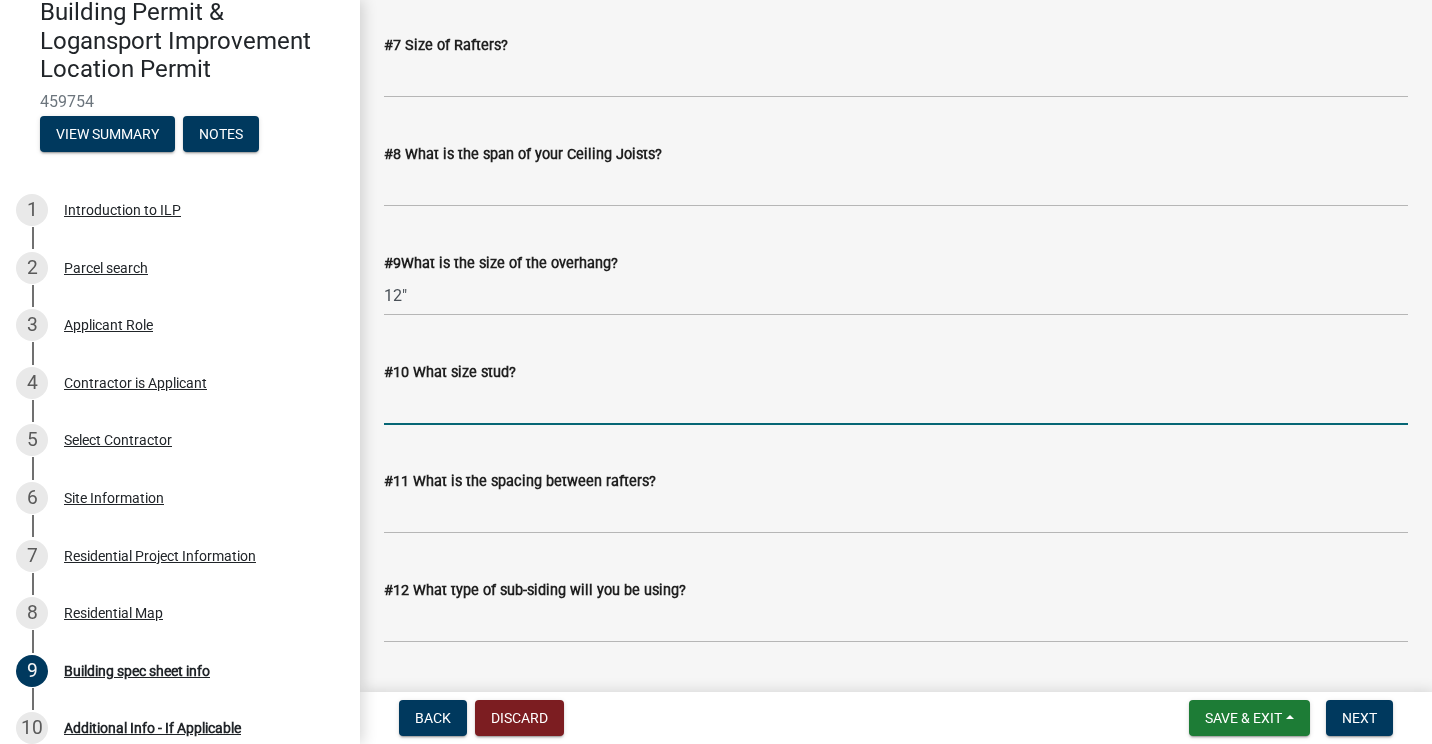 click on "#10 What size stud?" at bounding box center (896, 404) 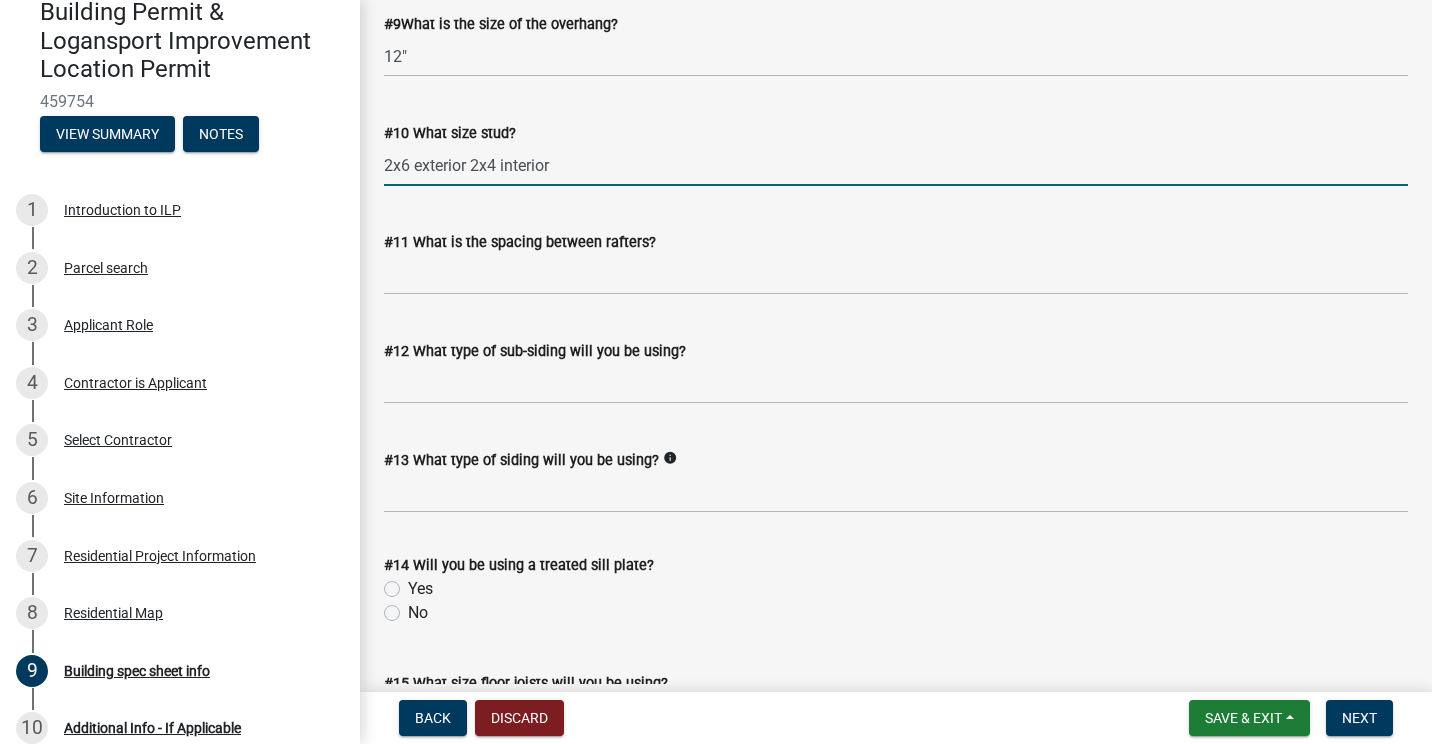 scroll, scrollTop: 2000, scrollLeft: 0, axis: vertical 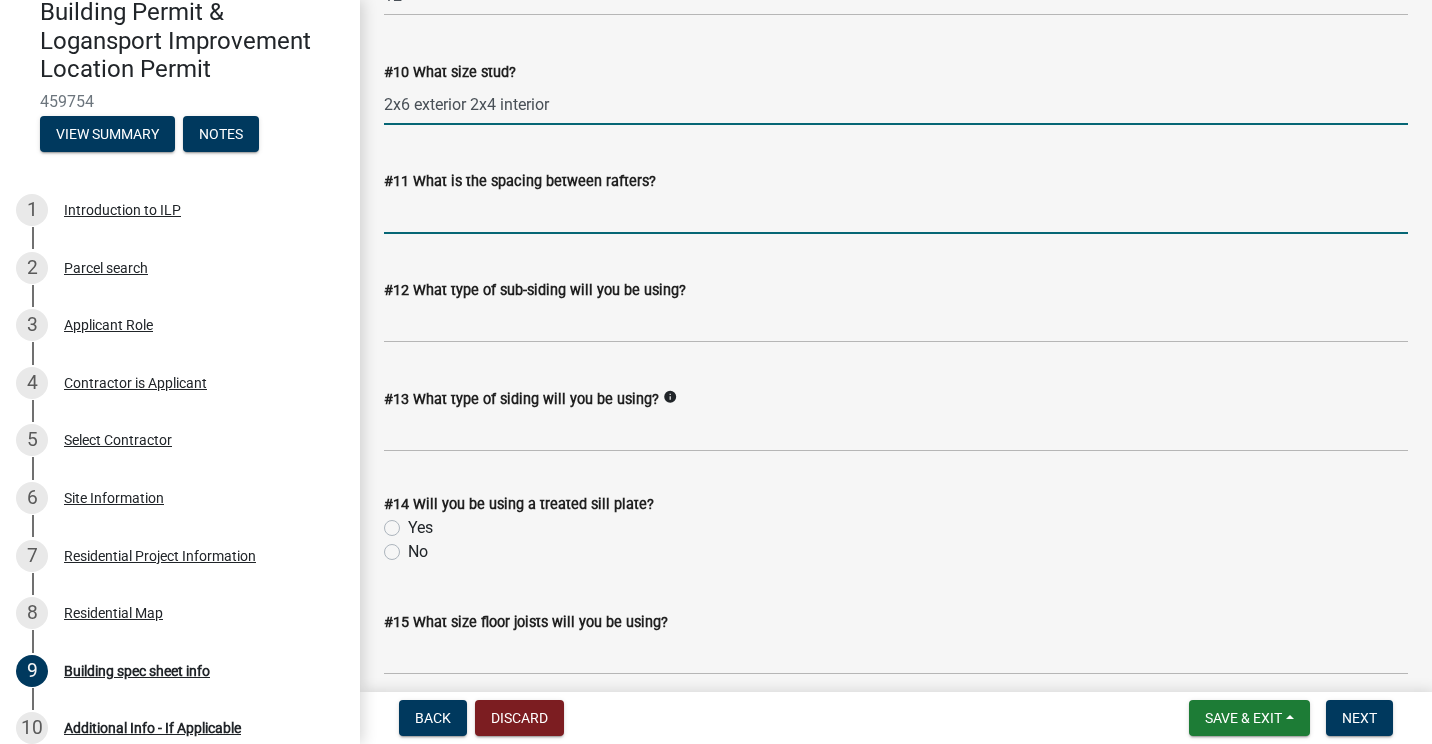 click on "#11 What is the spacing between rafters?" at bounding box center (896, 213) 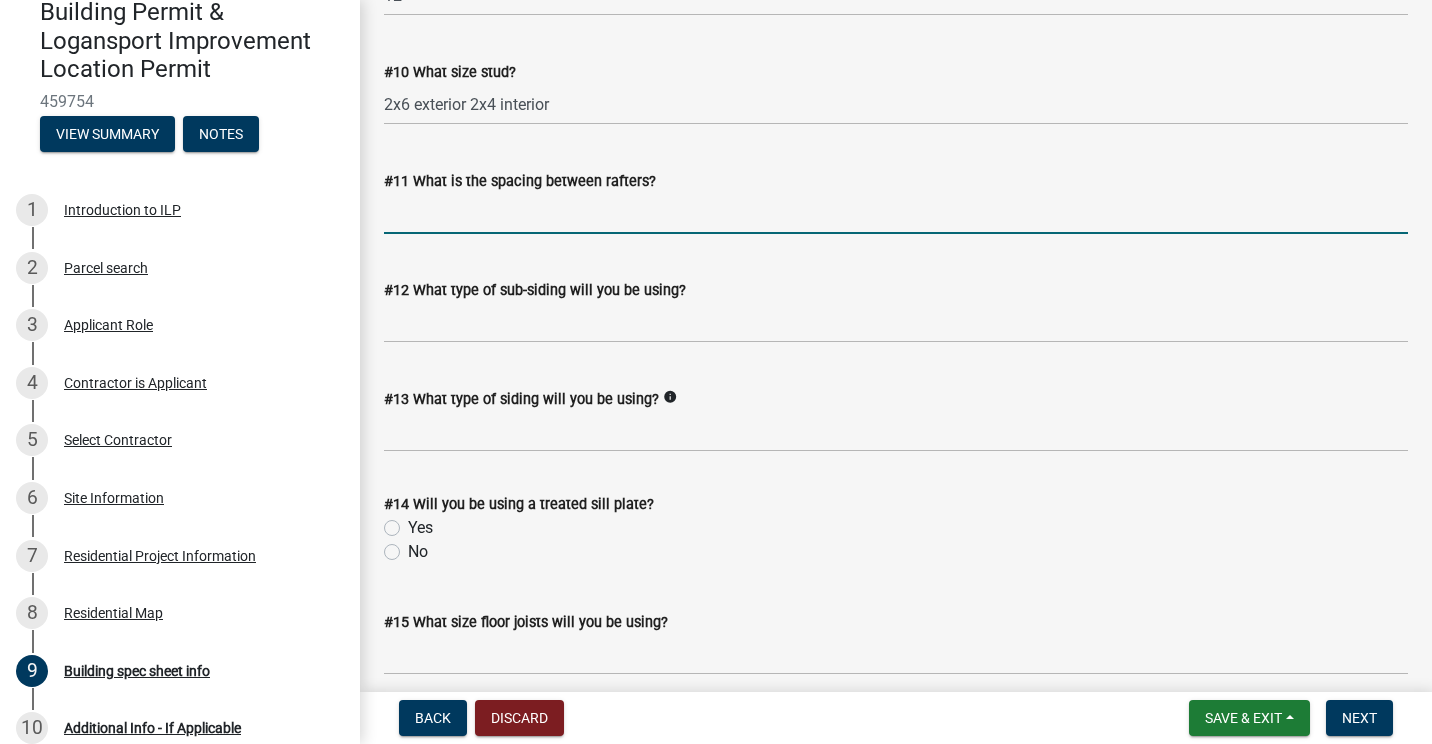 type on "Trusses are 24" on center" 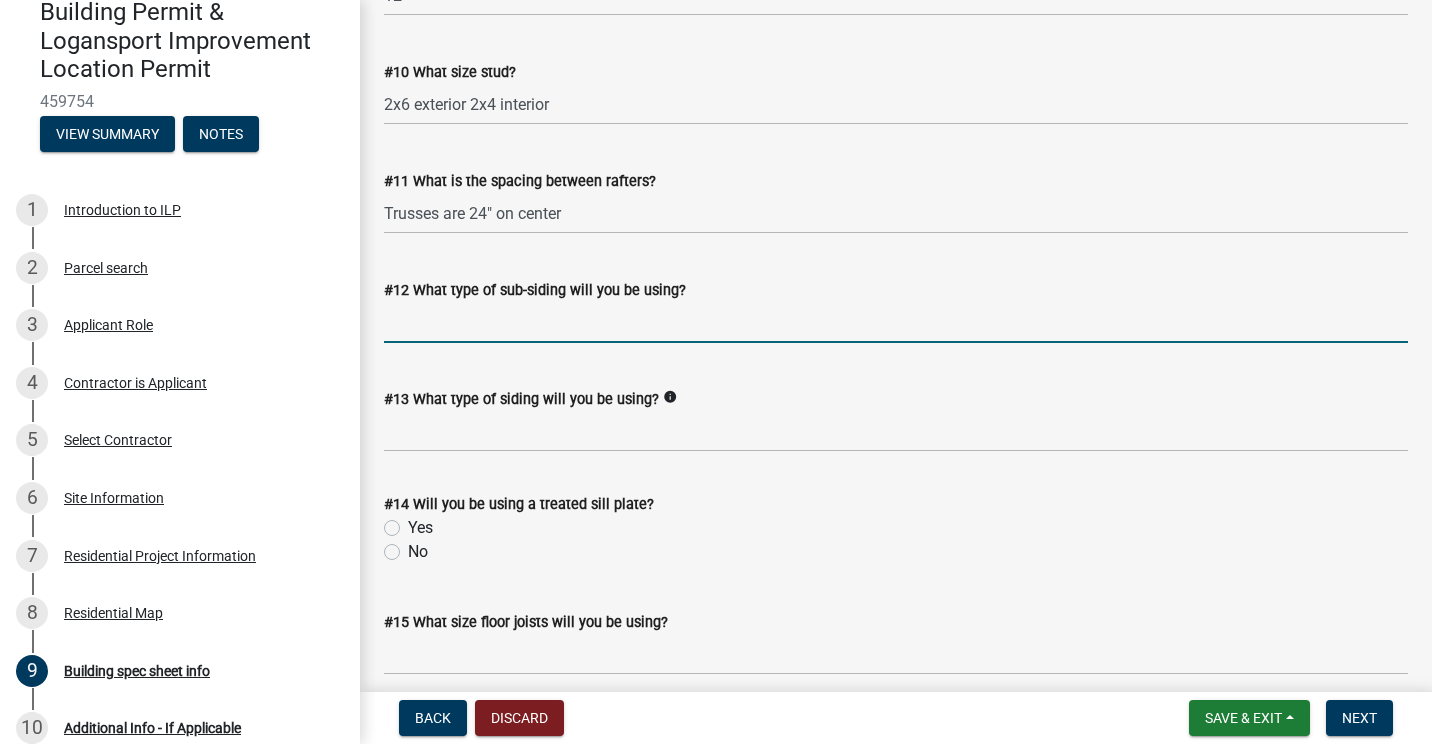 click on "#12 What type of sub-siding will you be using?" at bounding box center (896, 322) 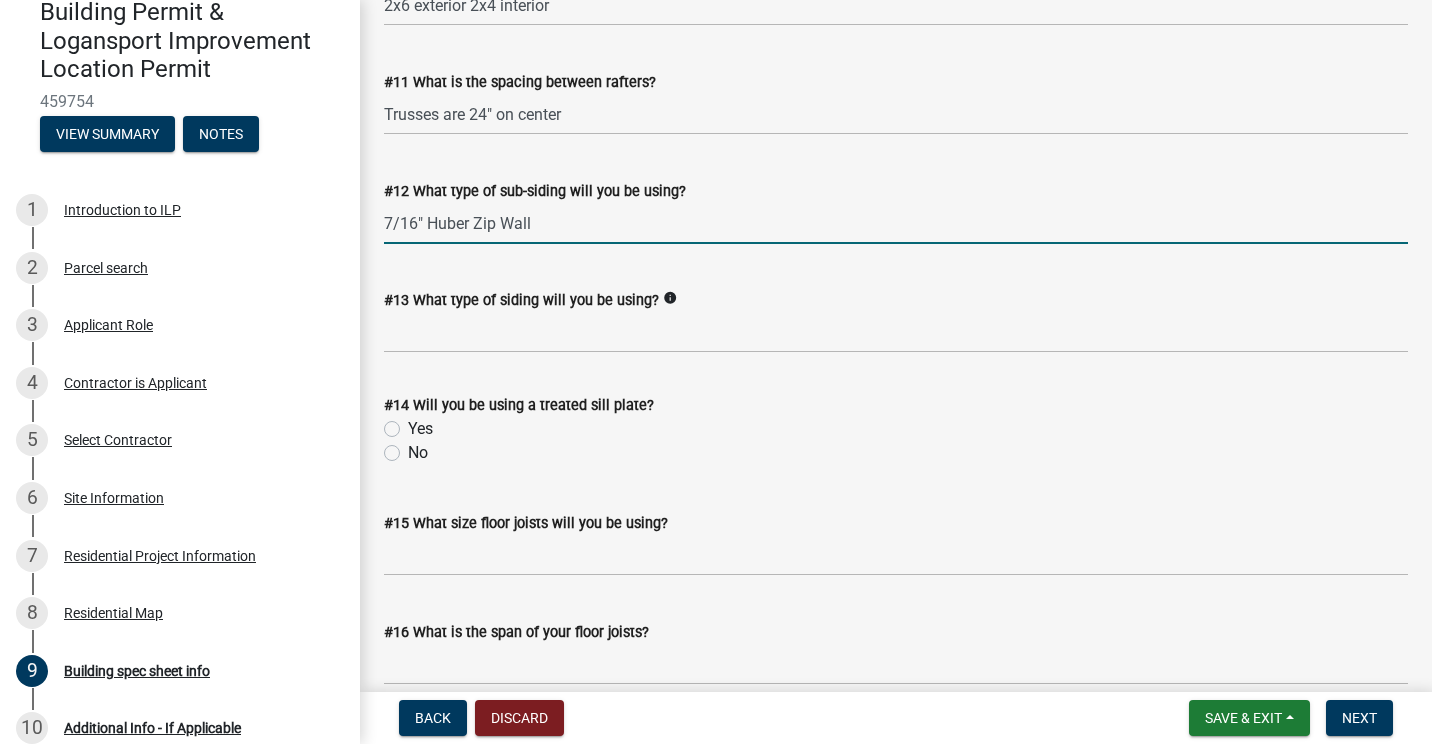 scroll, scrollTop: 2100, scrollLeft: 0, axis: vertical 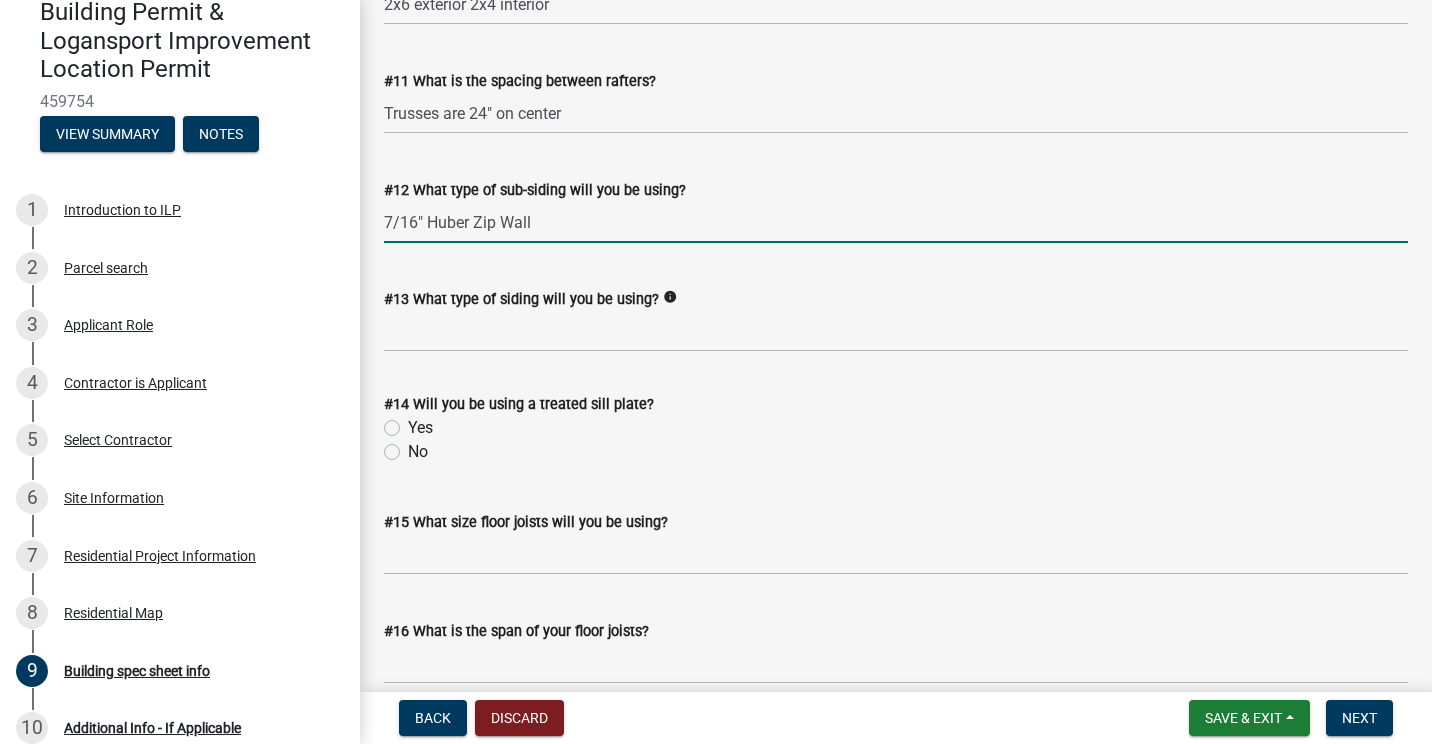 type on "7/16" Huber Zip Wall" 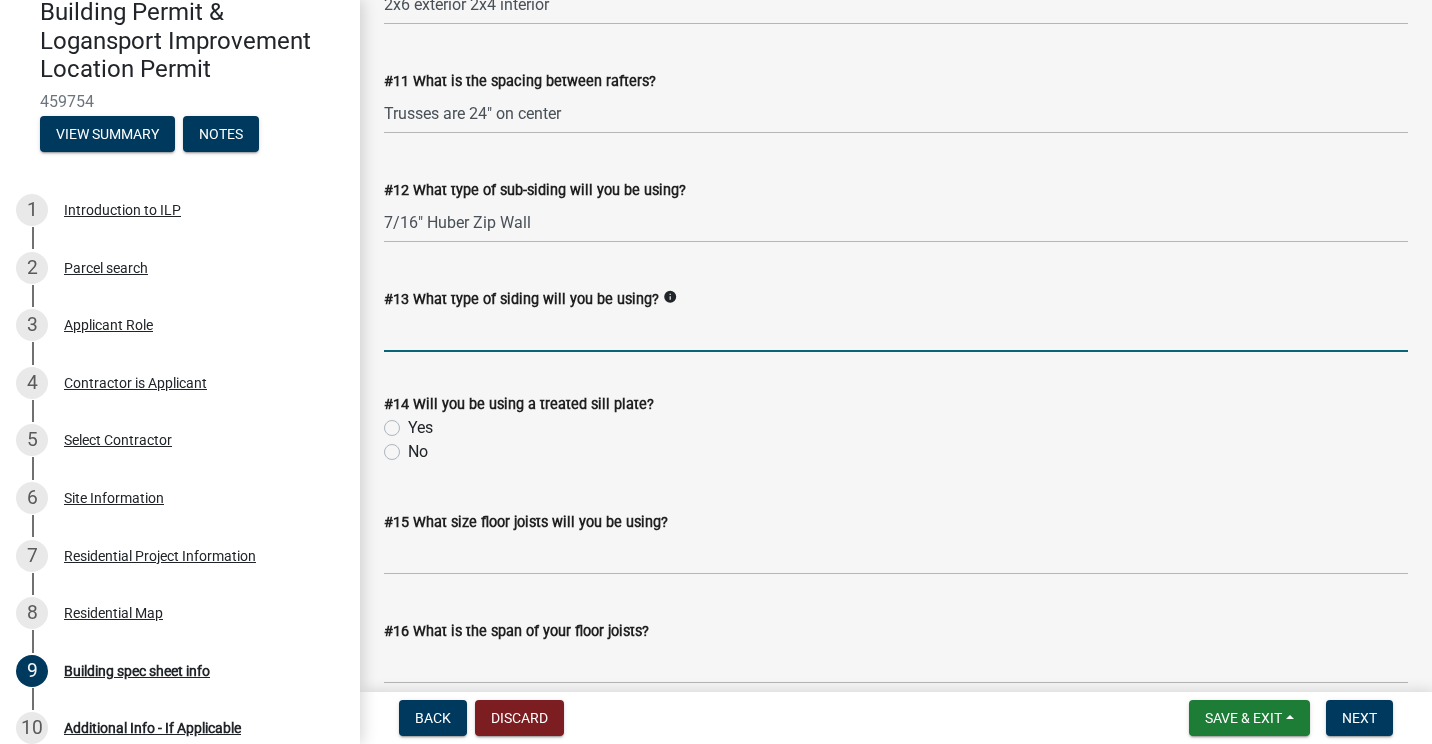 click on "#13 What type of siding will you be using?" at bounding box center [896, 331] 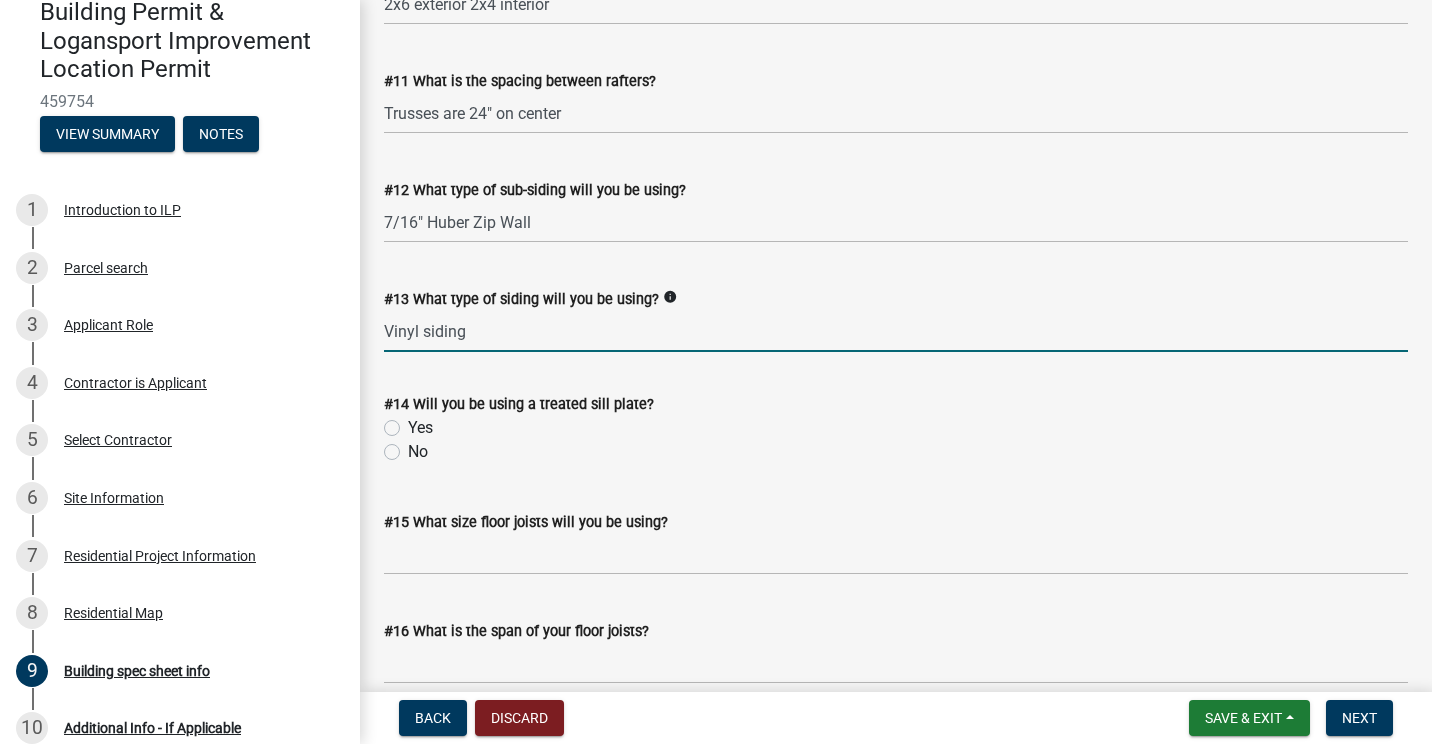 click on "Yes" 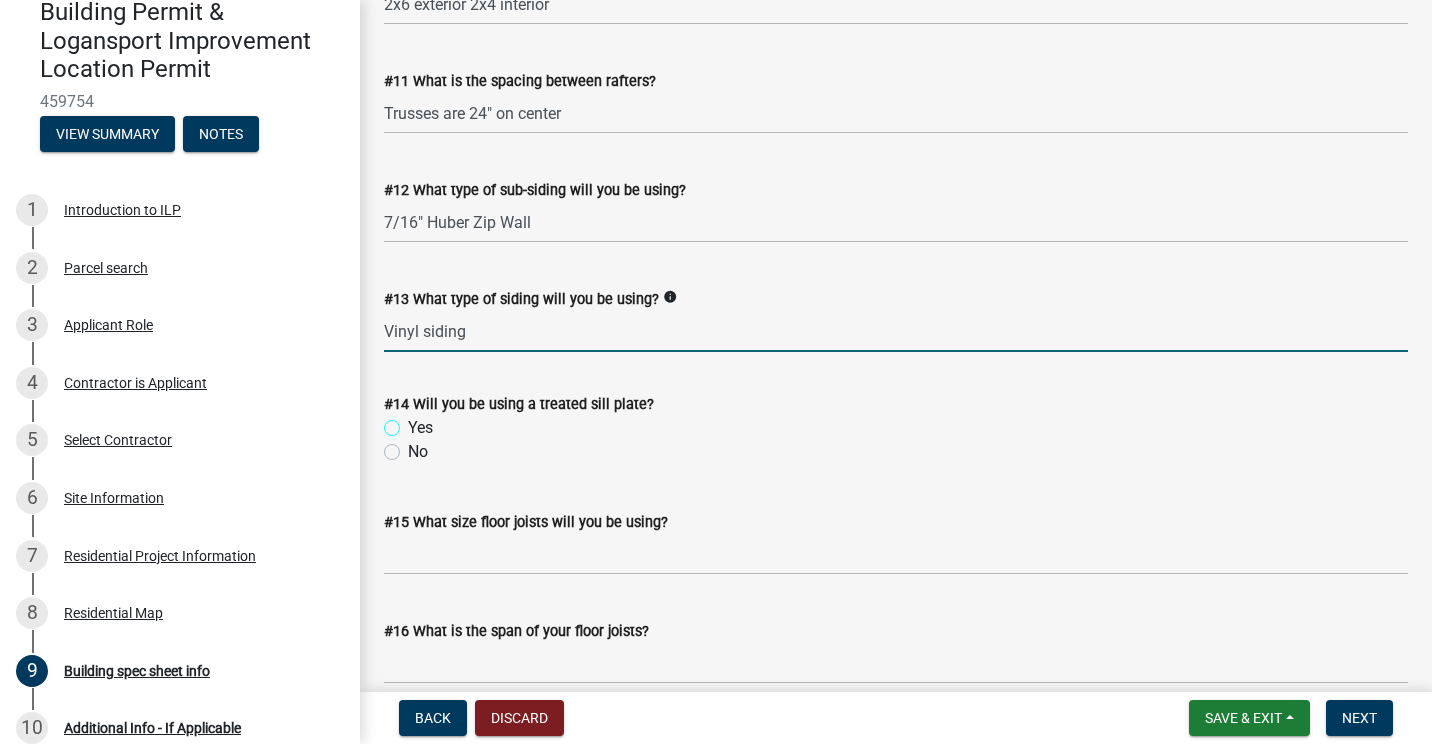 click on "Yes" at bounding box center [414, 422] 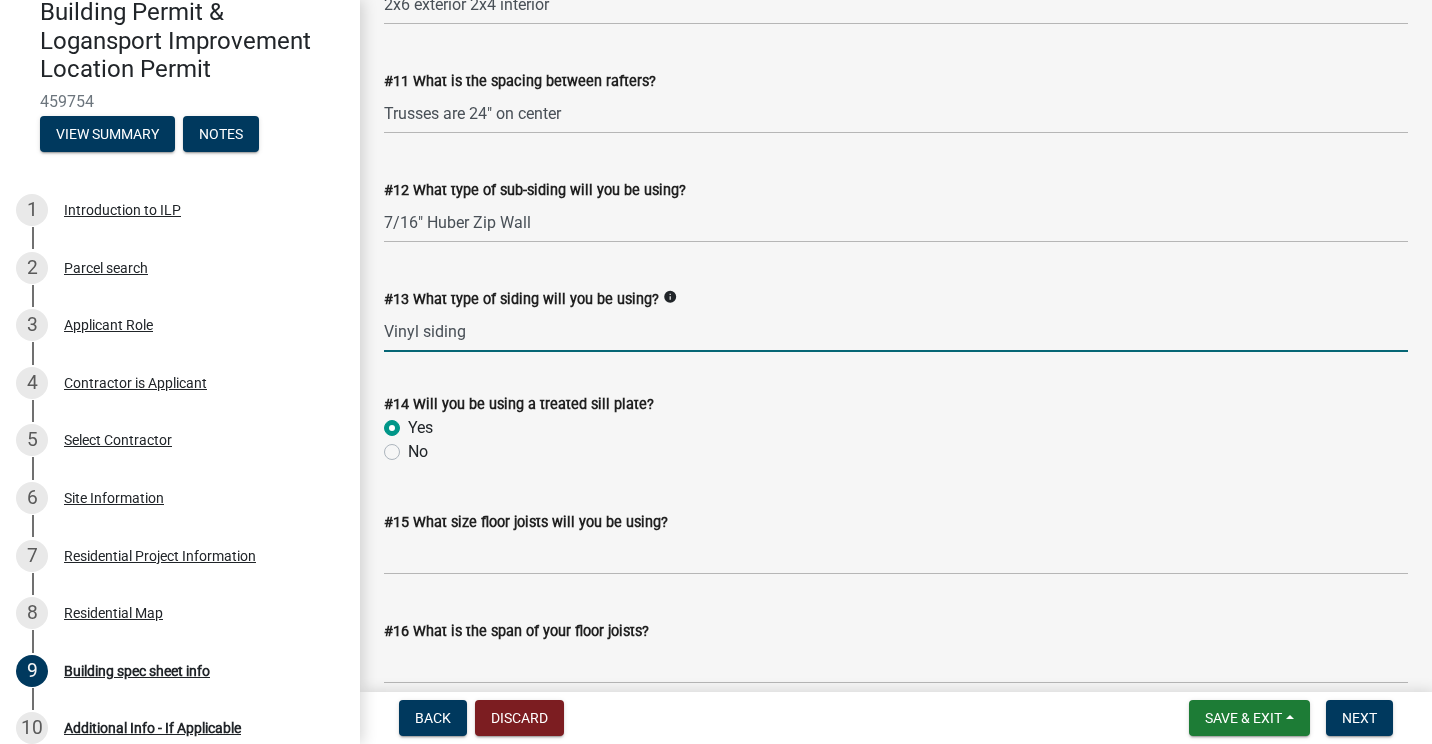 radio on "true" 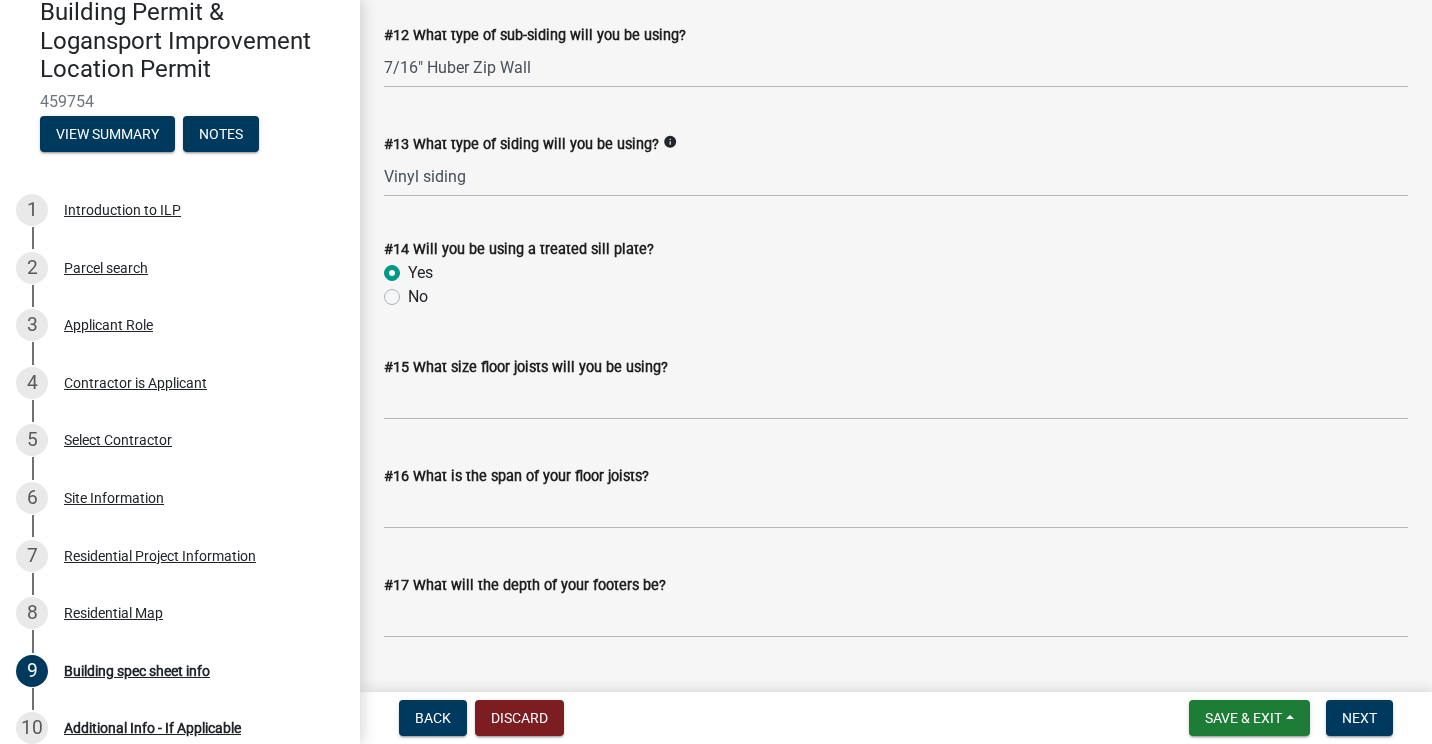 scroll, scrollTop: 2300, scrollLeft: 0, axis: vertical 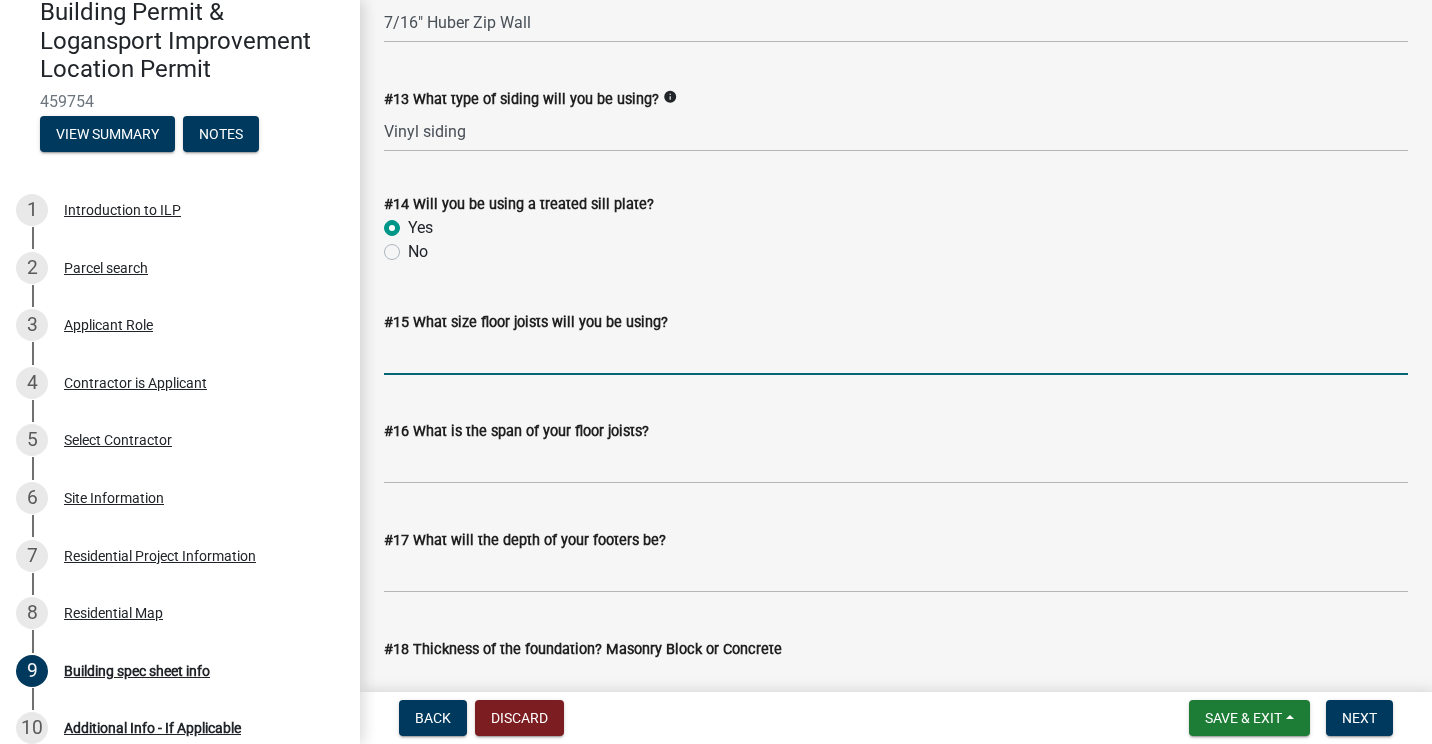 click on "#15 What size floor joists will you be using?" at bounding box center (896, 354) 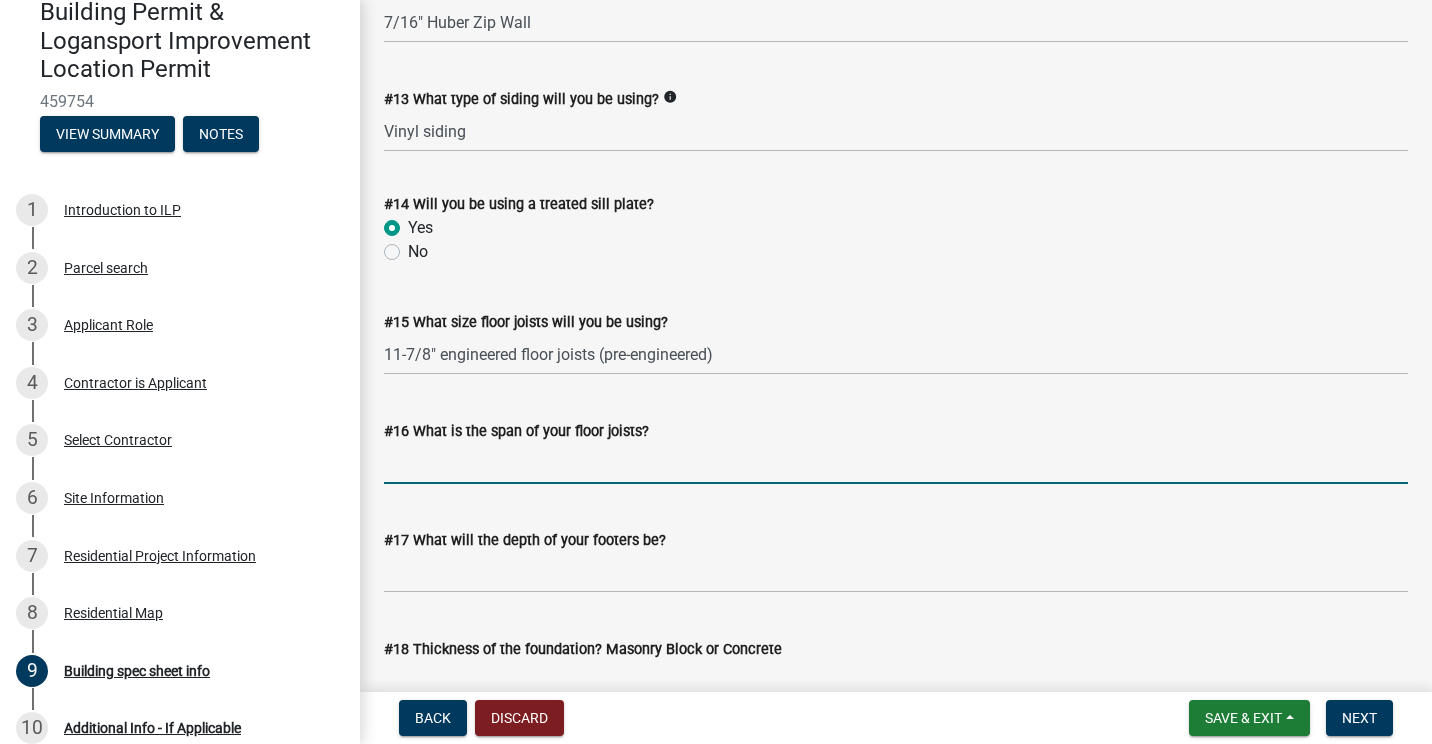 click on "#16 What is the span of your floor joists?" at bounding box center (896, 463) 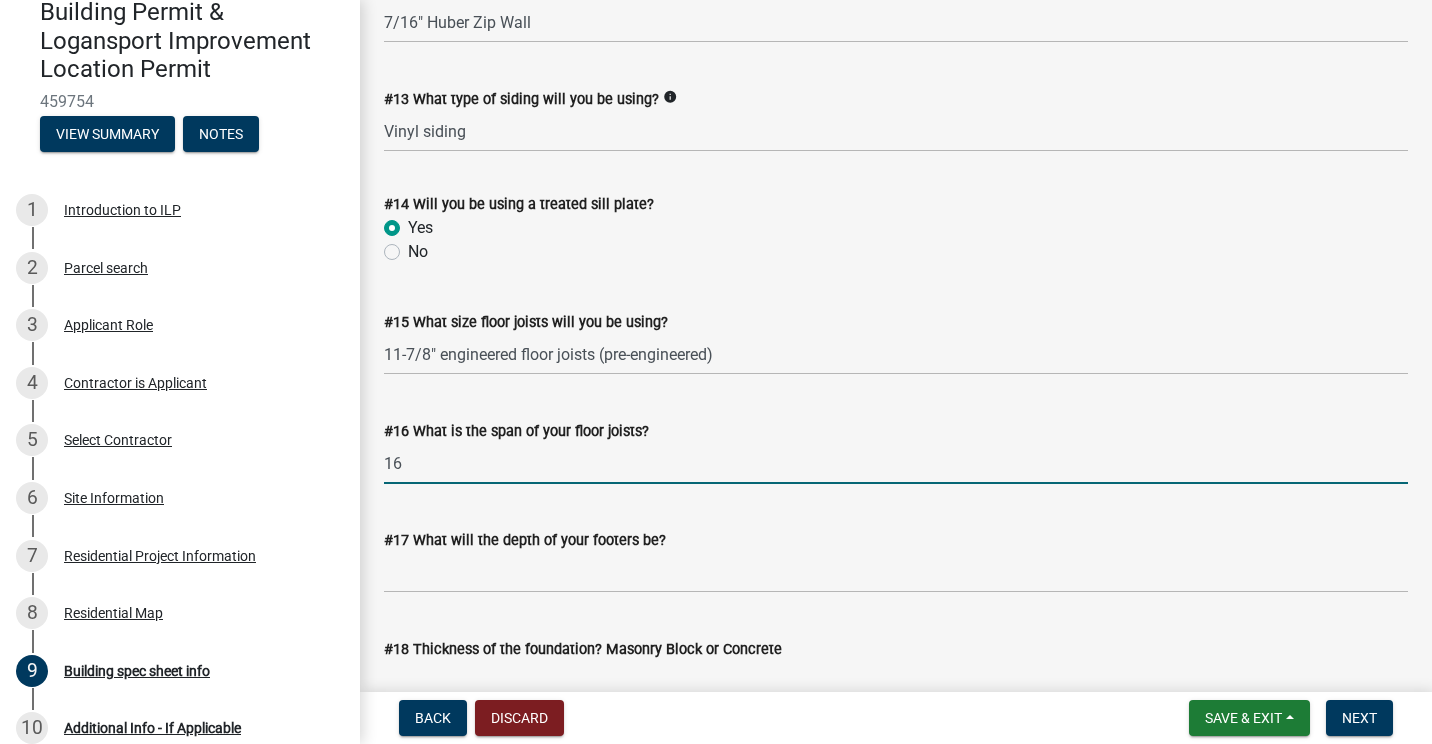 type on "16'" 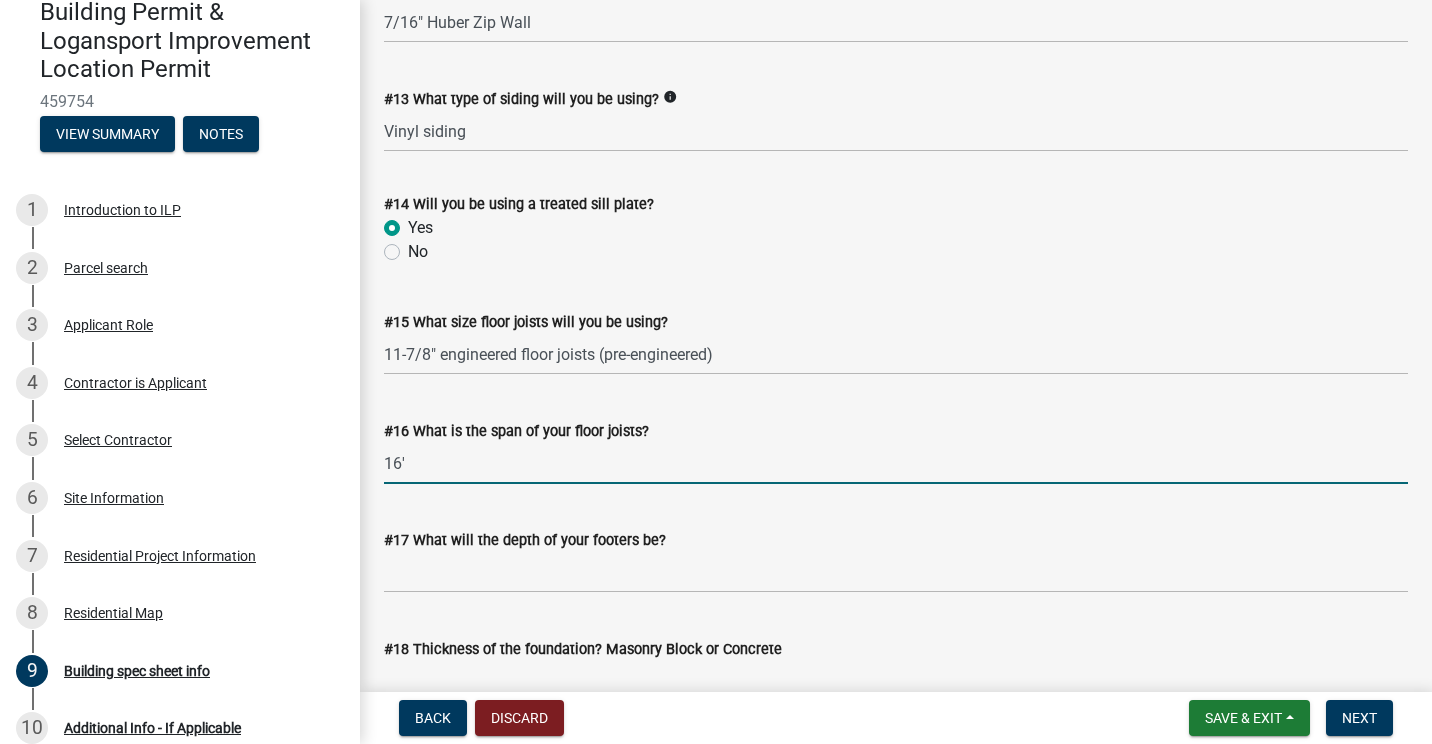 scroll, scrollTop: 2400, scrollLeft: 0, axis: vertical 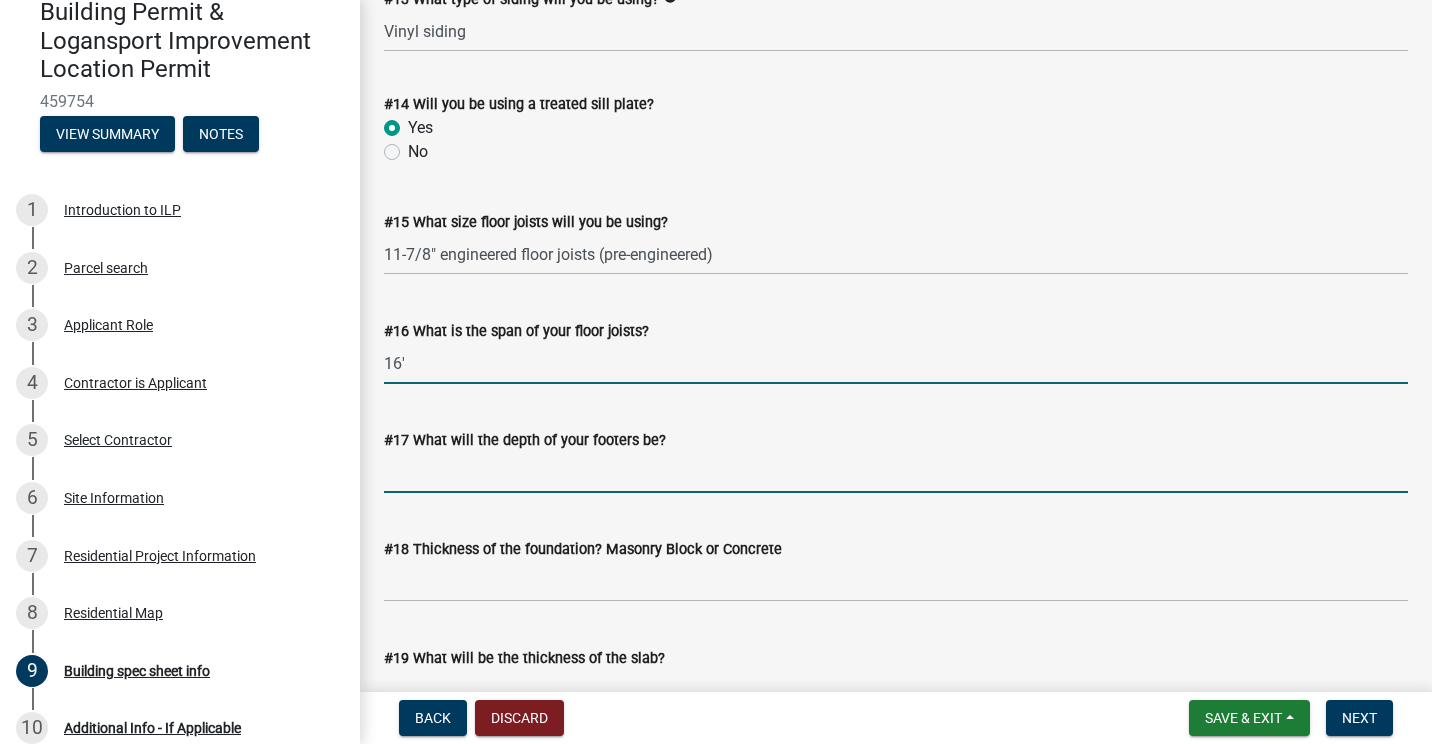 drag, startPoint x: 415, startPoint y: 480, endPoint x: 427, endPoint y: 479, distance: 12.0415945 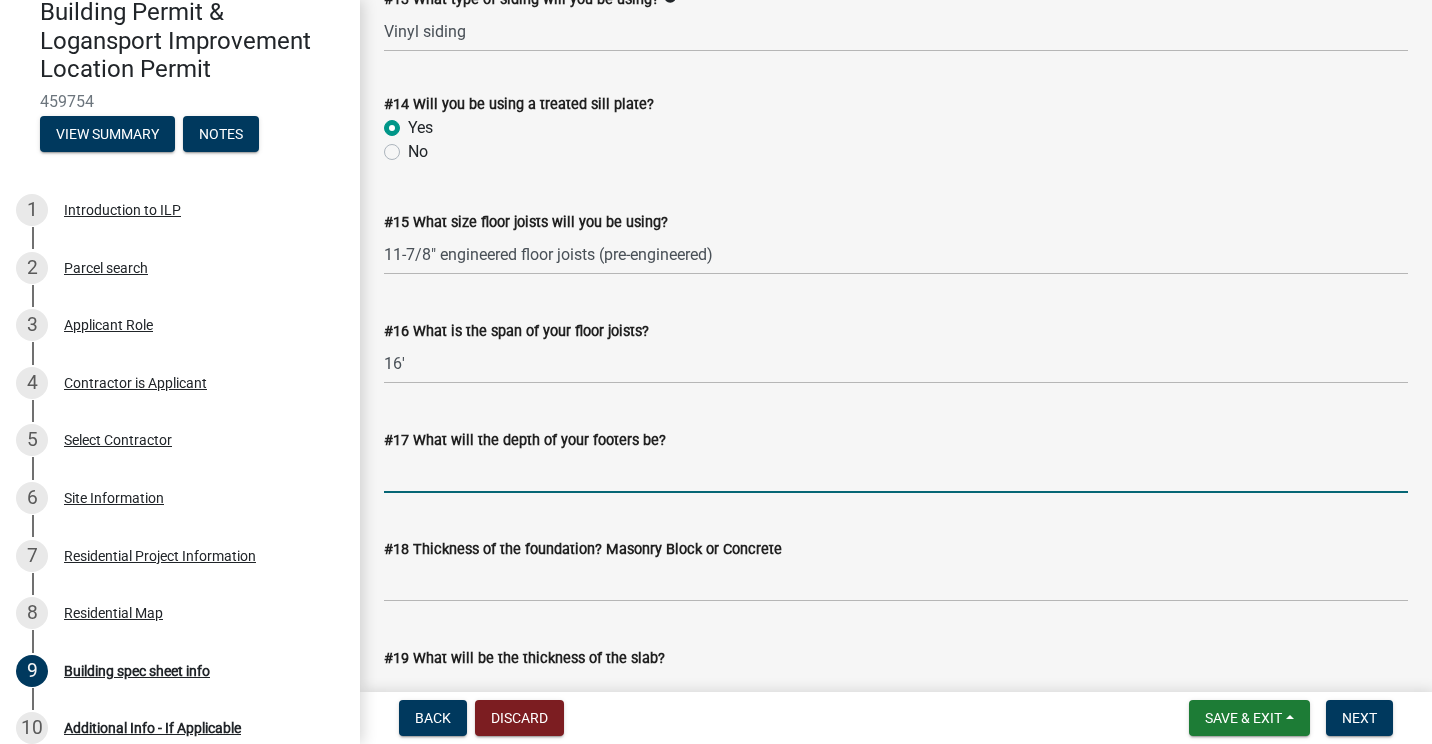 type on "3' and 9' depending on garage or basement" 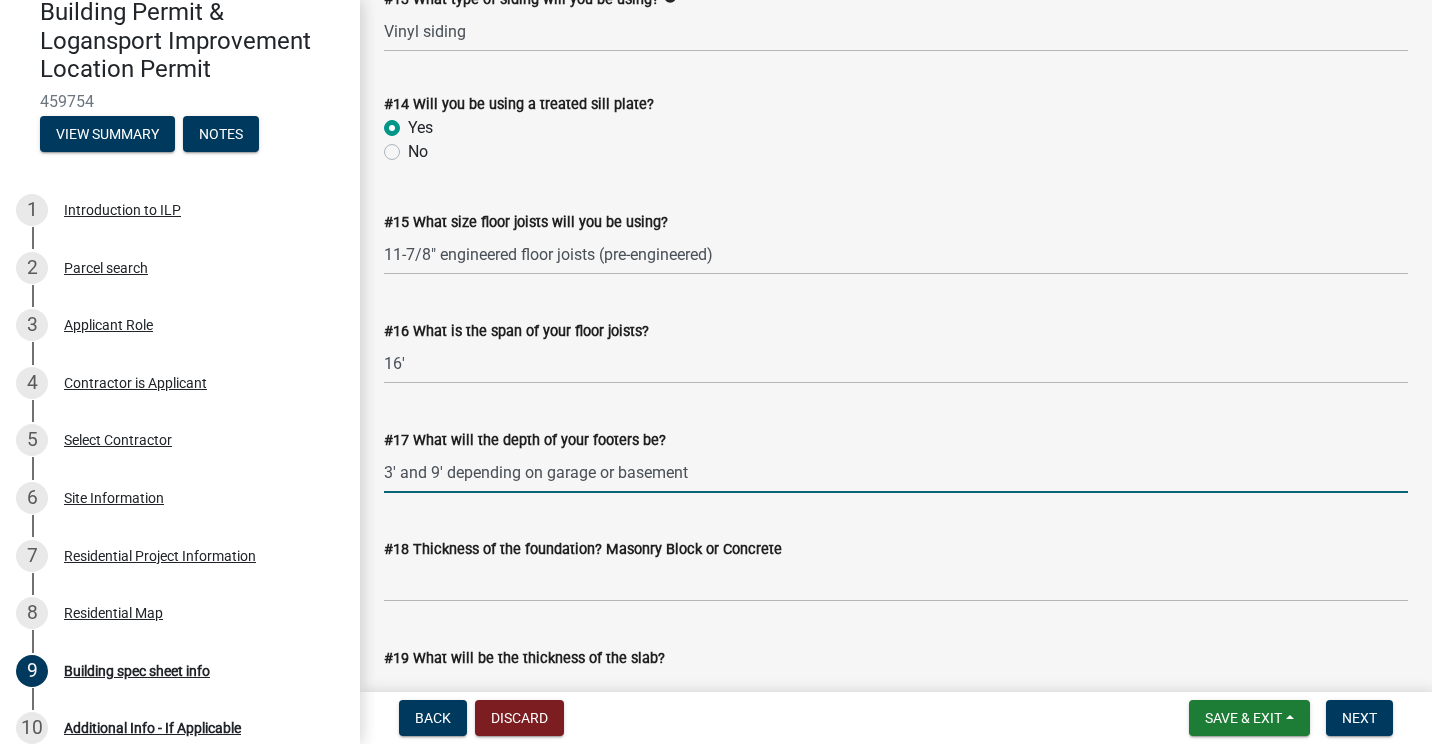 click on "3' and 9' depending on garage or basement" at bounding box center (896, 472) 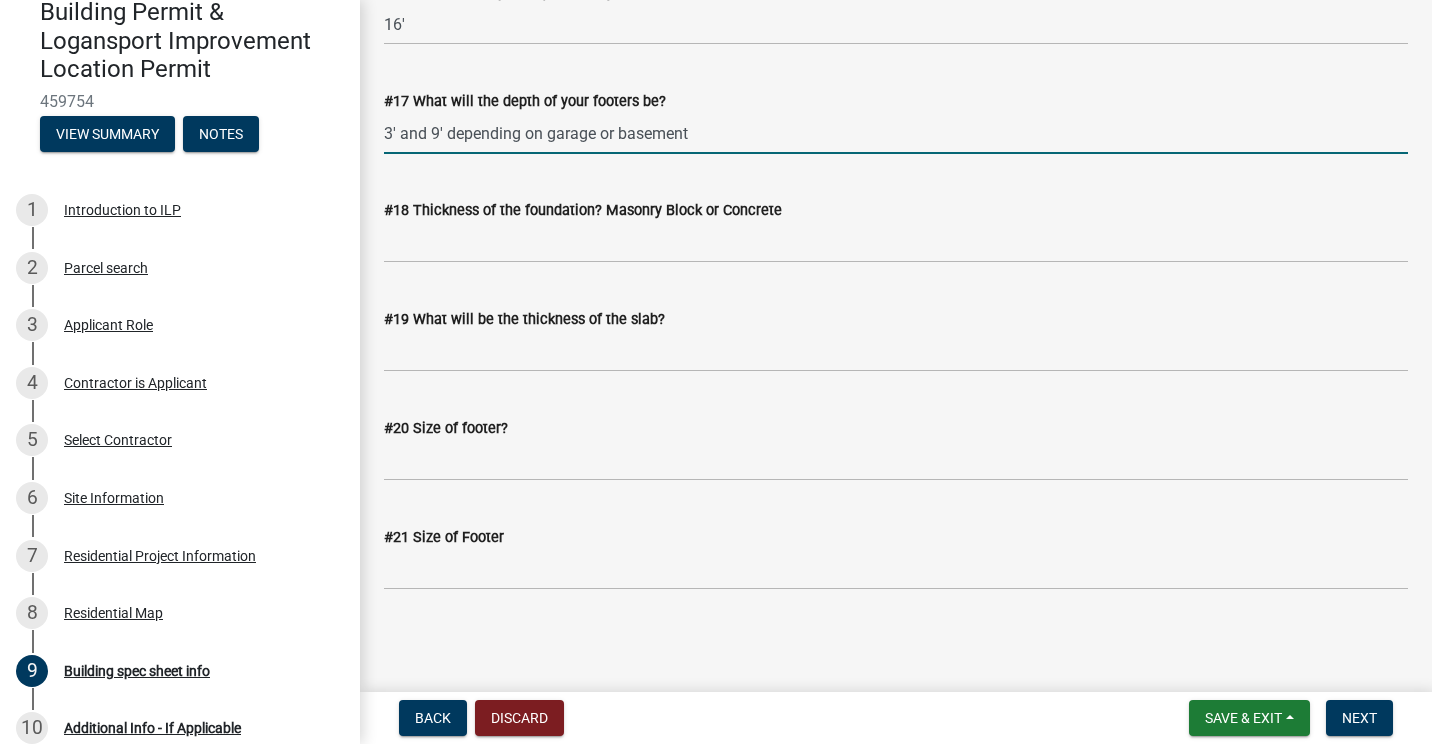scroll, scrollTop: 2639, scrollLeft: 0, axis: vertical 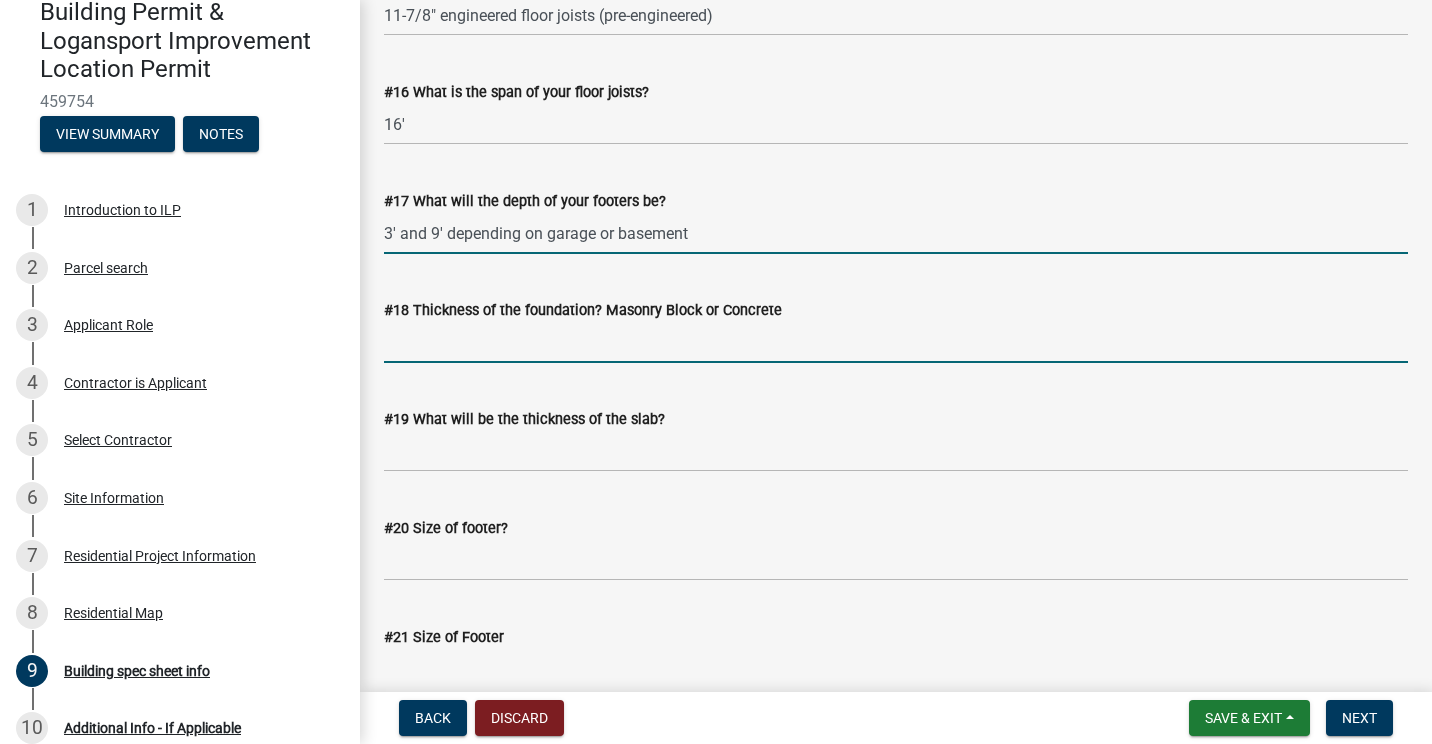 click on "#18 Thickness of the foundation? Masonry Block or Concrete" at bounding box center [896, 342] 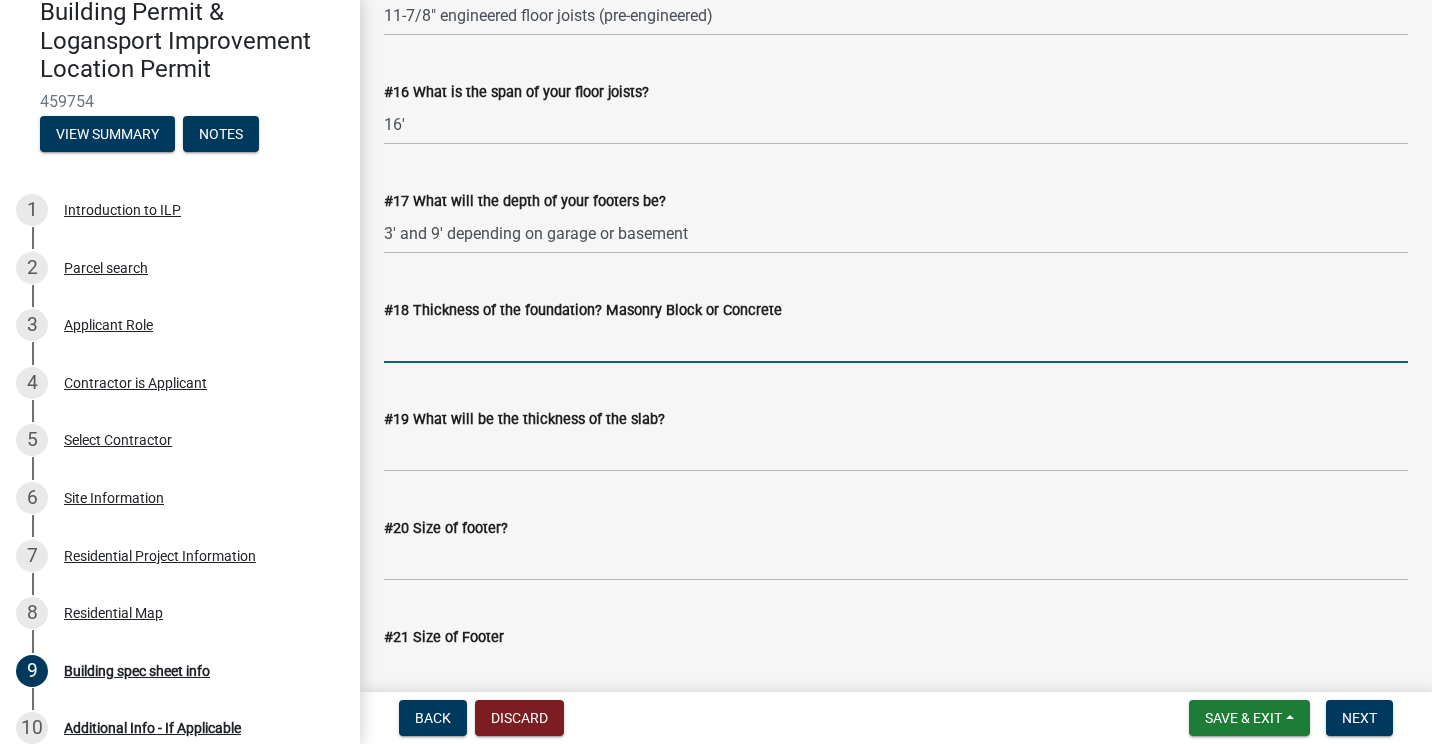 type on "8" concrete" 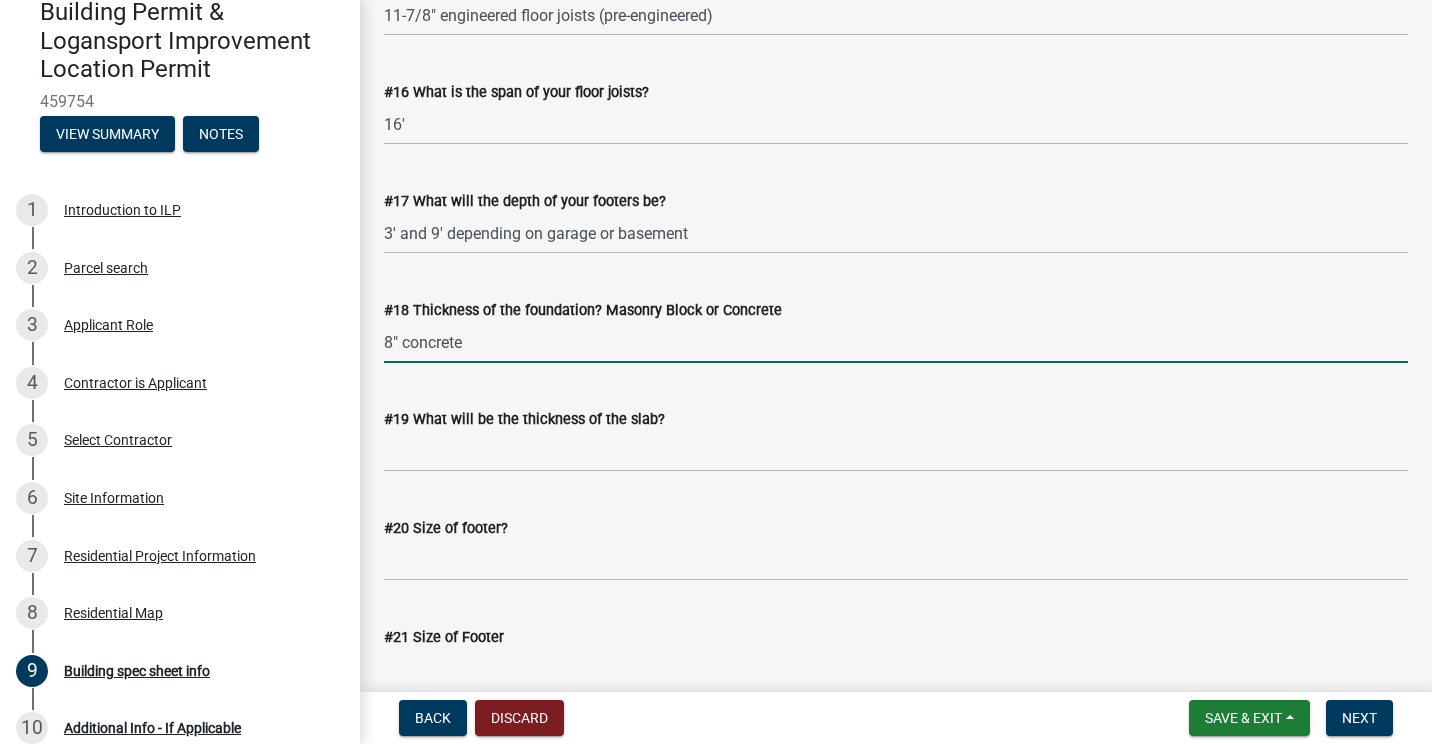 scroll, scrollTop: 2739, scrollLeft: 0, axis: vertical 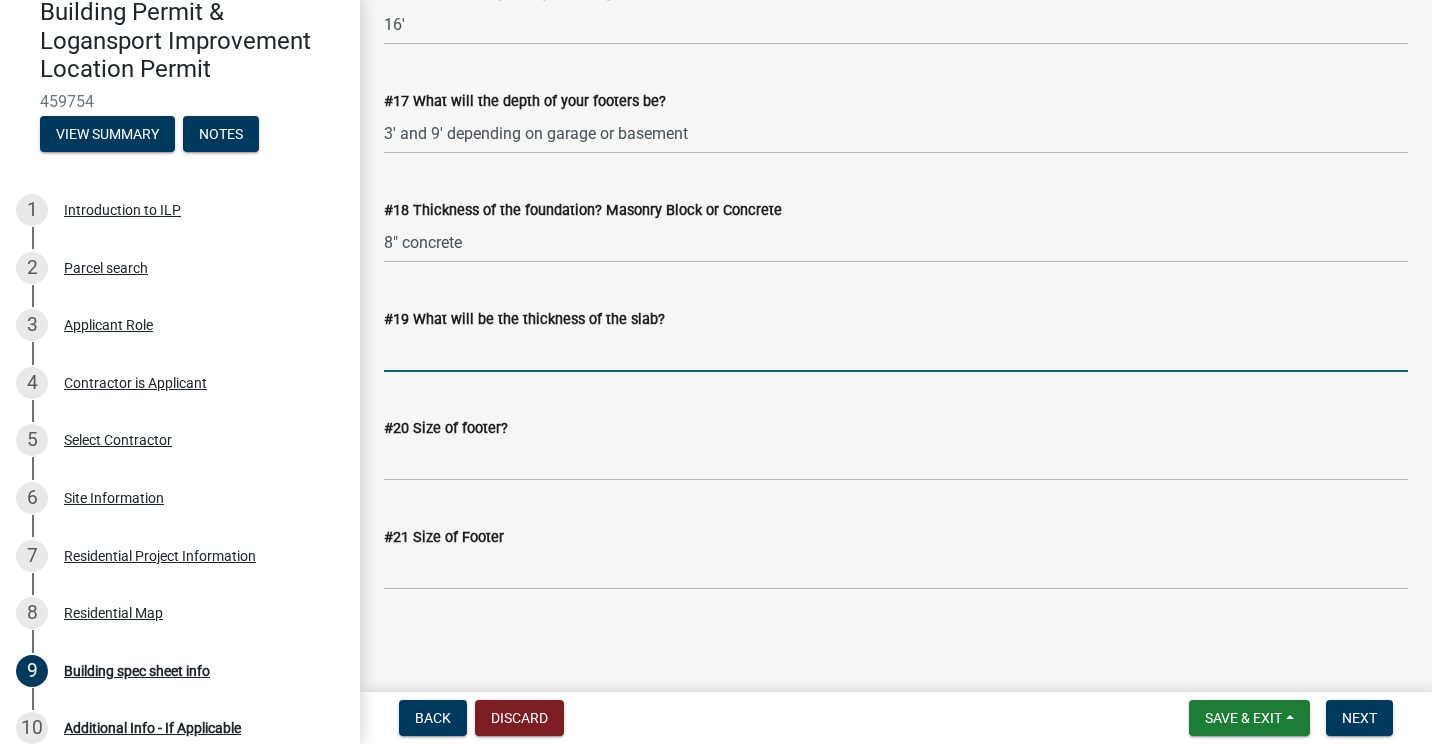 click on "#19 What will be the thickness of the slab?" at bounding box center [896, 351] 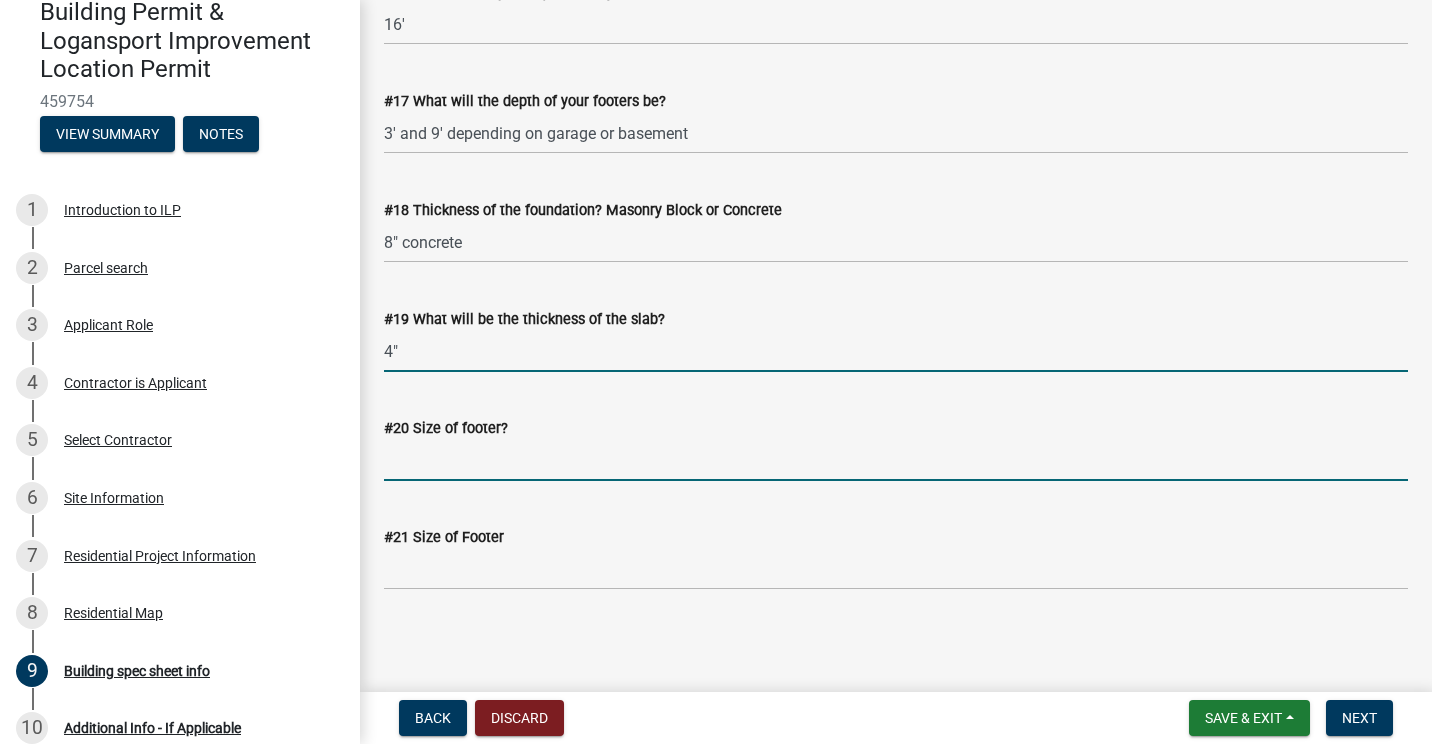 click on "#20 Size of footer?" at bounding box center (896, 460) 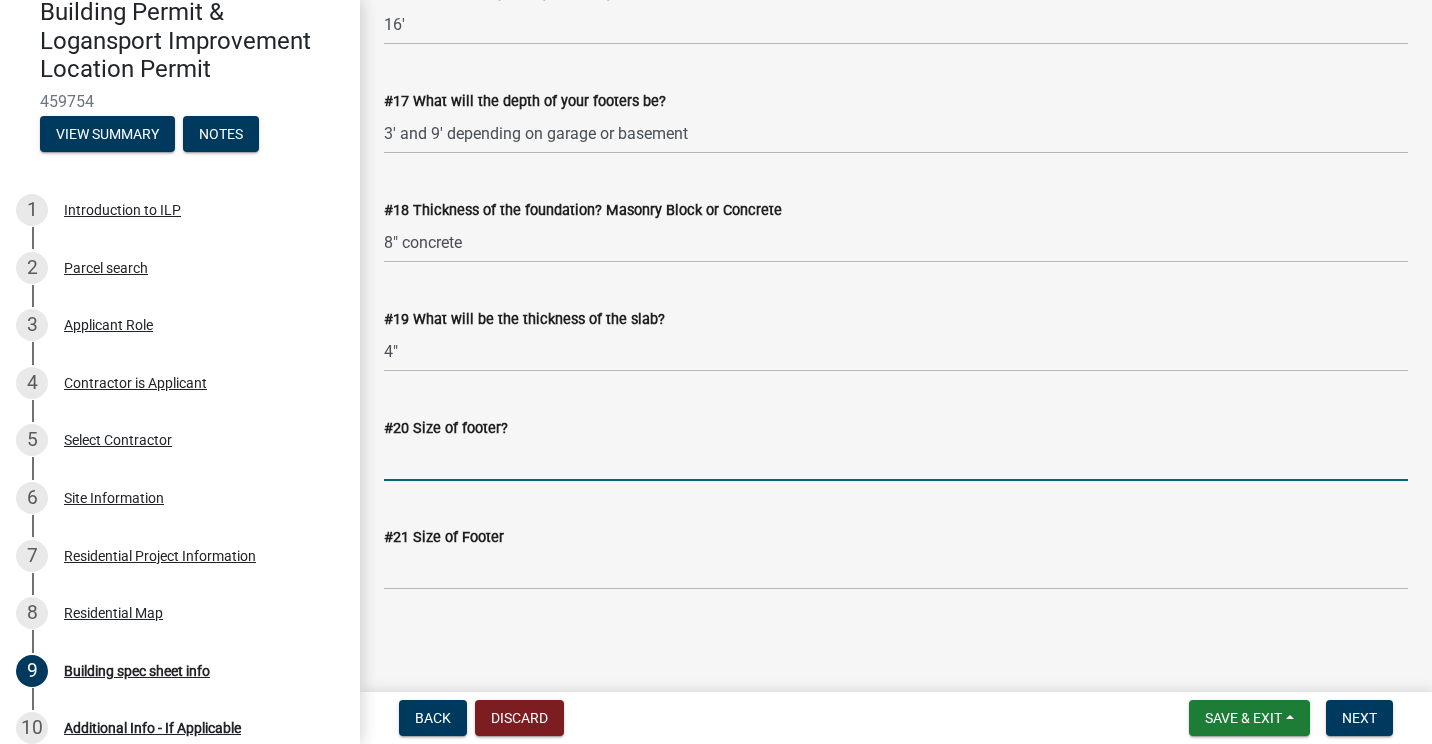 type on "8"" 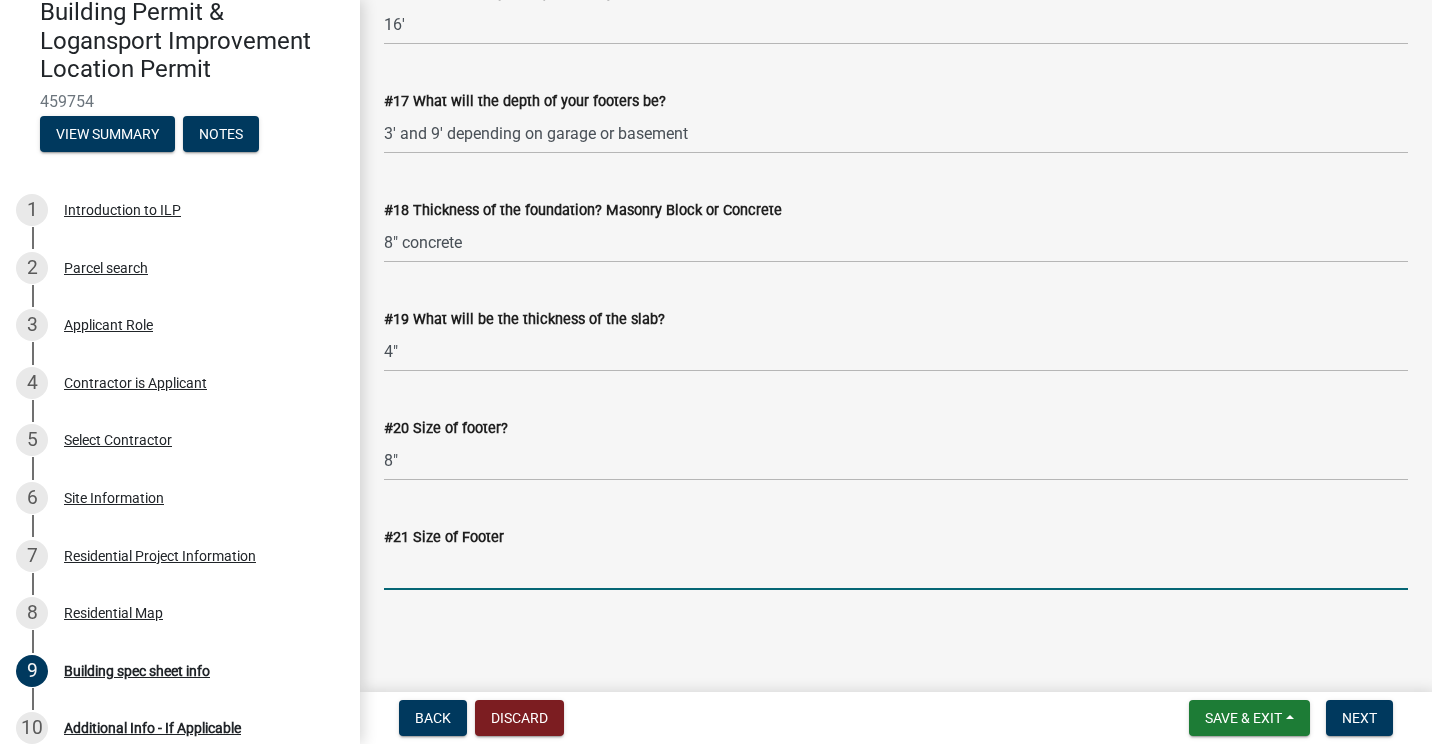 click on "#21 Size of Footer" at bounding box center (896, 569) 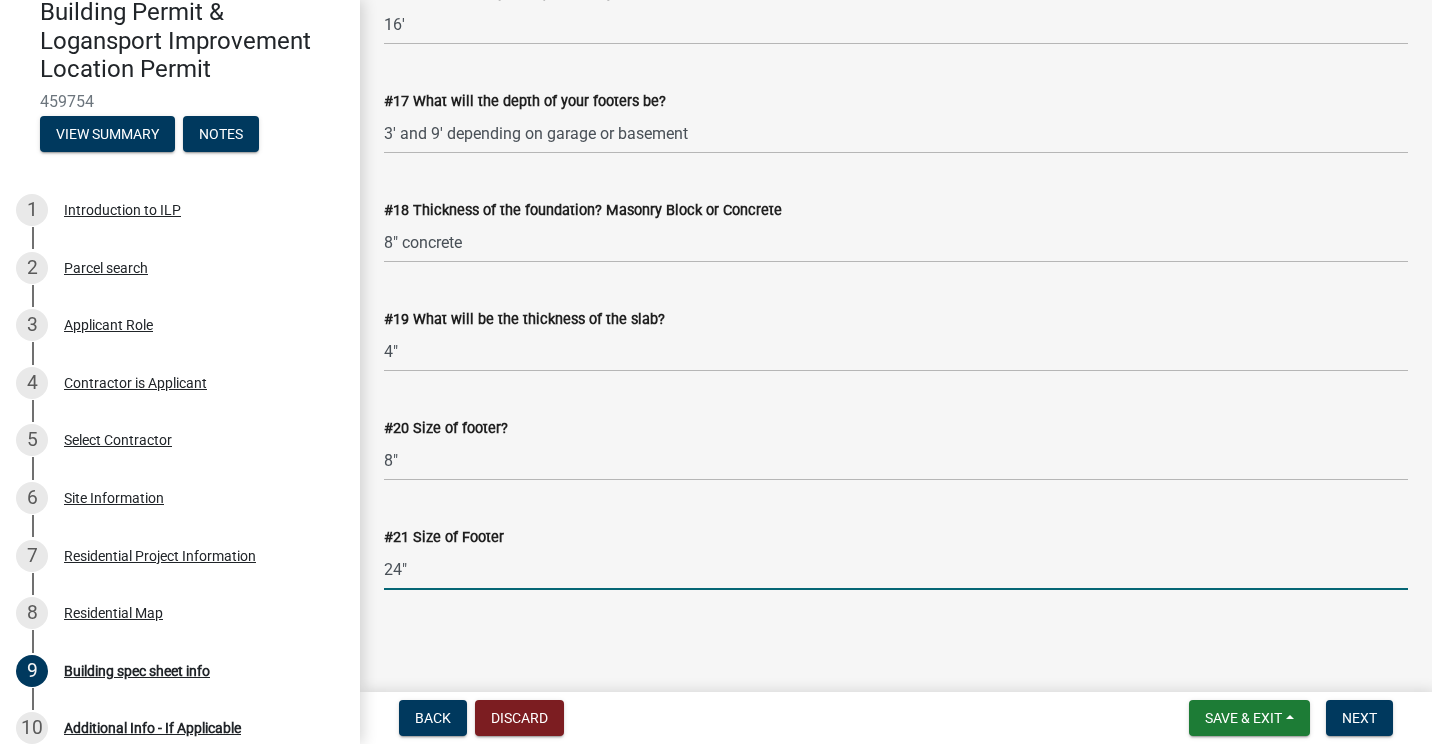 drag, startPoint x: 409, startPoint y: 563, endPoint x: 356, endPoint y: 560, distance: 53.08484 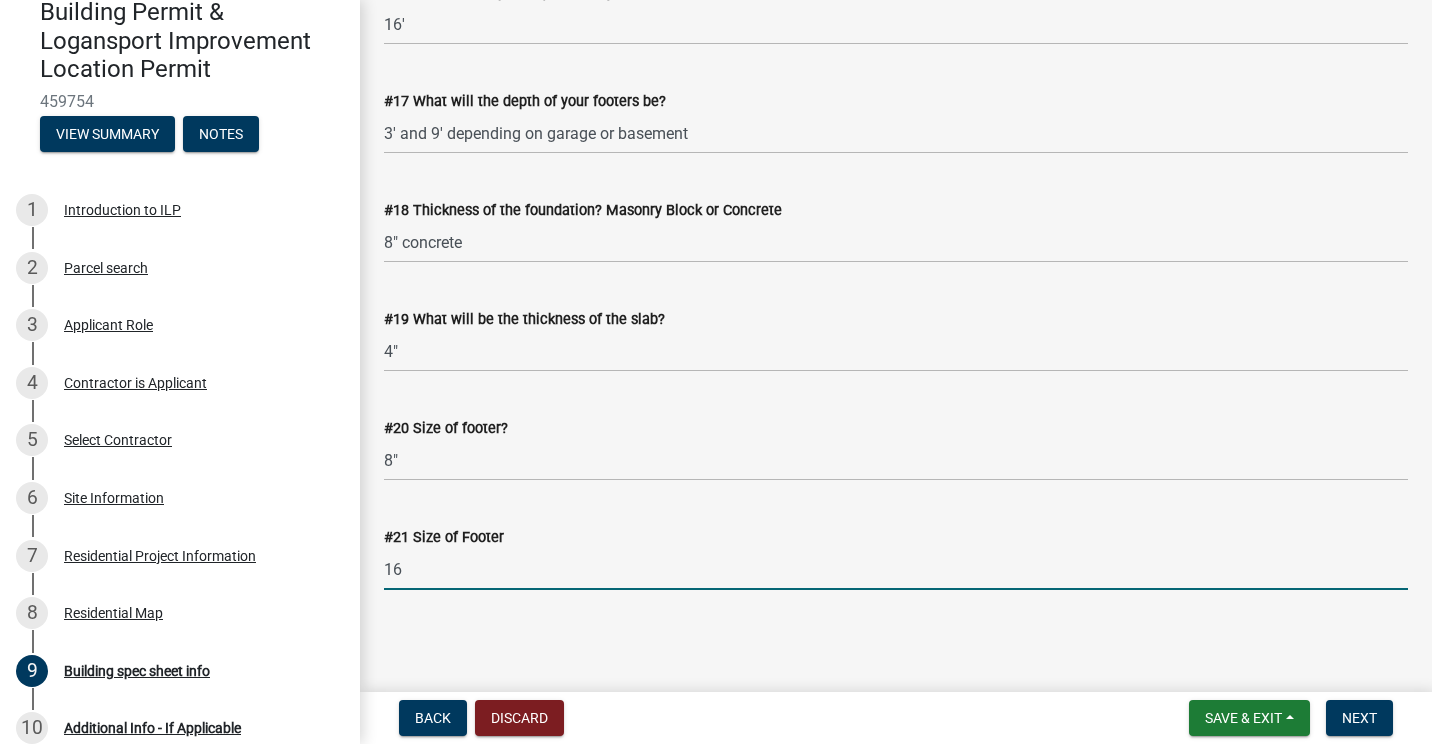 type on "16" 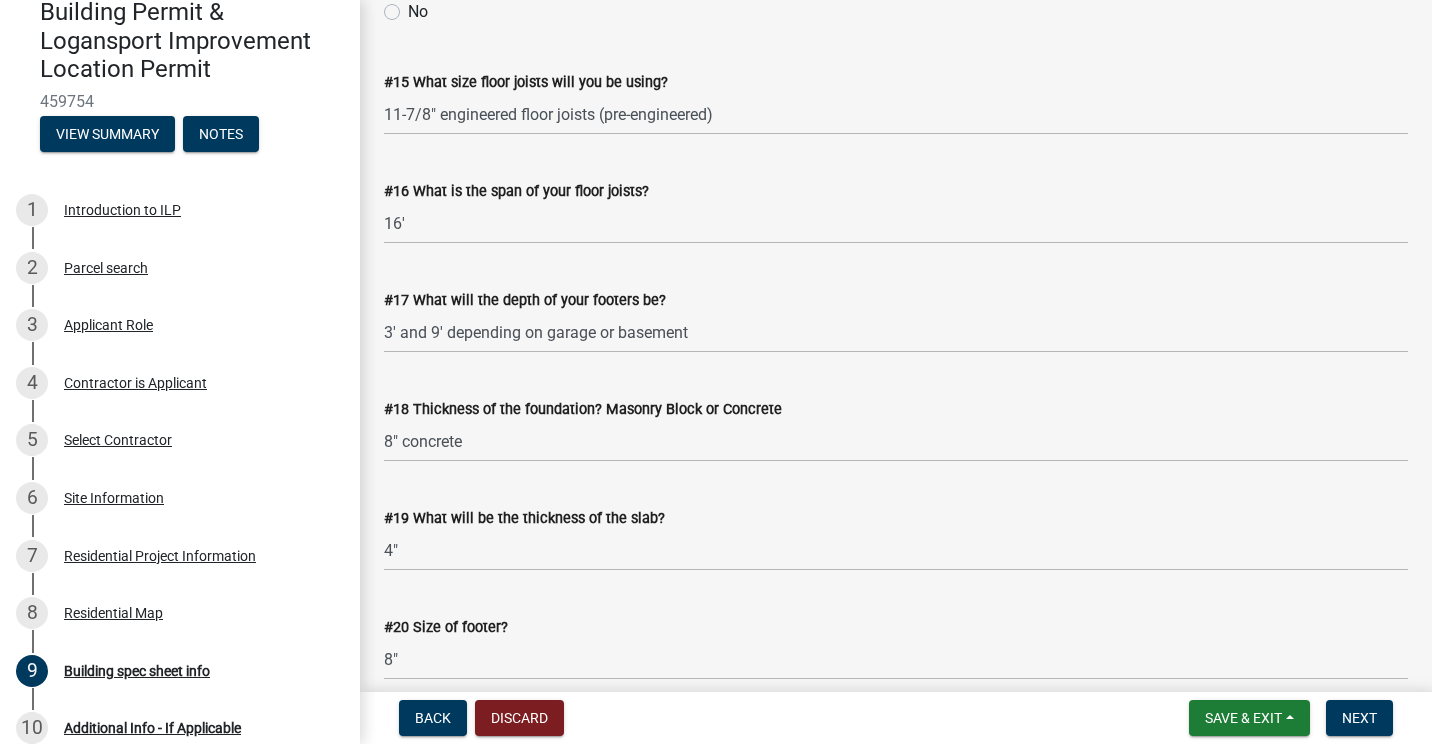 scroll, scrollTop: 2739, scrollLeft: 0, axis: vertical 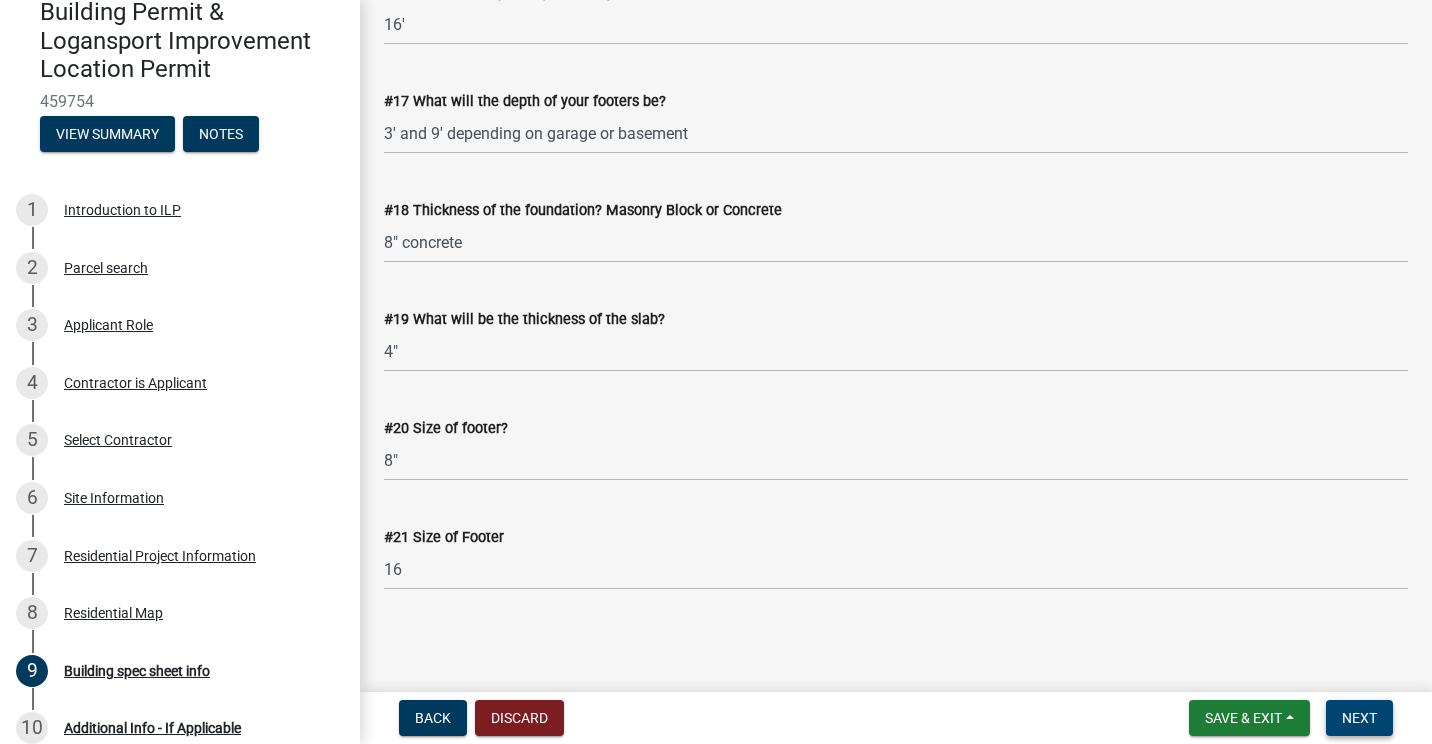 click on "Next" at bounding box center [1359, 718] 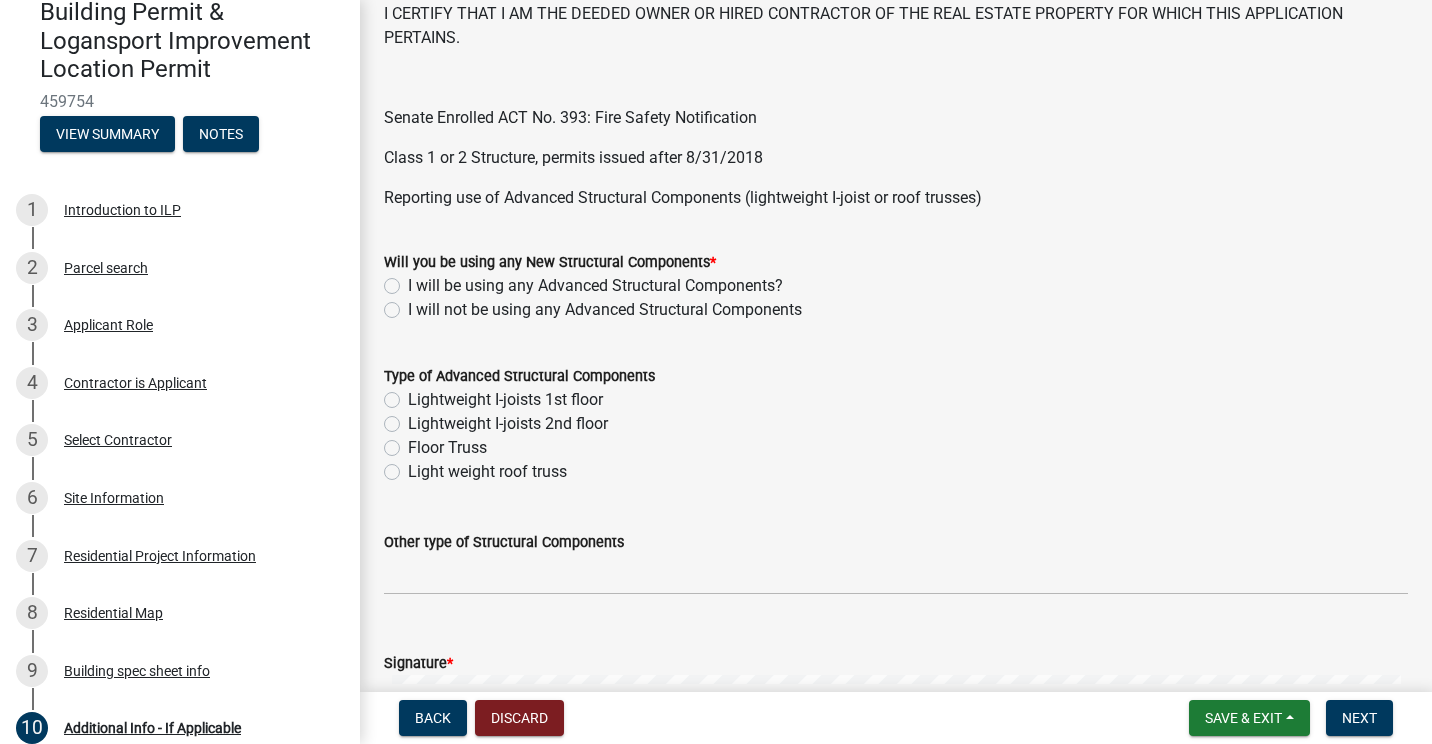 scroll, scrollTop: 700, scrollLeft: 0, axis: vertical 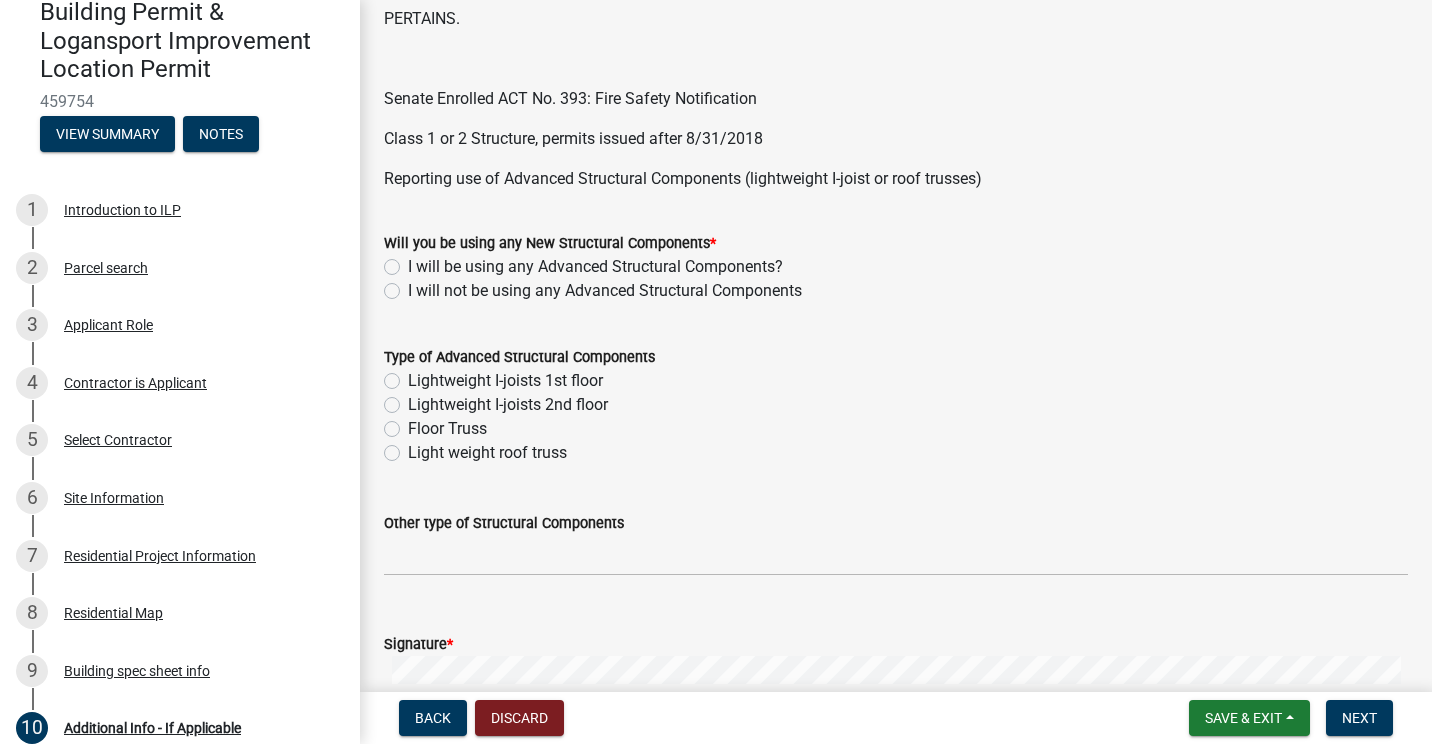 click on "I will be using any Advanced Structural Components?" 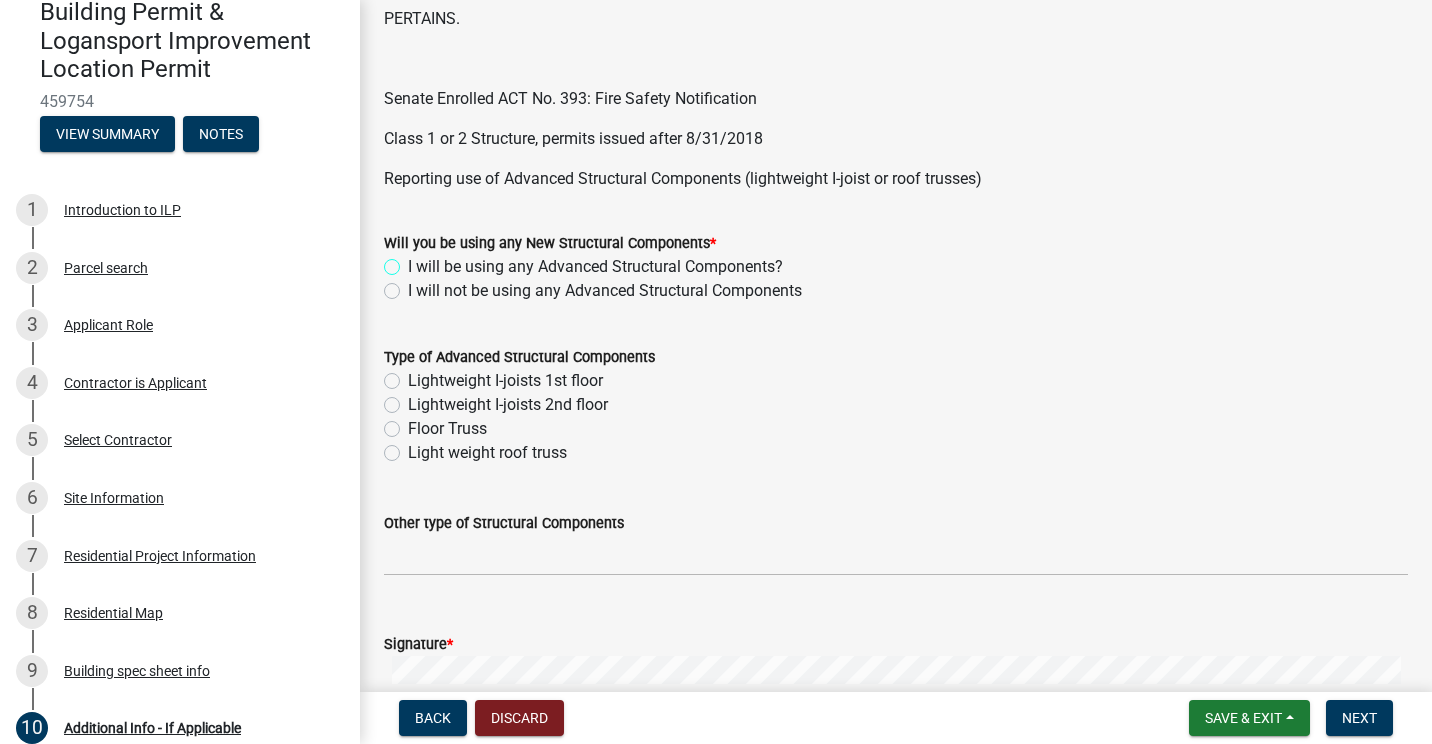click on "I will be using any Advanced Structural Components?" at bounding box center [414, 261] 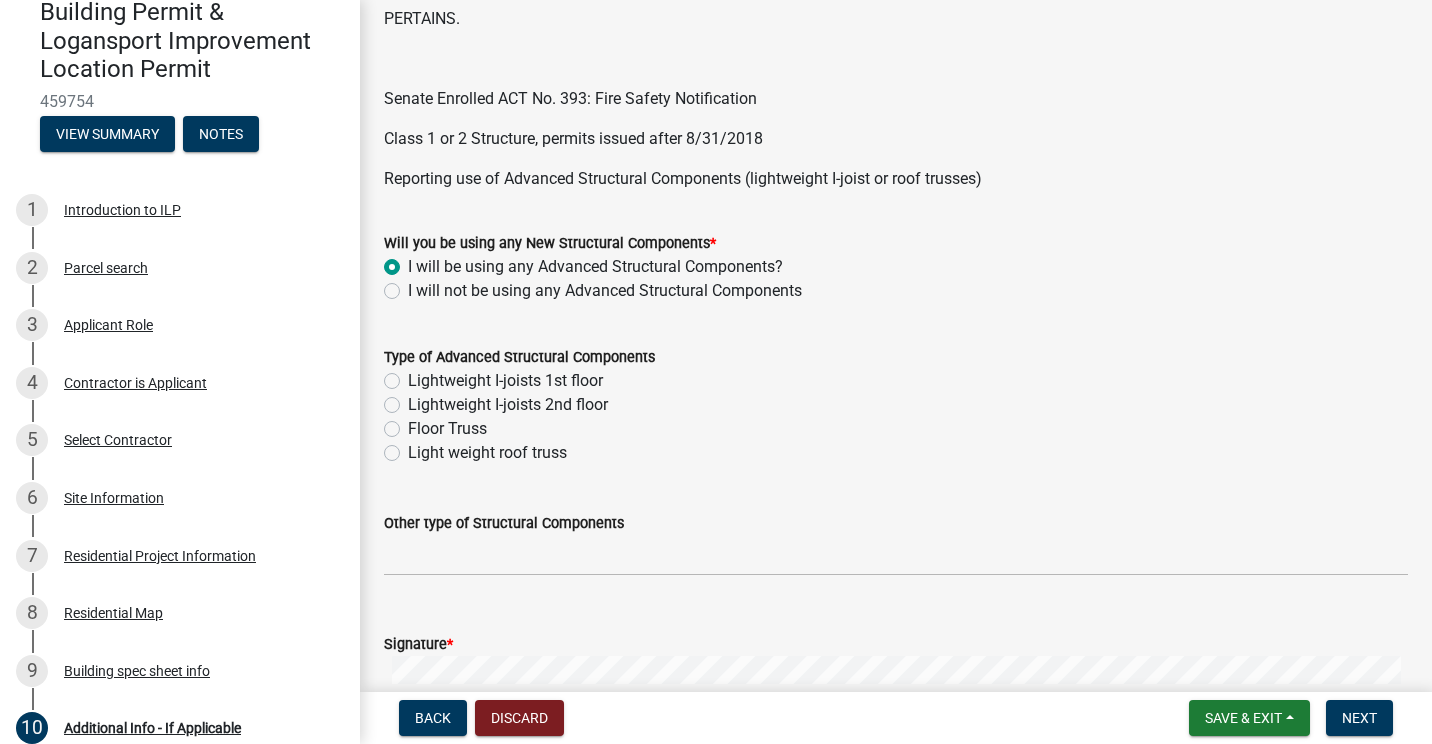 radio on "true" 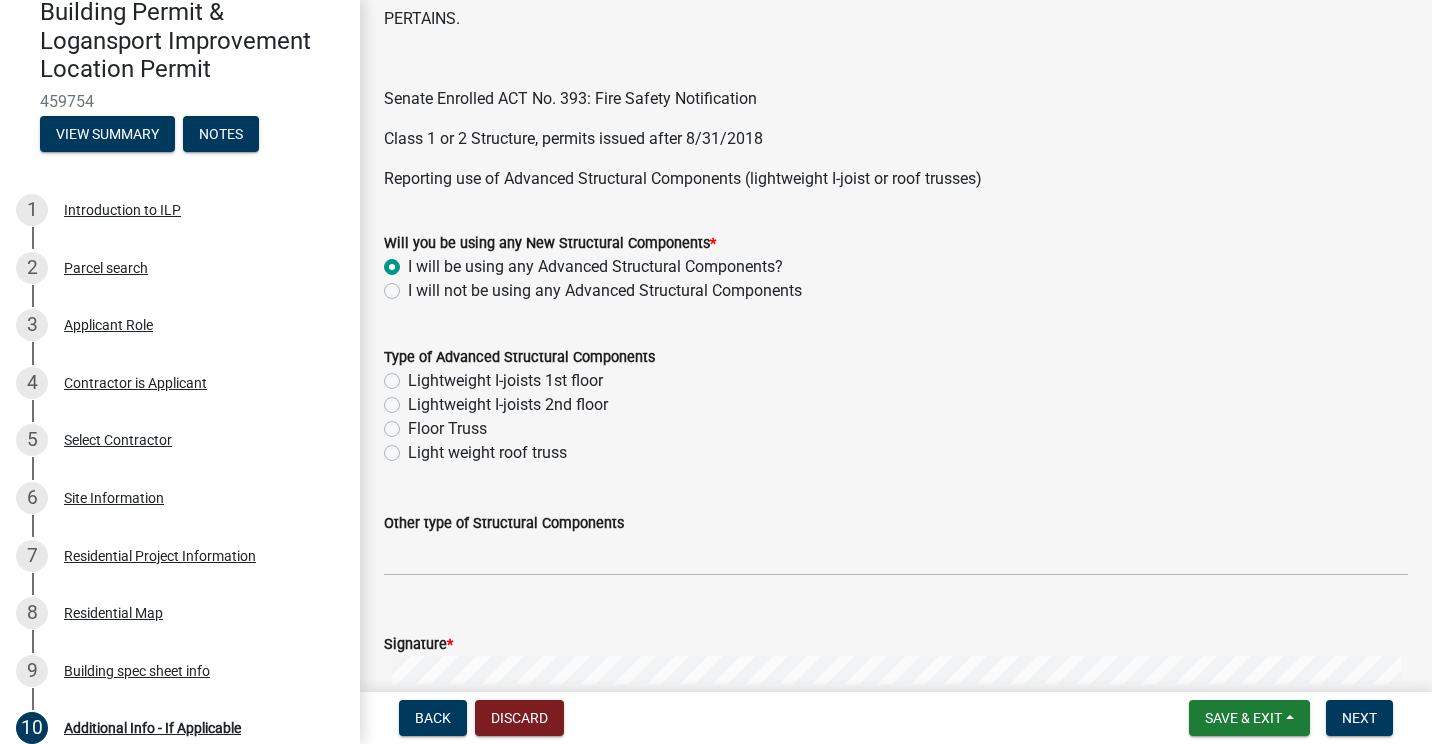 click on "Lightweight I-joists 1st floor" 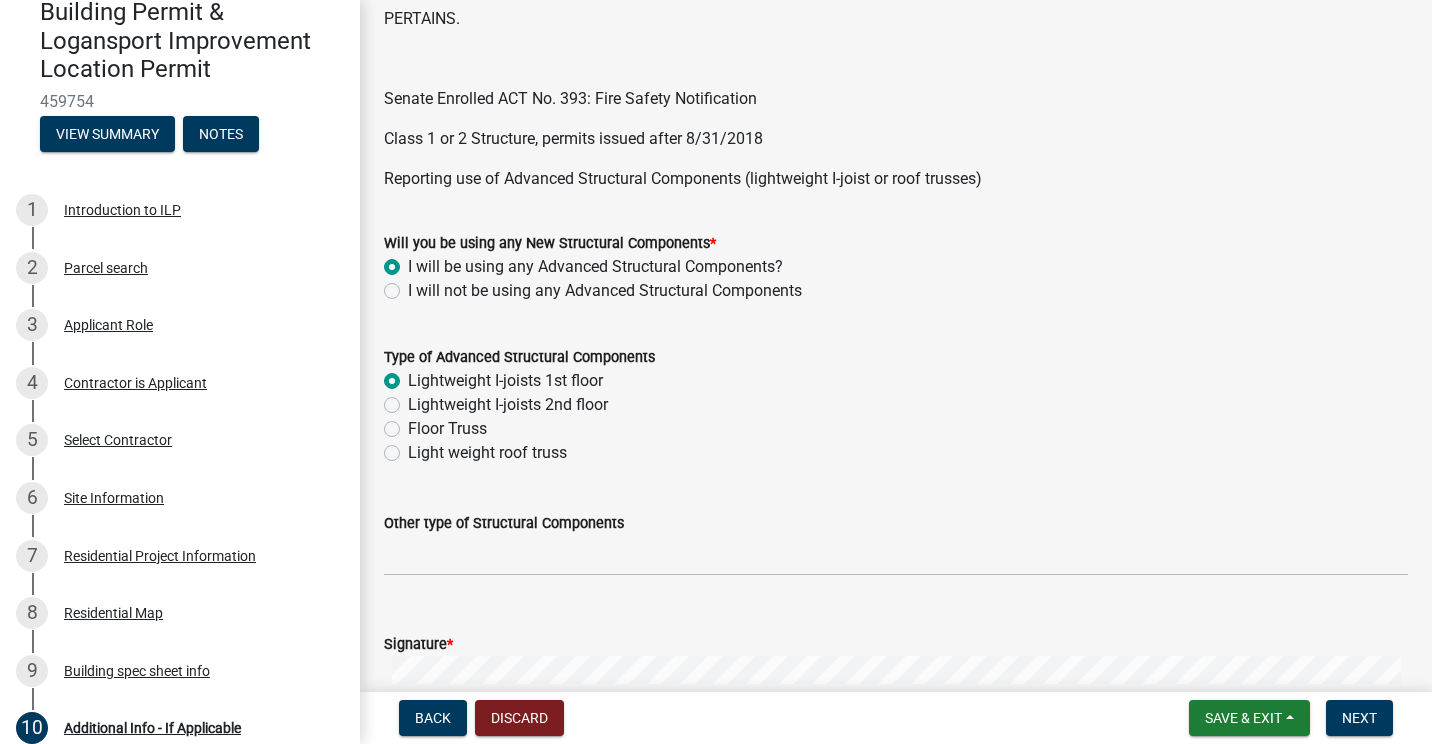 radio on "true" 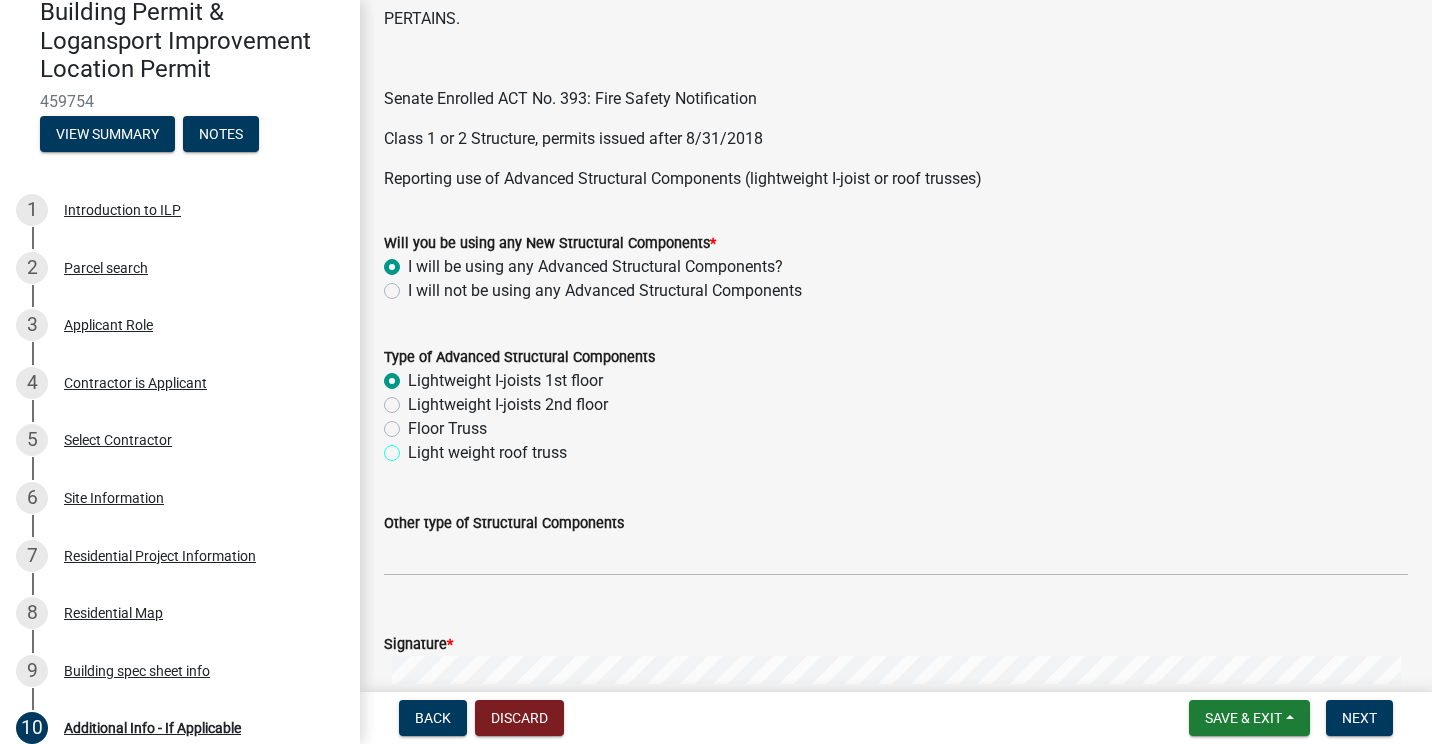 click on "Light weight roof truss" at bounding box center [414, 447] 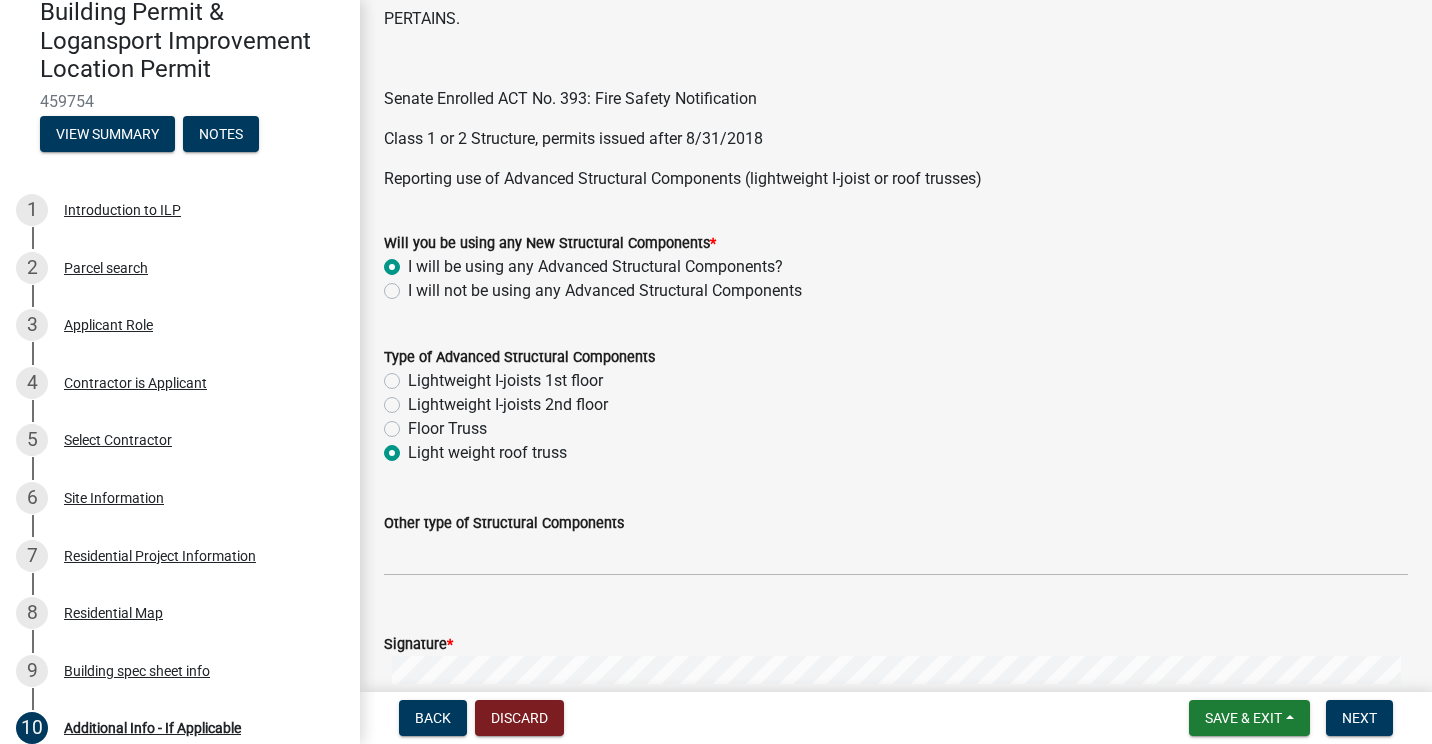 radio on "true" 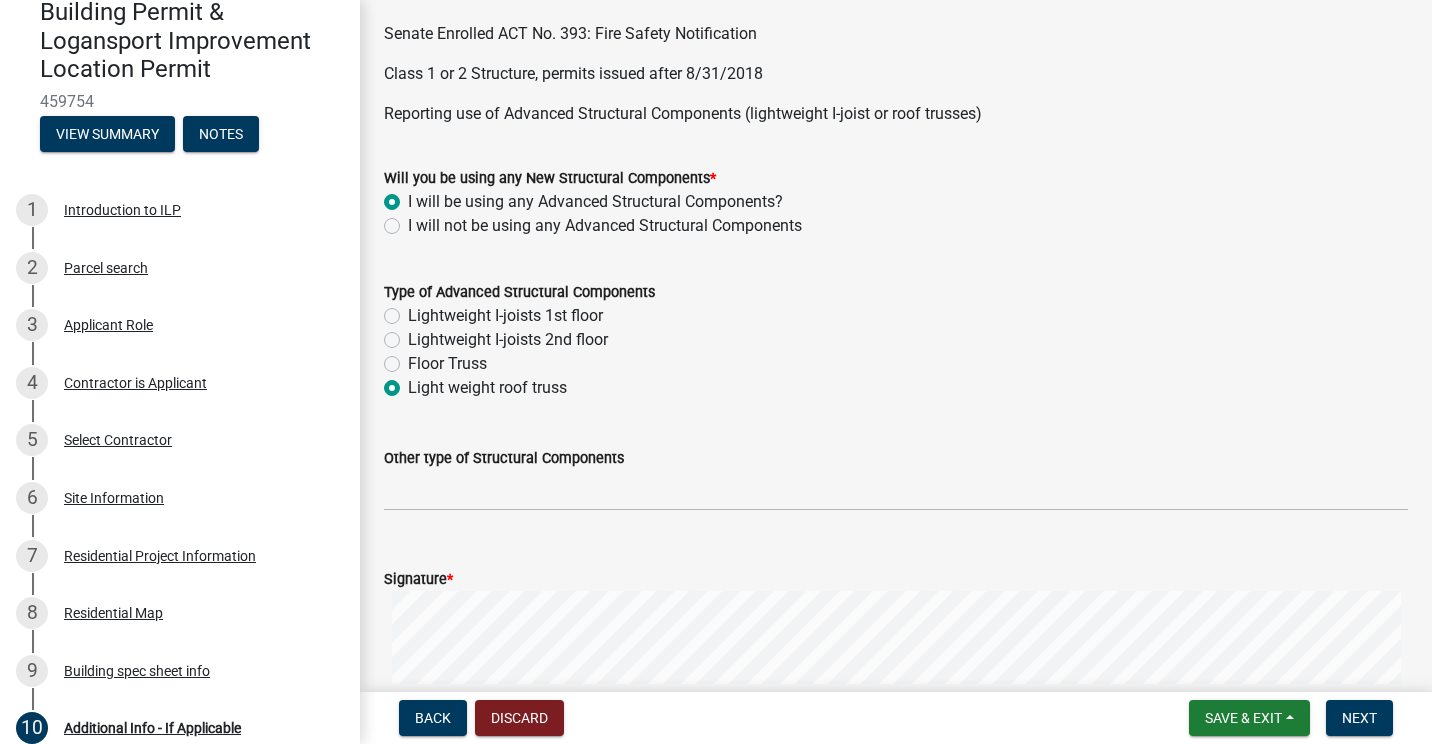 scroll, scrollTop: 800, scrollLeft: 0, axis: vertical 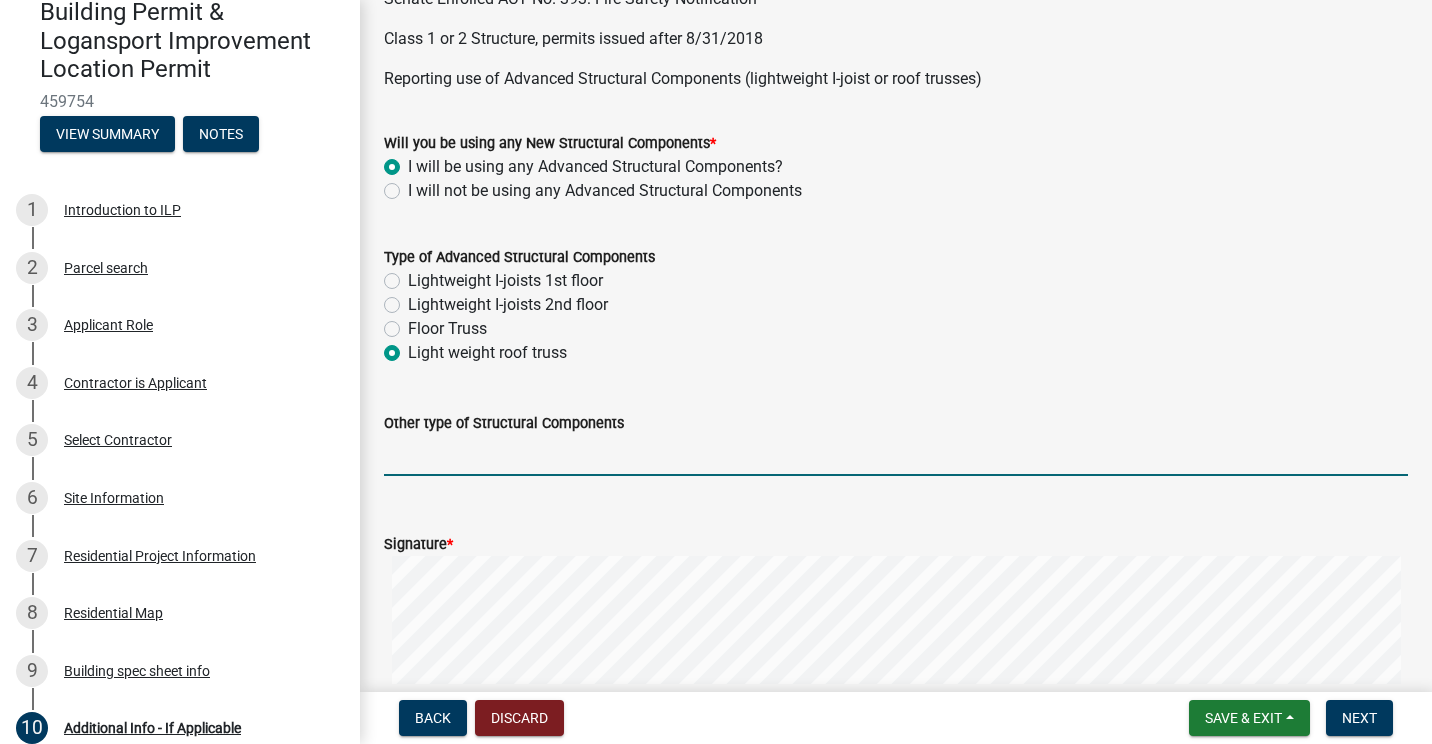 click on "Other type of Structural Components" at bounding box center [896, 455] 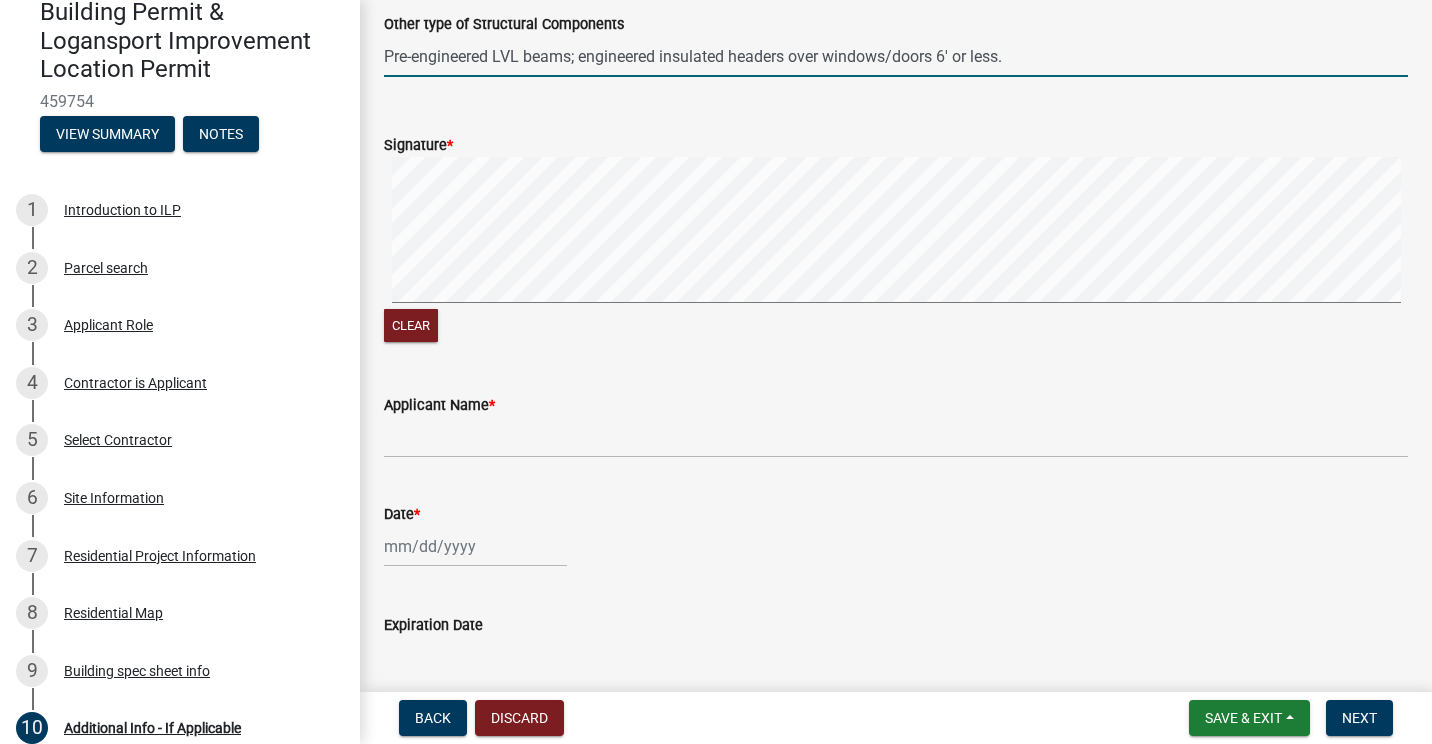 scroll, scrollTop: 1200, scrollLeft: 0, axis: vertical 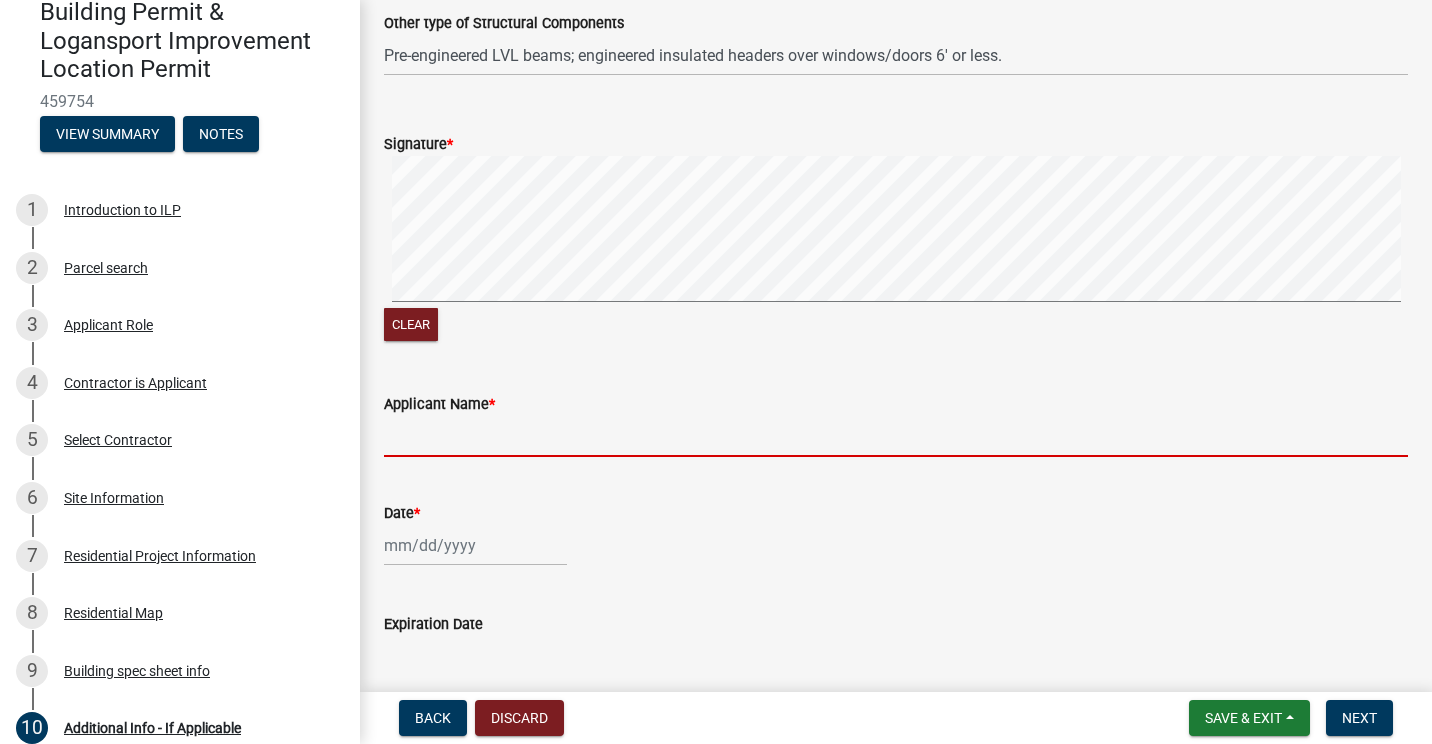 click on "Applicant Name  *" at bounding box center [896, 436] 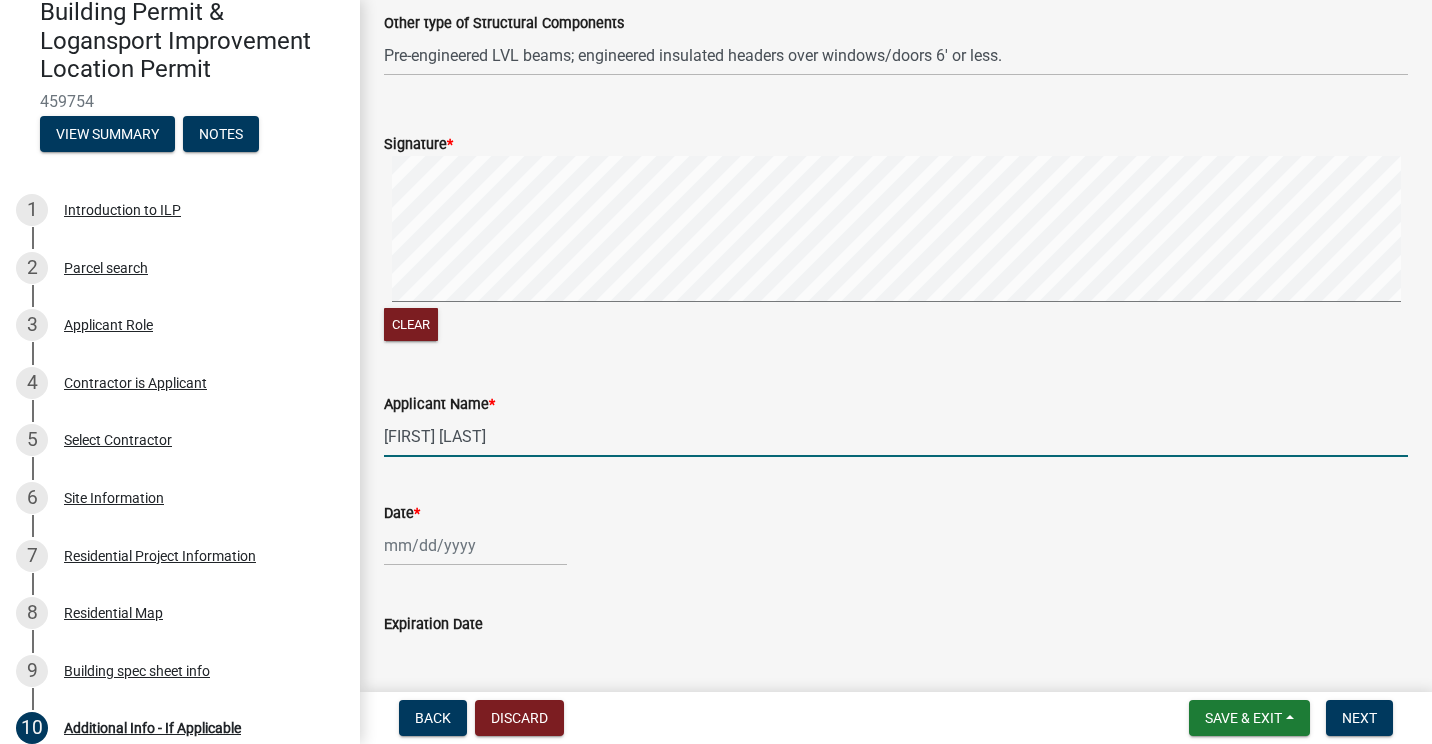 scroll, scrollTop: 1288, scrollLeft: 0, axis: vertical 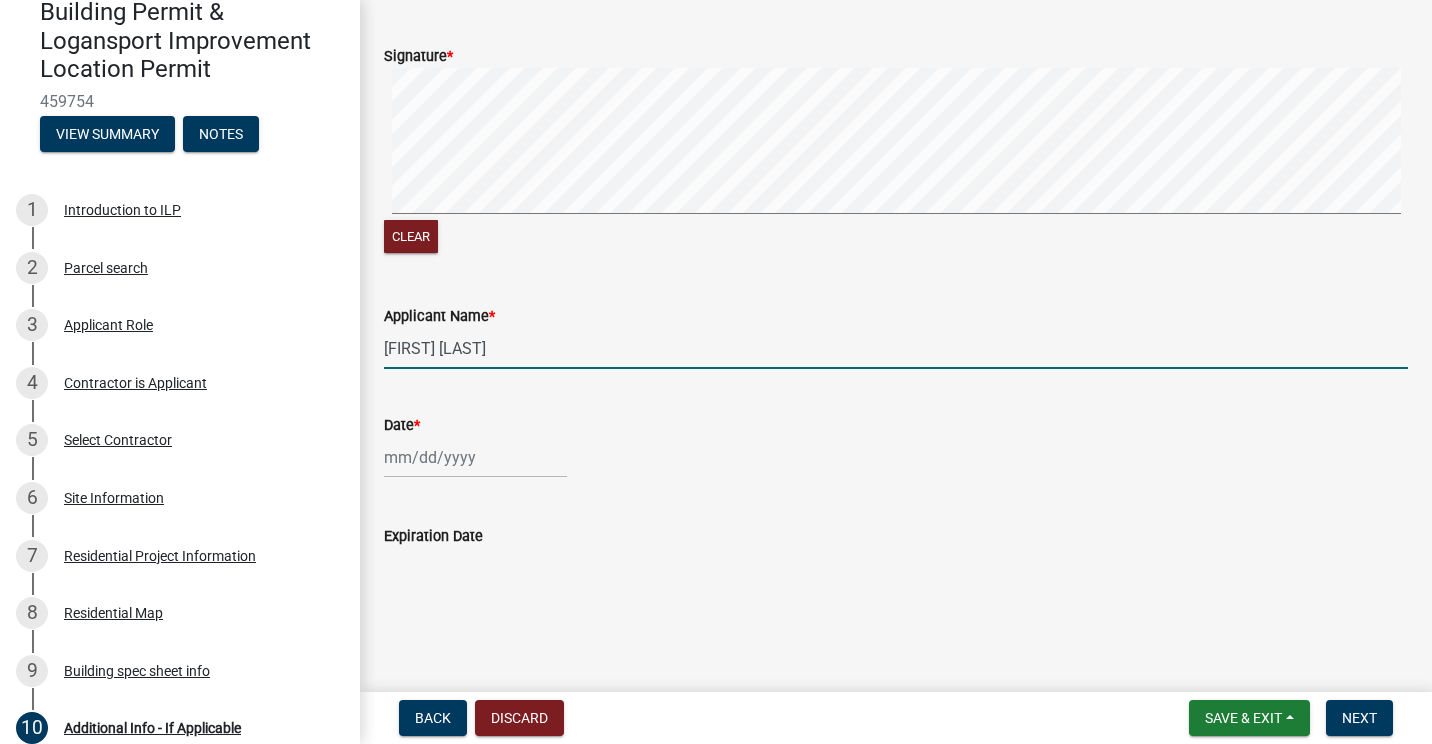 type on "[FIRST] [LAST]" 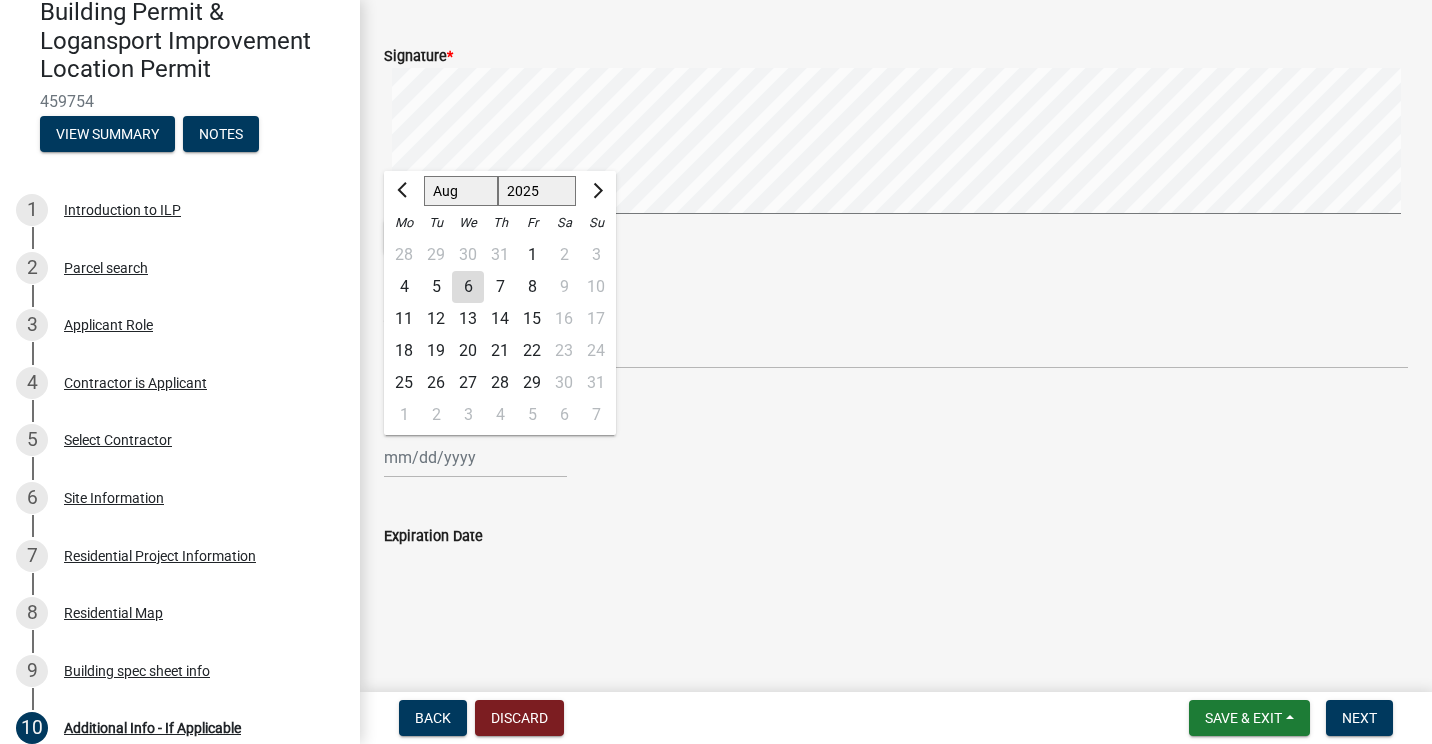 click on "6" 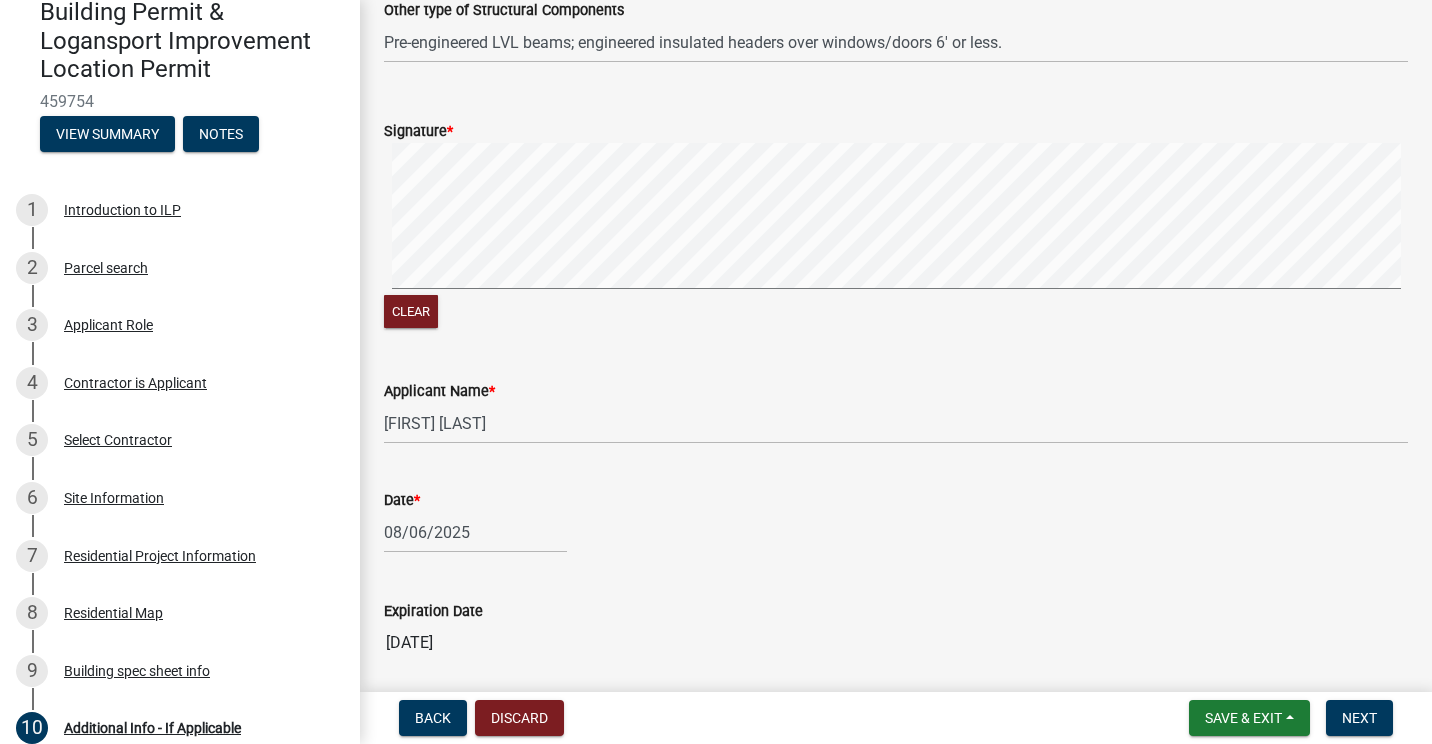 scroll, scrollTop: 1288, scrollLeft: 0, axis: vertical 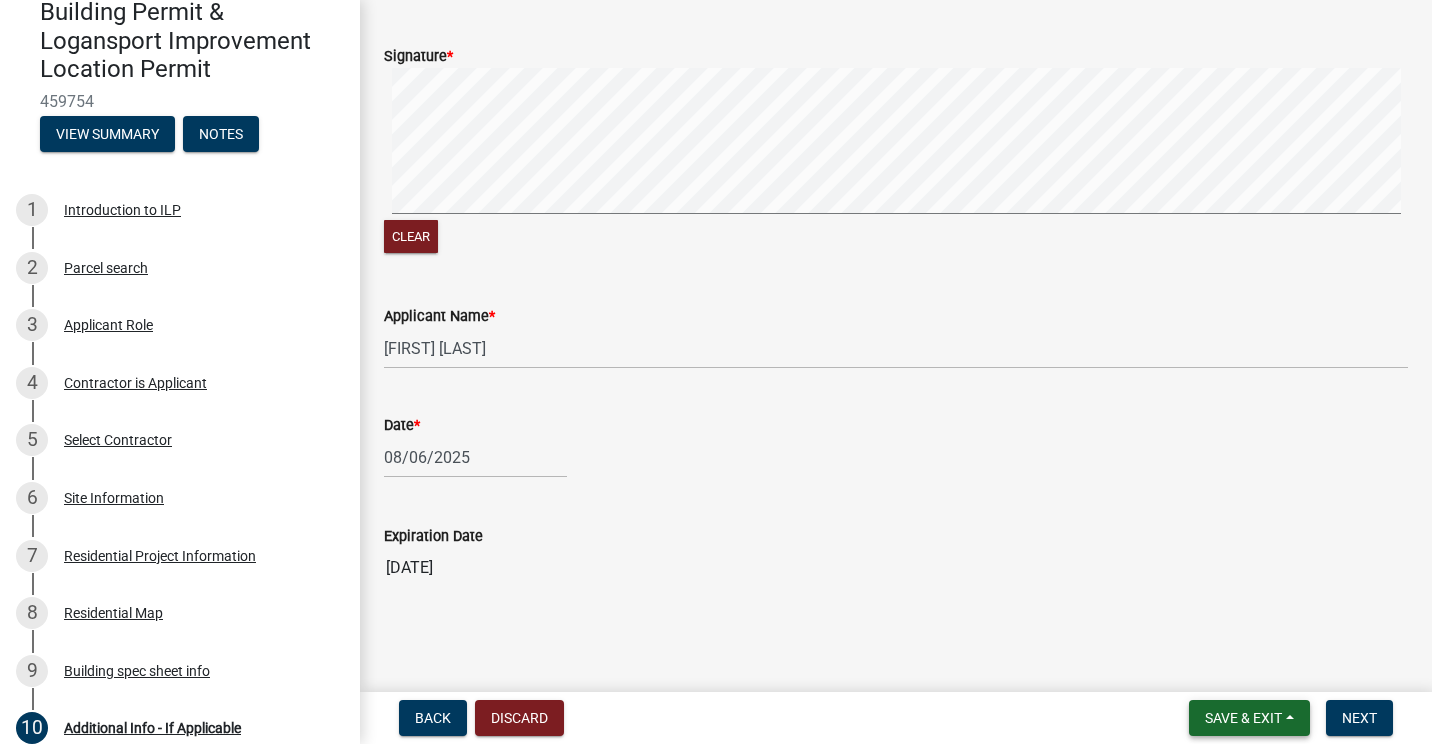 click on "Save & Exit" at bounding box center [1243, 718] 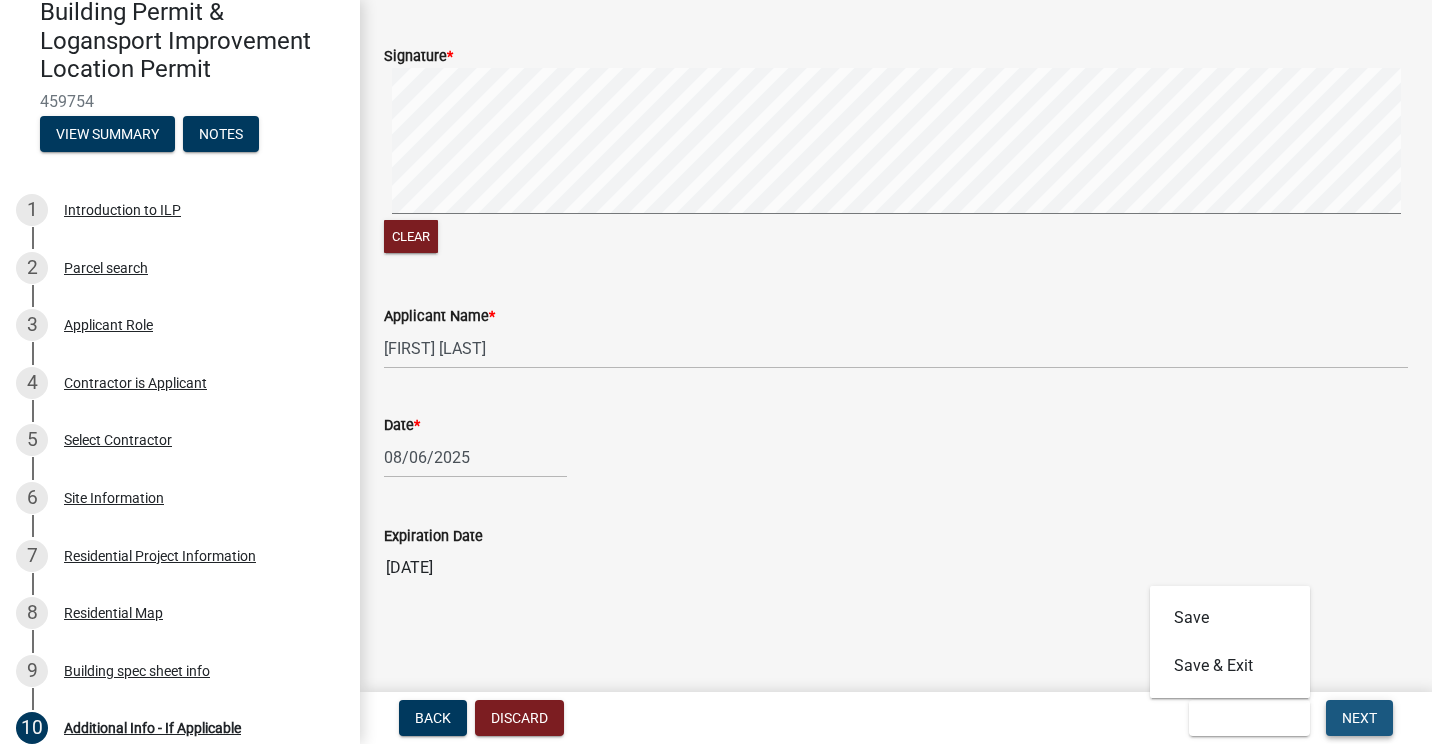 click on "Next" at bounding box center (1359, 718) 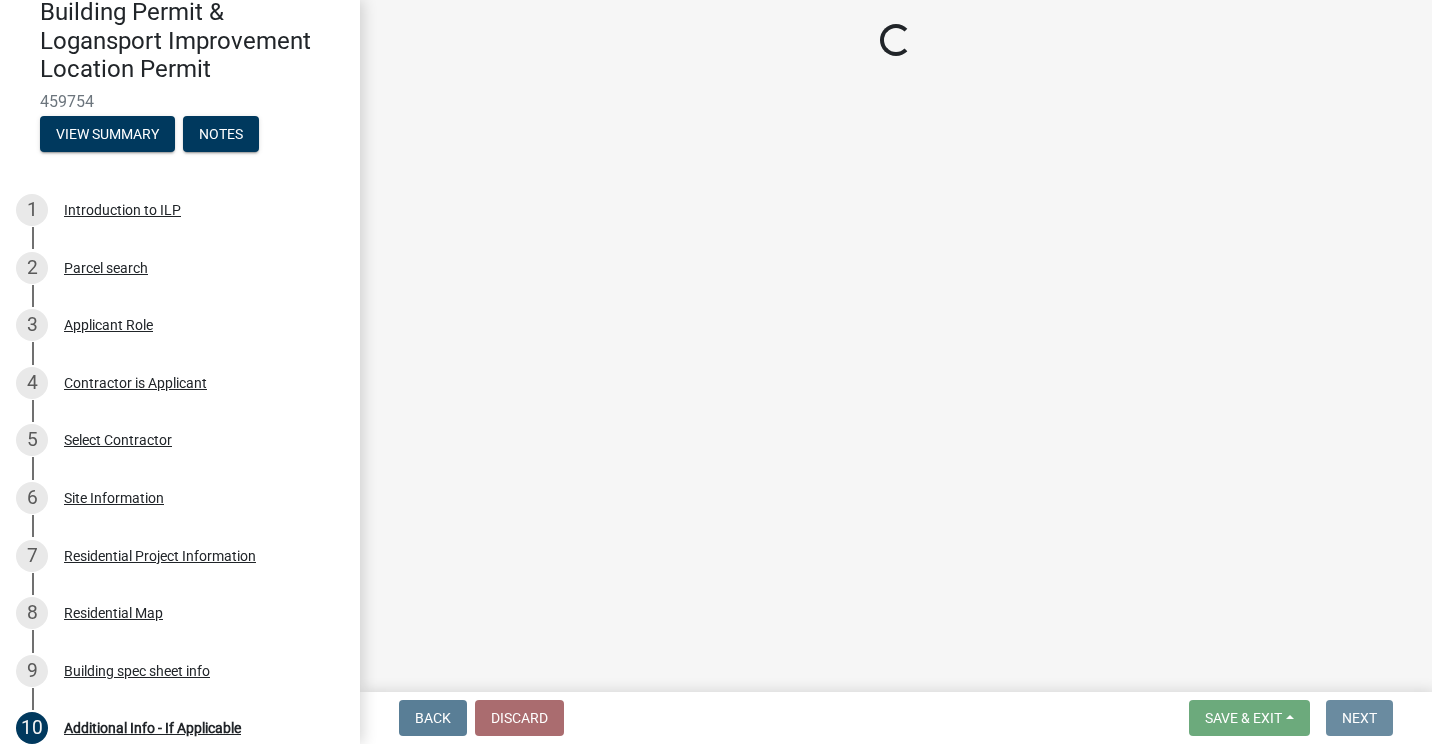 scroll, scrollTop: 0, scrollLeft: 0, axis: both 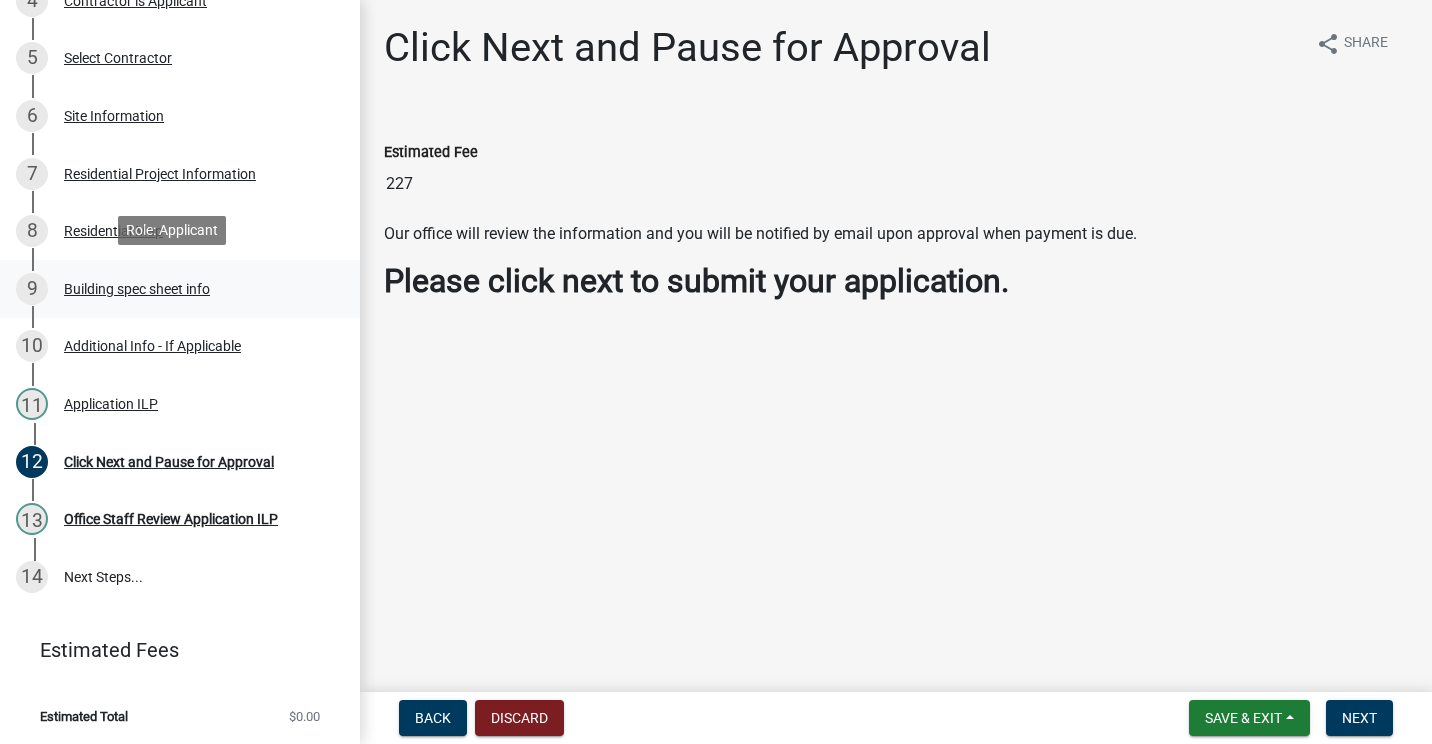 click on "Building spec sheet info" at bounding box center [137, 289] 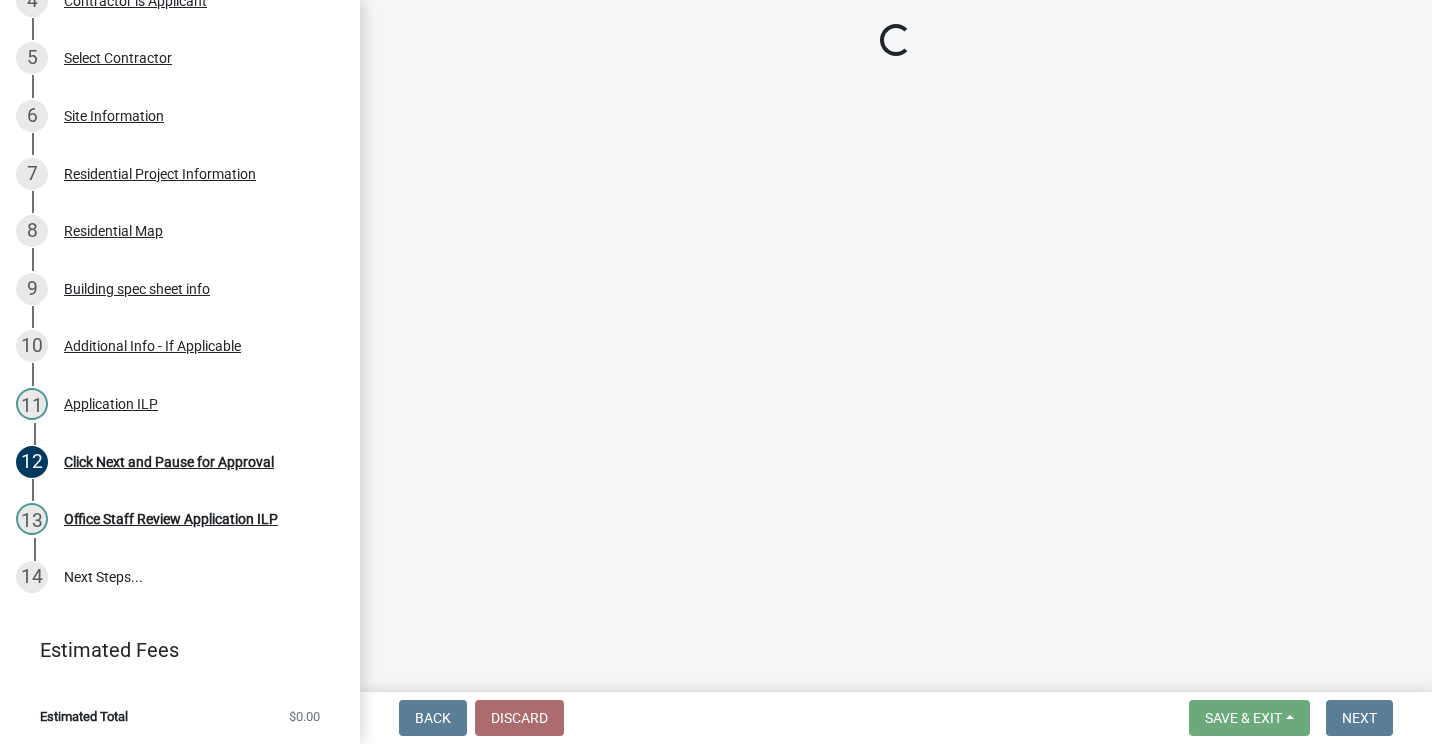 select on "66c5e744-36af-4ab2-a753-ee3048e05ed8" 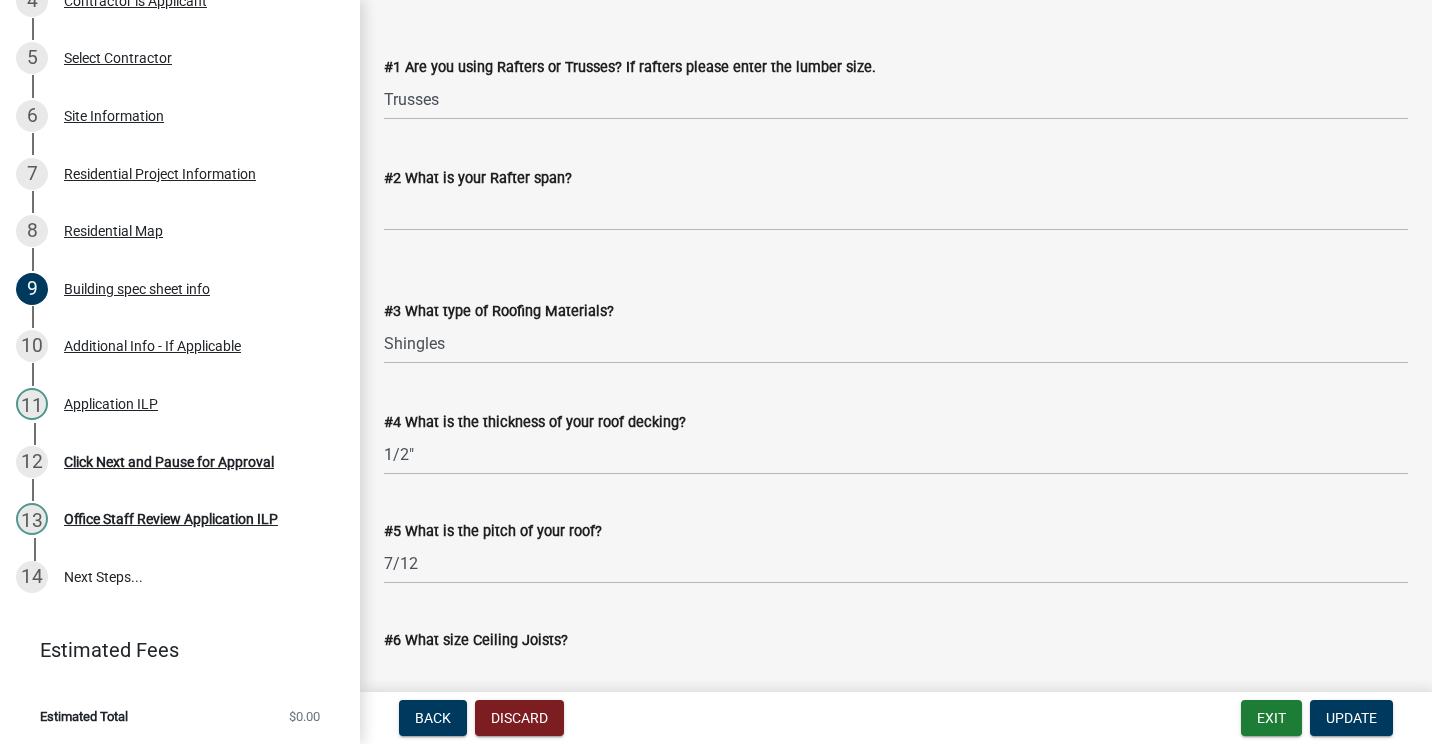 scroll, scrollTop: 1000, scrollLeft: 0, axis: vertical 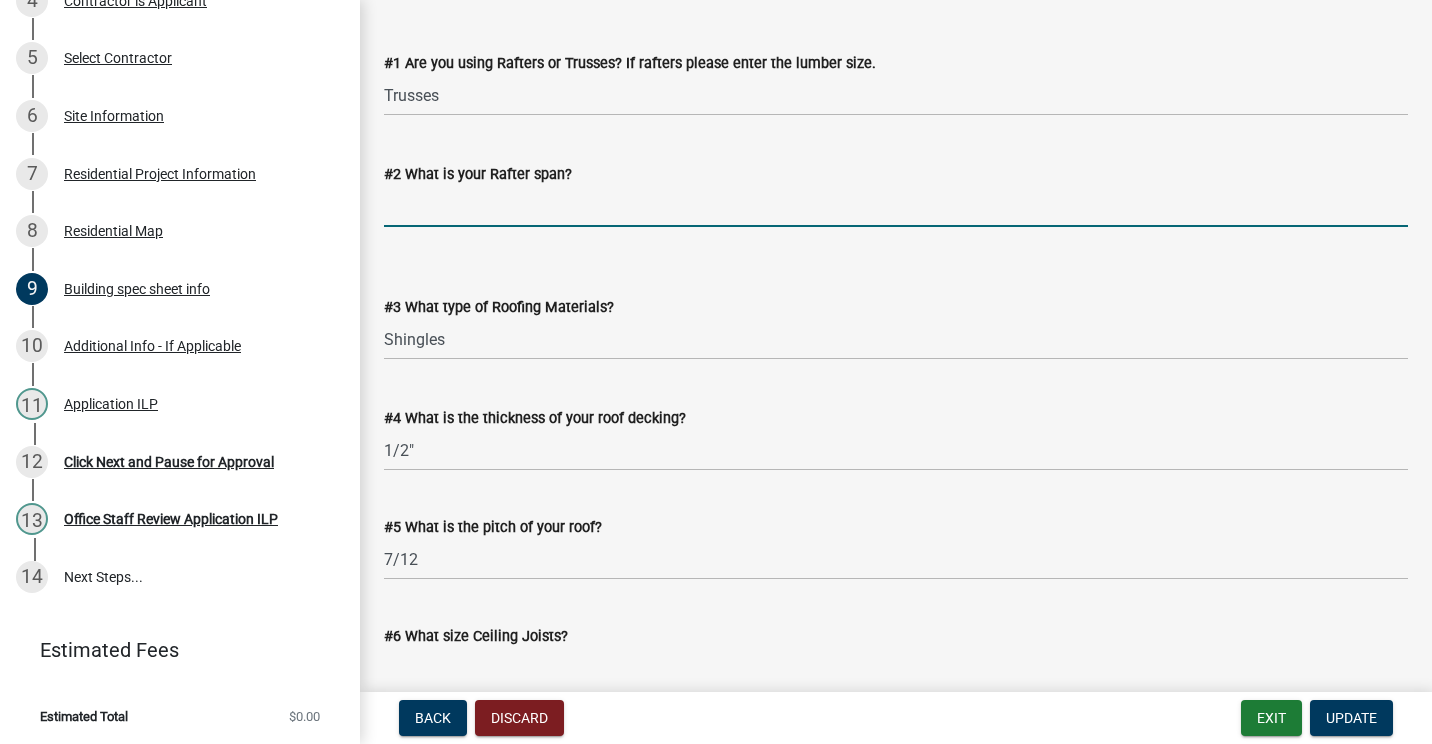 click on "#2 What is your Rafter span?" at bounding box center (896, 206) 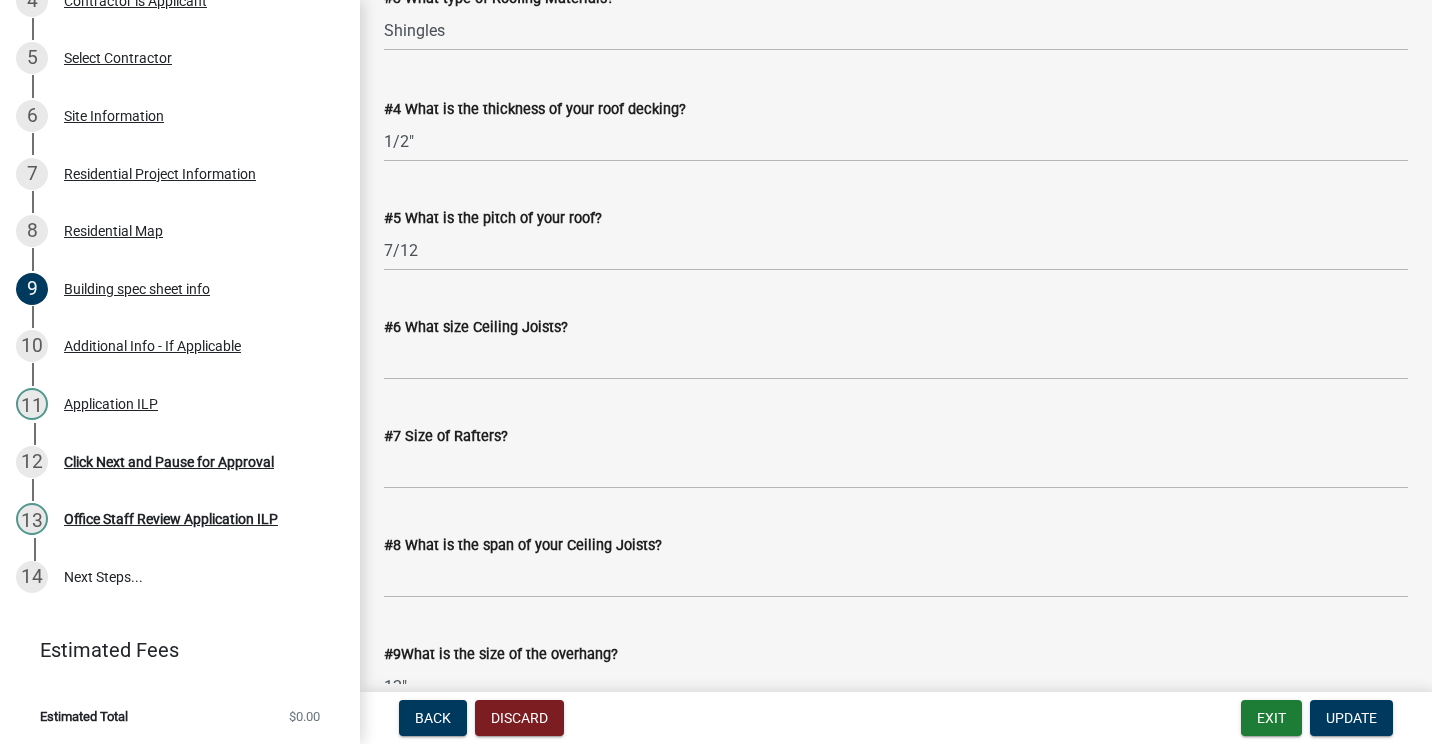 scroll, scrollTop: 1400, scrollLeft: 0, axis: vertical 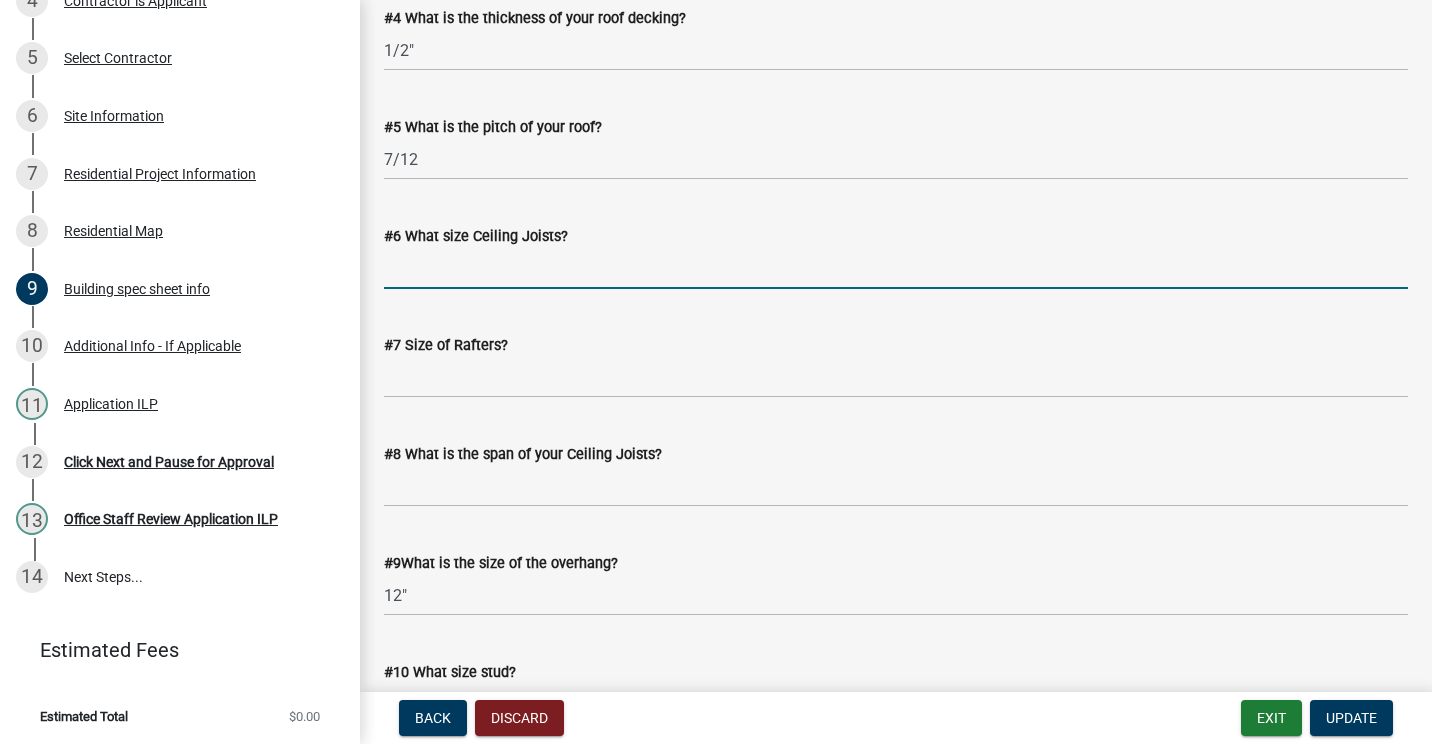 click on "#6 What size Ceiling Joists?" at bounding box center (896, 268) 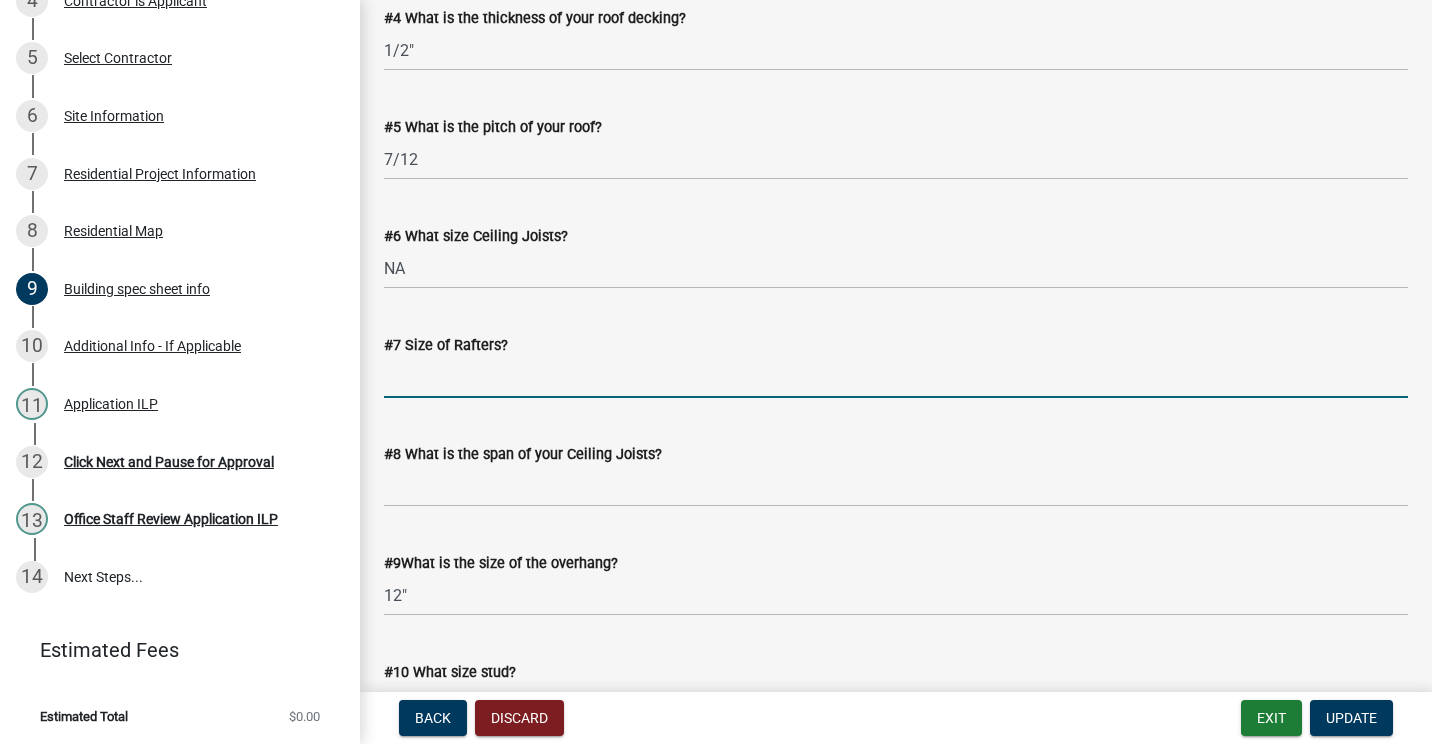 click on "#7 Size of Rafters?" at bounding box center [896, 377] 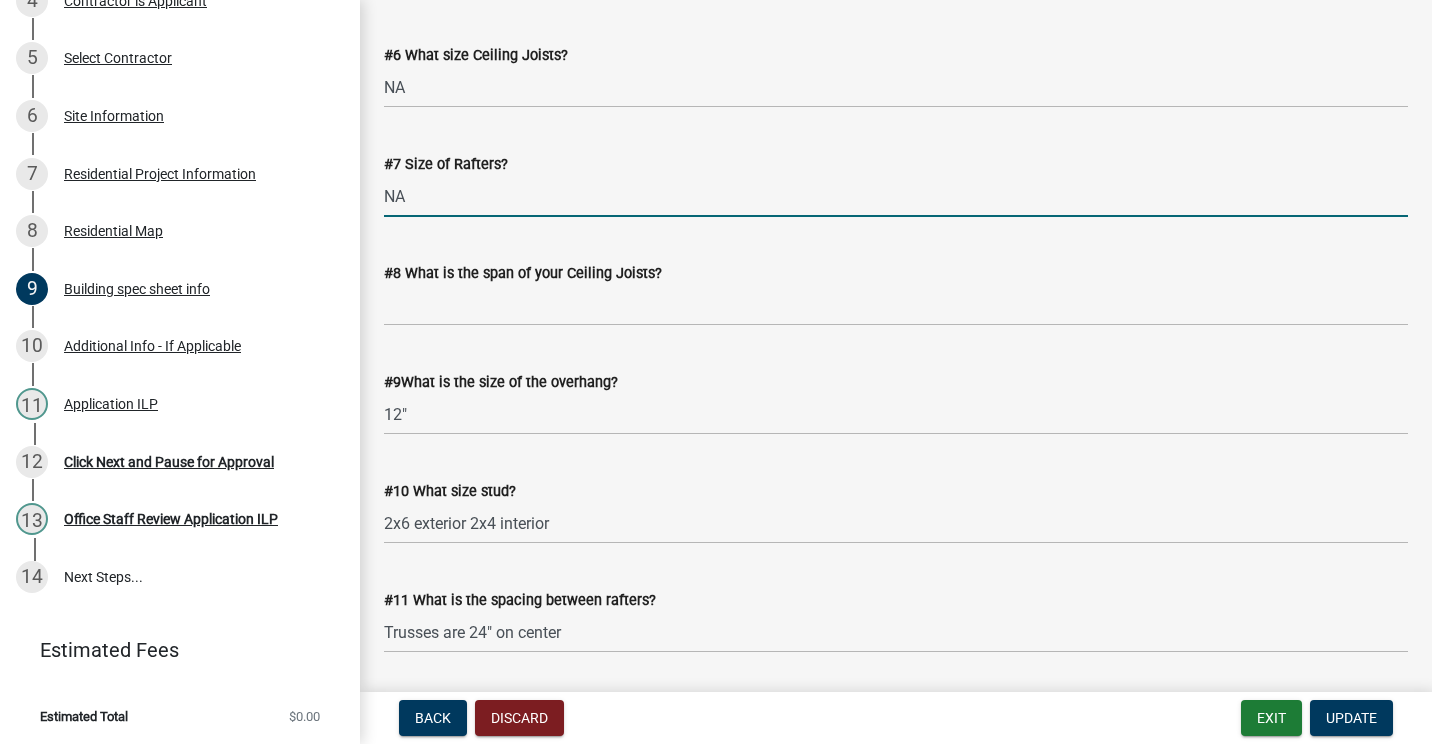scroll, scrollTop: 1600, scrollLeft: 0, axis: vertical 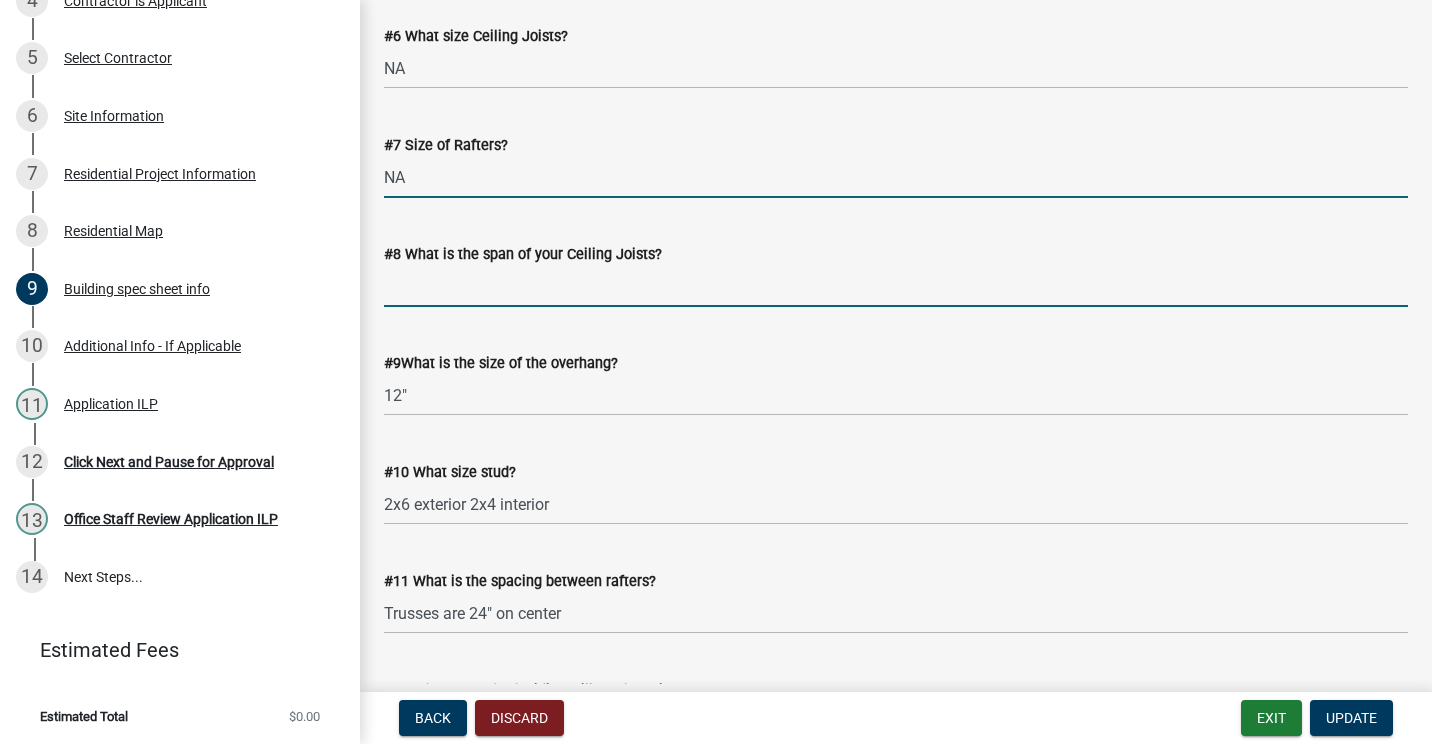 click on "#8 What is the span of your Ceiling Joists?" at bounding box center [896, 286] 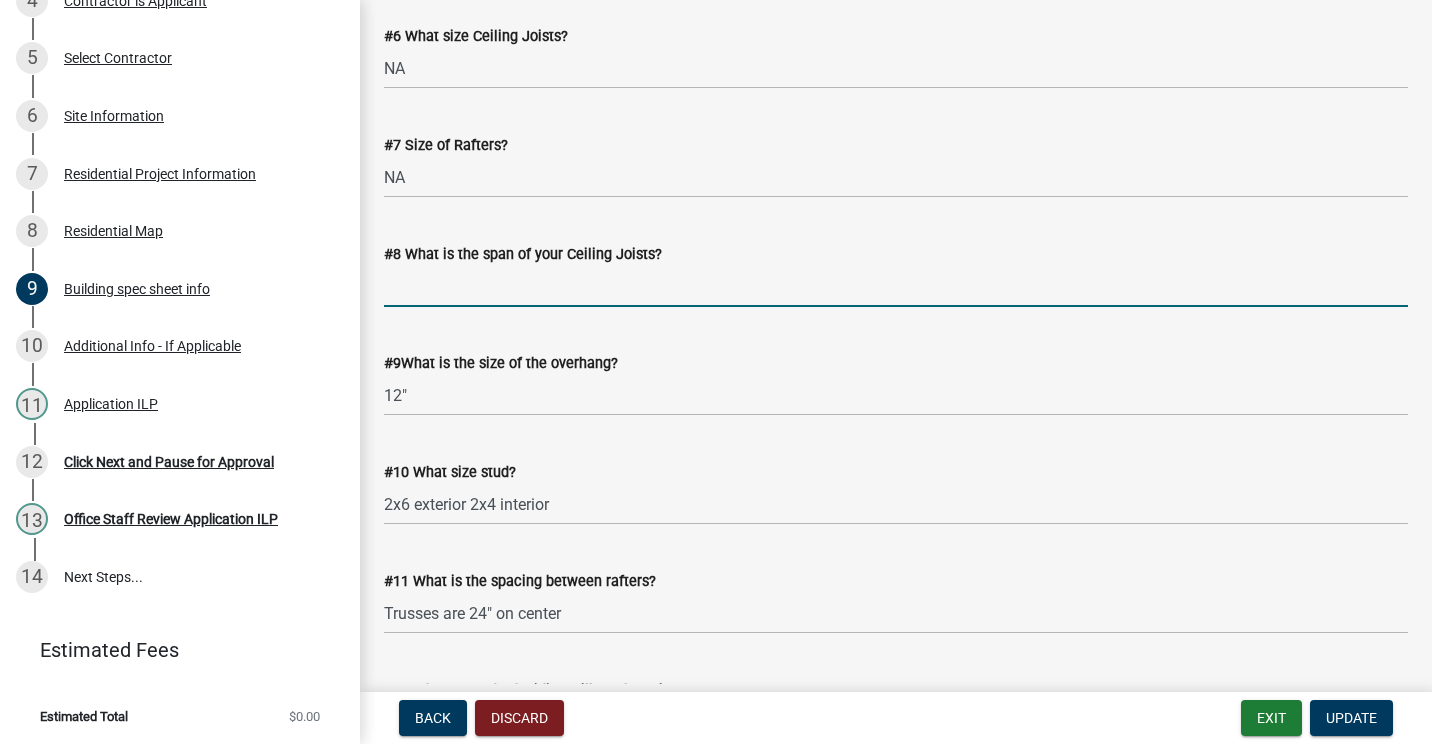 type on "NA" 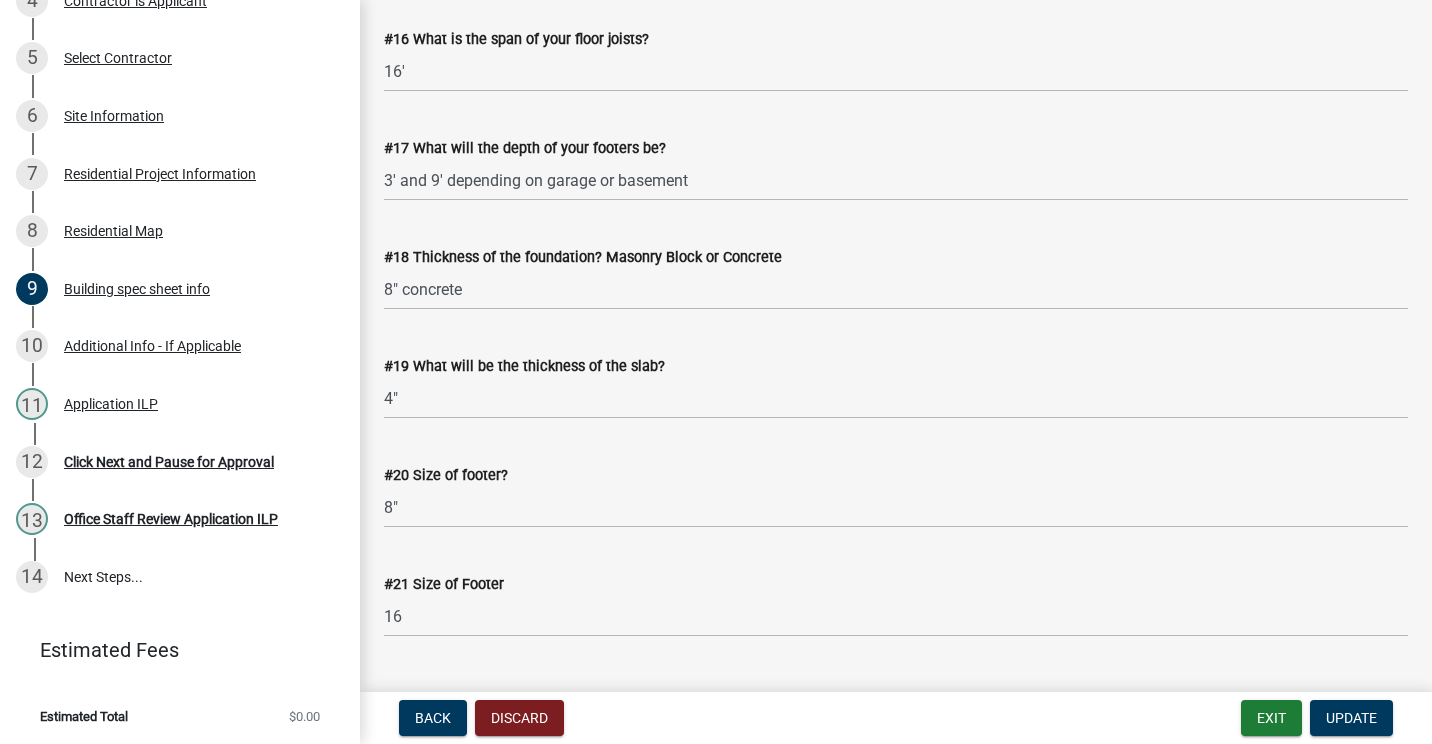 scroll, scrollTop: 2739, scrollLeft: 0, axis: vertical 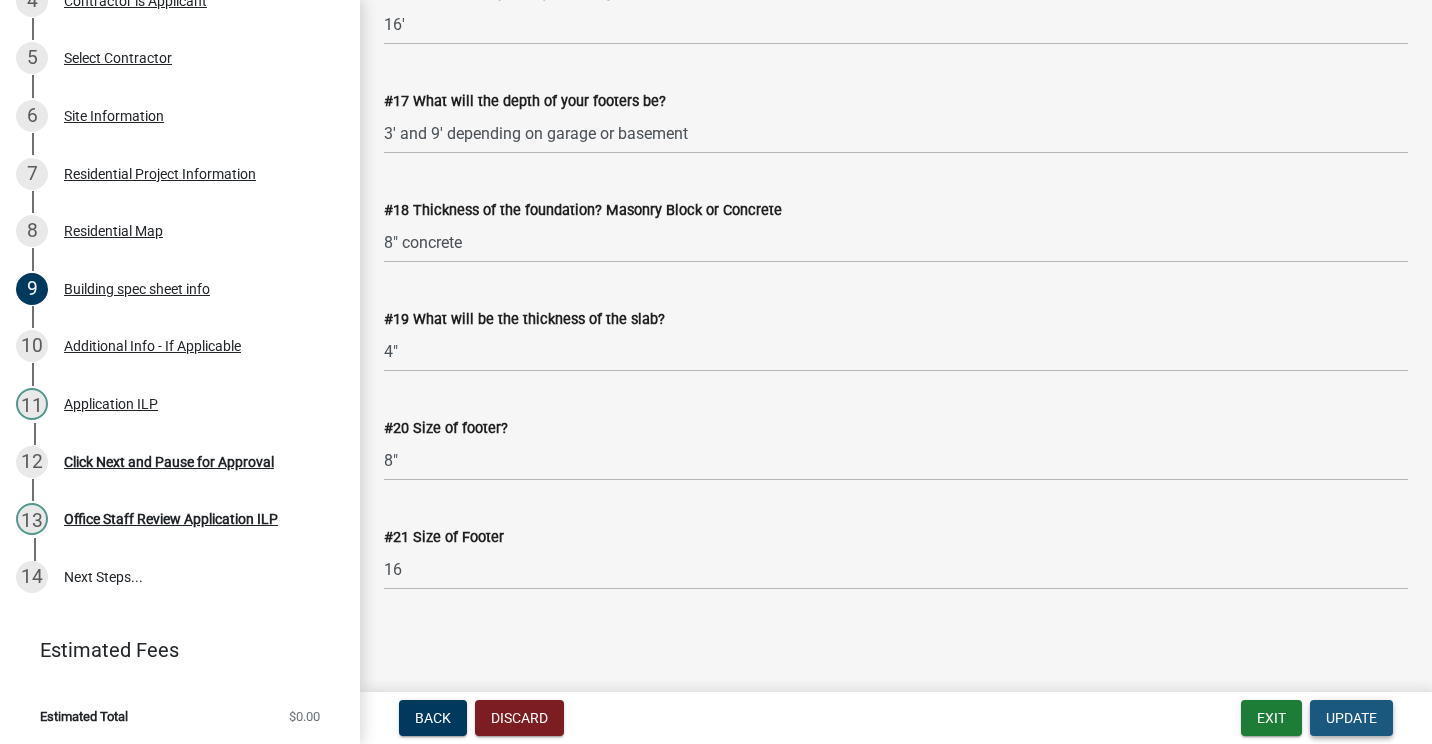 click on "Update" at bounding box center (1351, 718) 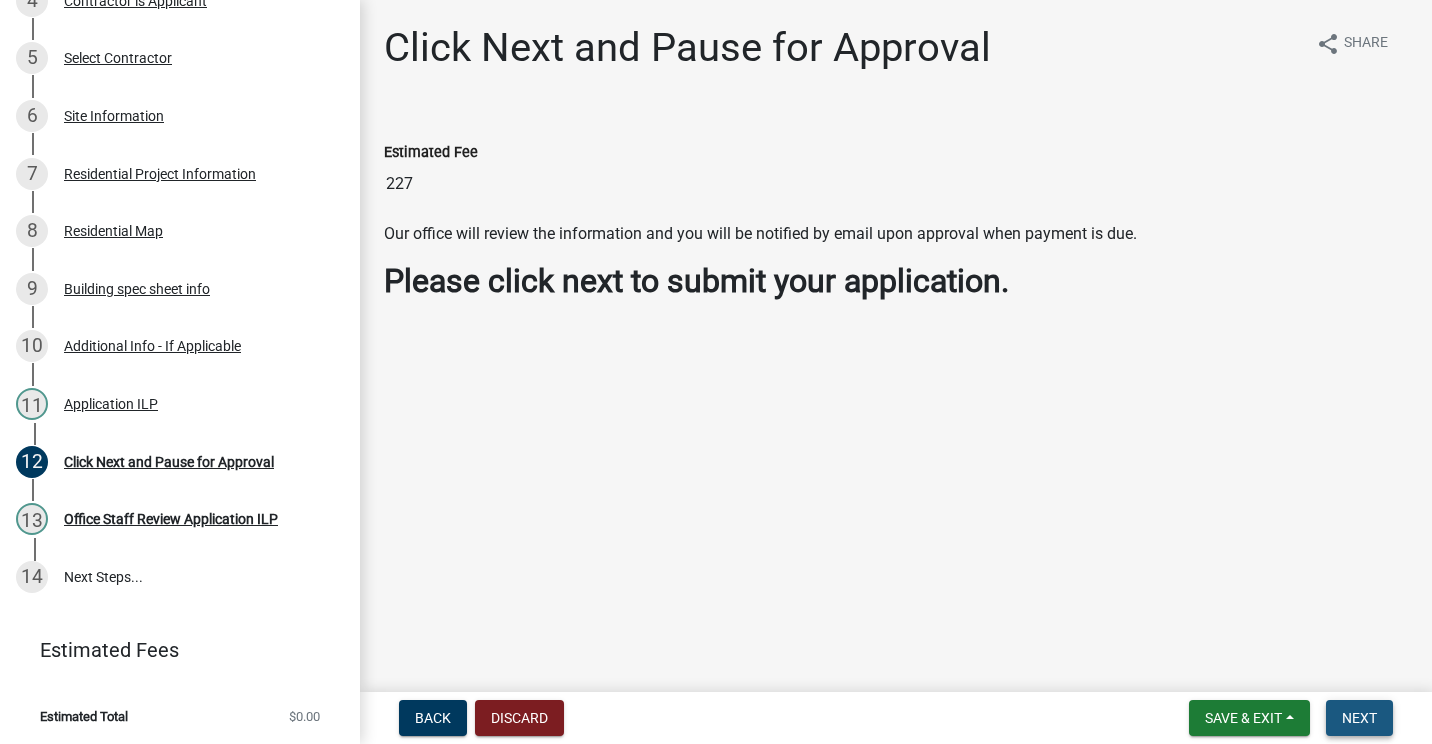 click on "Next" at bounding box center (1359, 718) 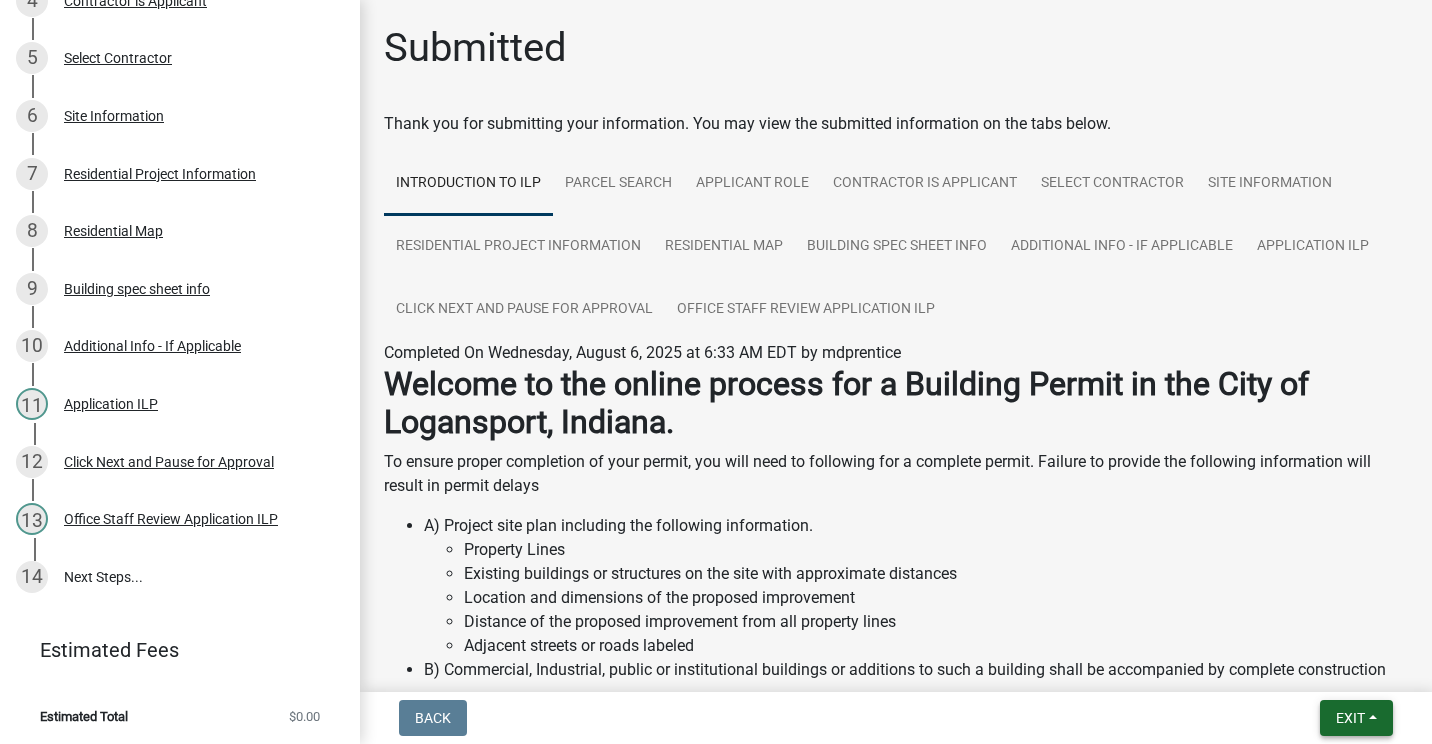 click on "Exit" at bounding box center (1350, 718) 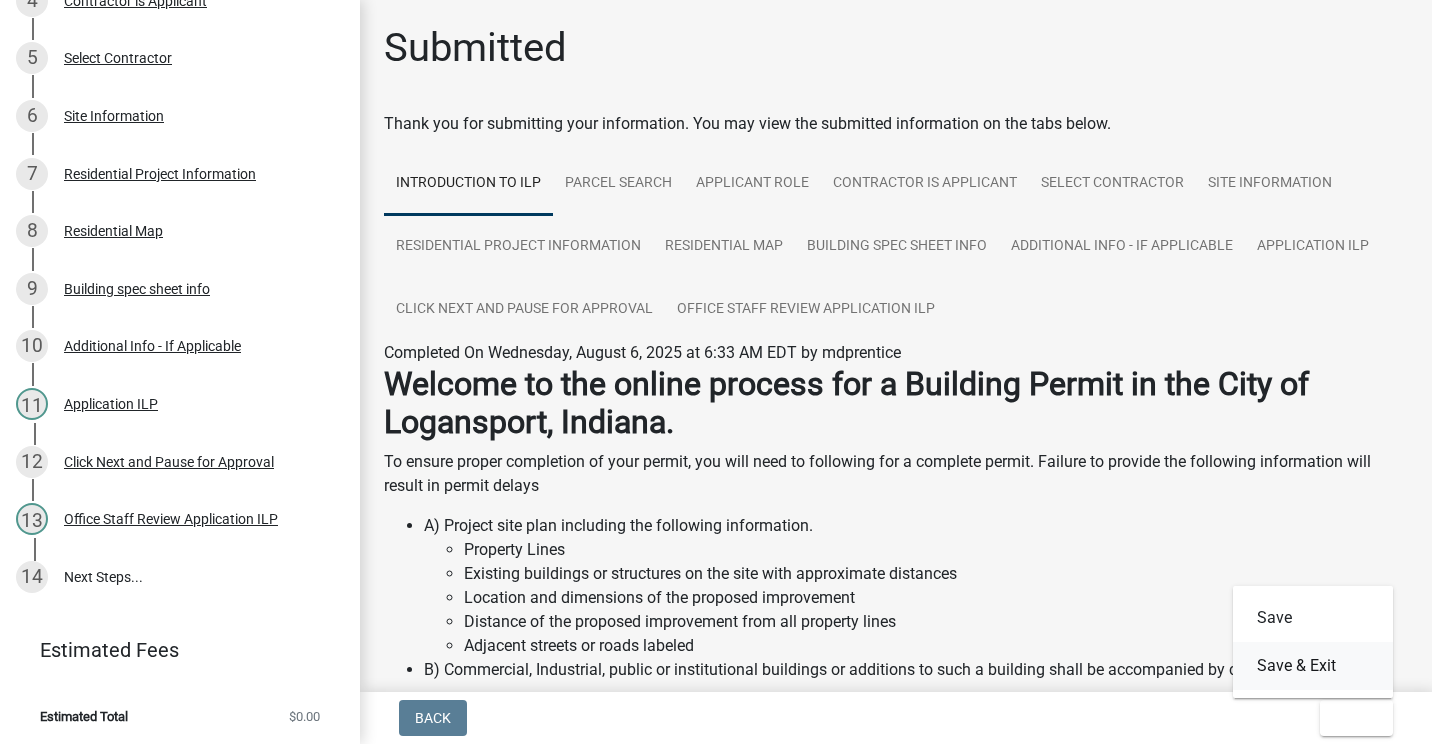 click on "Save & Exit" at bounding box center (1313, 666) 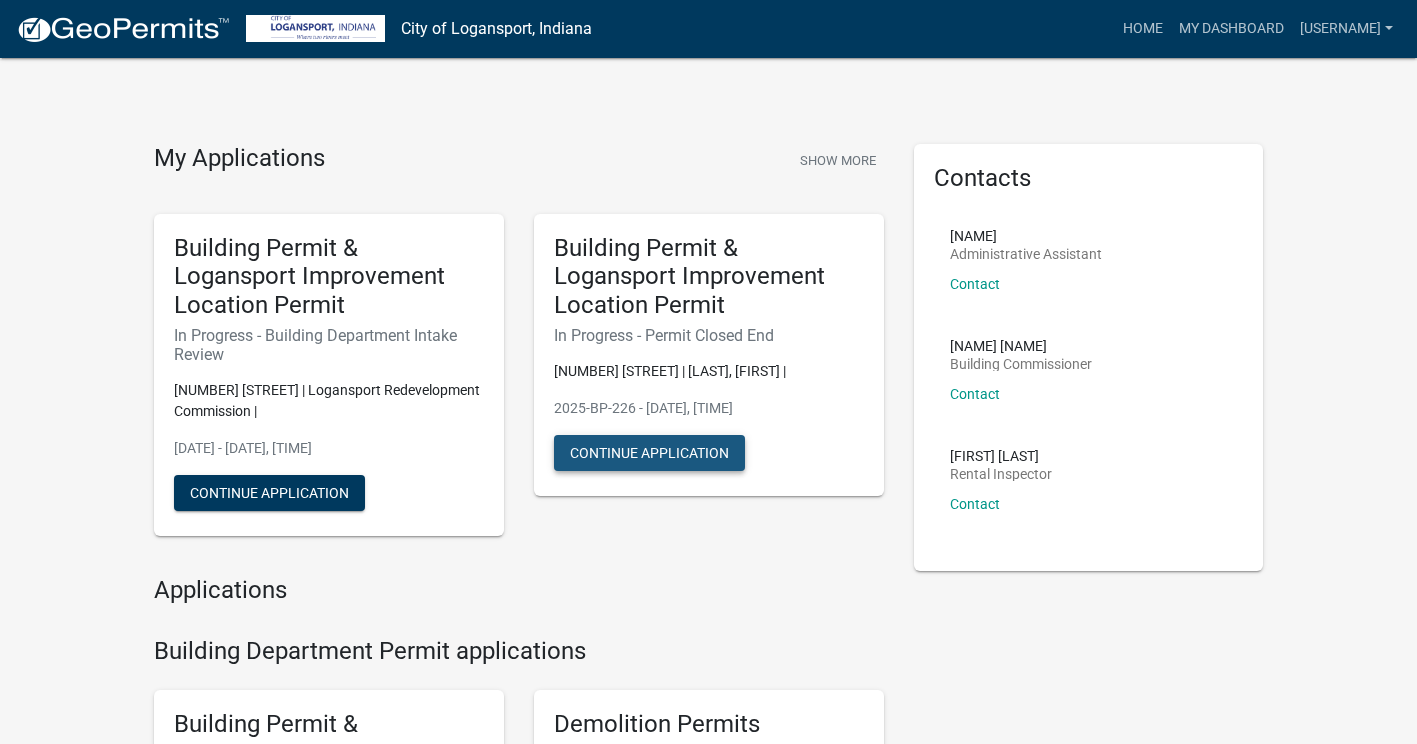 click on "Continue Application" 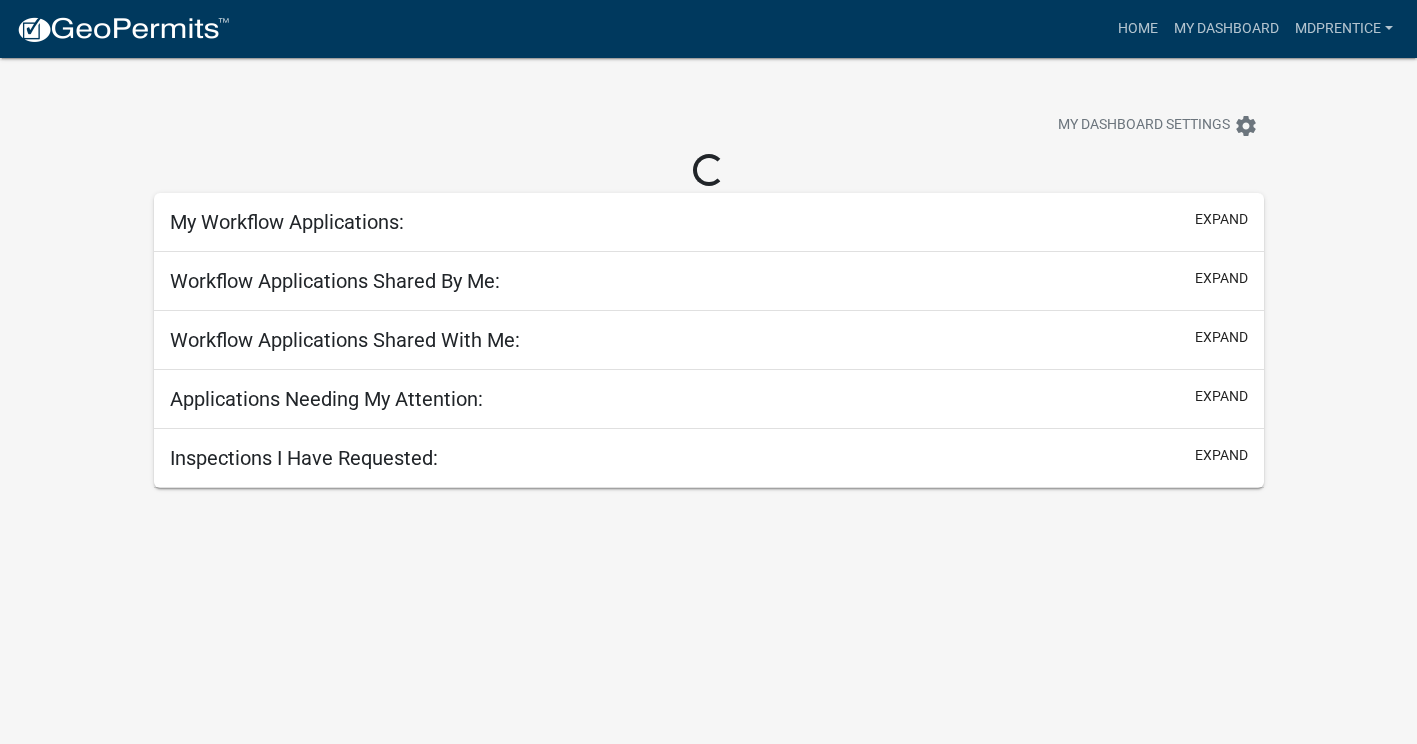 scroll, scrollTop: 0, scrollLeft: 0, axis: both 